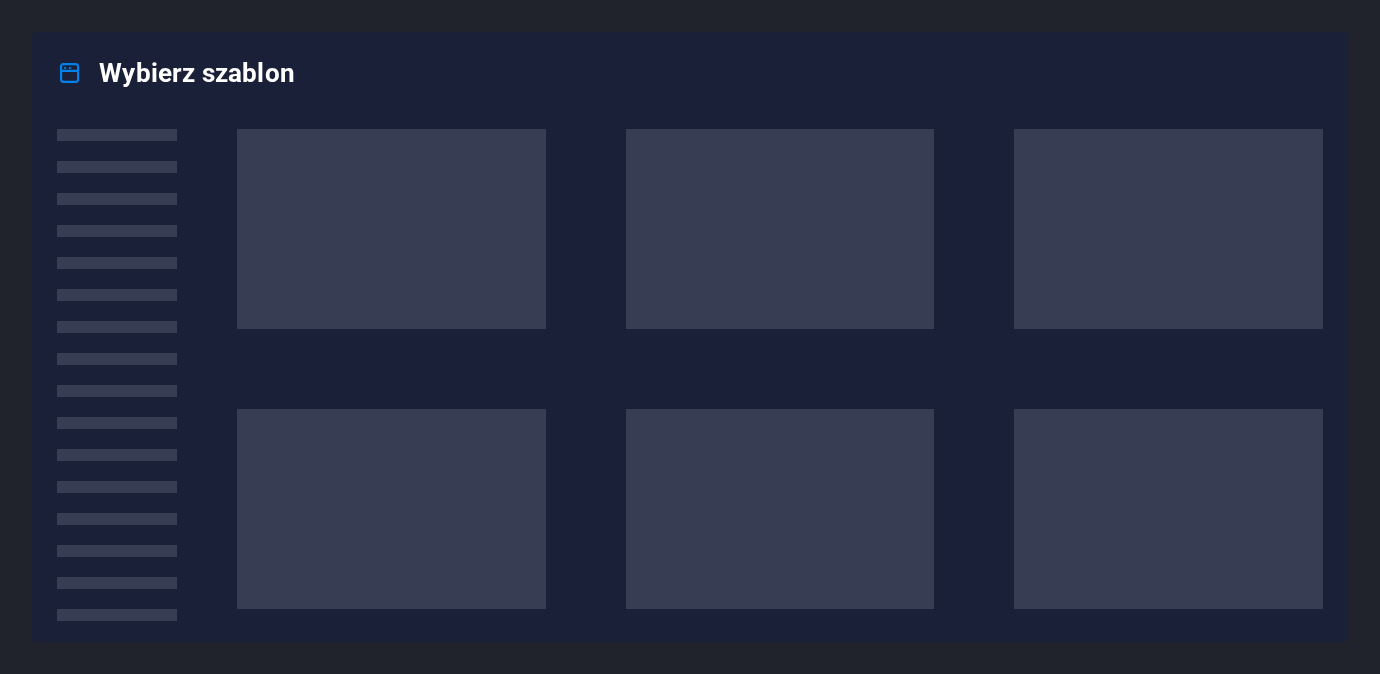 scroll, scrollTop: 0, scrollLeft: 0, axis: both 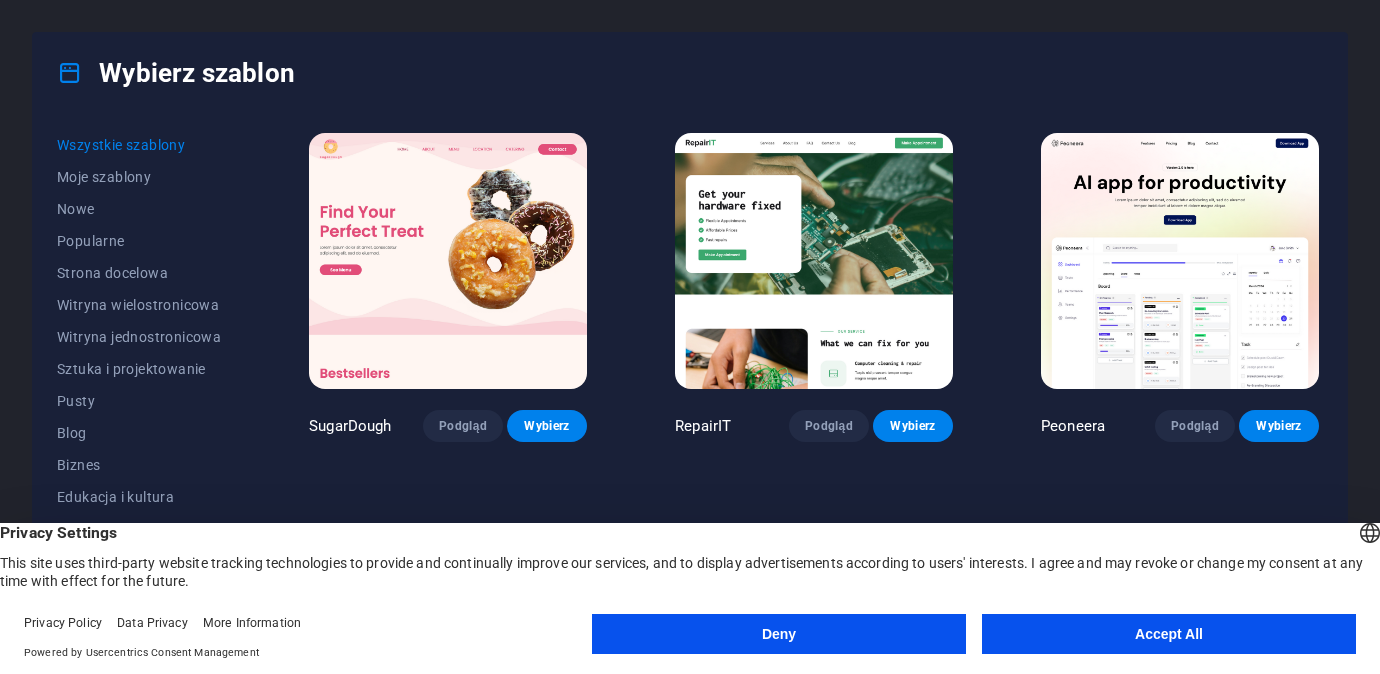 click on "Accept All" at bounding box center [1169, 634] 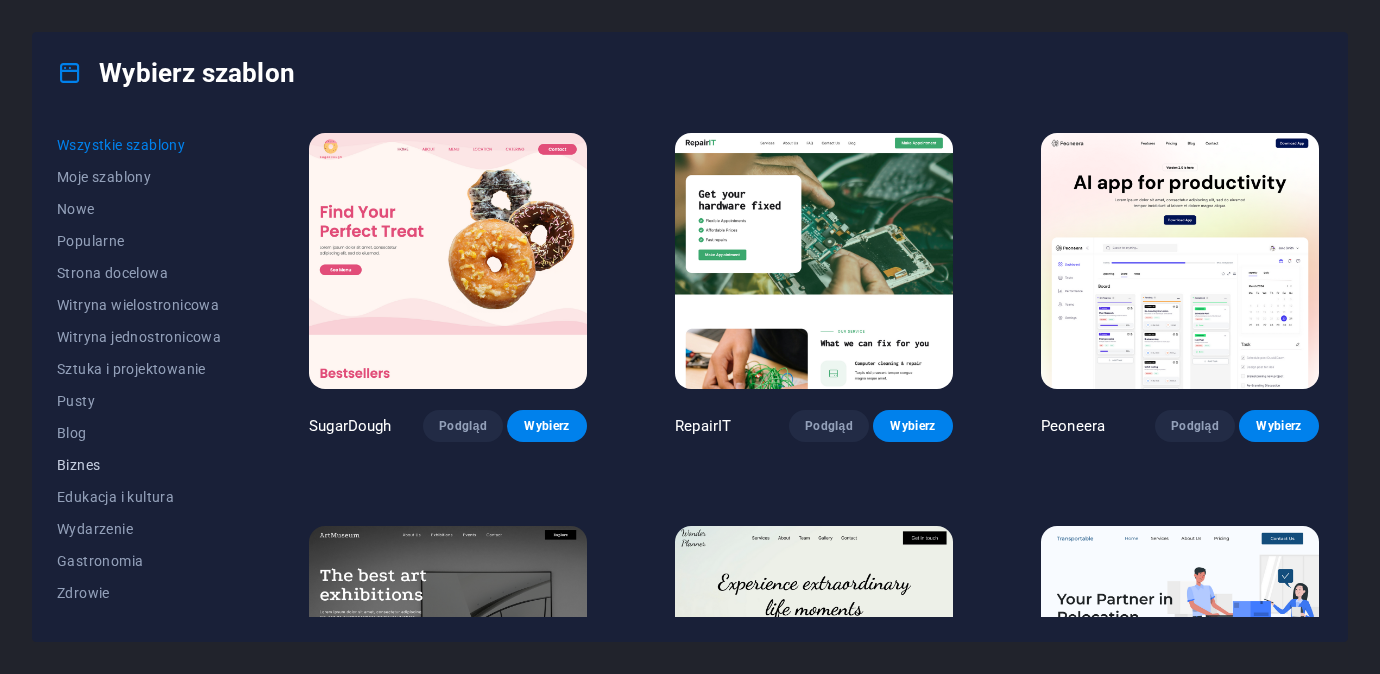 click on "Biznes" at bounding box center [139, 465] 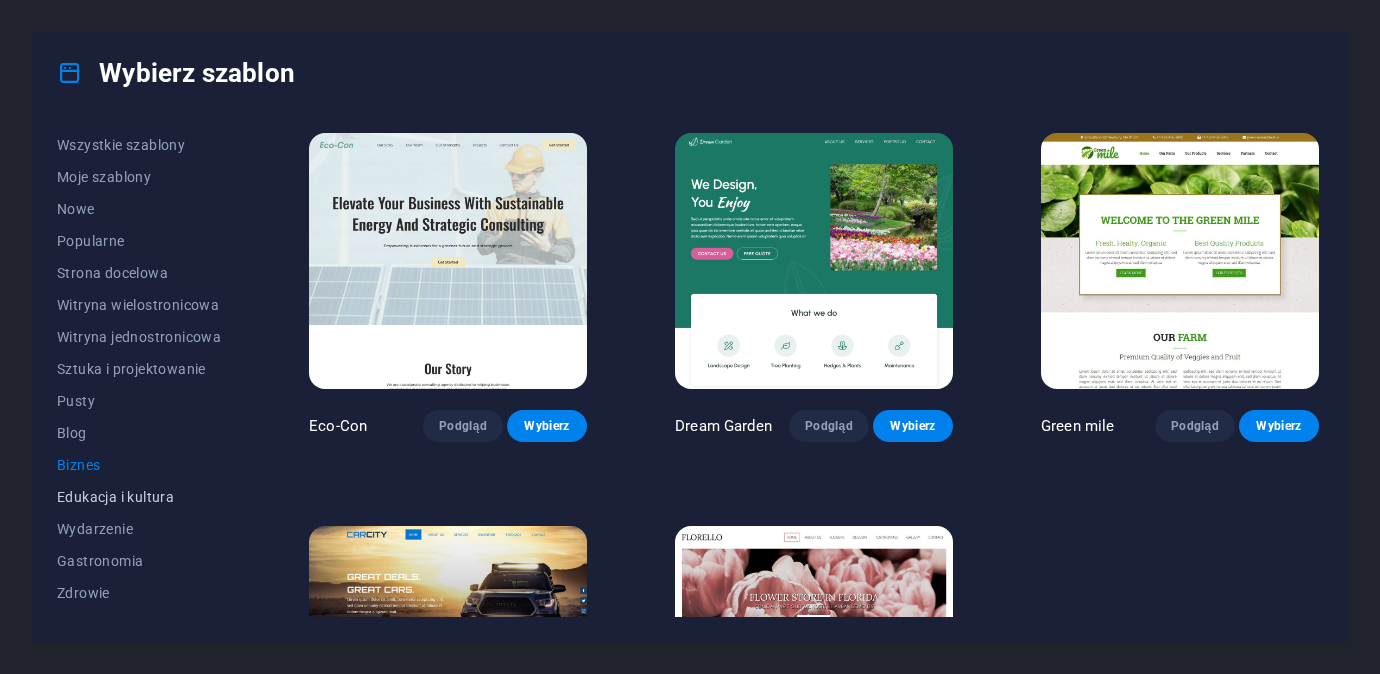 click on "Edukacja i kultura" at bounding box center [139, 497] 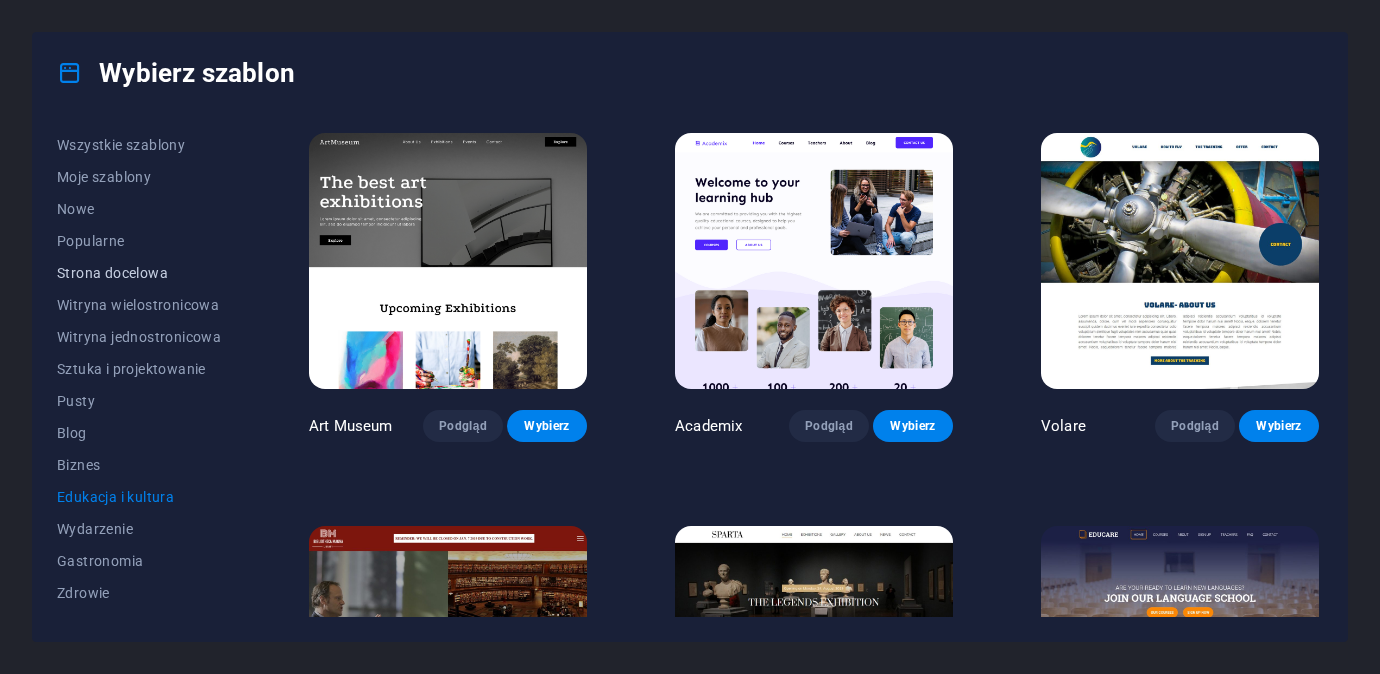 click on "Strona docelowa" at bounding box center (139, 273) 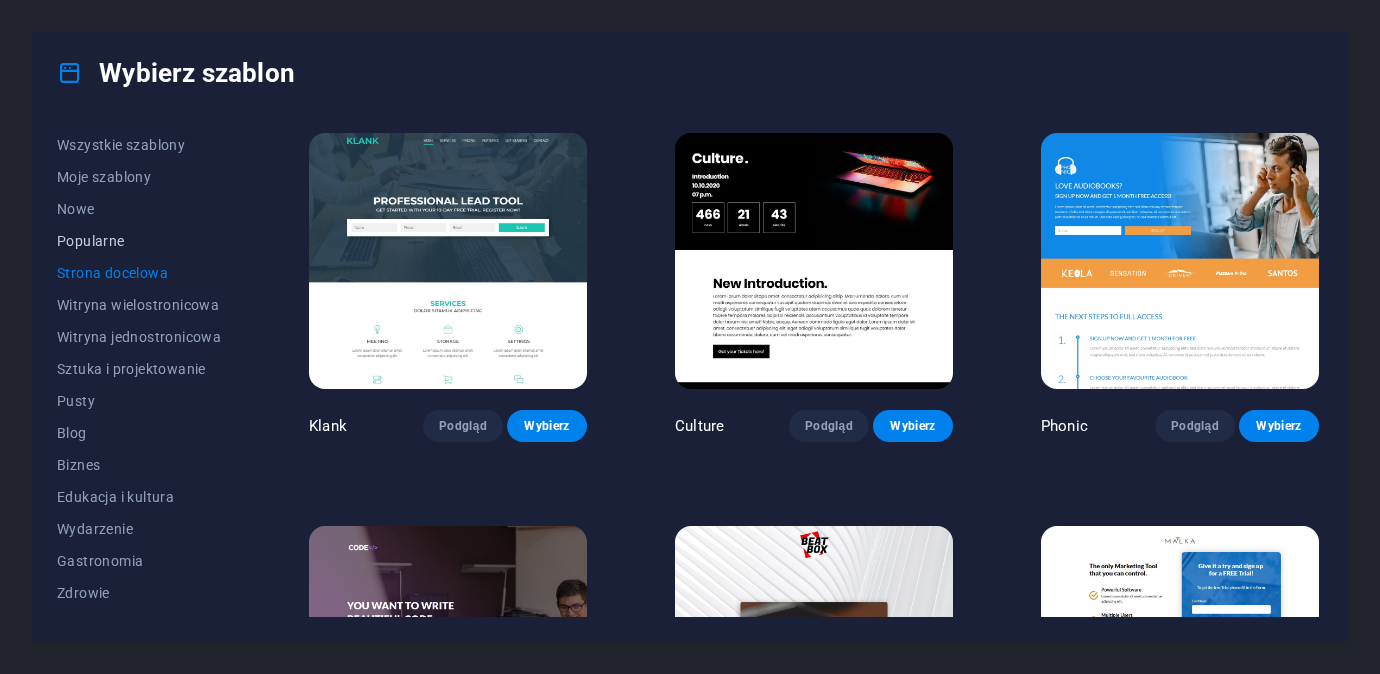click on "Popularne" at bounding box center (139, 241) 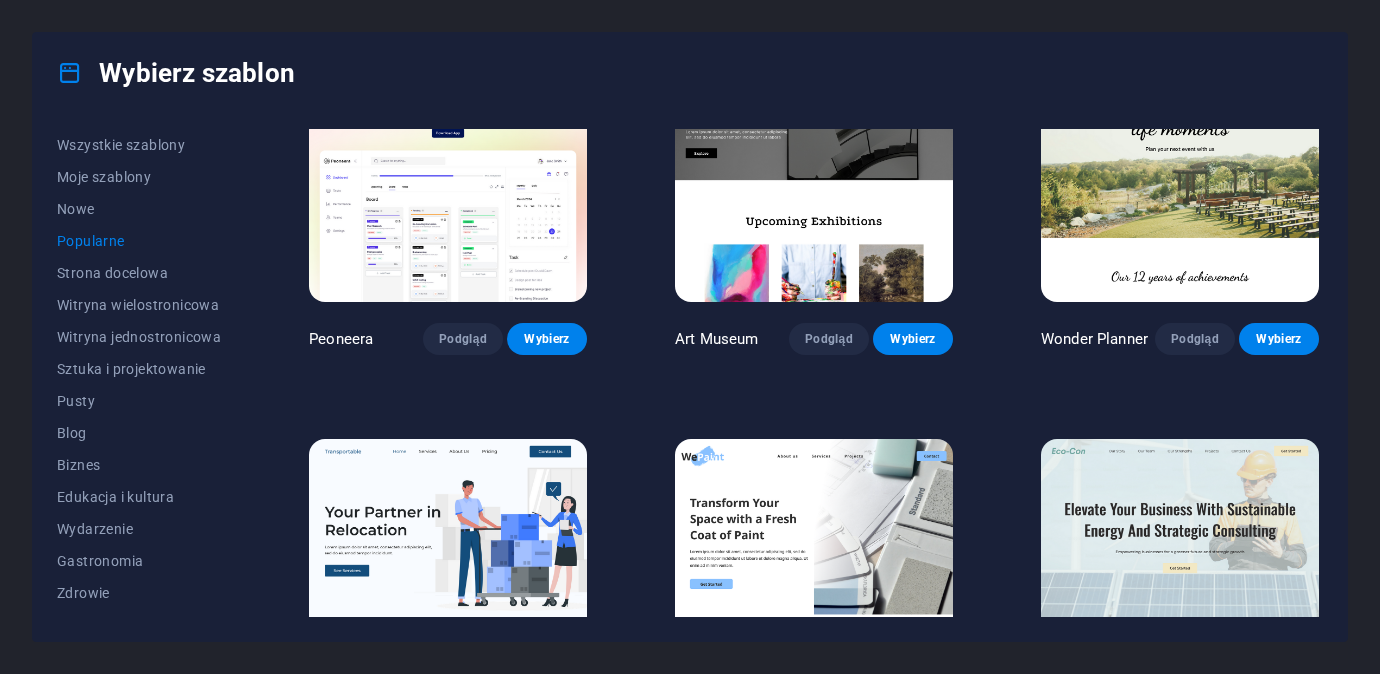 scroll, scrollTop: 87, scrollLeft: 0, axis: vertical 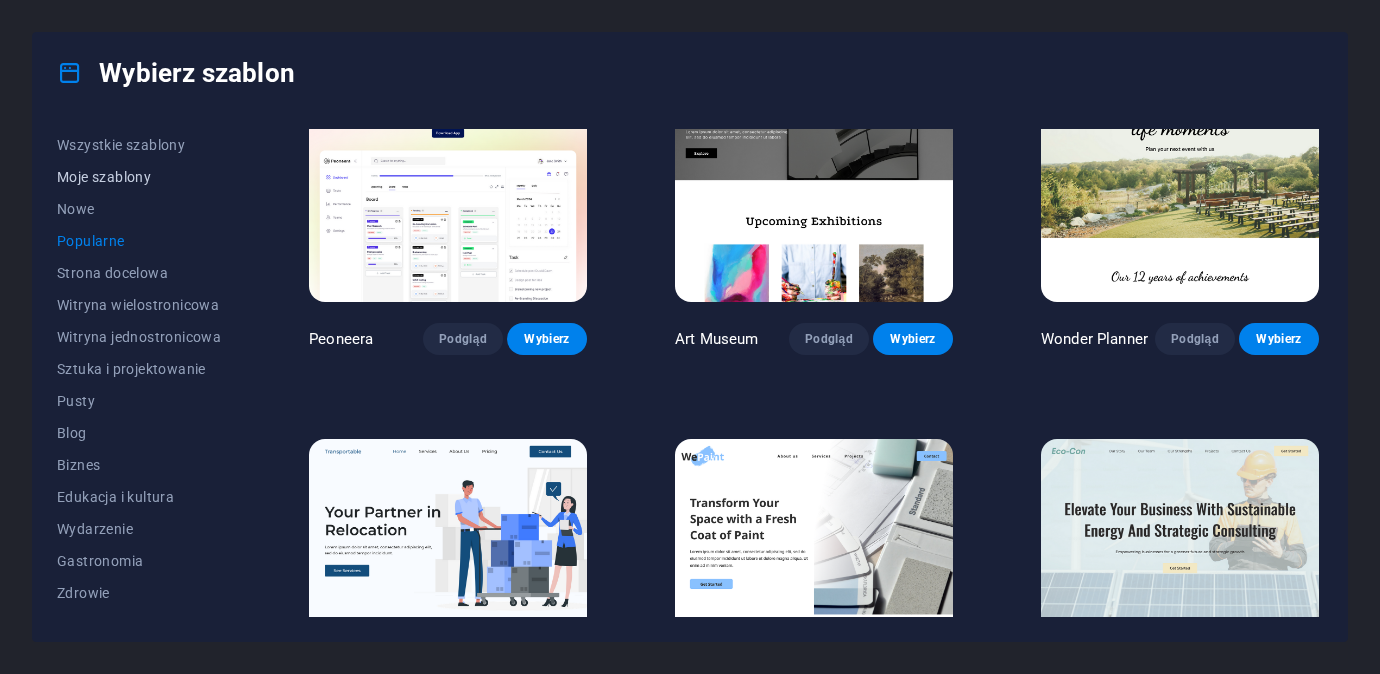 click on "Moje szablony" at bounding box center (139, 177) 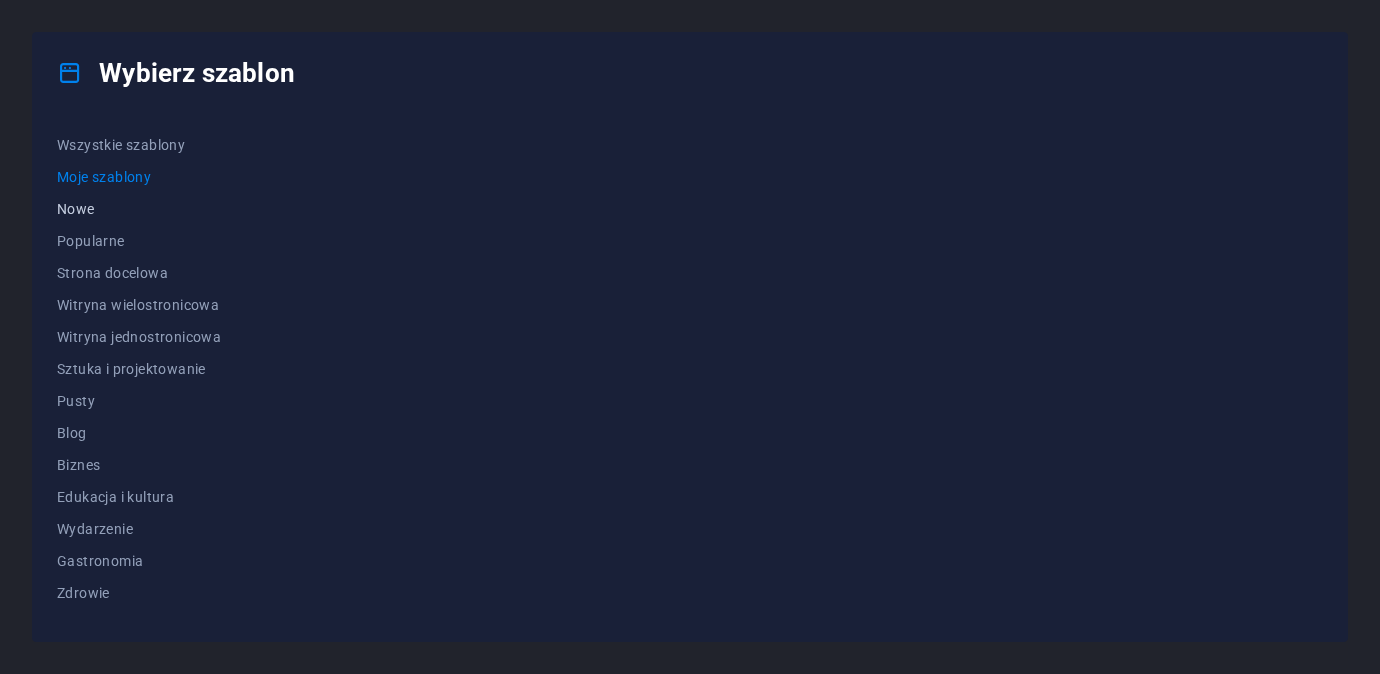 click on "Nowe" at bounding box center (139, 209) 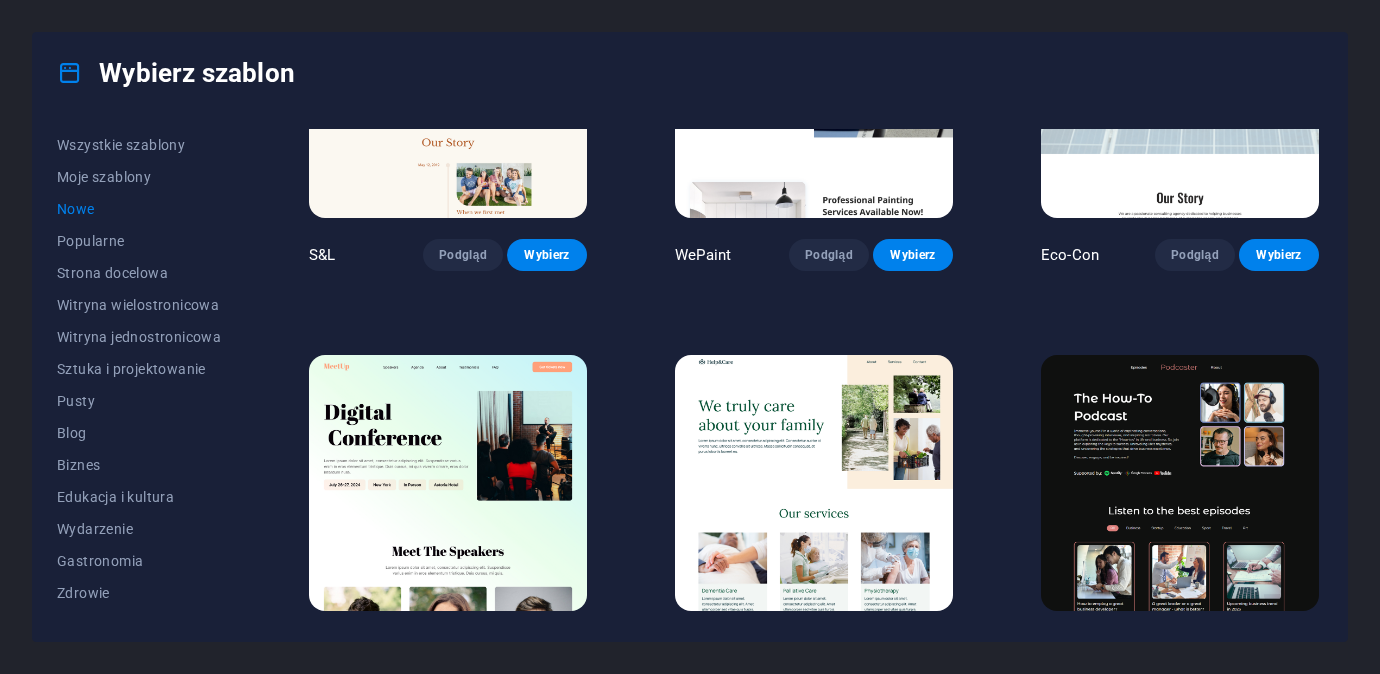 scroll, scrollTop: 1349, scrollLeft: 0, axis: vertical 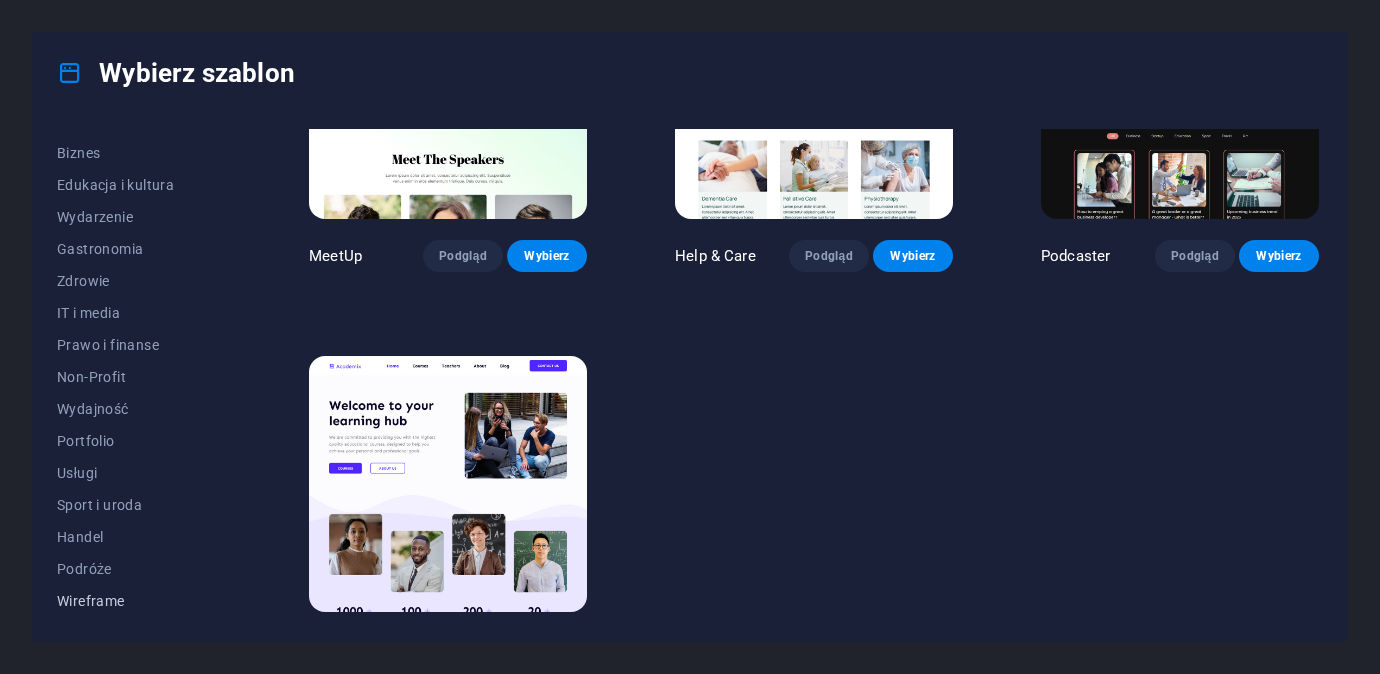 click on "Wireframe" at bounding box center [139, 601] 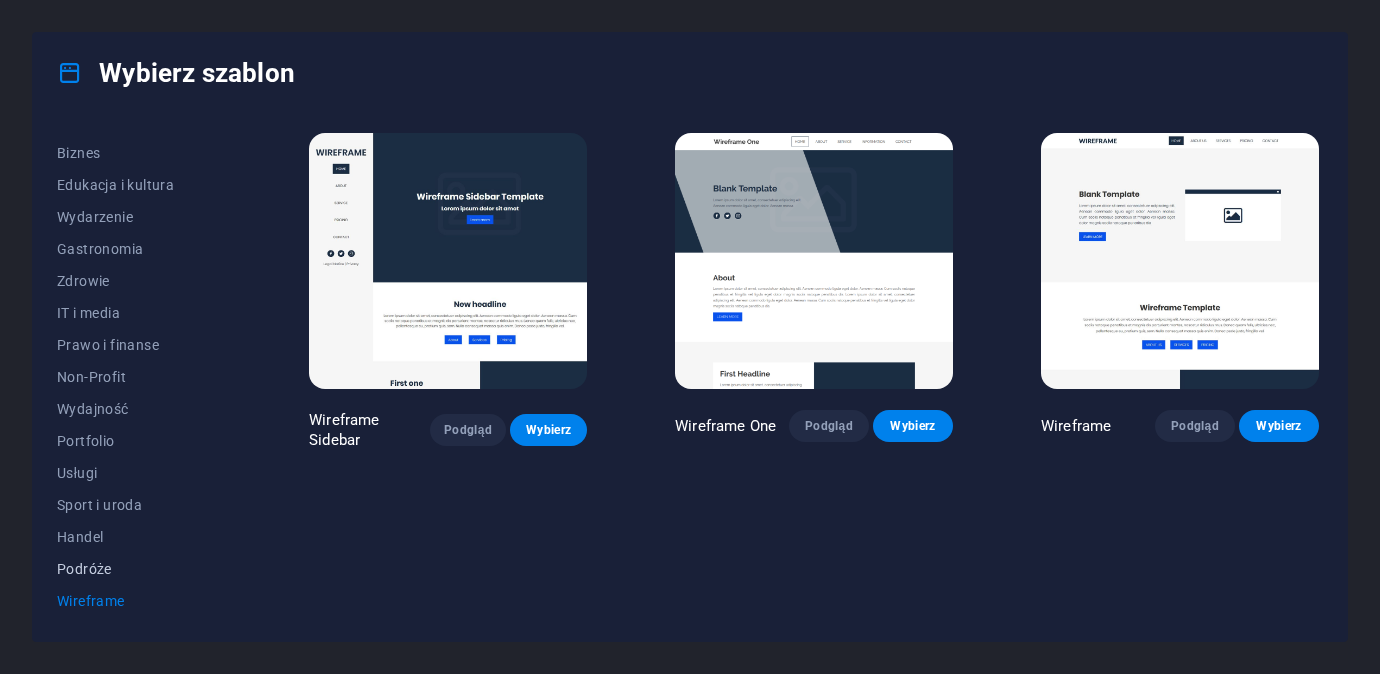 click on "Podróże" at bounding box center [139, 569] 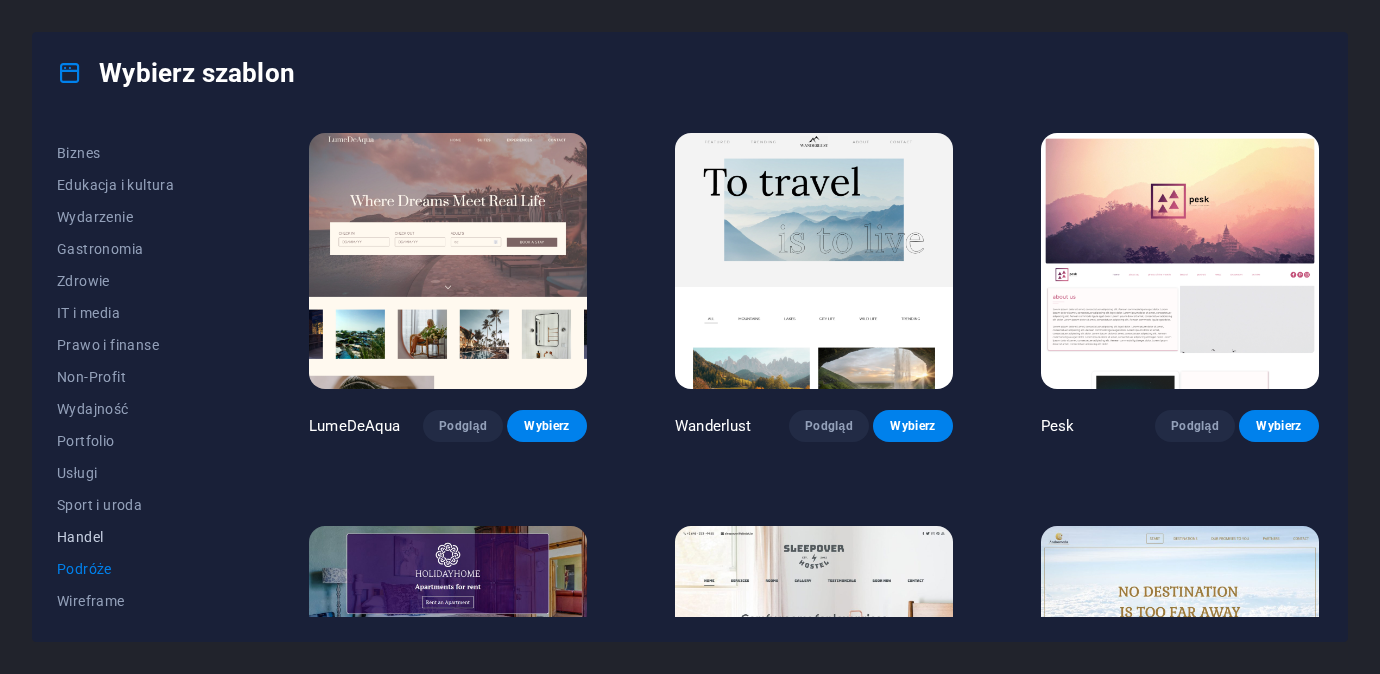click on "Handel" at bounding box center (139, 537) 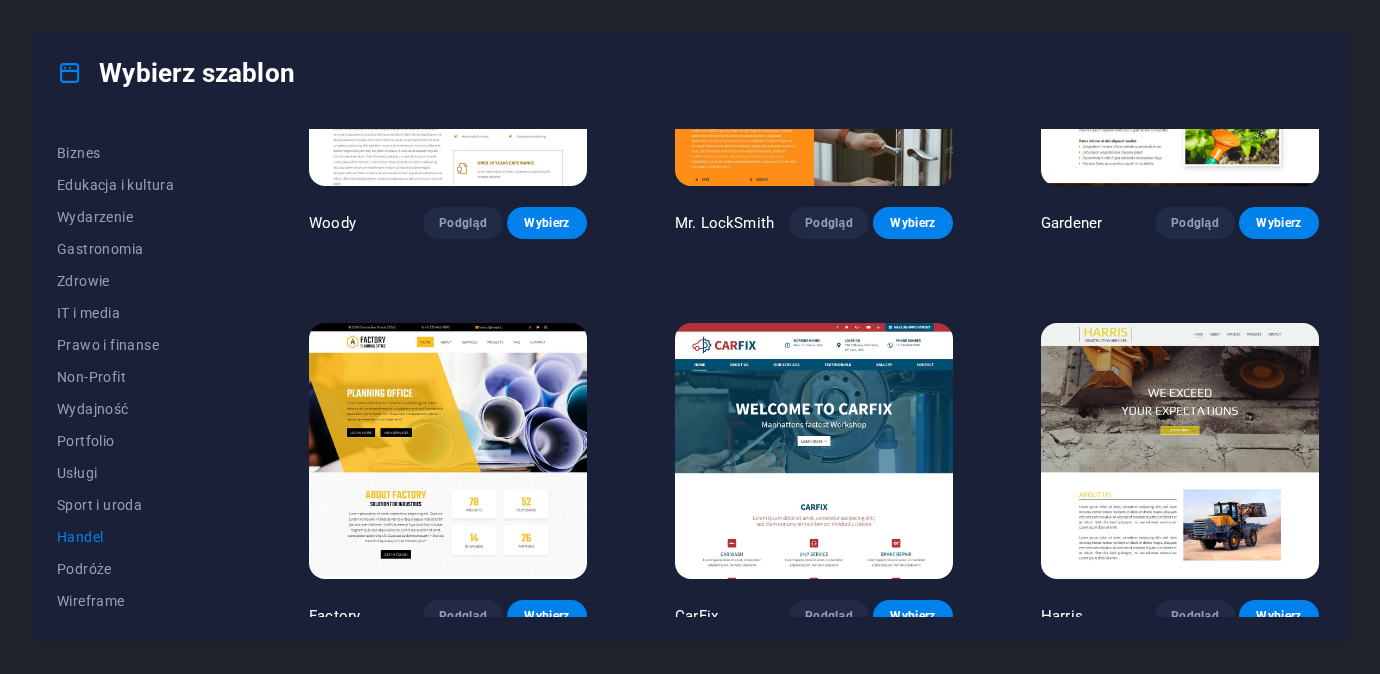 scroll, scrollTop: 603, scrollLeft: 0, axis: vertical 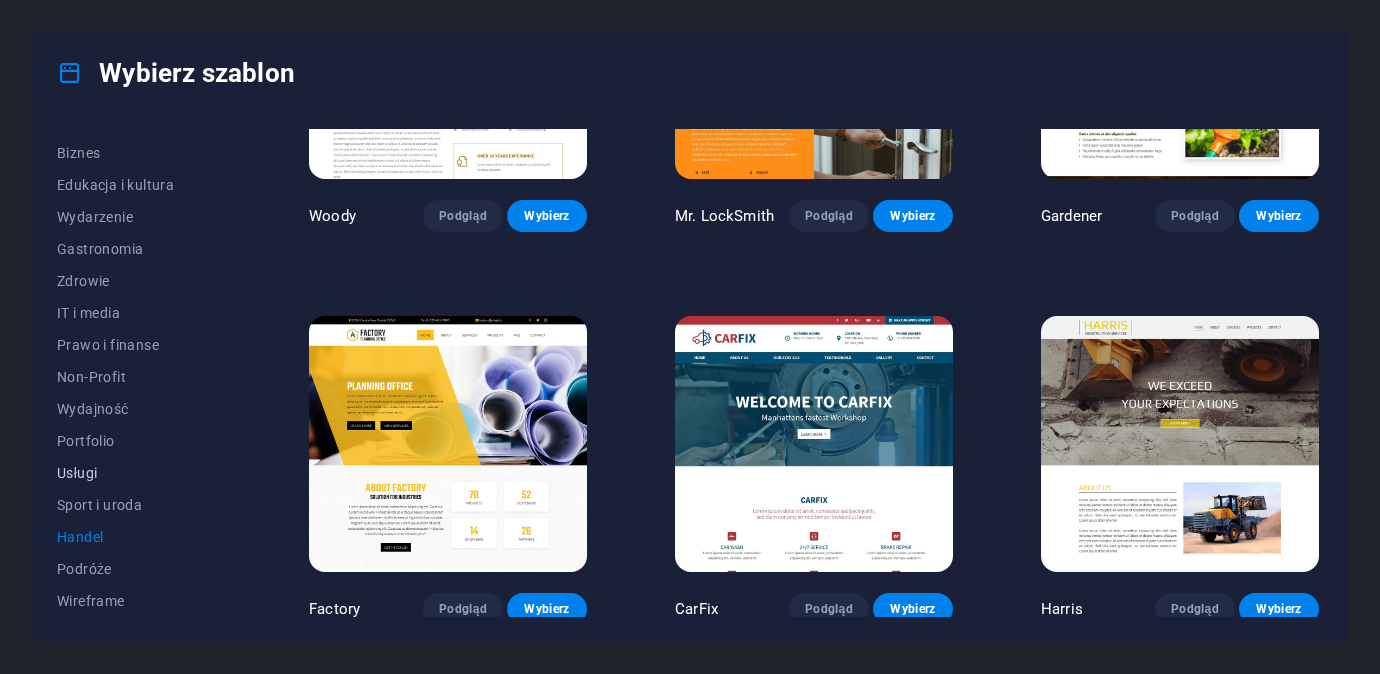 click on "Usługi" at bounding box center [139, 473] 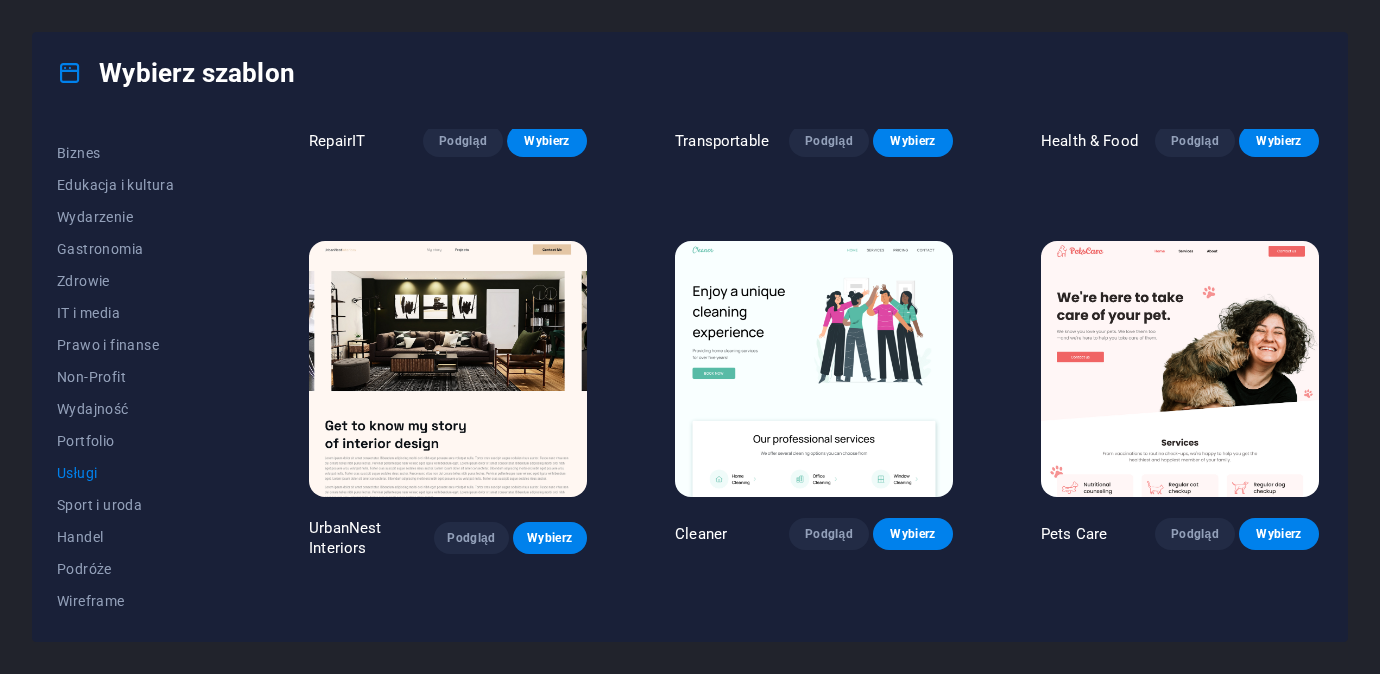 scroll, scrollTop: 0, scrollLeft: 0, axis: both 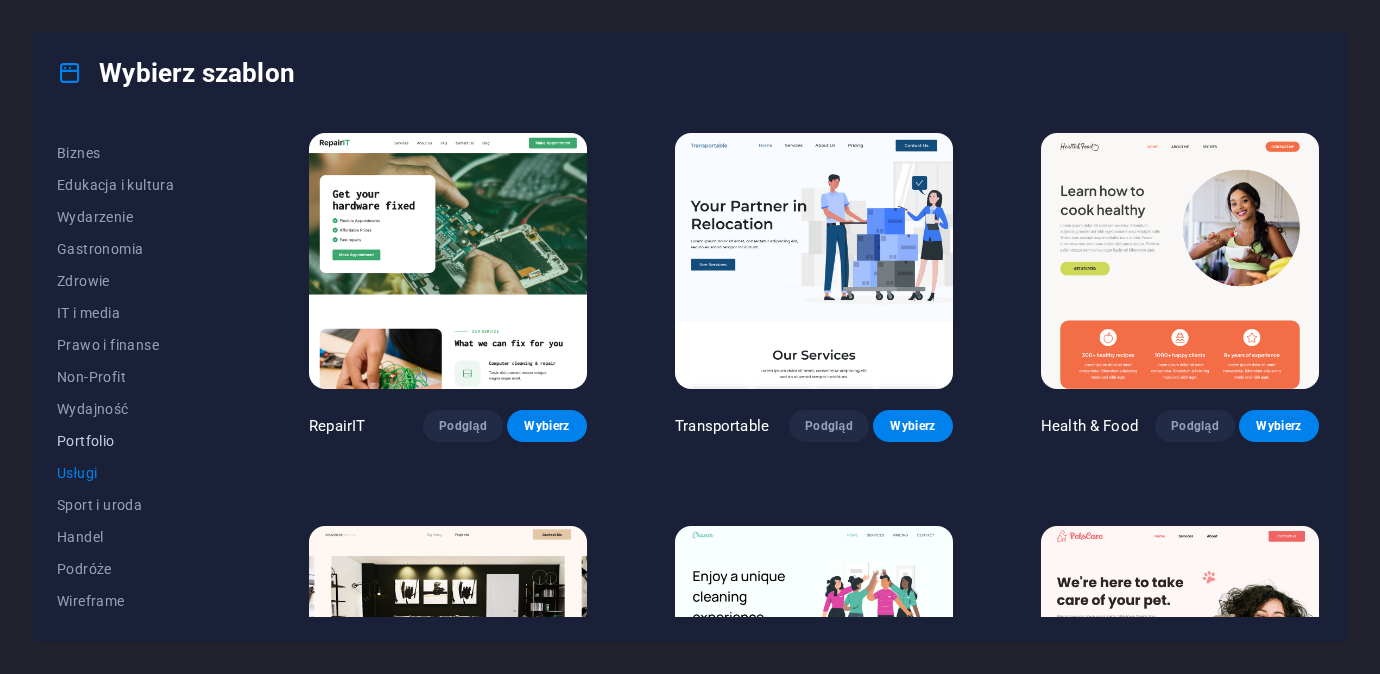 click on "Portfolio" at bounding box center [139, 441] 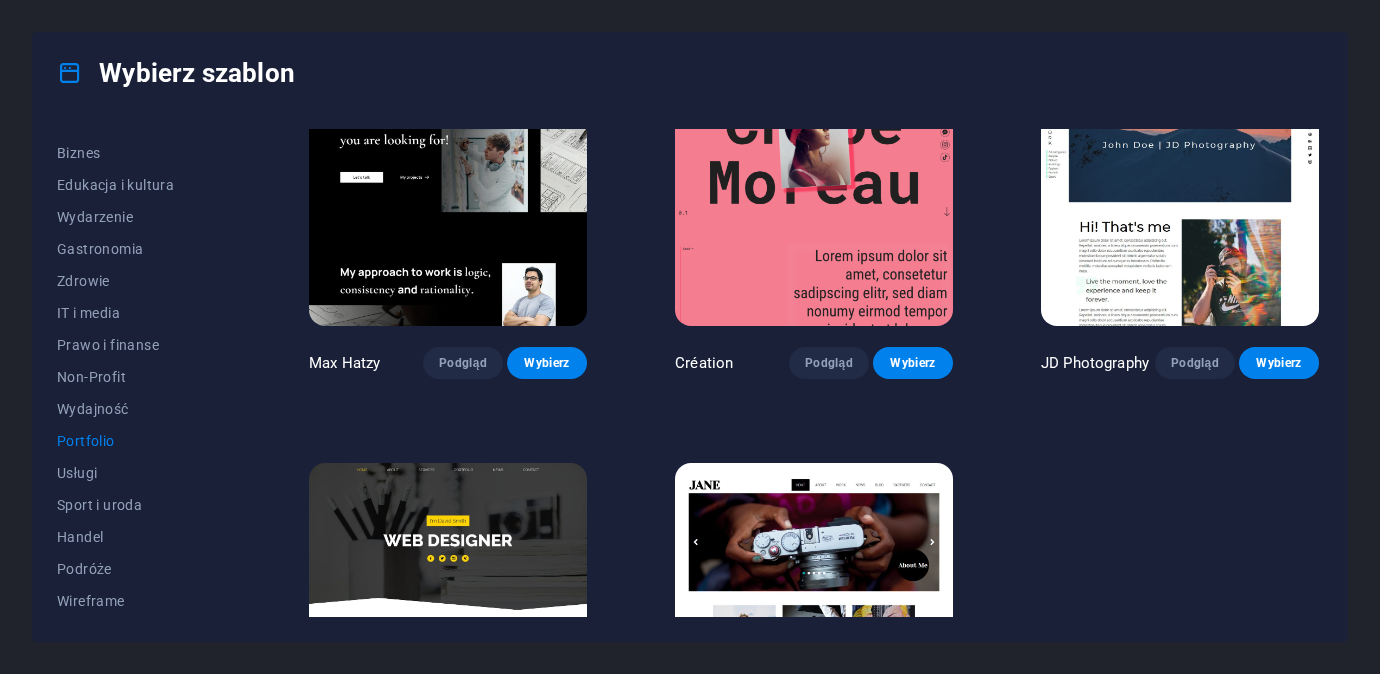scroll, scrollTop: 306, scrollLeft: 0, axis: vertical 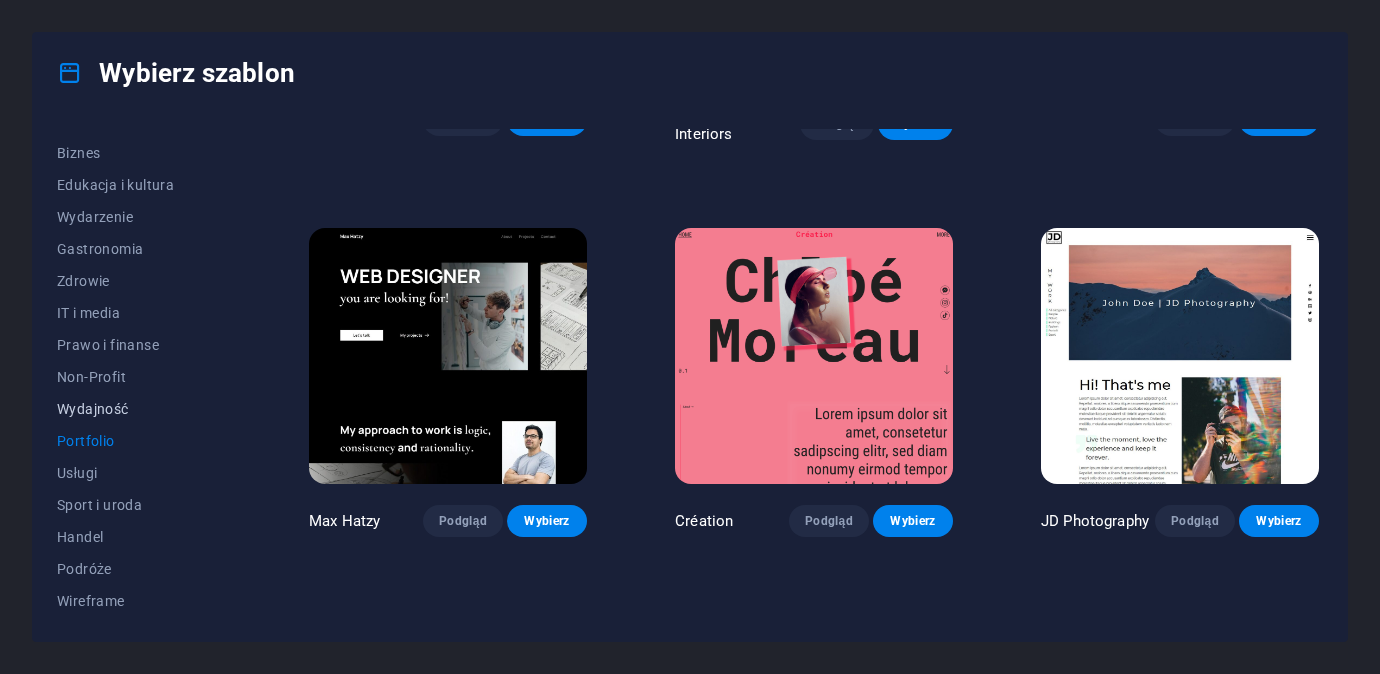 click on "Wydajność" at bounding box center [139, 409] 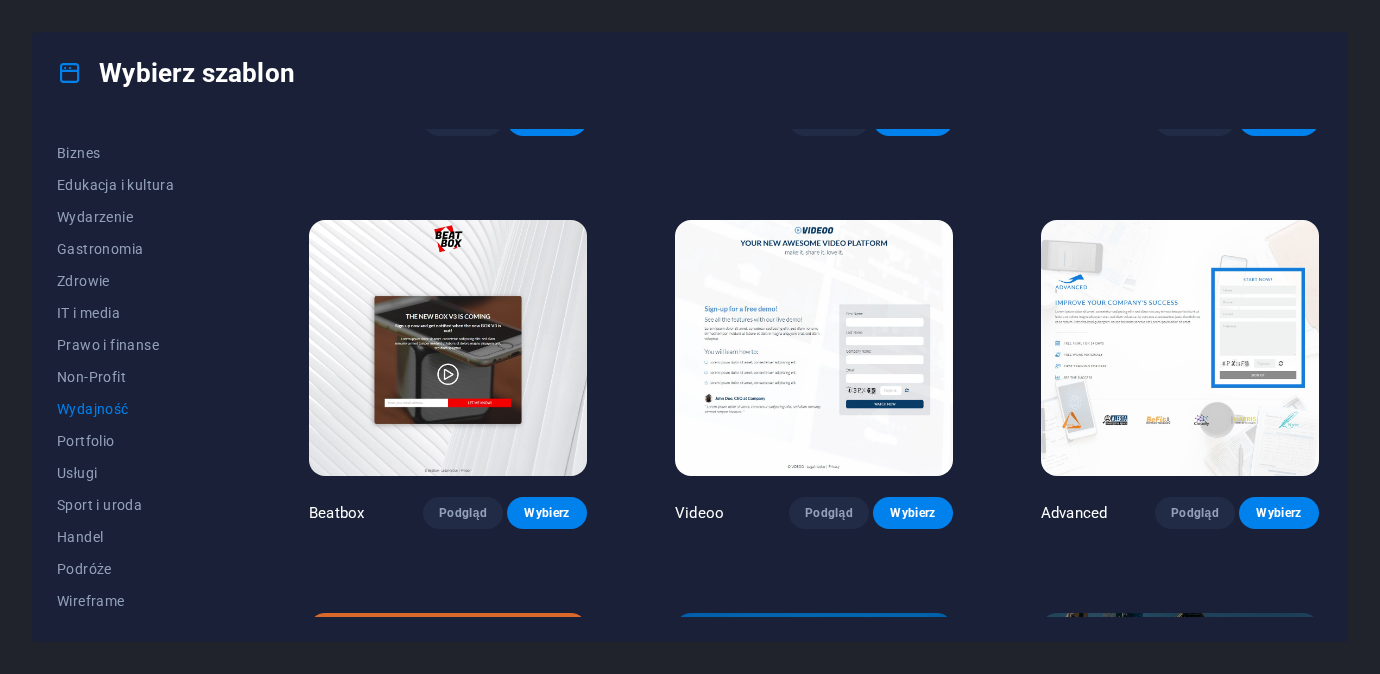 scroll, scrollTop: 999, scrollLeft: 0, axis: vertical 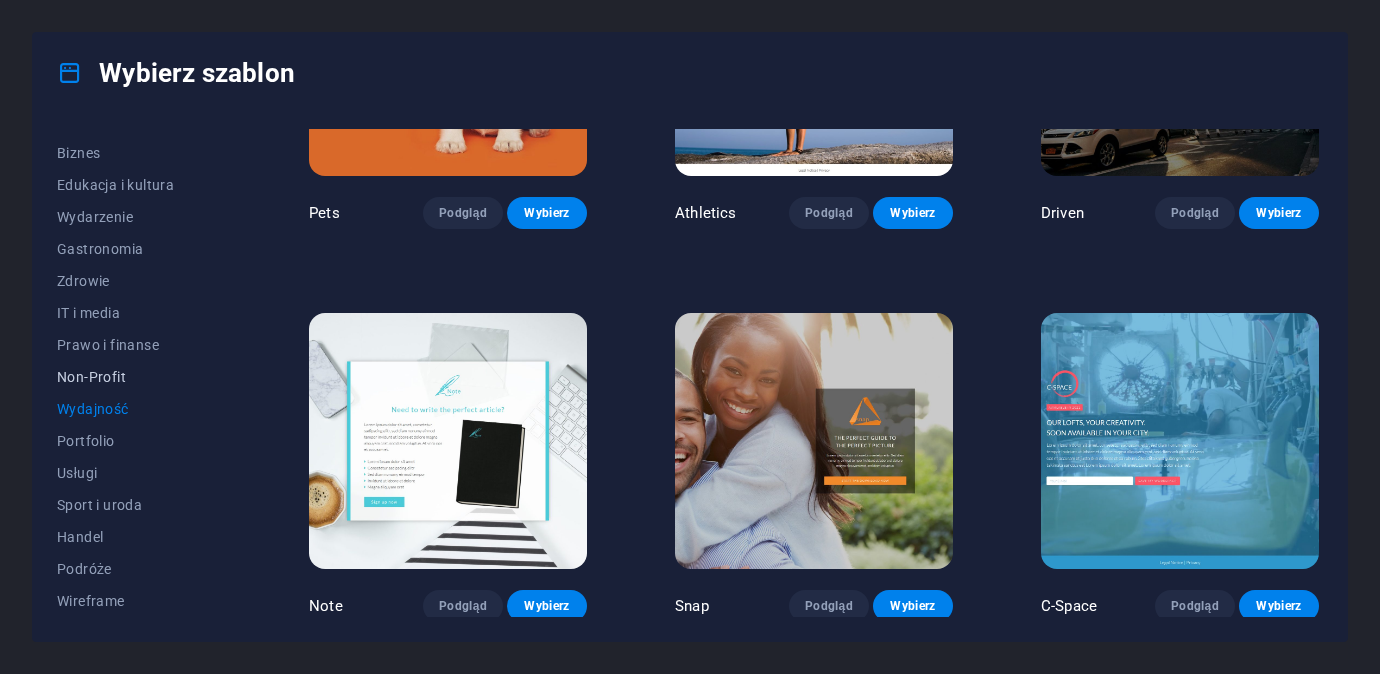 click on "Non-Profit" at bounding box center [139, 377] 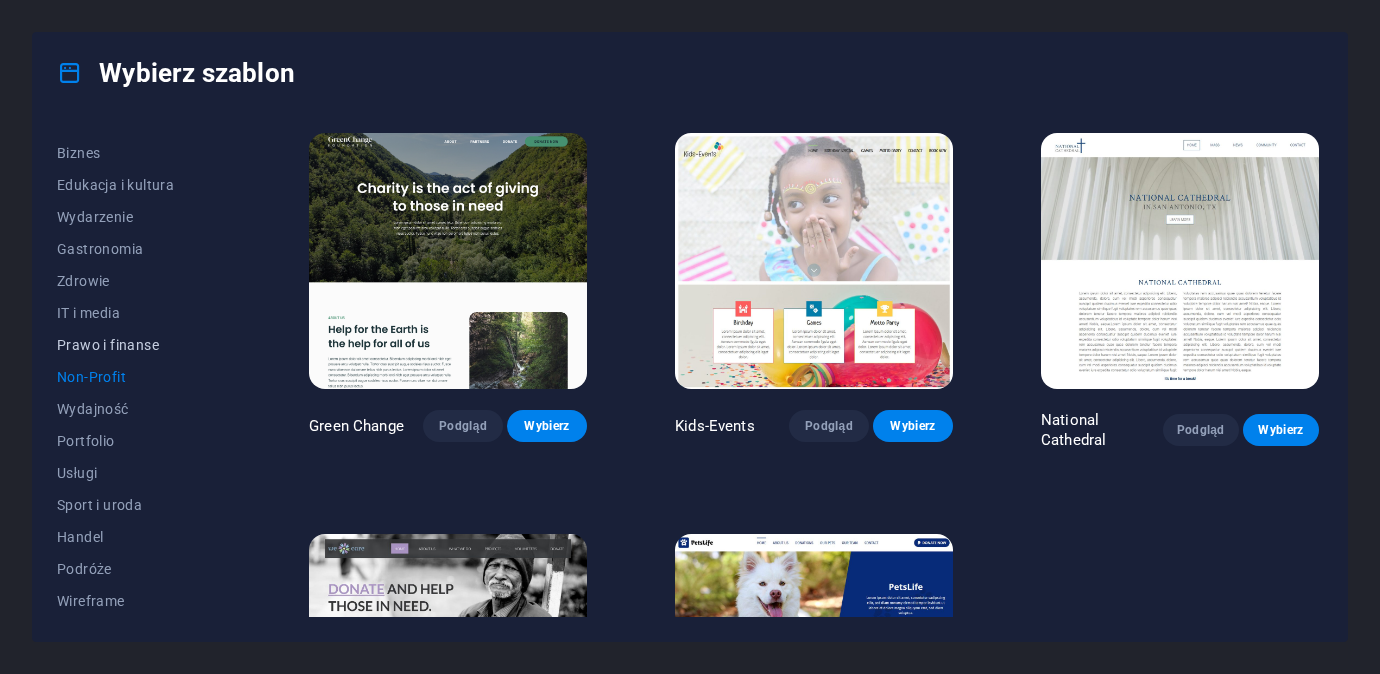 click on "Prawo i finanse" at bounding box center [139, 345] 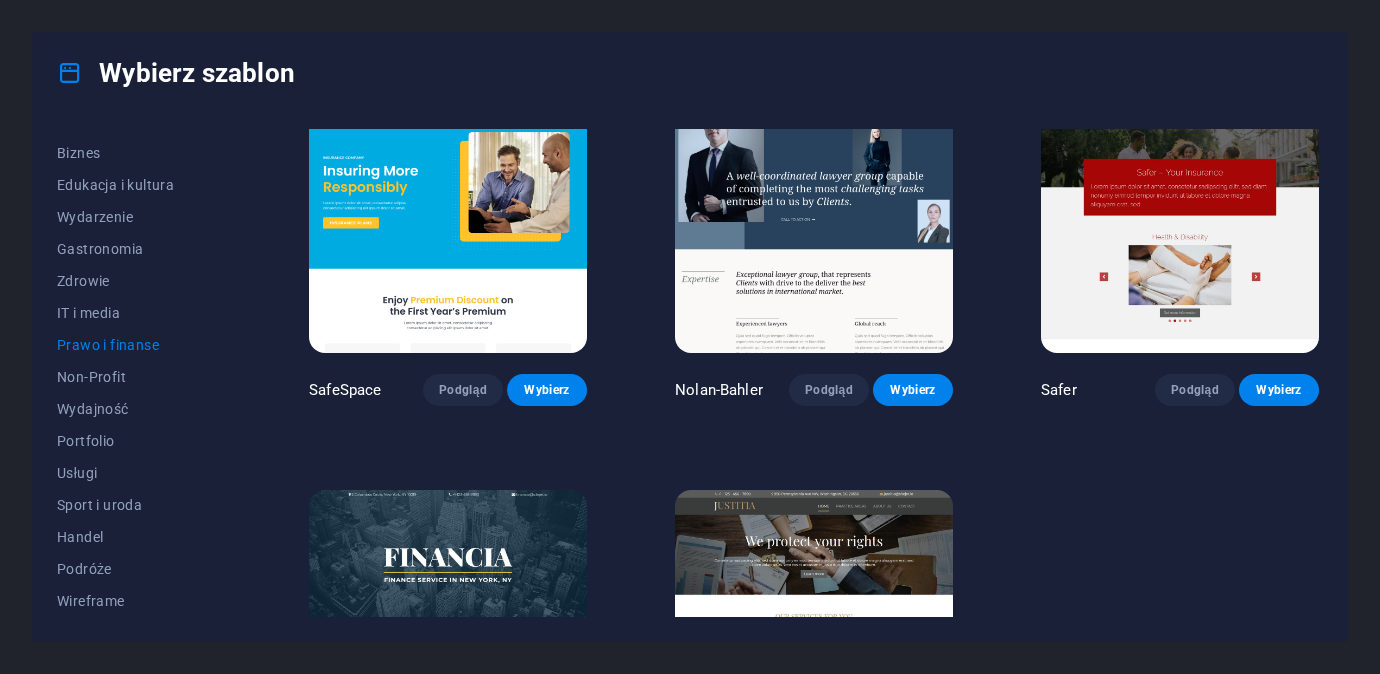 scroll, scrollTop: 213, scrollLeft: 0, axis: vertical 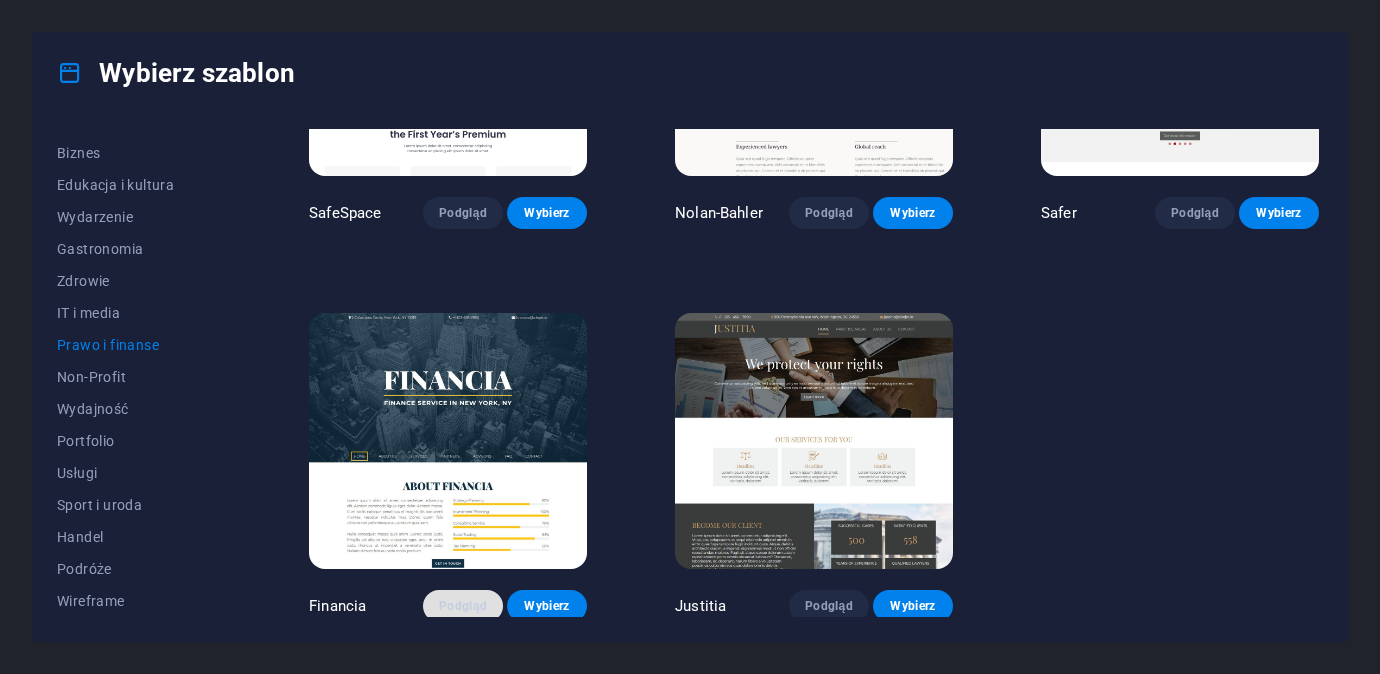 click on "Podgląd" at bounding box center [463, 606] 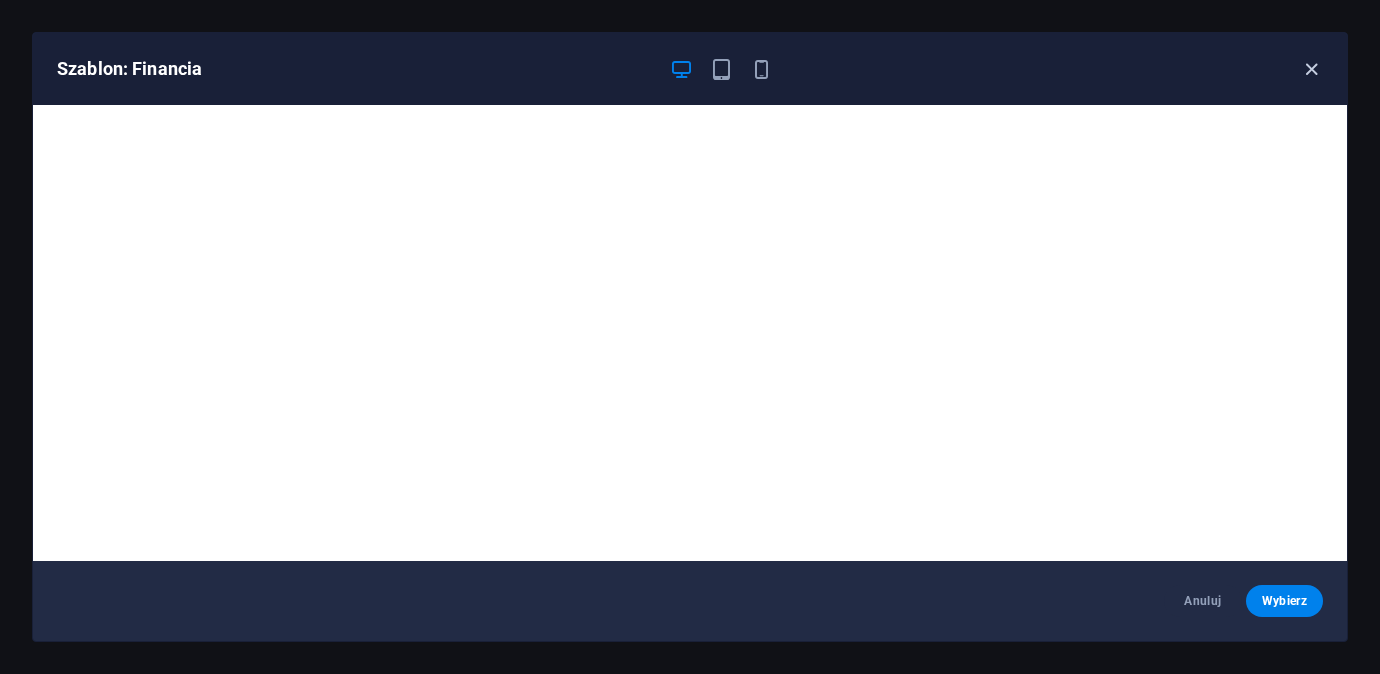 click at bounding box center [1311, 69] 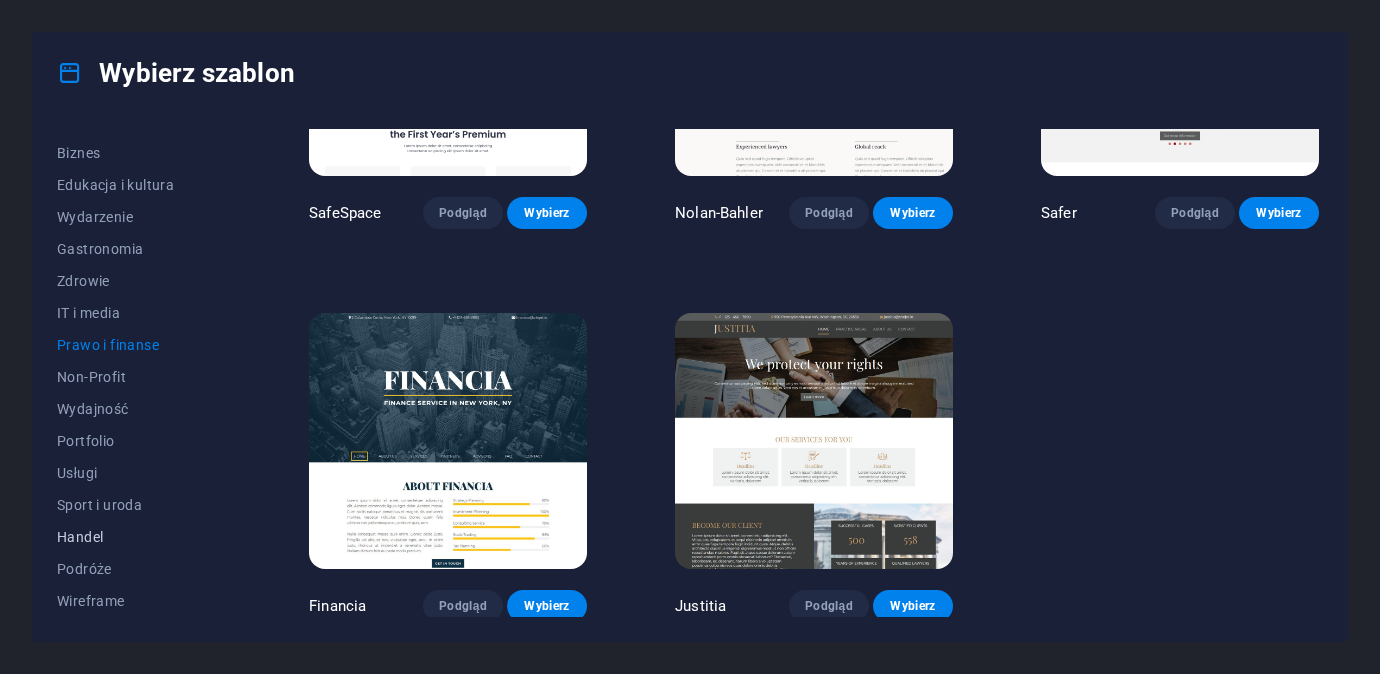 click on "Handel" at bounding box center [139, 537] 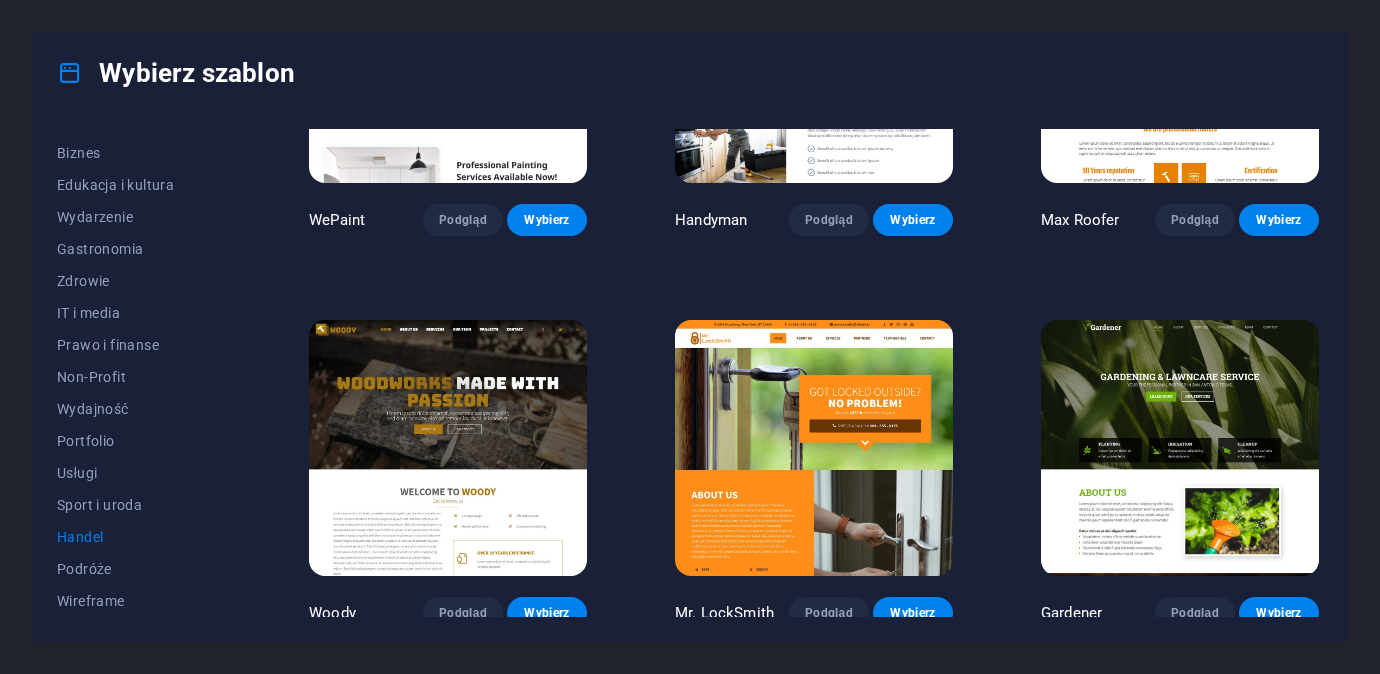 scroll, scrollTop: 245, scrollLeft: 0, axis: vertical 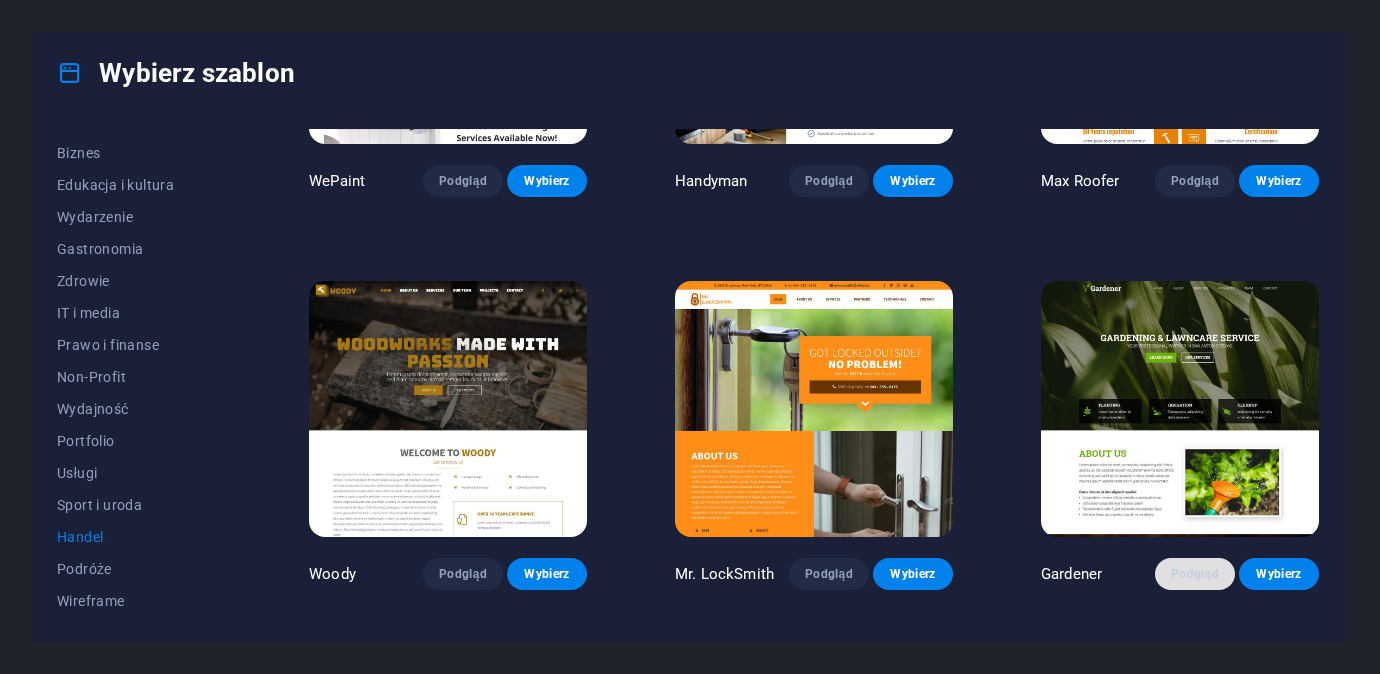 click on "Podgląd" at bounding box center [1195, 574] 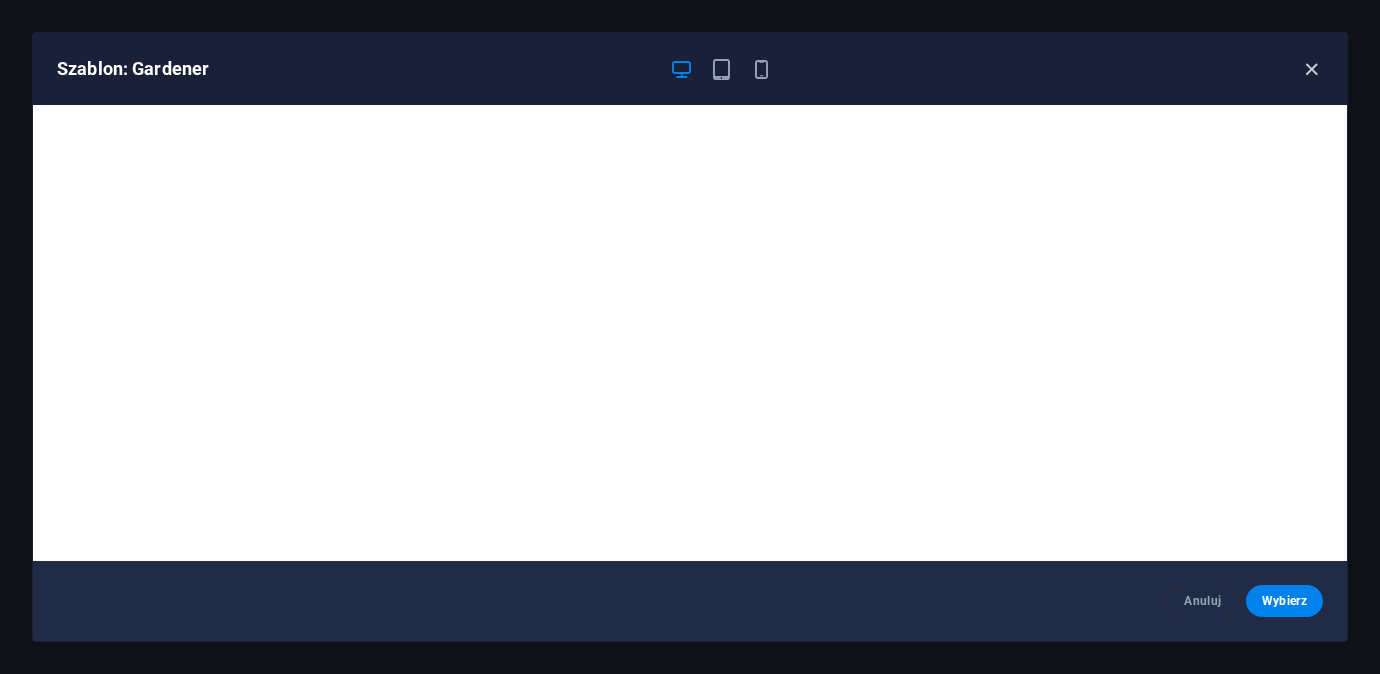 click at bounding box center [1311, 69] 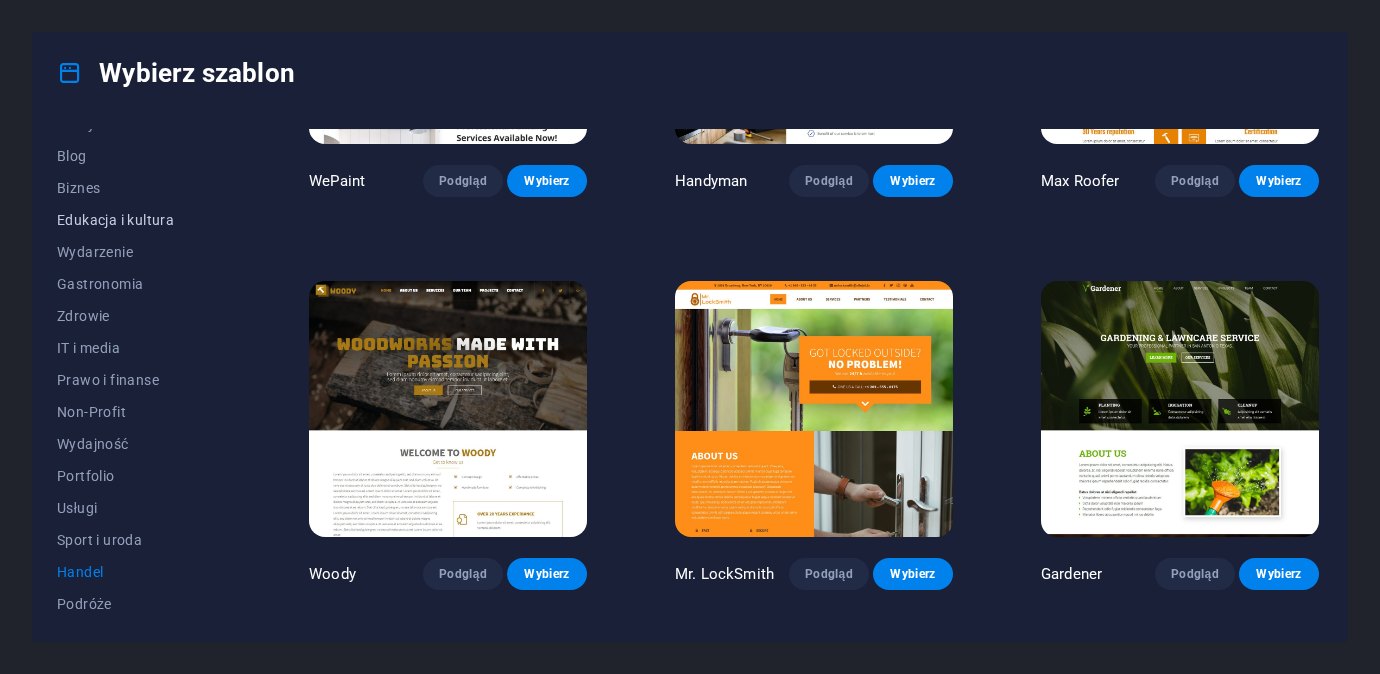 scroll, scrollTop: 0, scrollLeft: 0, axis: both 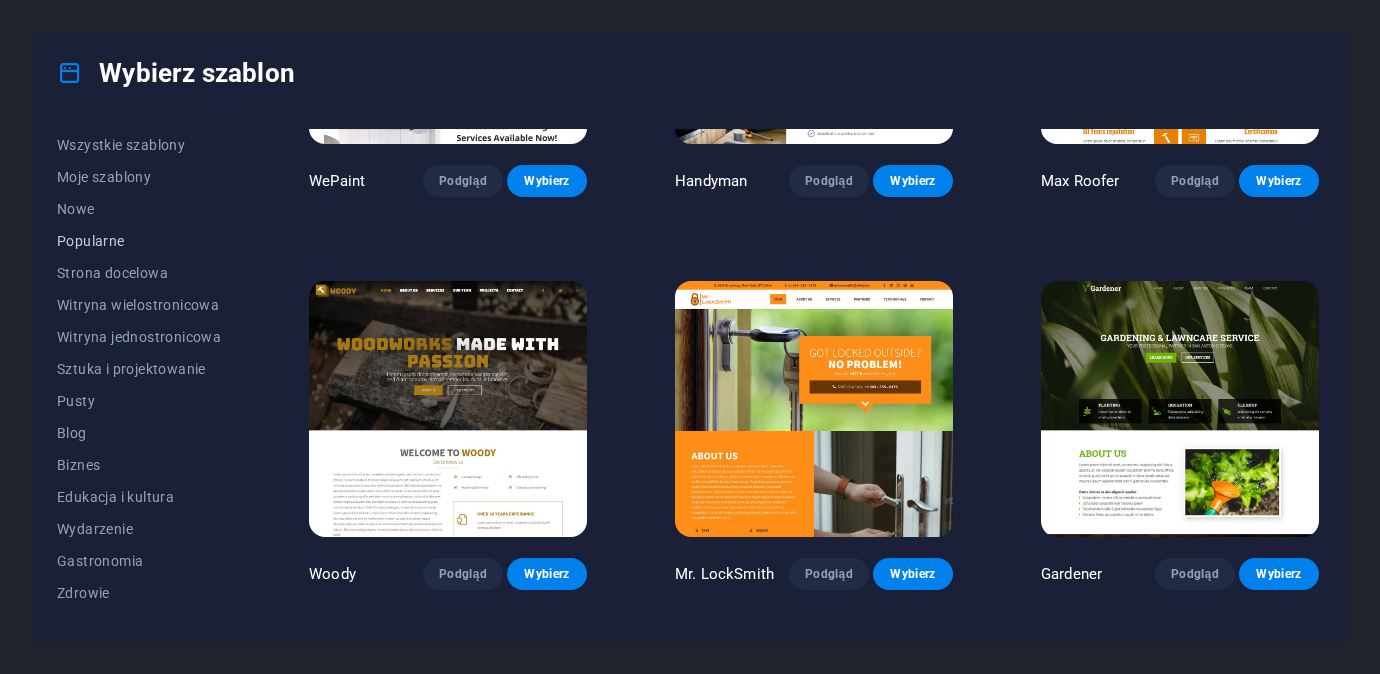 click on "Popularne" at bounding box center (139, 241) 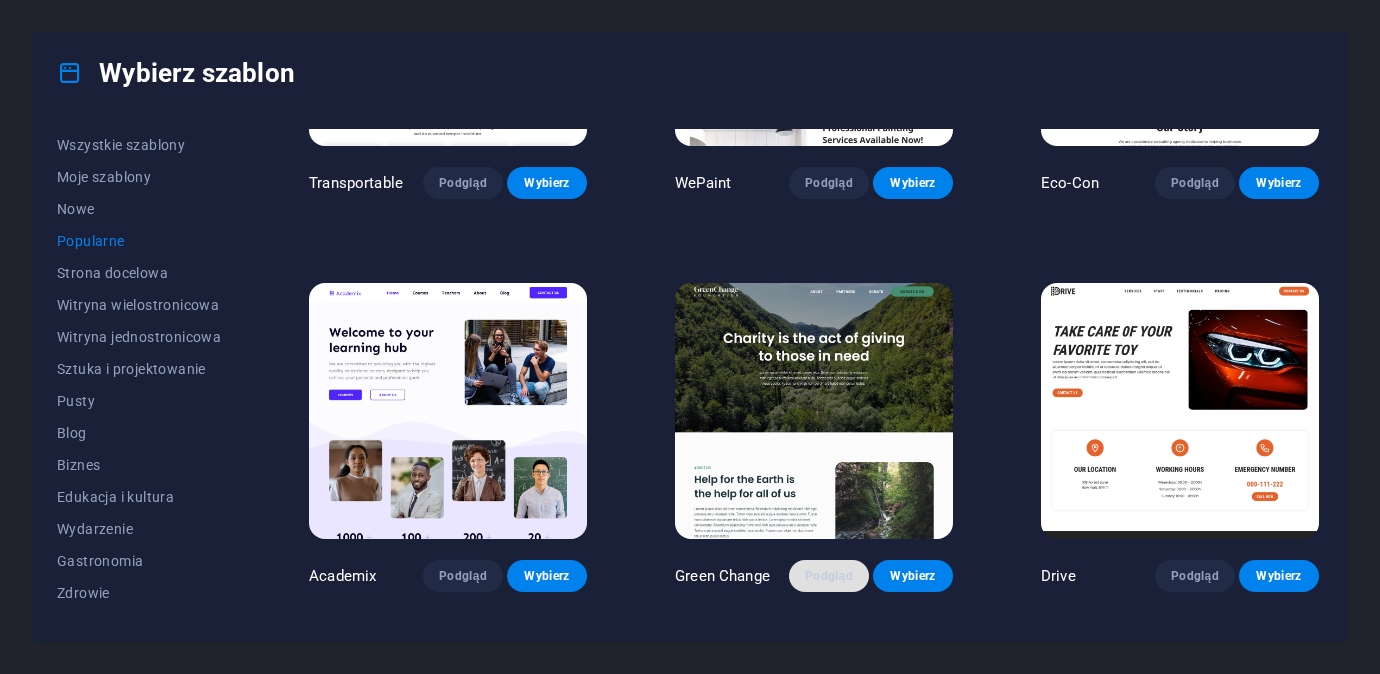 click on "Podgląd" at bounding box center (829, 576) 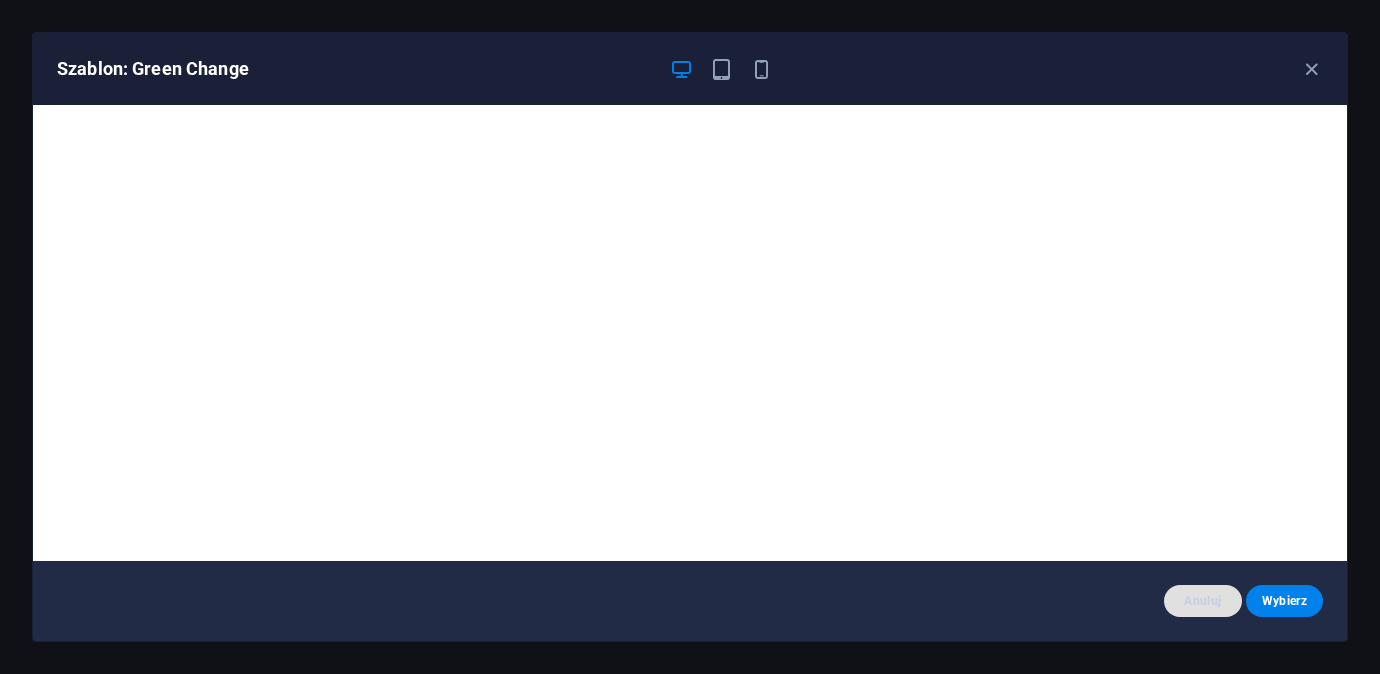click on "Anuluj" at bounding box center [1202, 601] 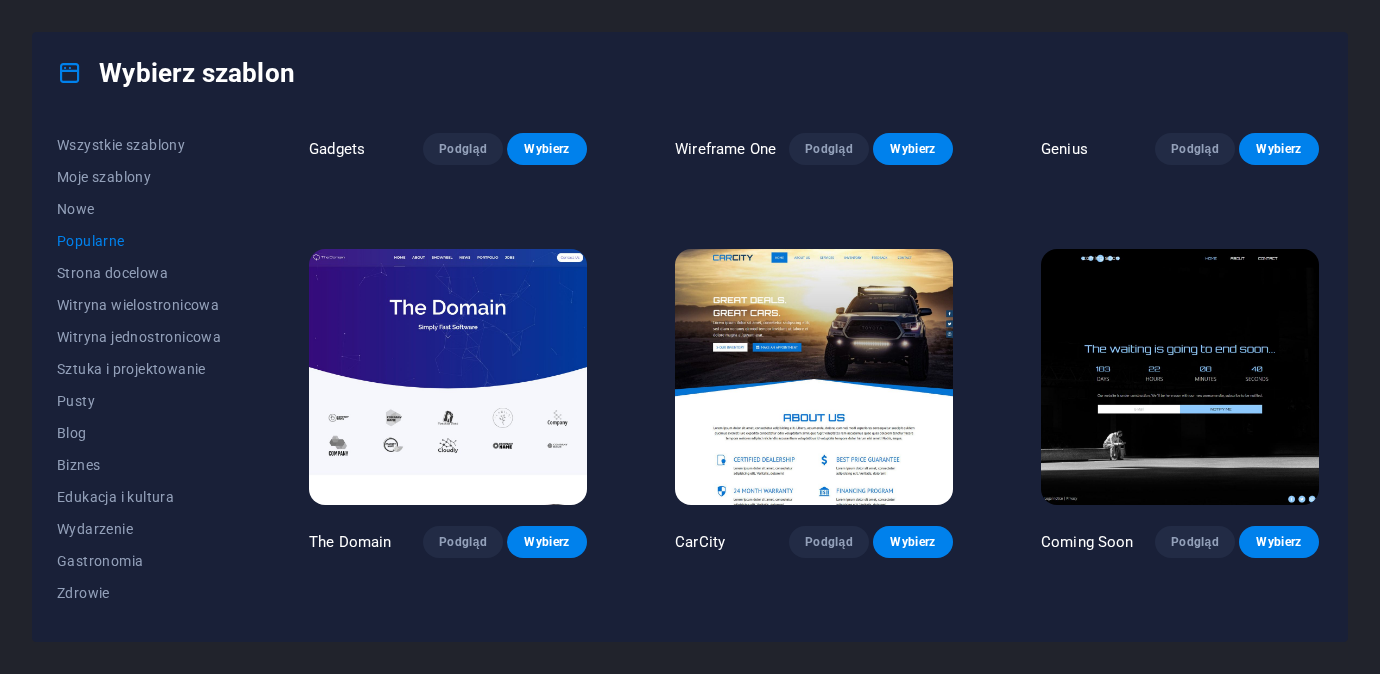 scroll, scrollTop: 1502, scrollLeft: 0, axis: vertical 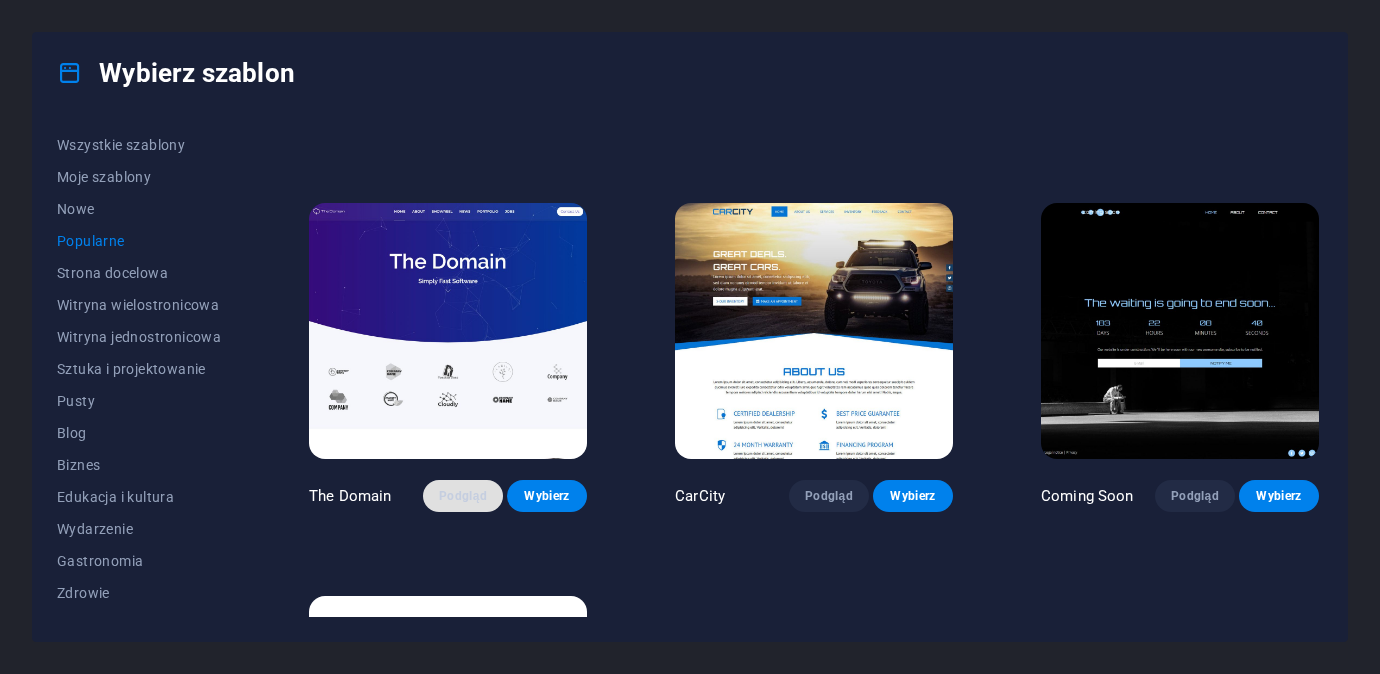 click on "Podgląd" at bounding box center [463, 496] 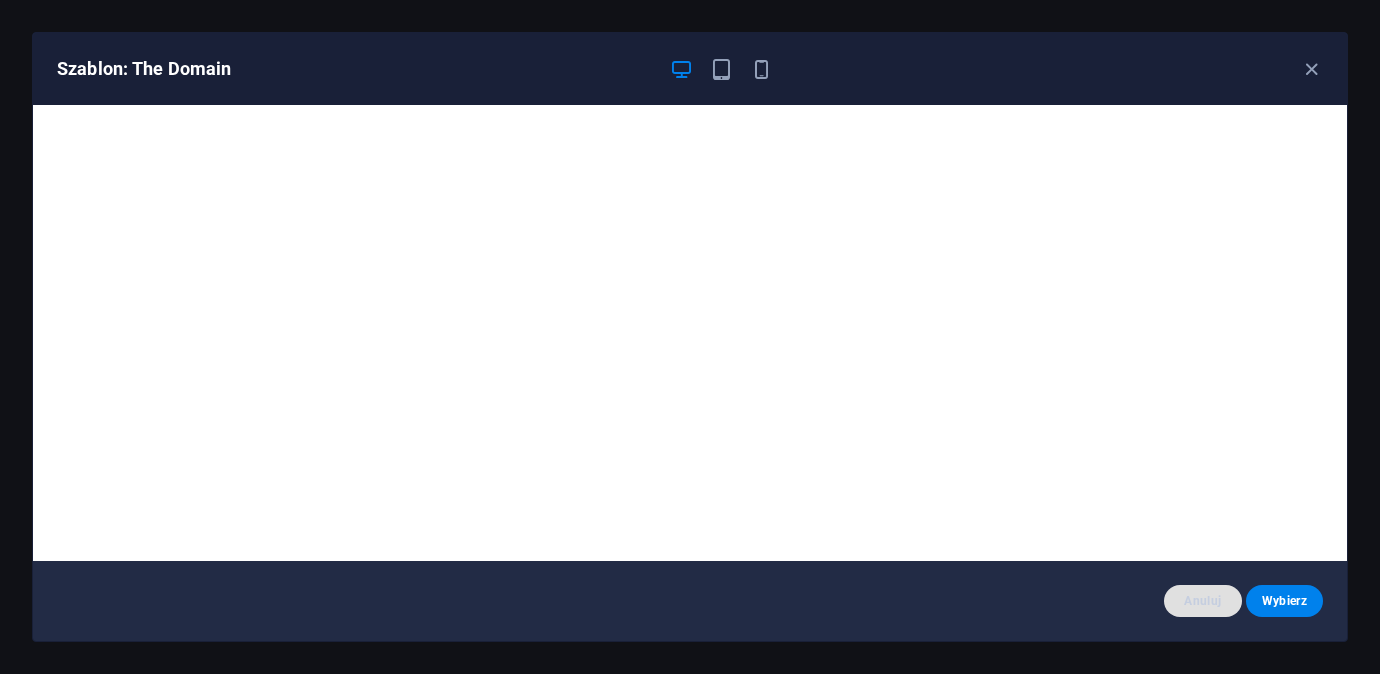 click on "Anuluj" at bounding box center (1202, 601) 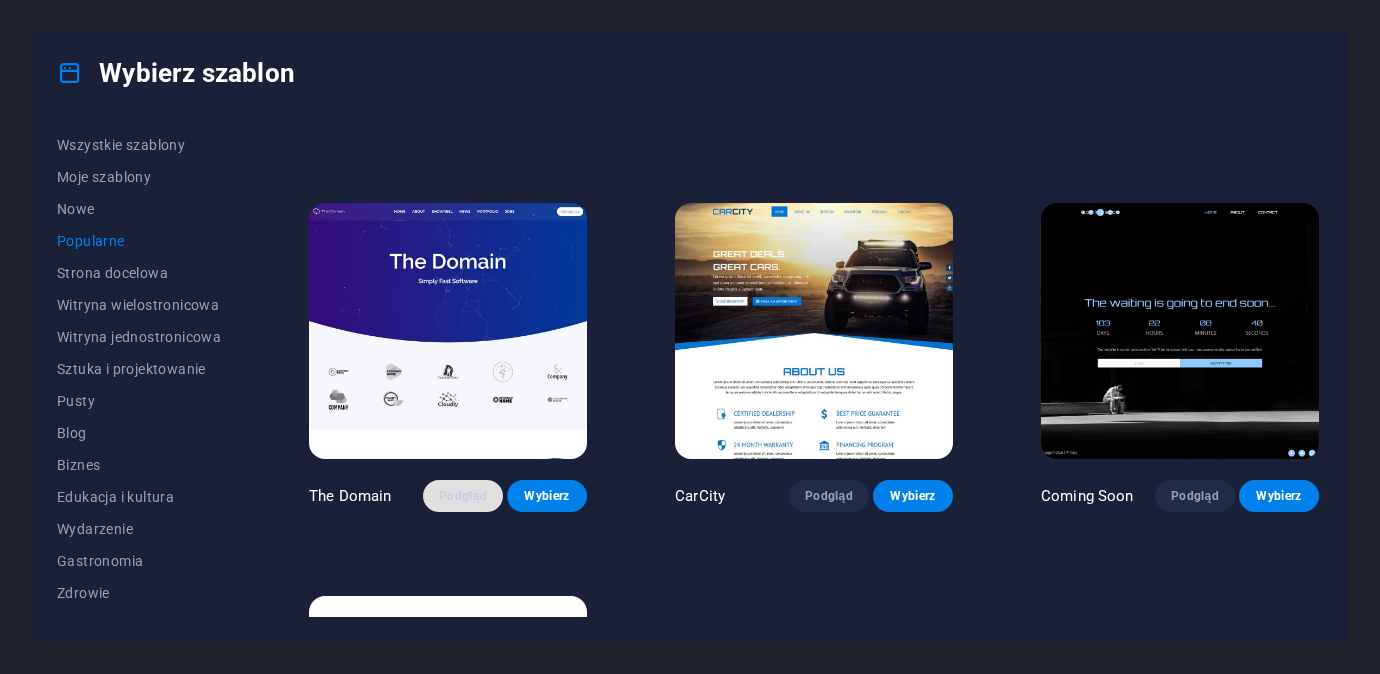 click on "Podgląd" at bounding box center [463, 496] 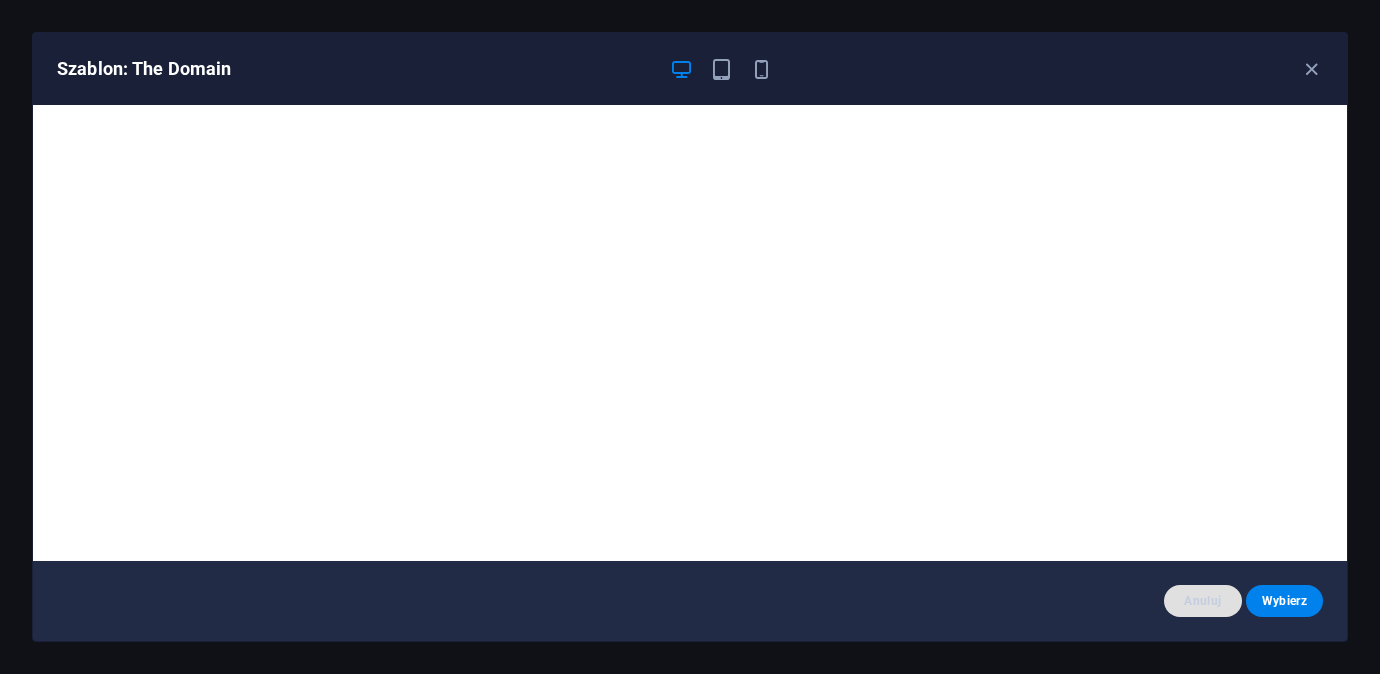 click on "Anuluj" at bounding box center (1202, 601) 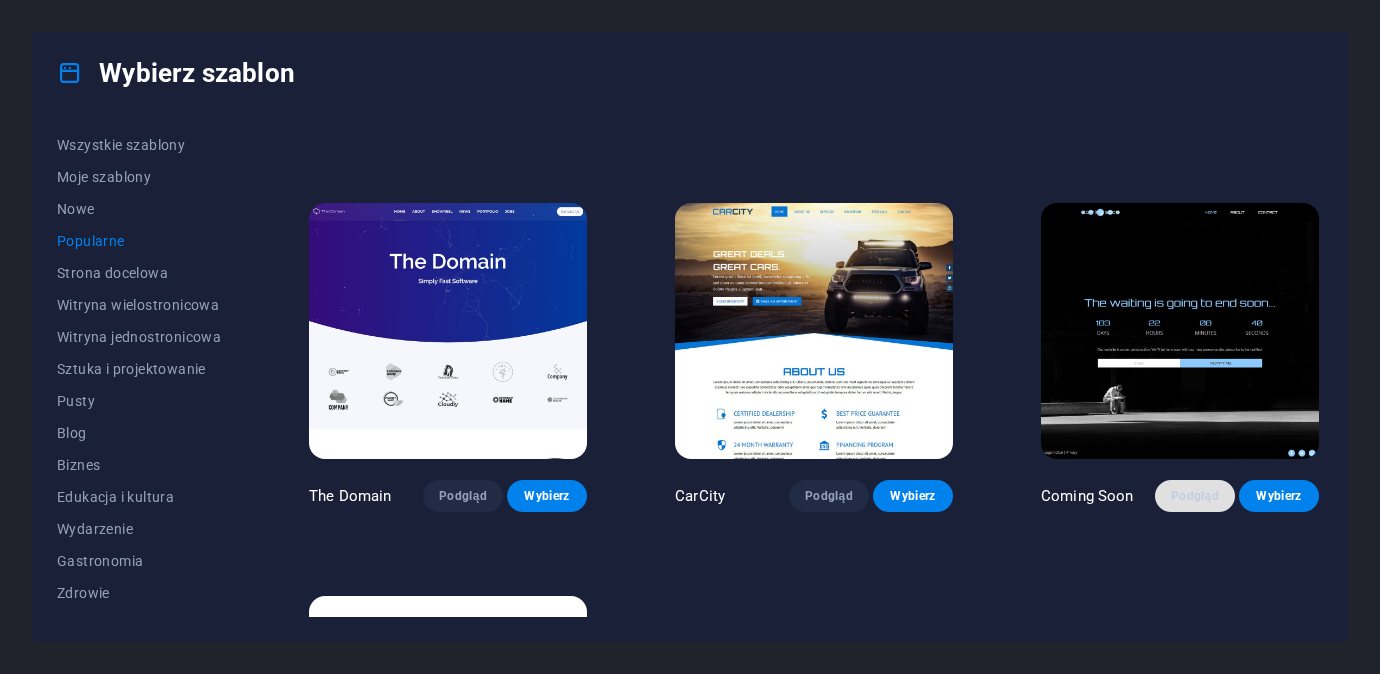 click on "Podgląd" at bounding box center [1195, 496] 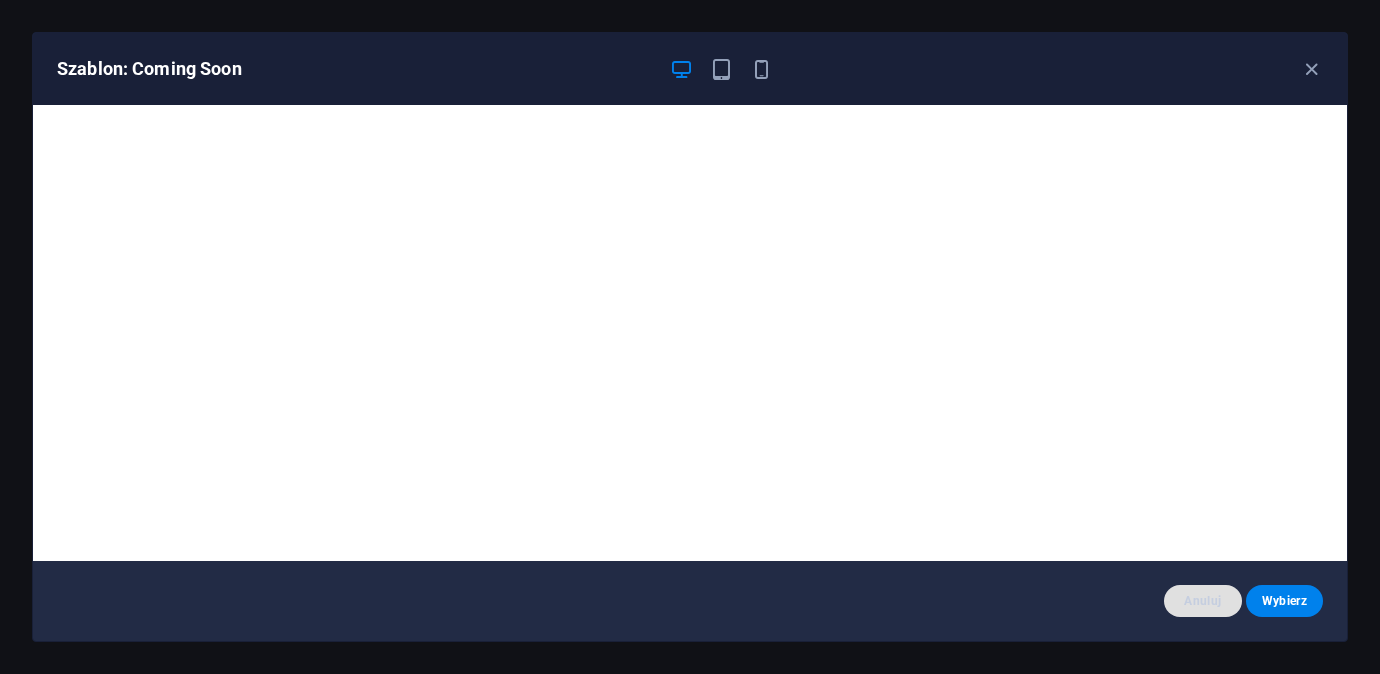 click on "Anuluj" at bounding box center (1202, 601) 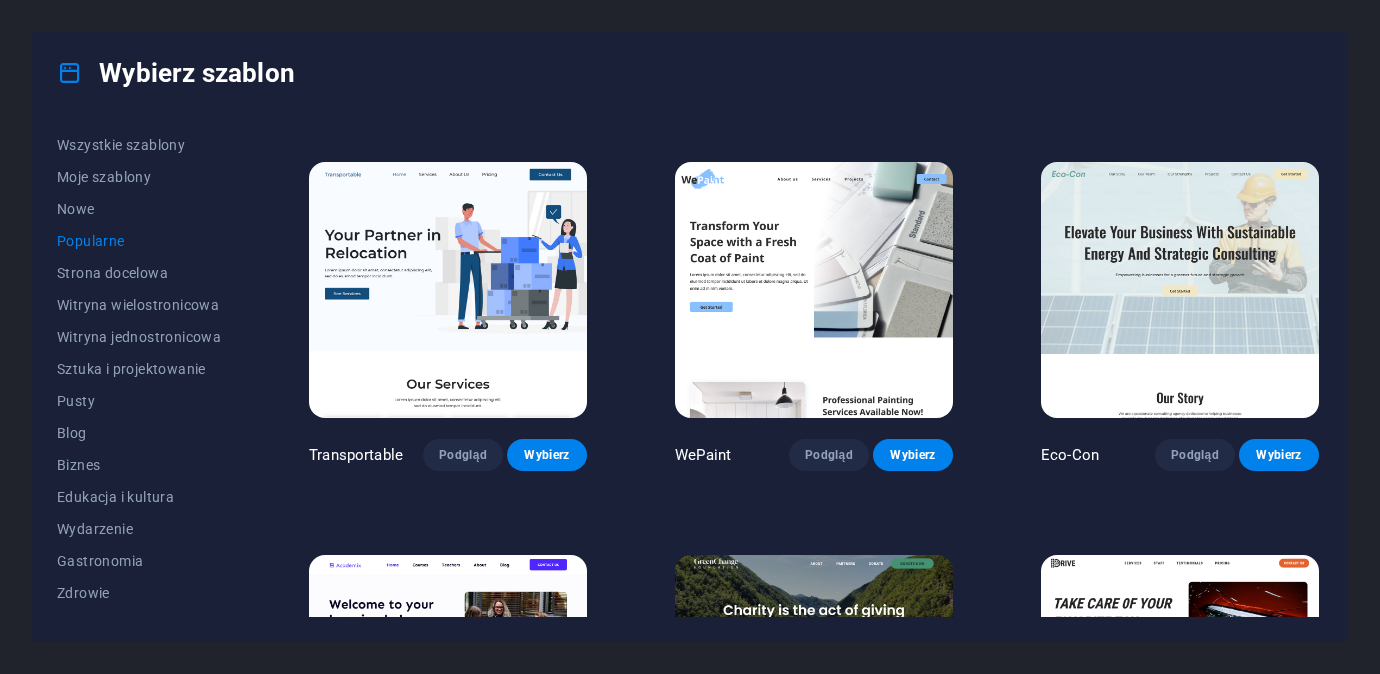 scroll, scrollTop: 343, scrollLeft: 0, axis: vertical 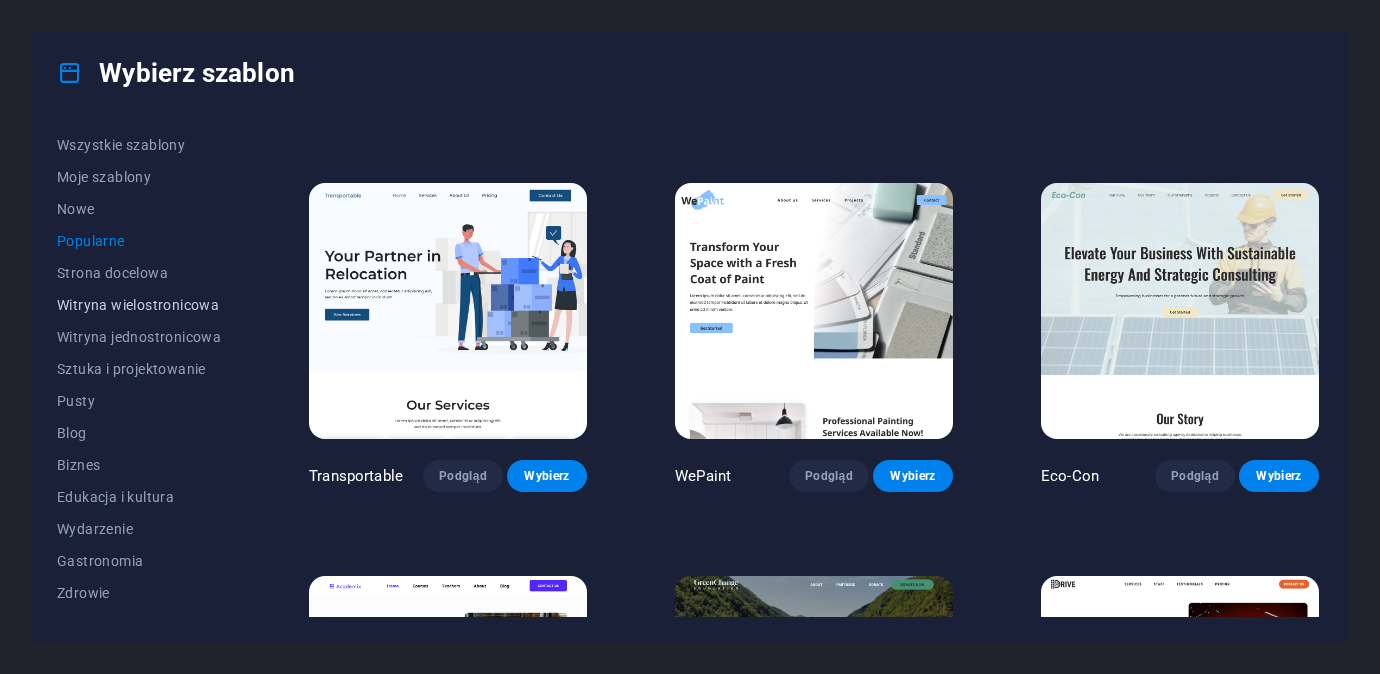 click on "Witryna wielostronicowa" at bounding box center (139, 305) 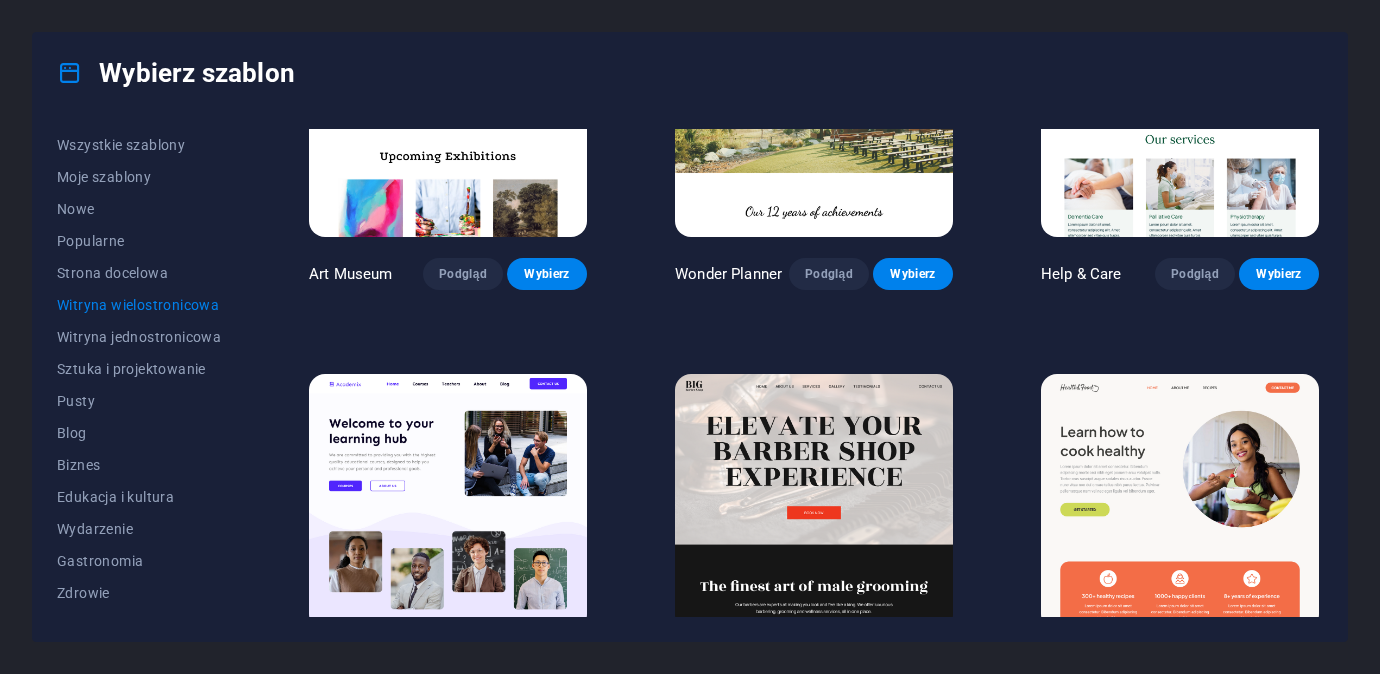 scroll, scrollTop: 717, scrollLeft: 0, axis: vertical 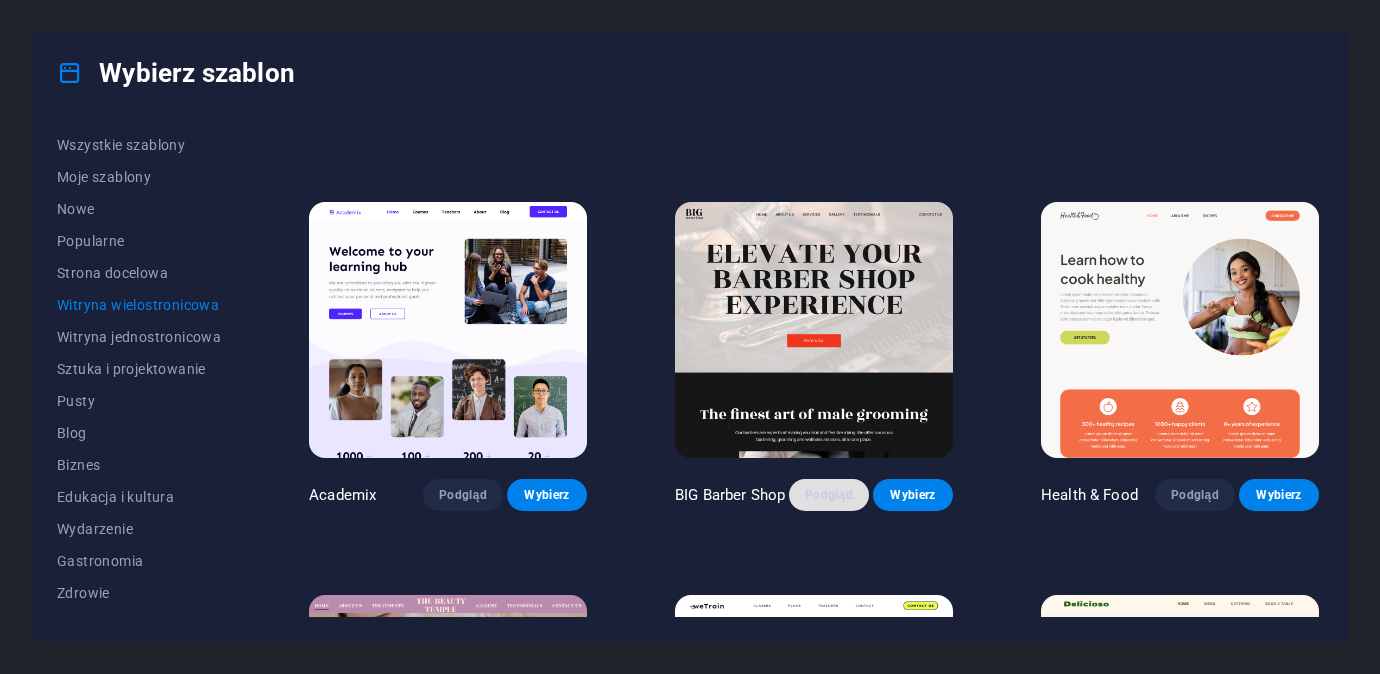 click on "Podgląd" at bounding box center (829, 495) 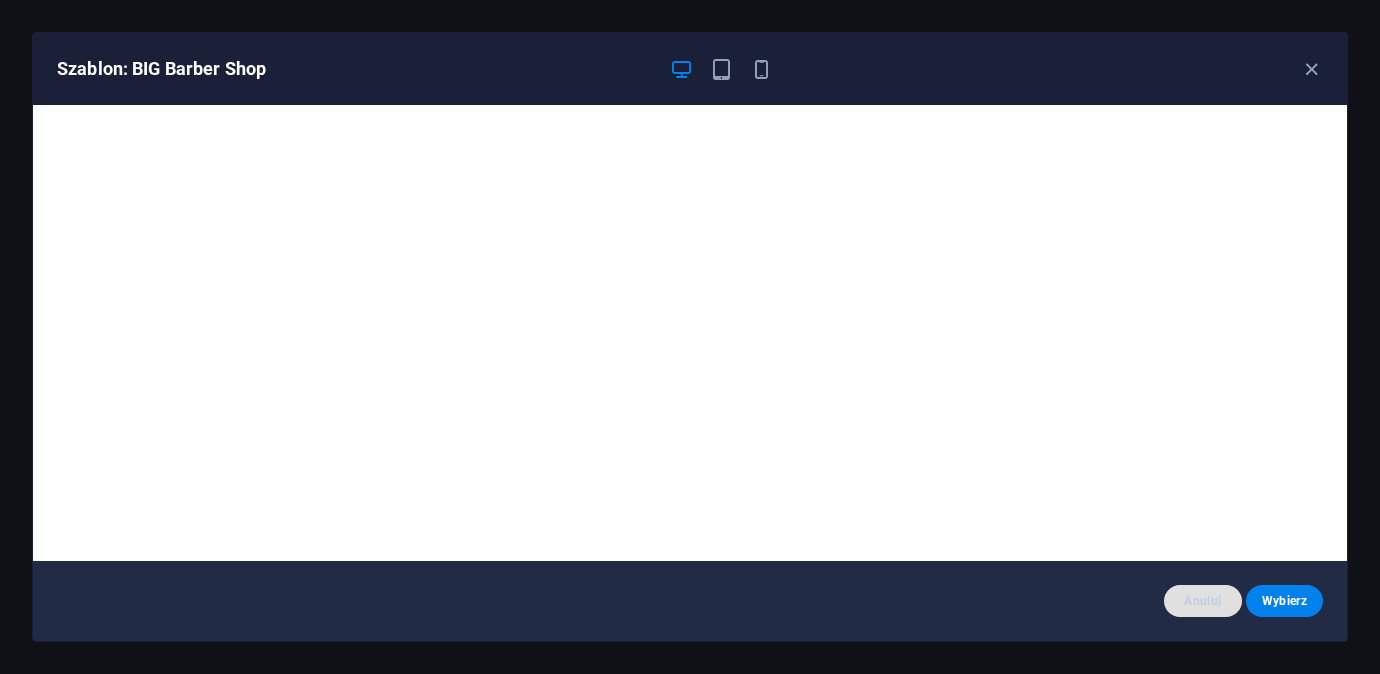 click on "Anuluj" at bounding box center [1202, 601] 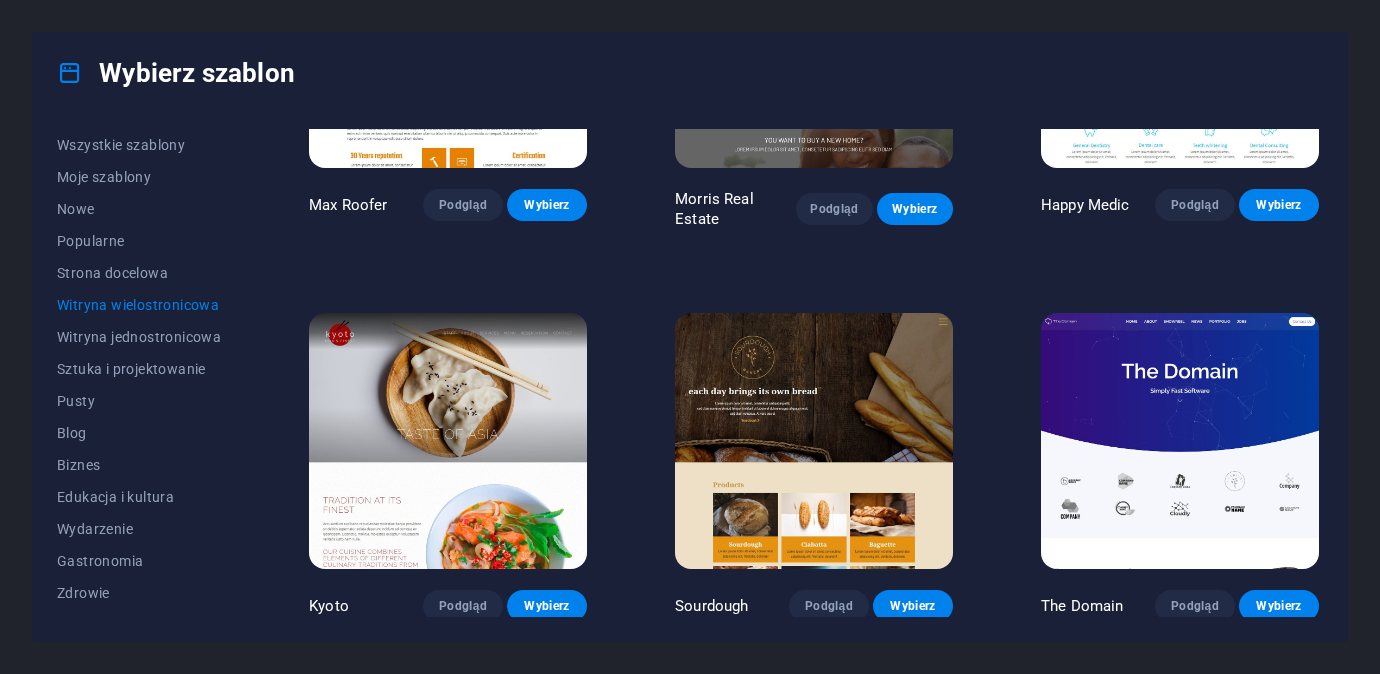 scroll, scrollTop: 5074, scrollLeft: 0, axis: vertical 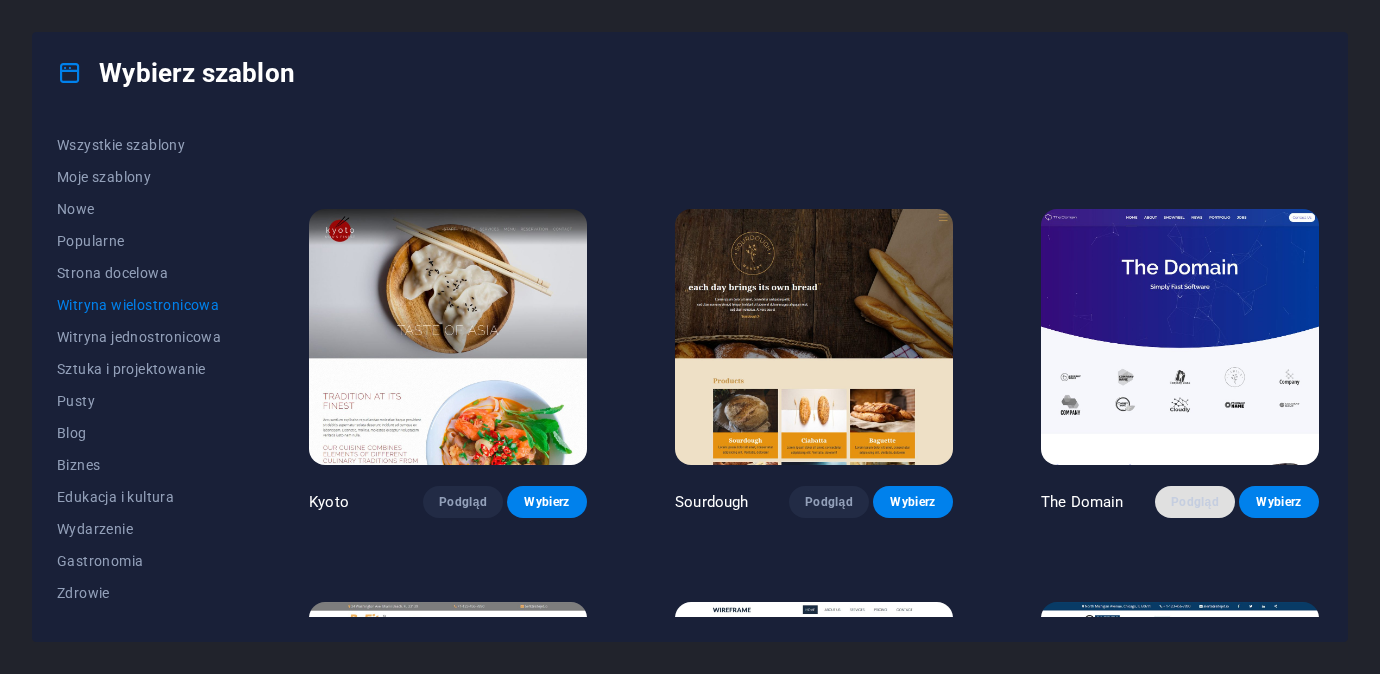 click on "Podgląd" at bounding box center [1195, 502] 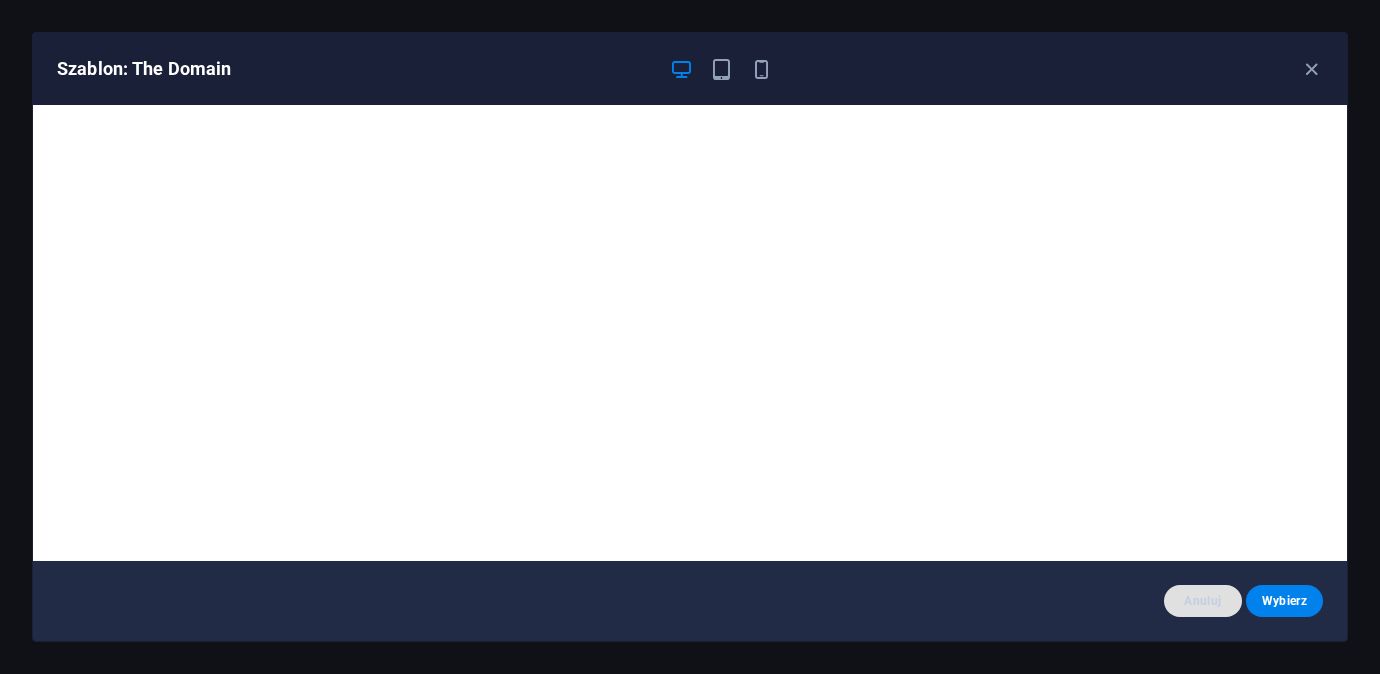 click on "Anuluj" at bounding box center [1202, 601] 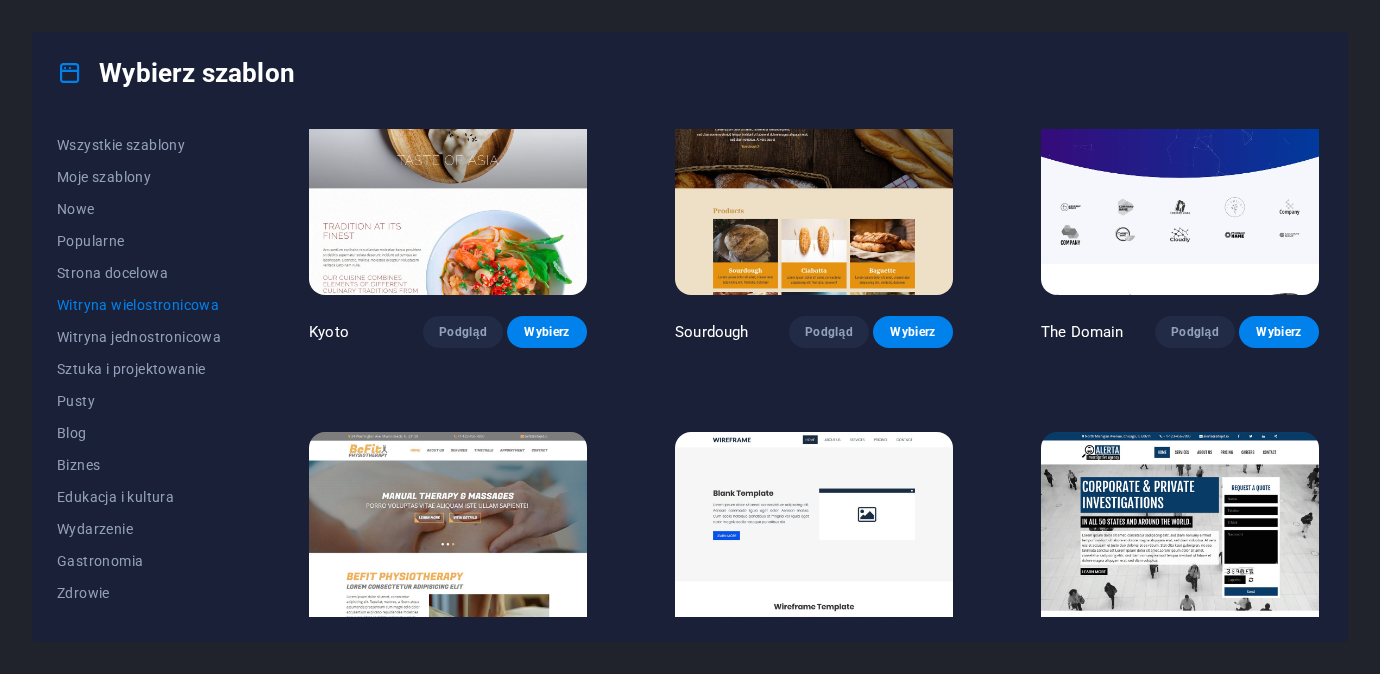 scroll, scrollTop: 5417, scrollLeft: 0, axis: vertical 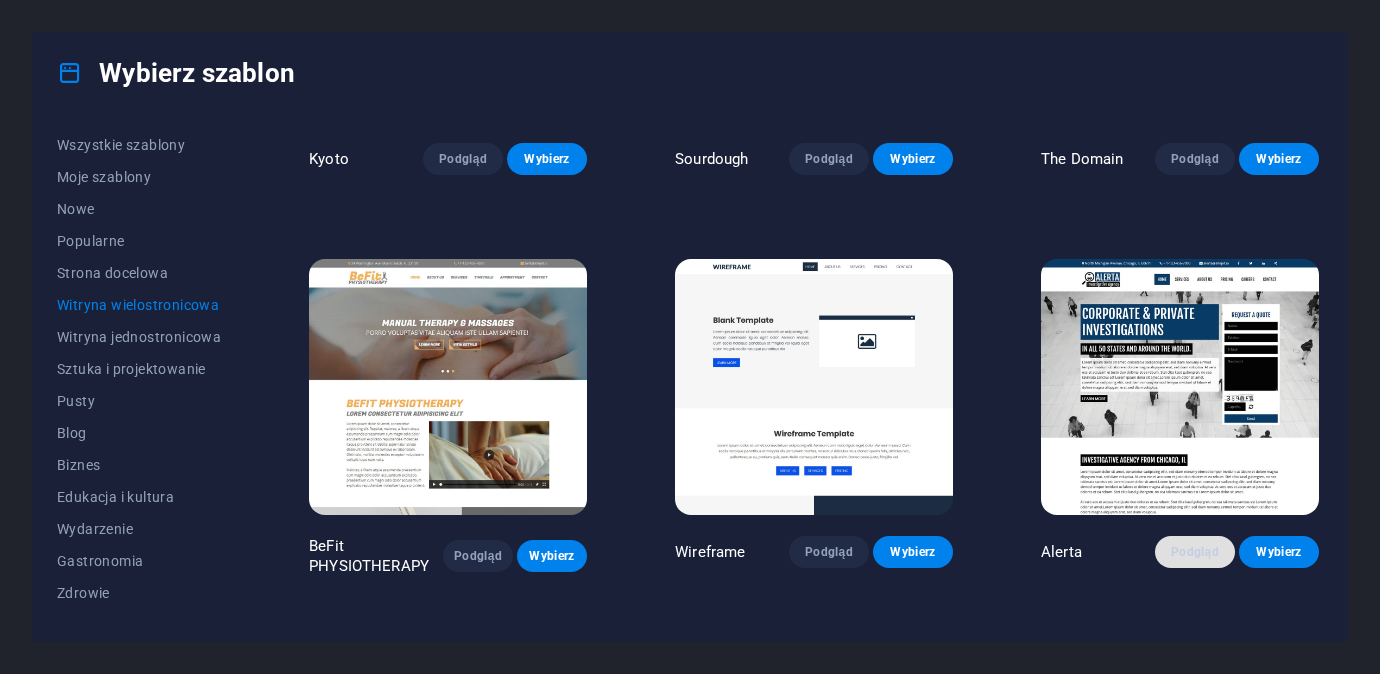 click on "Podgląd" at bounding box center [1195, 552] 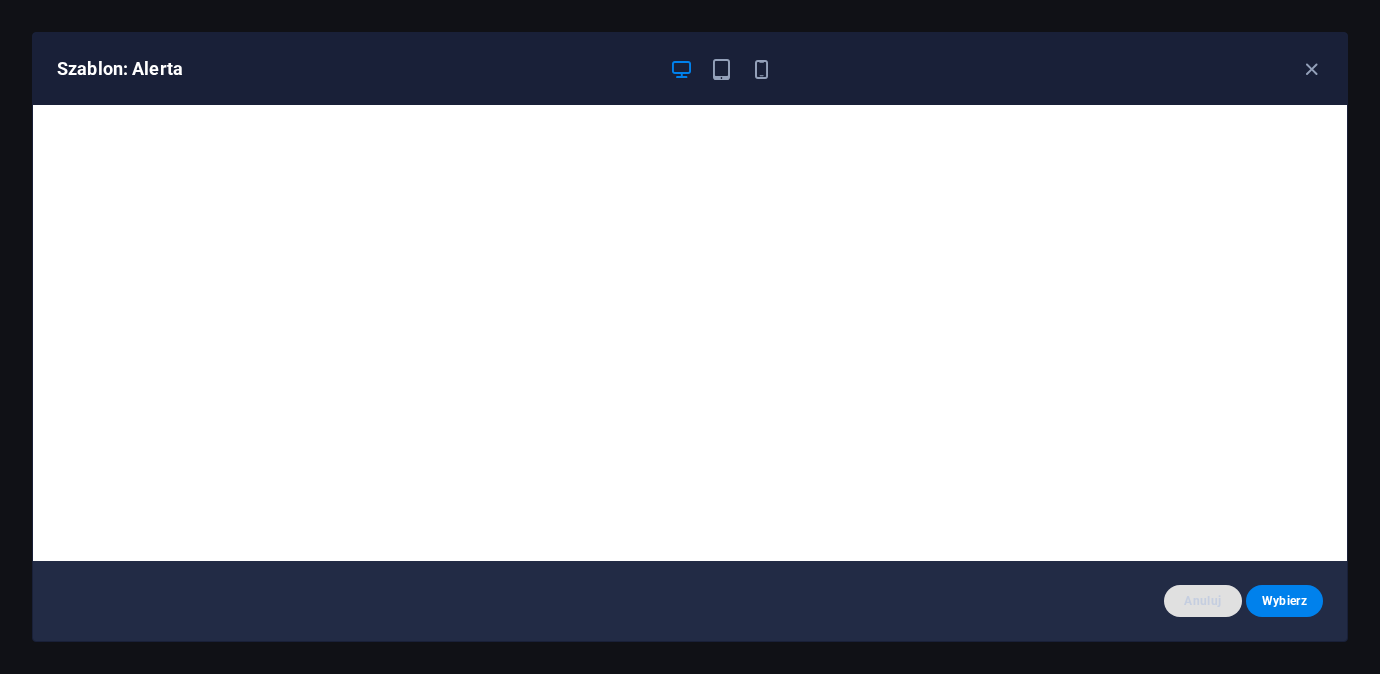 click on "Anuluj" at bounding box center (1202, 601) 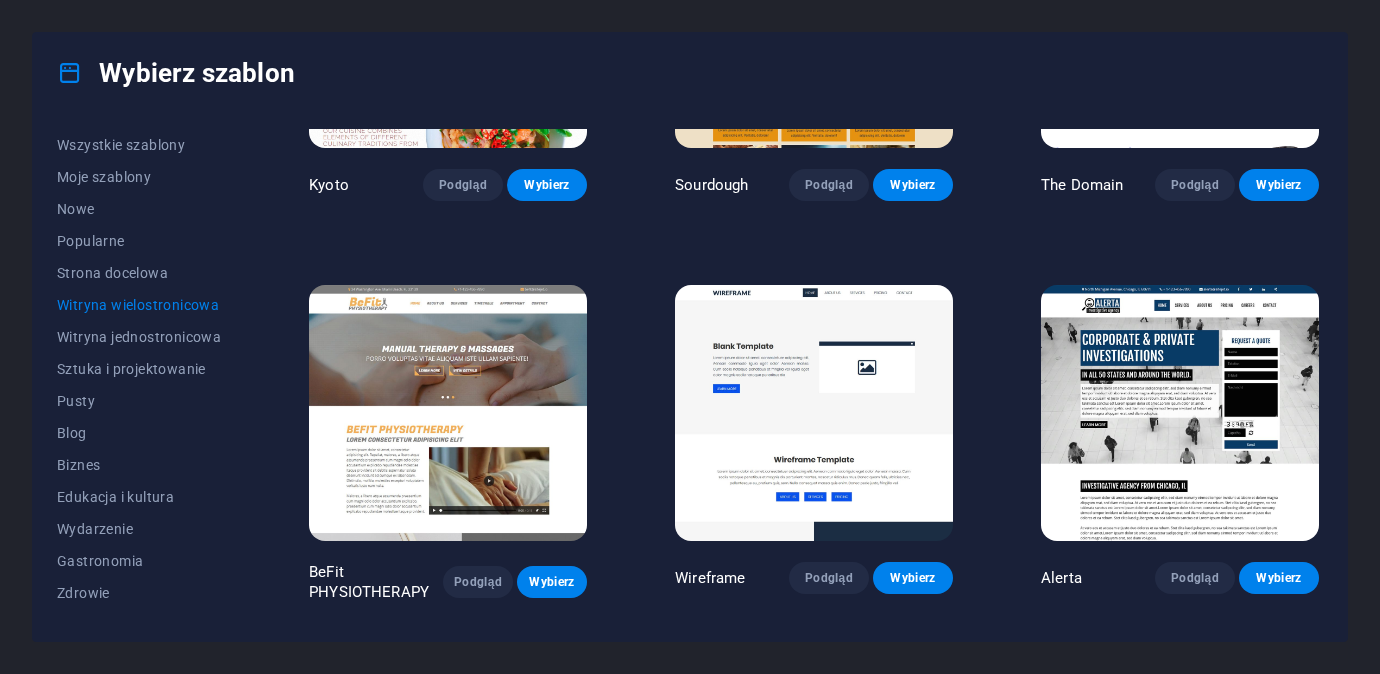 scroll, scrollTop: 4996, scrollLeft: 0, axis: vertical 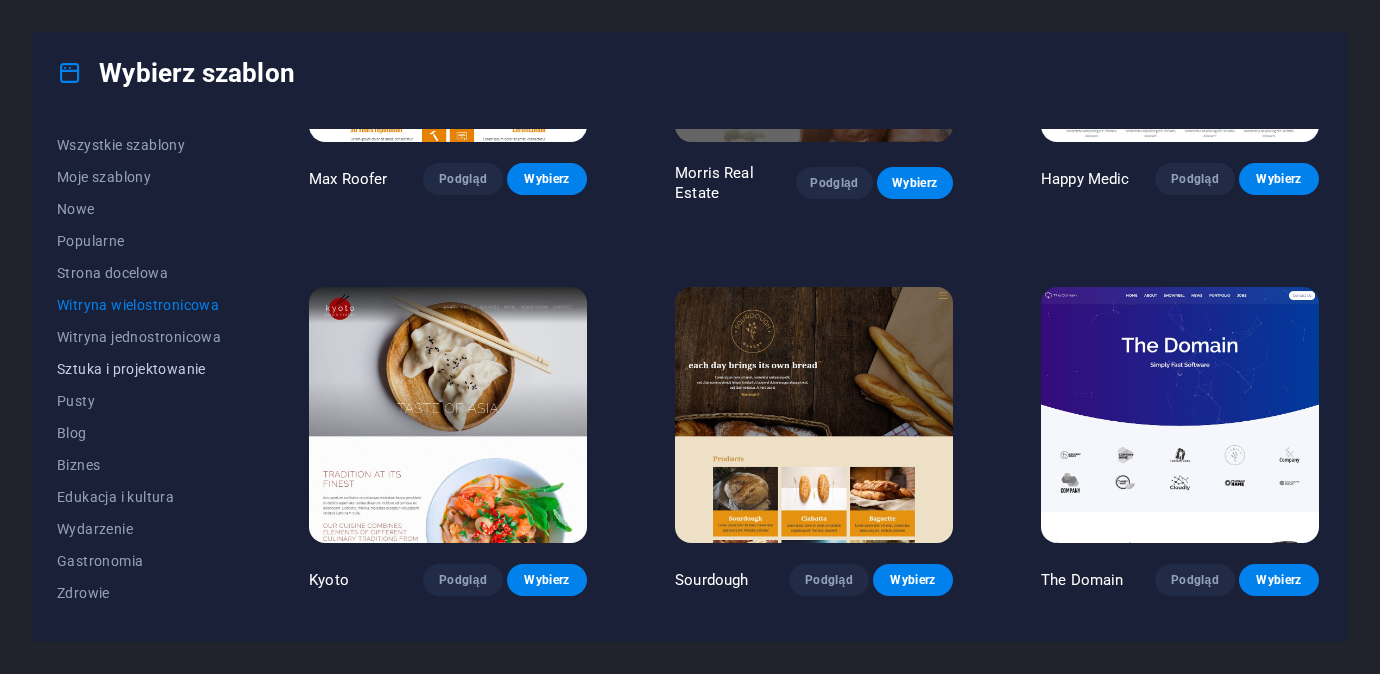 click on "Sztuka i projektowanie" at bounding box center [139, 369] 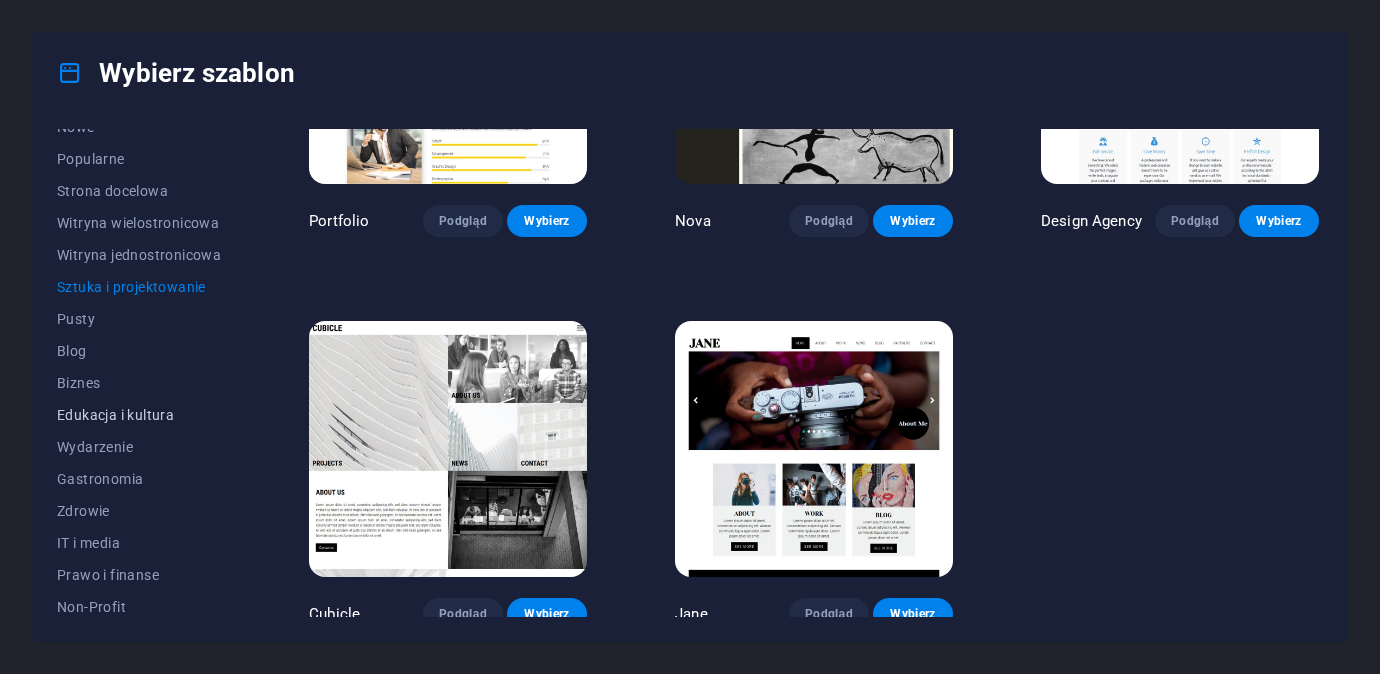 scroll, scrollTop: 83, scrollLeft: 0, axis: vertical 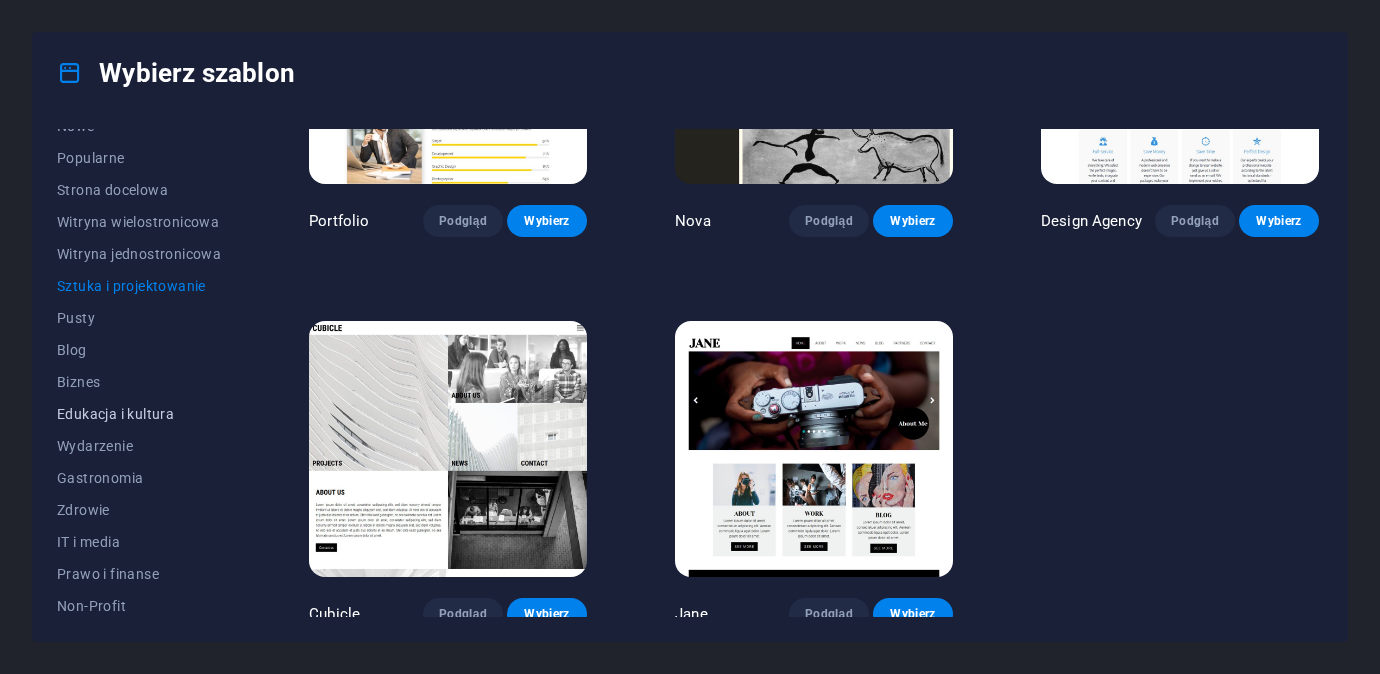 click on "Edukacja i kultura" at bounding box center (139, 414) 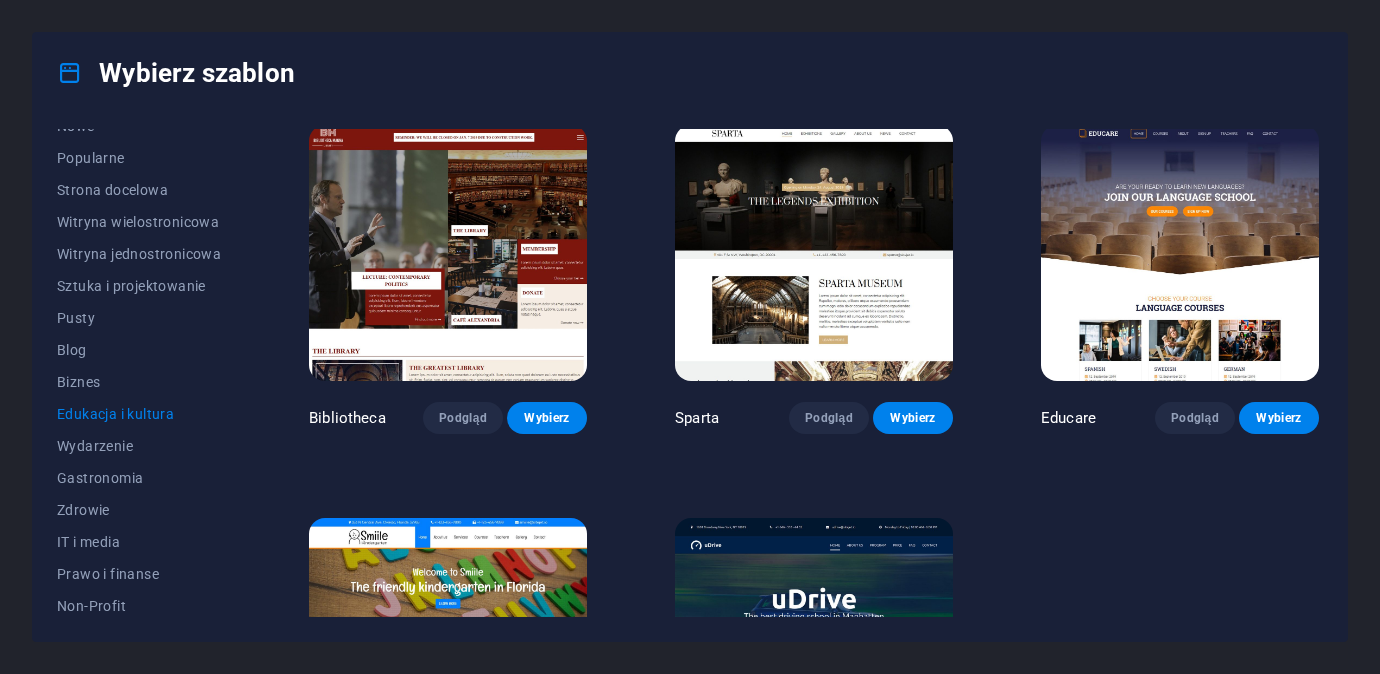scroll, scrollTop: 401, scrollLeft: 0, axis: vertical 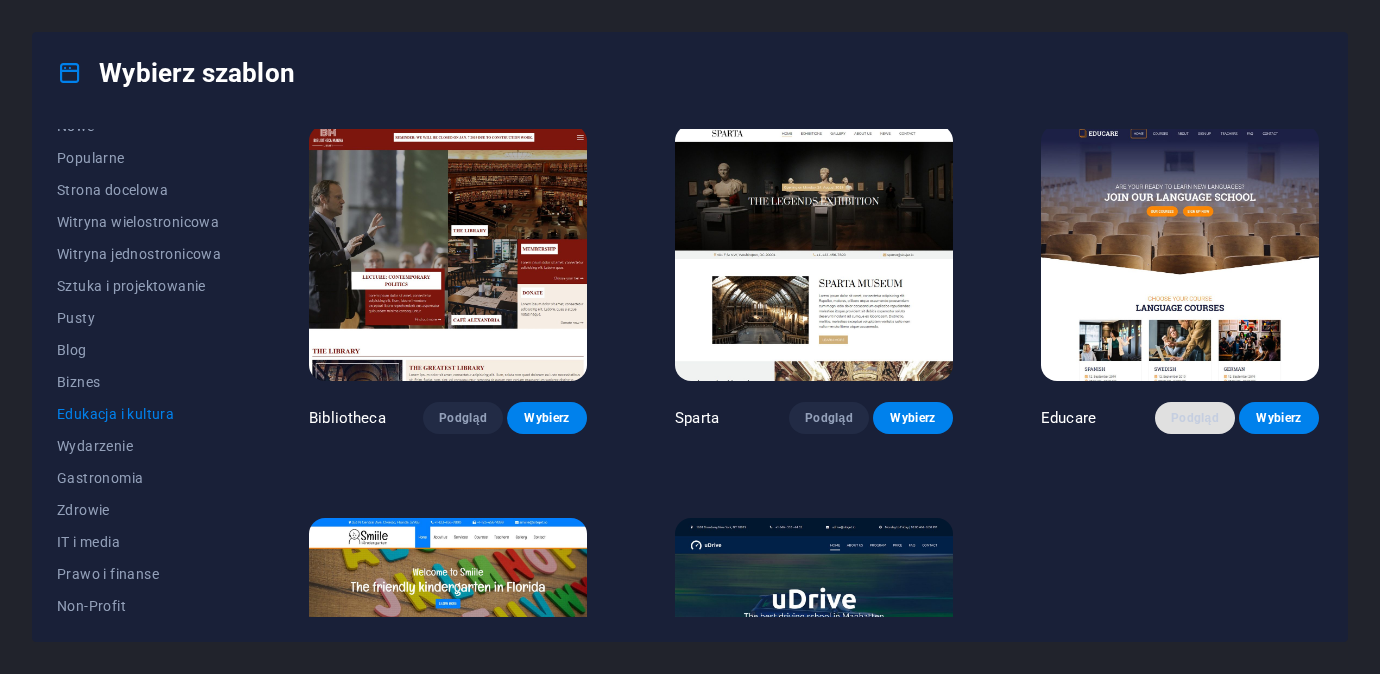 click on "Podgląd" at bounding box center [1195, 418] 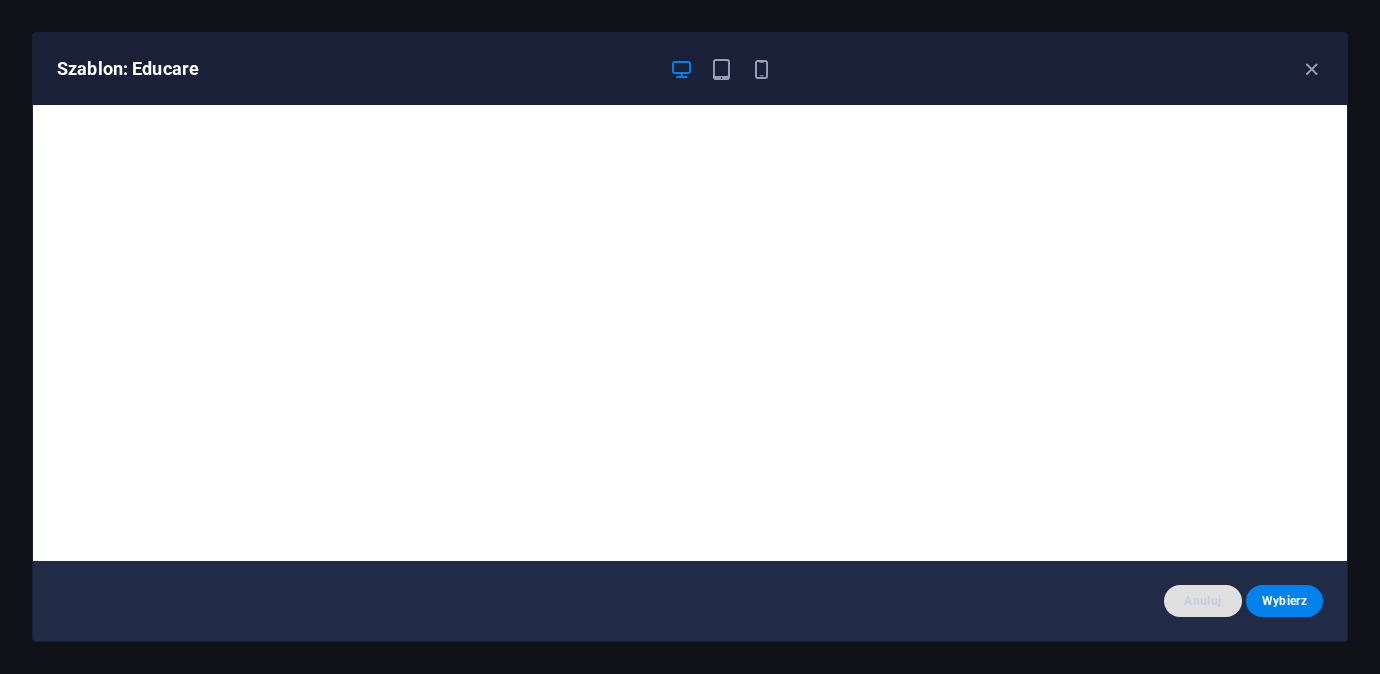 click on "Anuluj" at bounding box center (1202, 601) 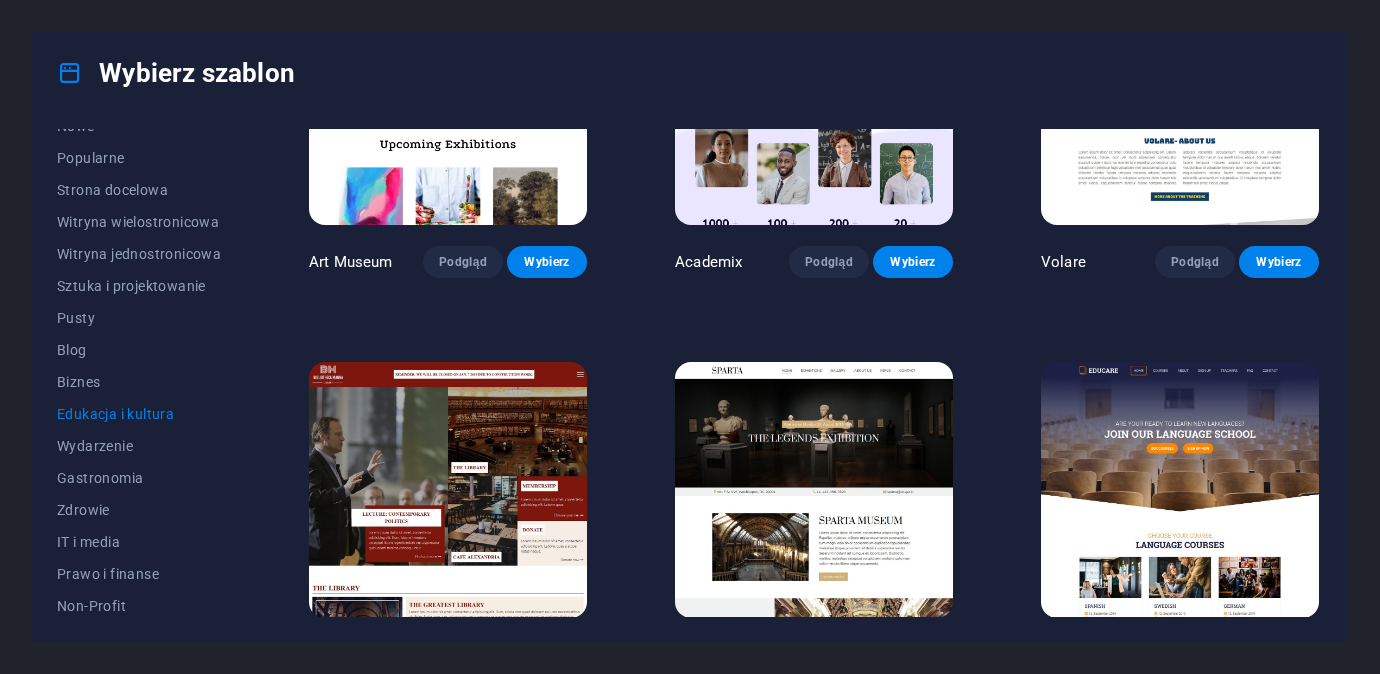 scroll, scrollTop: 0, scrollLeft: 0, axis: both 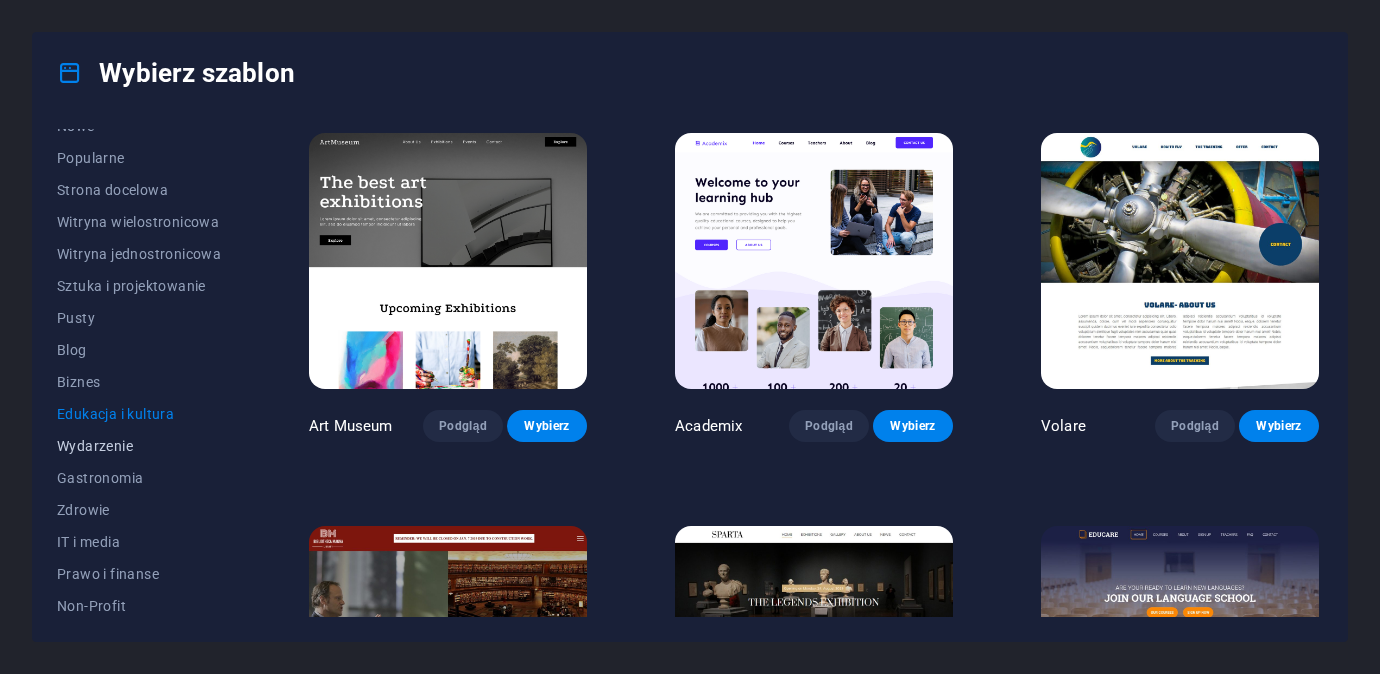 click on "Wydarzenie" at bounding box center (139, 446) 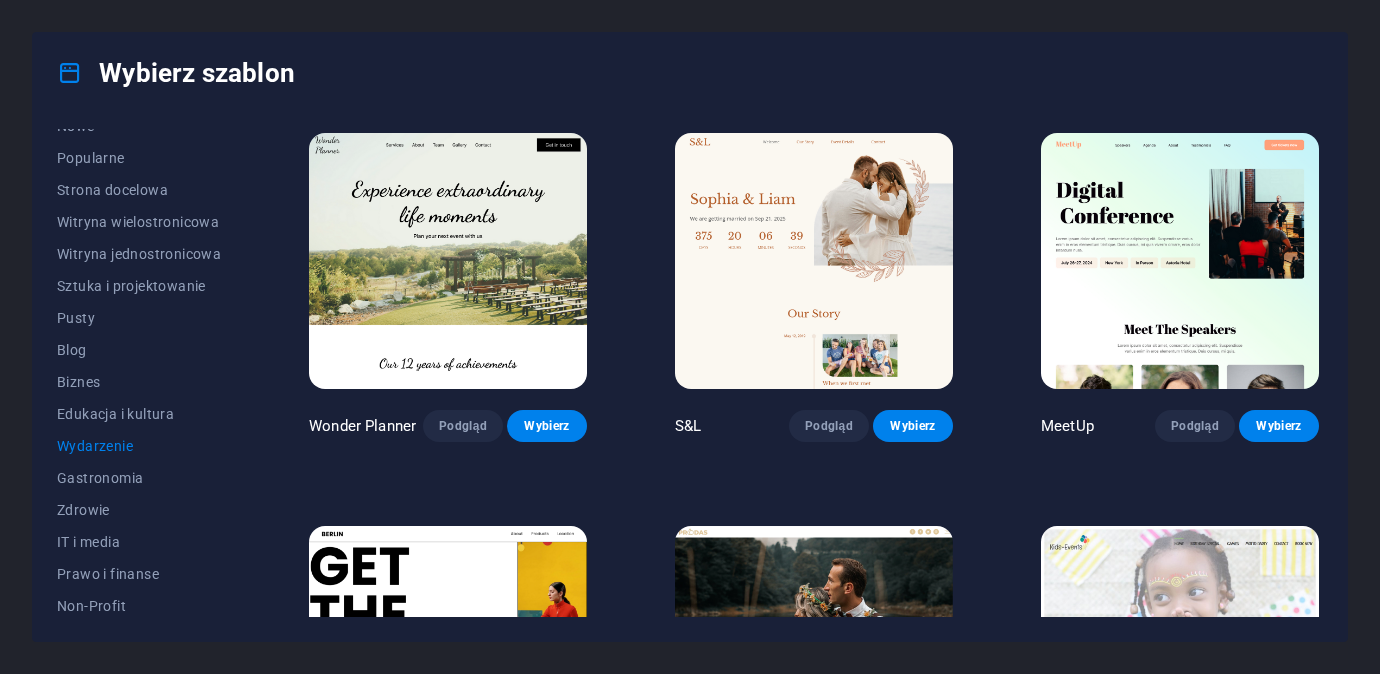 scroll, scrollTop: 403, scrollLeft: 0, axis: vertical 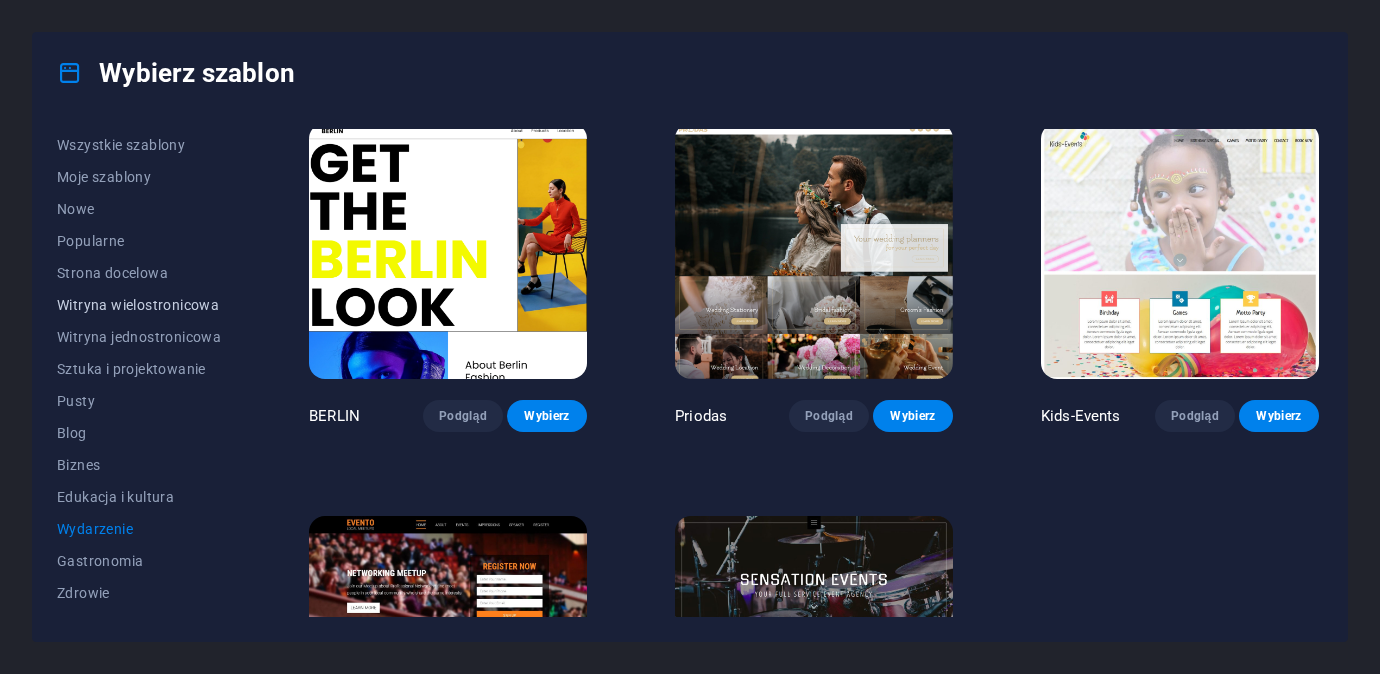click on "Witryna wielostronicowa" at bounding box center (139, 305) 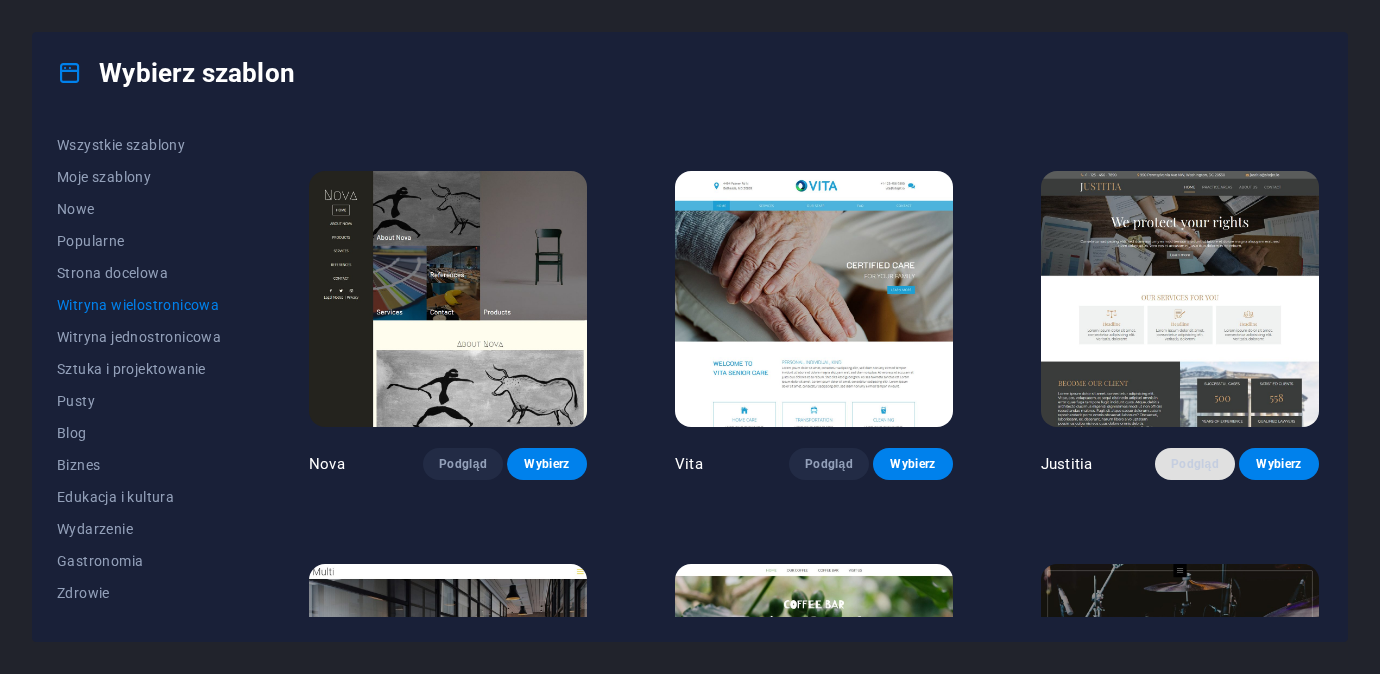 click on "Podgląd" at bounding box center (1195, 464) 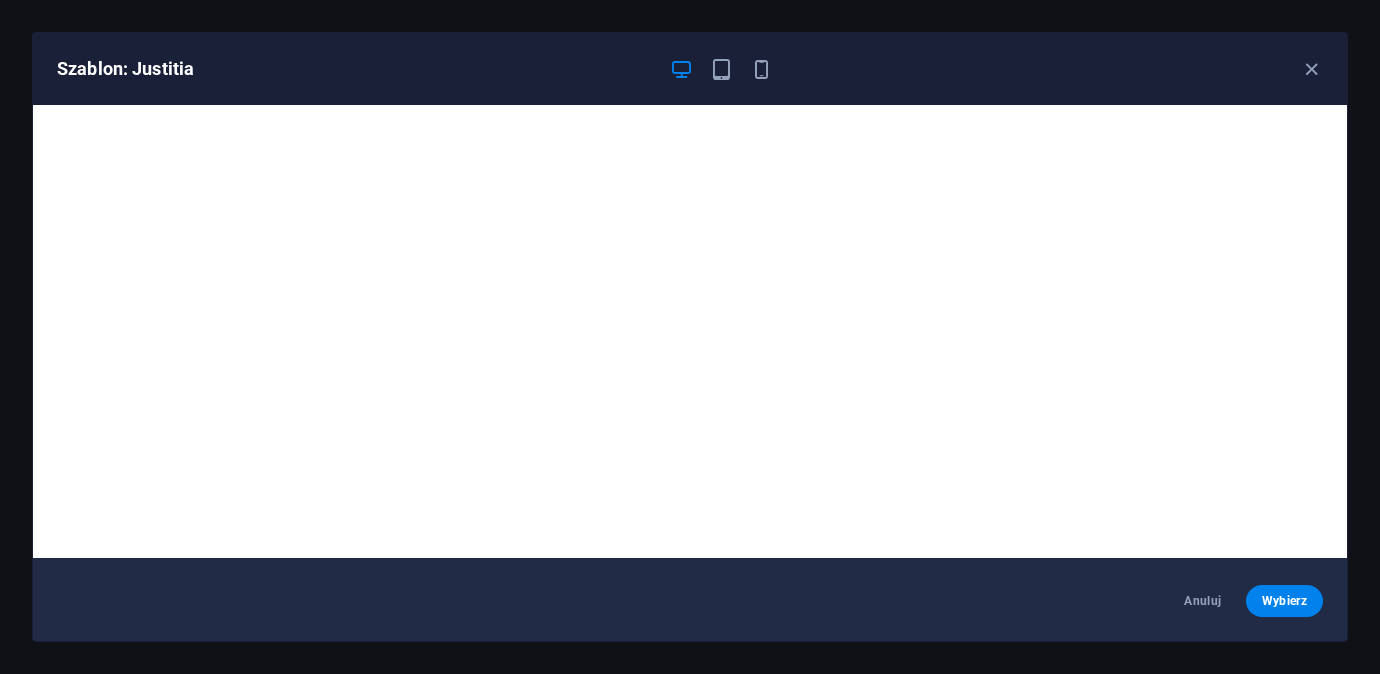 scroll, scrollTop: 4, scrollLeft: 0, axis: vertical 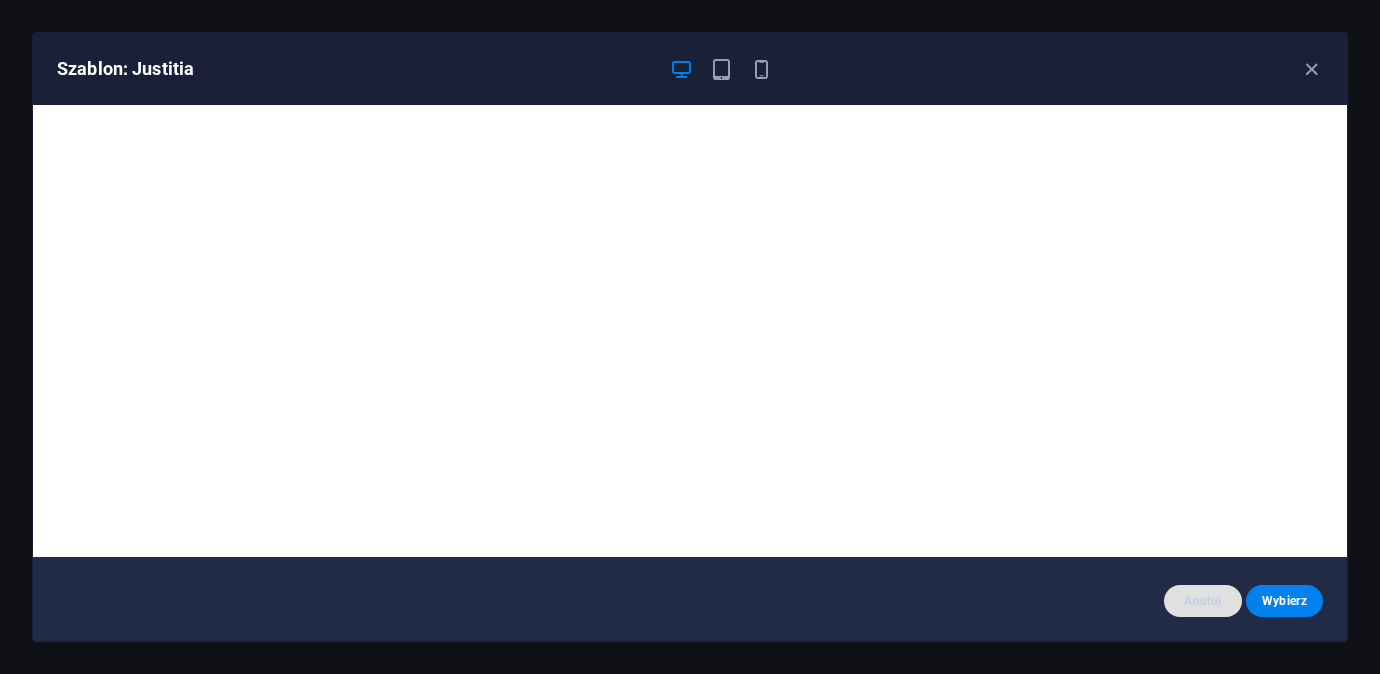 click on "Anuluj" at bounding box center [1202, 601] 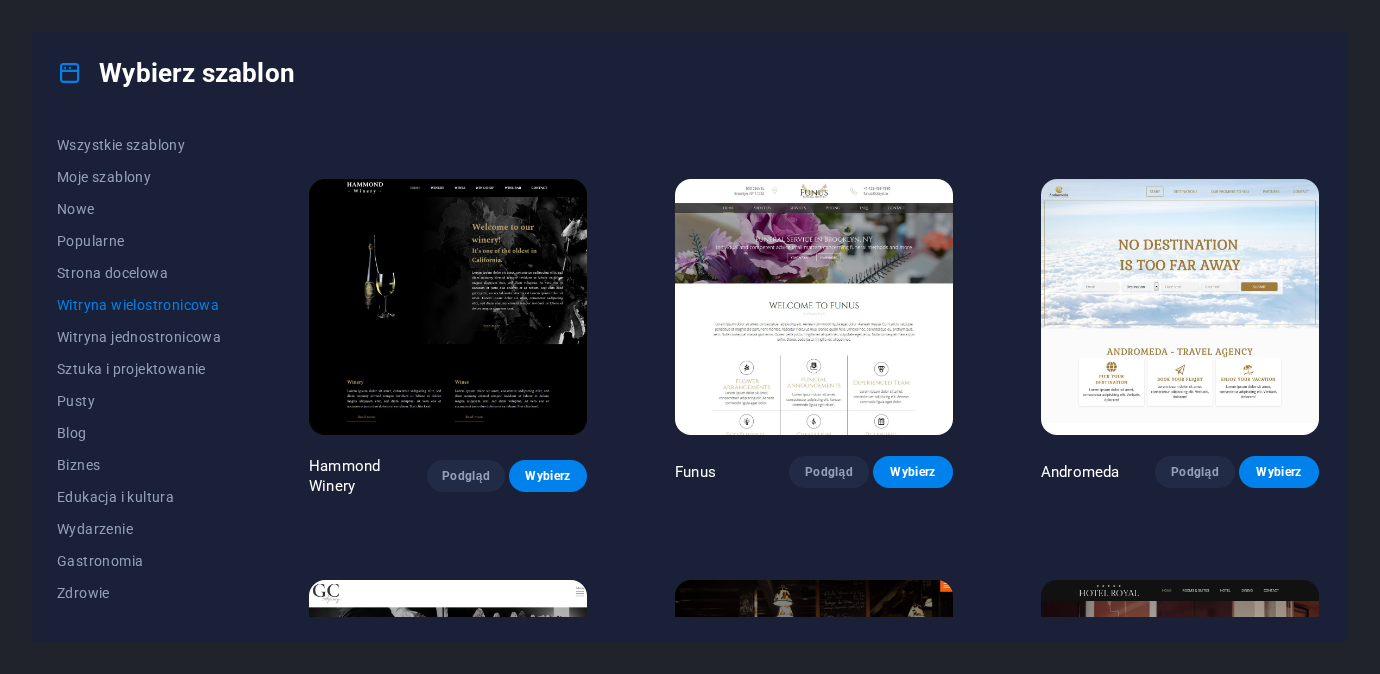 scroll, scrollTop: 6298, scrollLeft: 0, axis: vertical 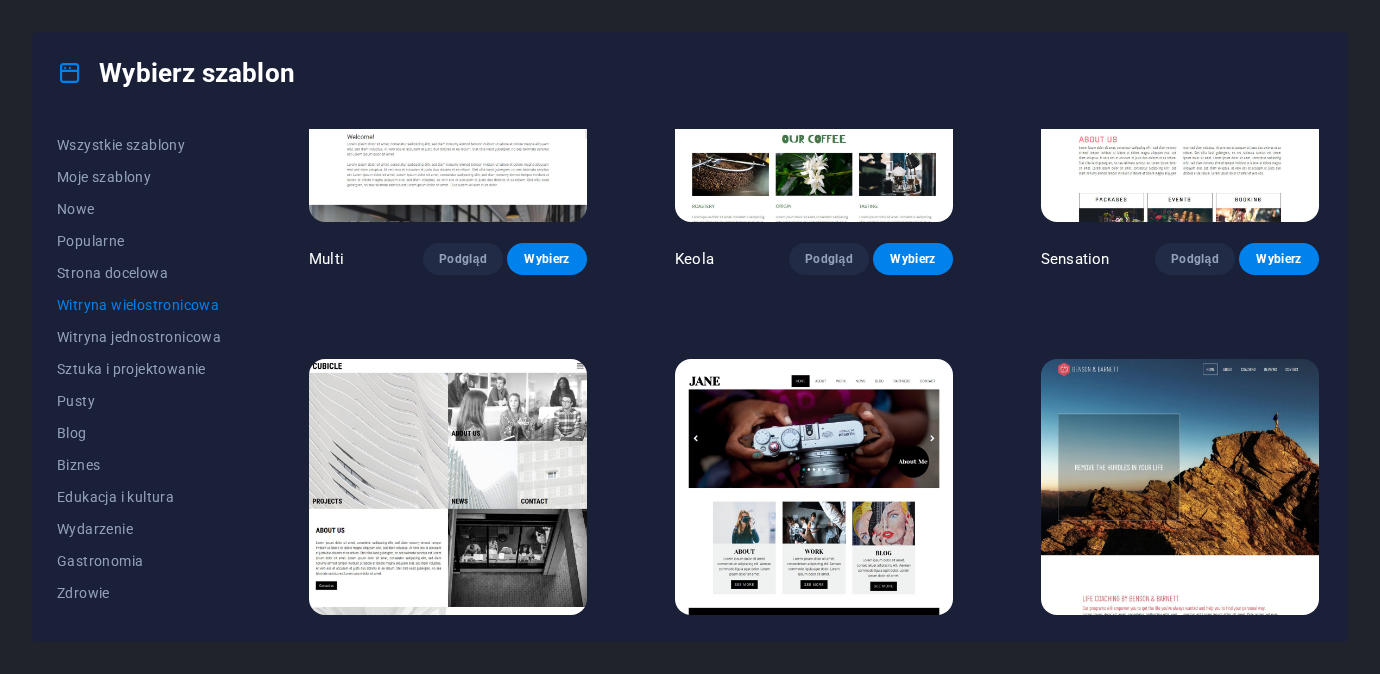 click on "Podgląd" at bounding box center (1196, 656) 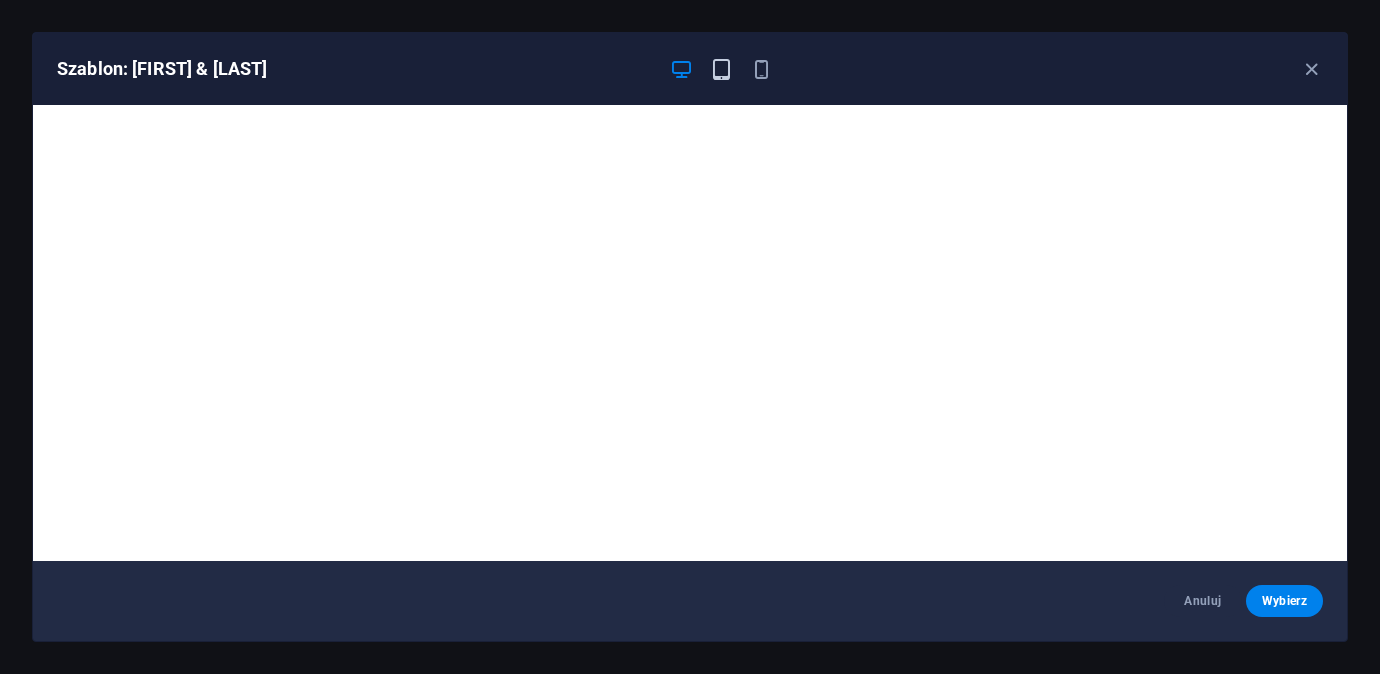 click at bounding box center [721, 69] 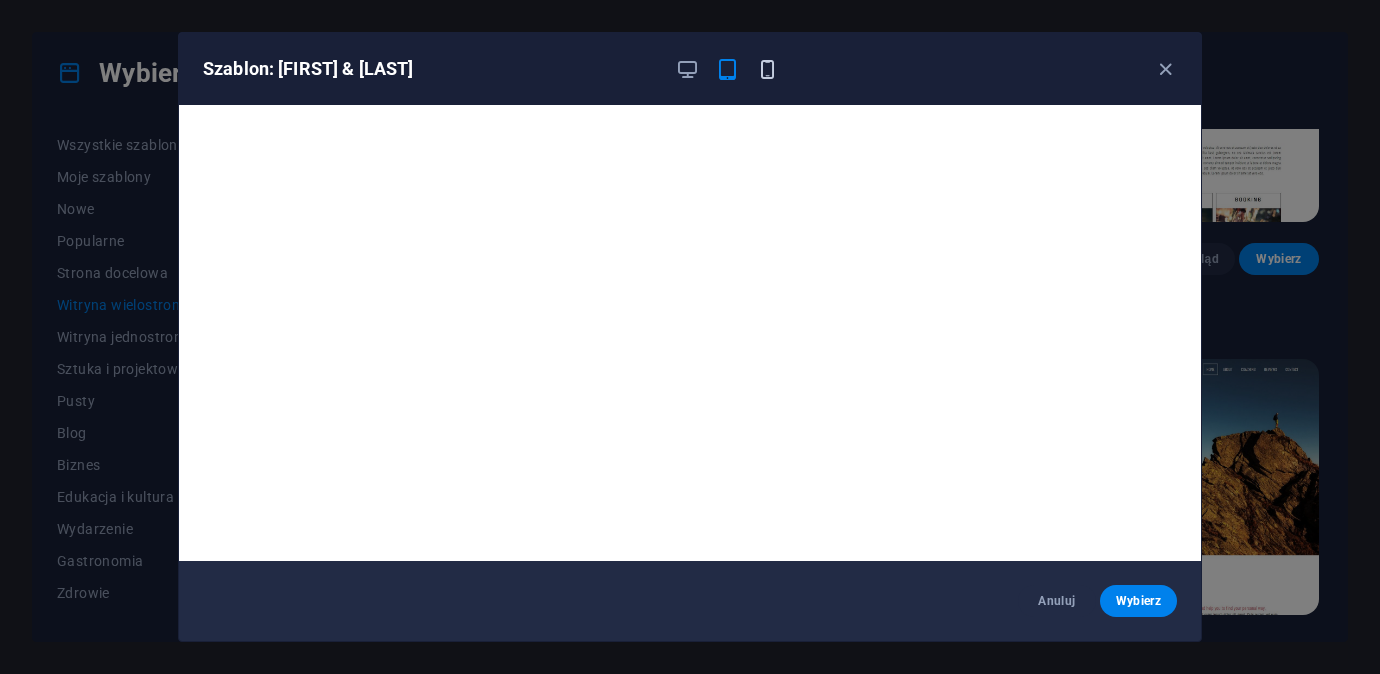 click at bounding box center [767, 69] 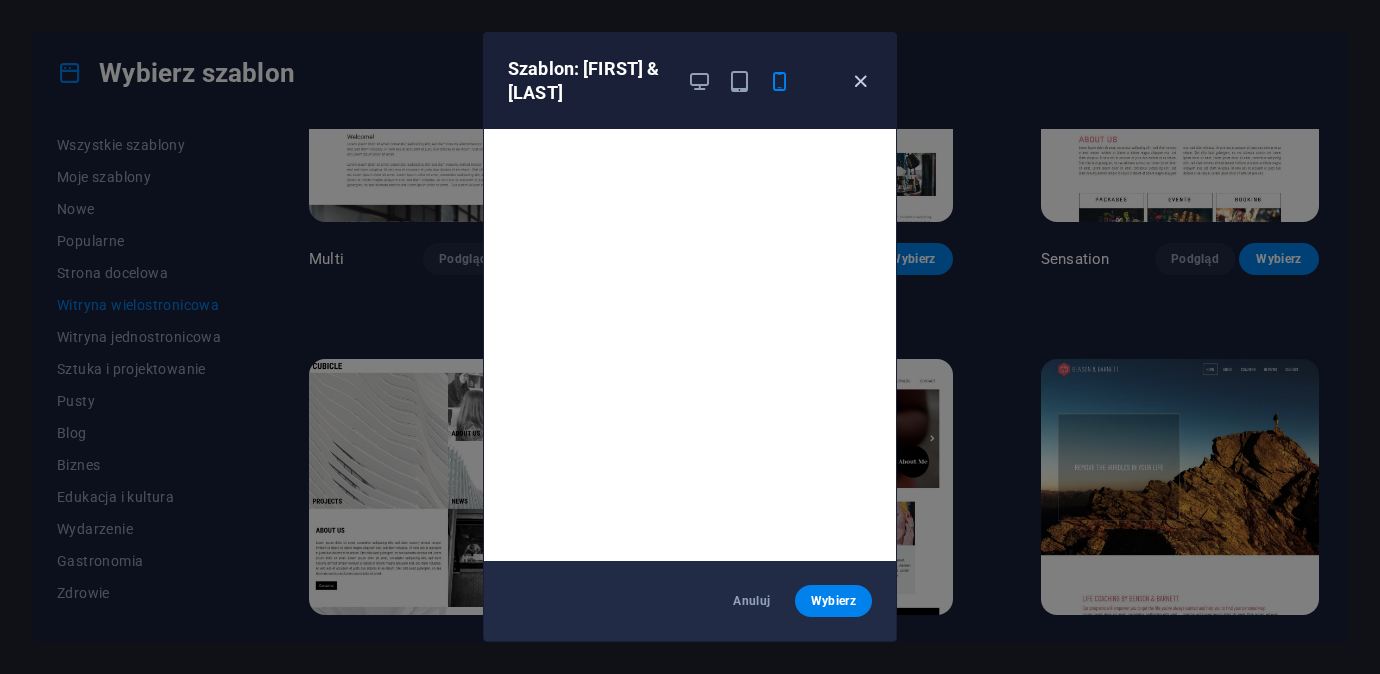 click at bounding box center (860, 81) 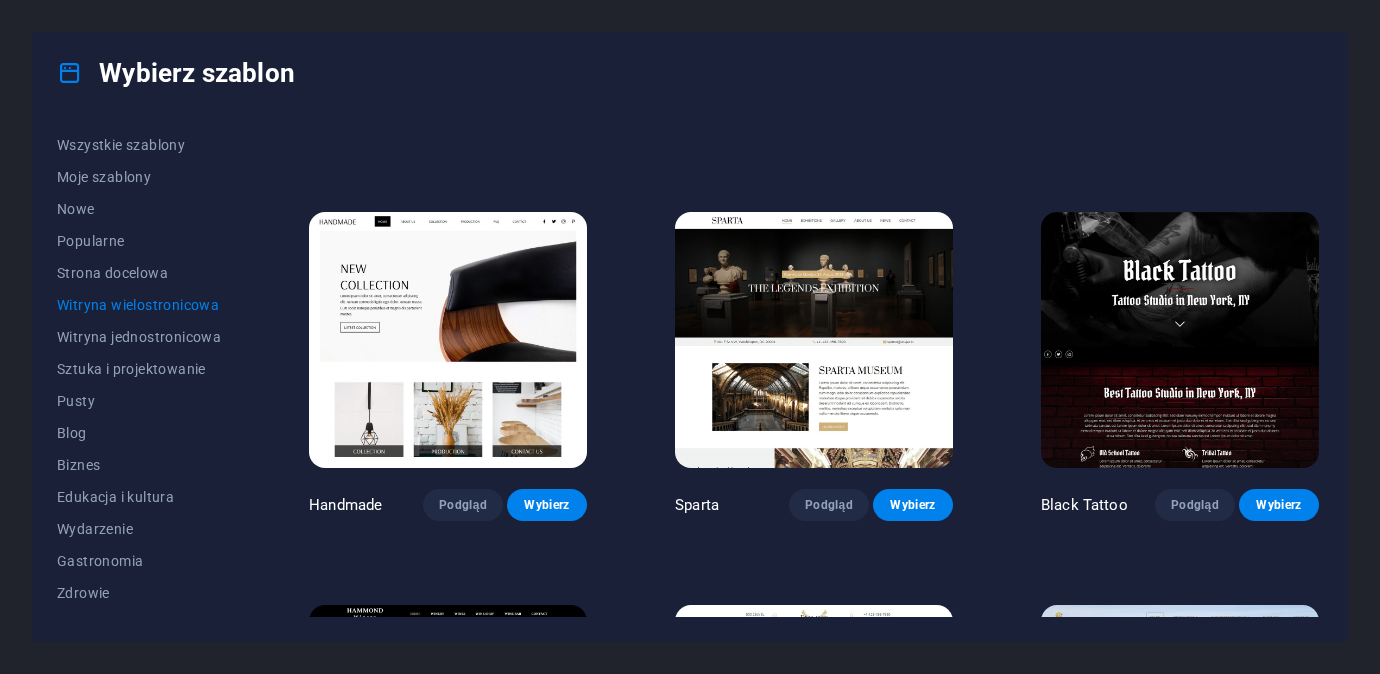 scroll, scrollTop: 6492, scrollLeft: 0, axis: vertical 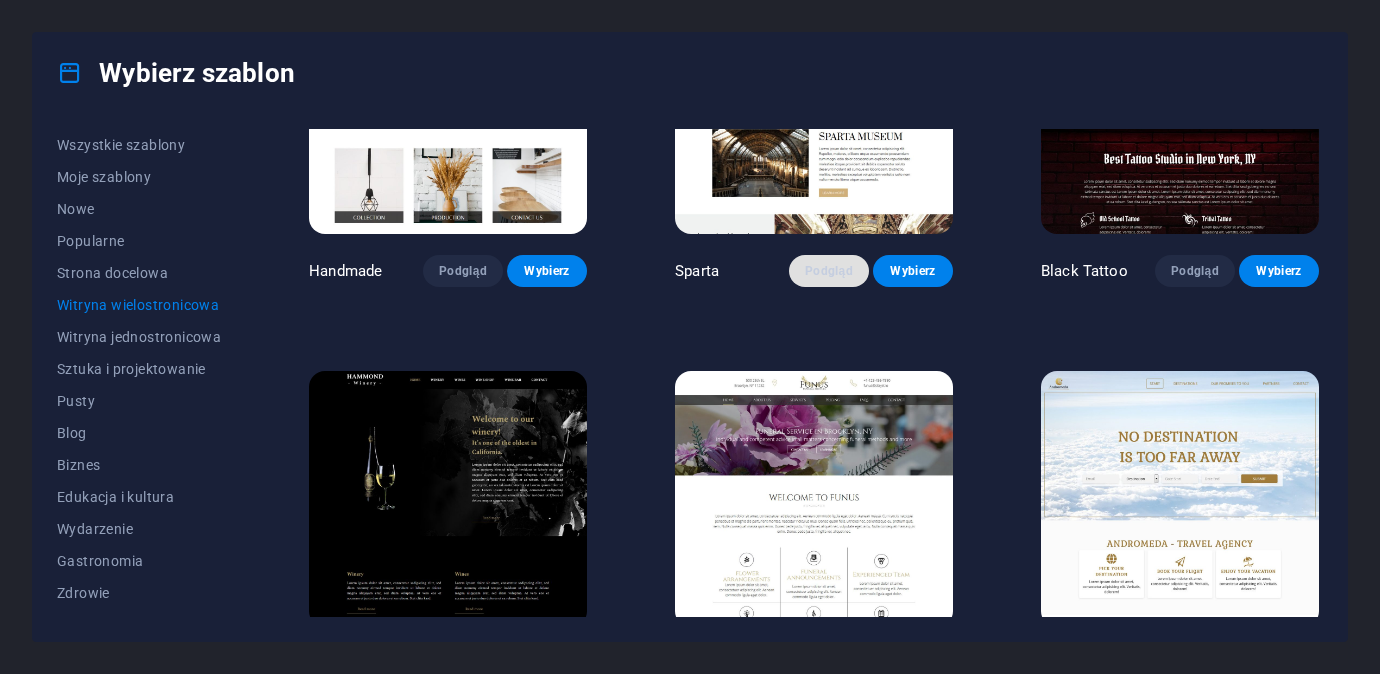 click on "Podgląd" at bounding box center (829, 271) 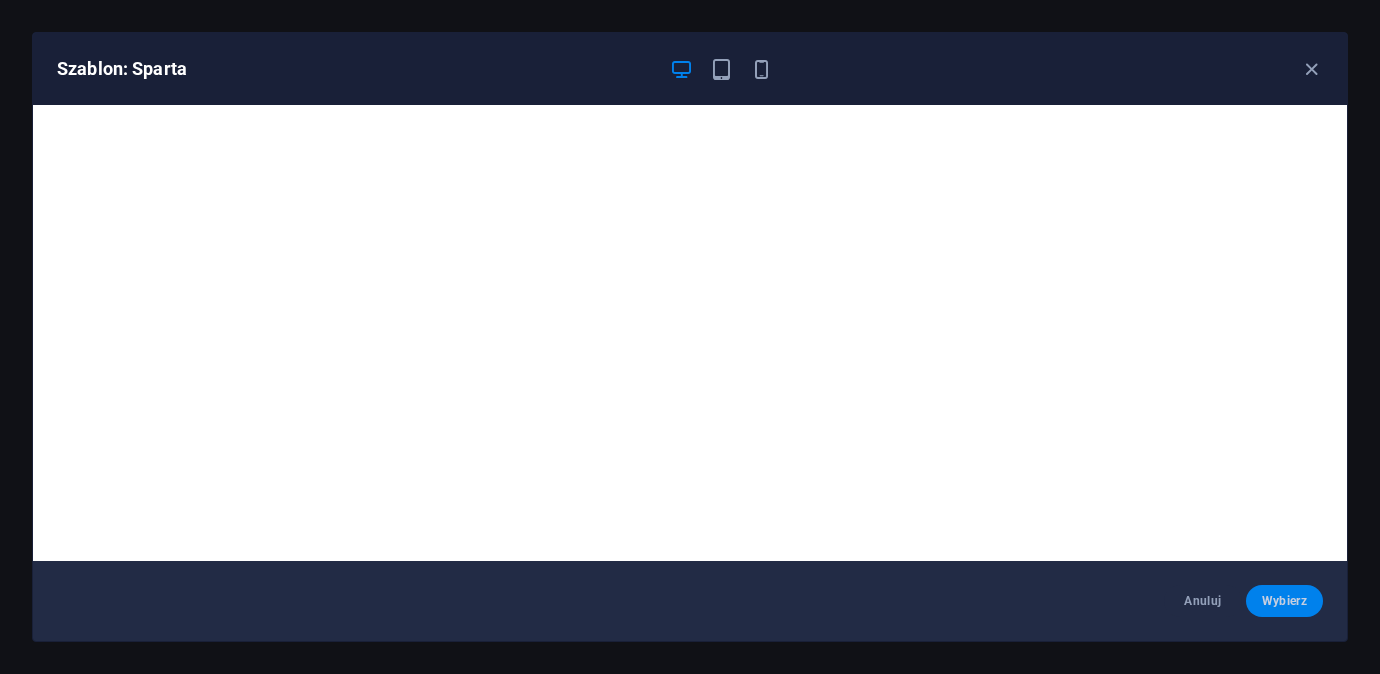 click on "Wybierz" at bounding box center (1284, 601) 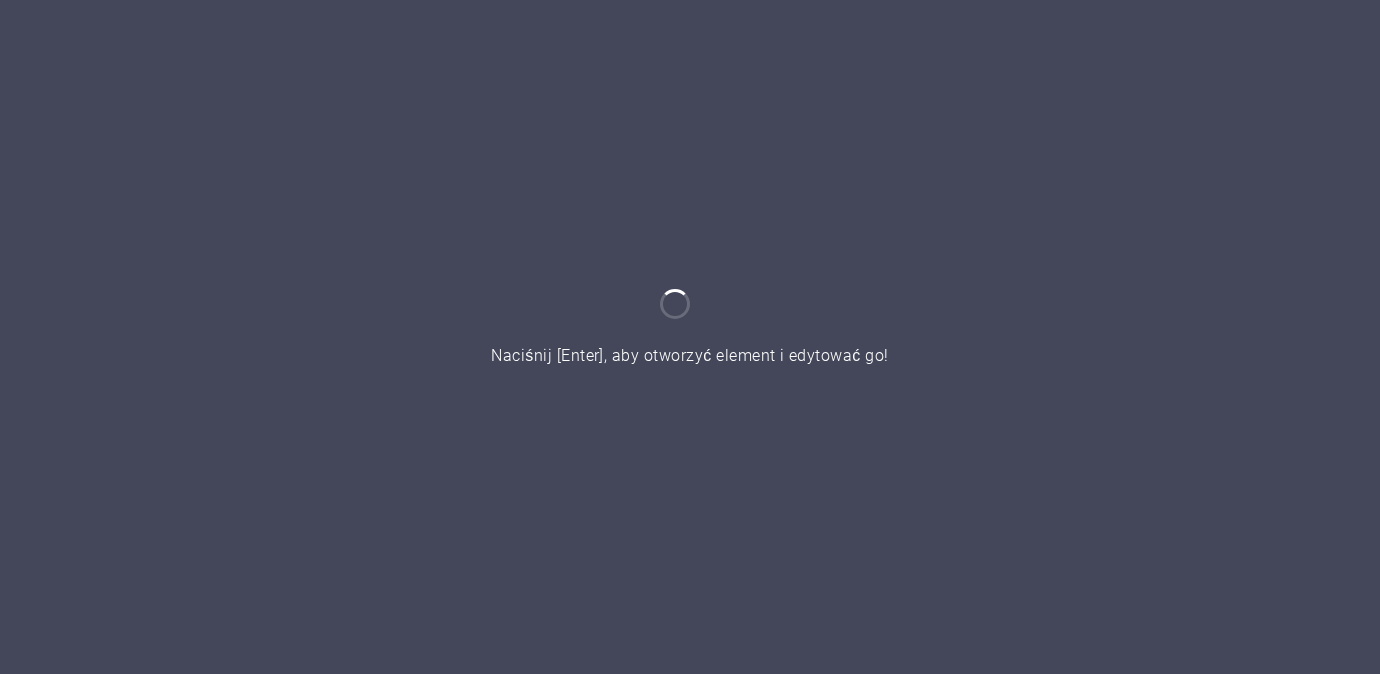 scroll, scrollTop: 0, scrollLeft: 0, axis: both 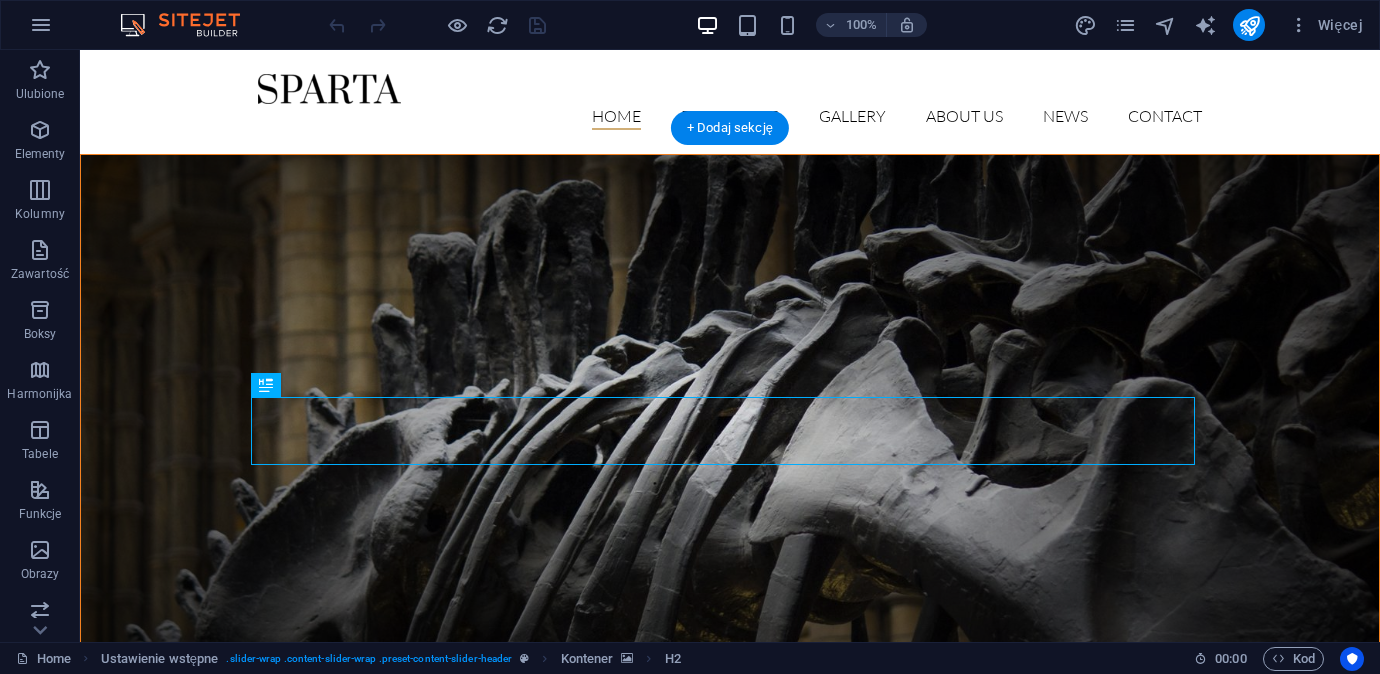 click at bounding box center [730, 420] 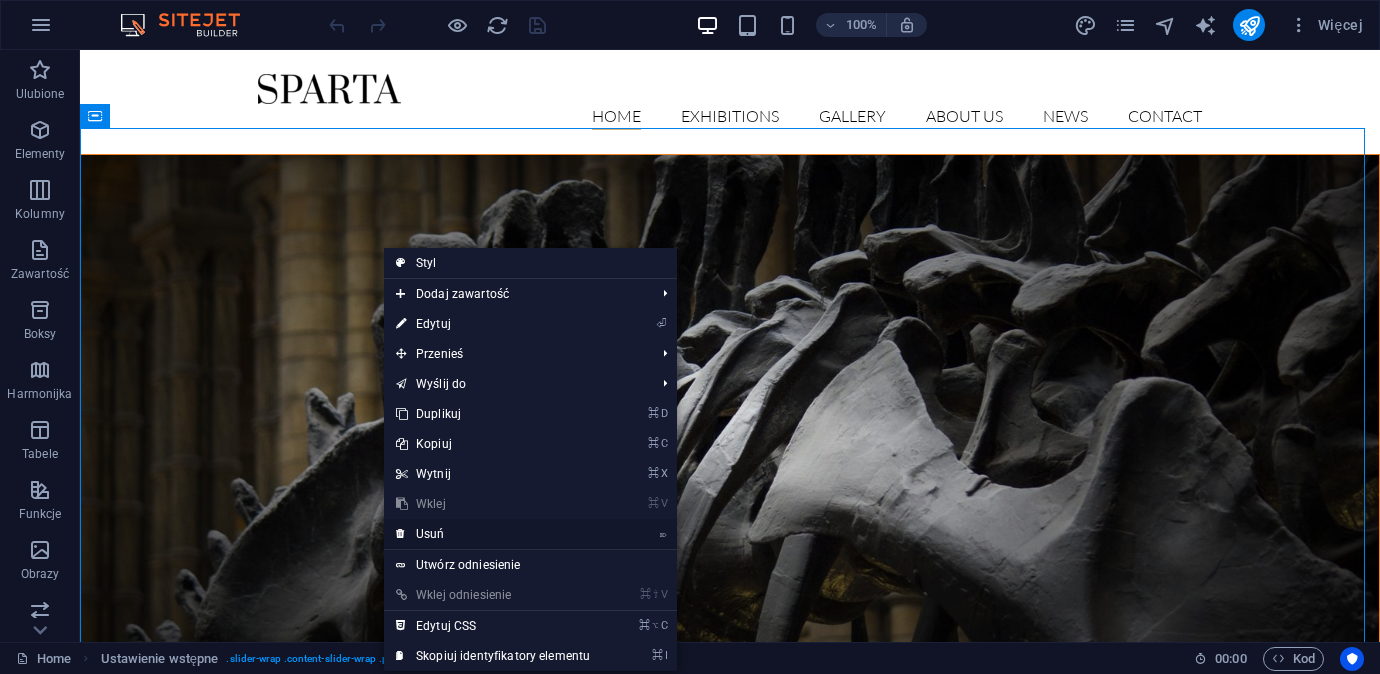 click on "⌦  Usuń" at bounding box center [493, 534] 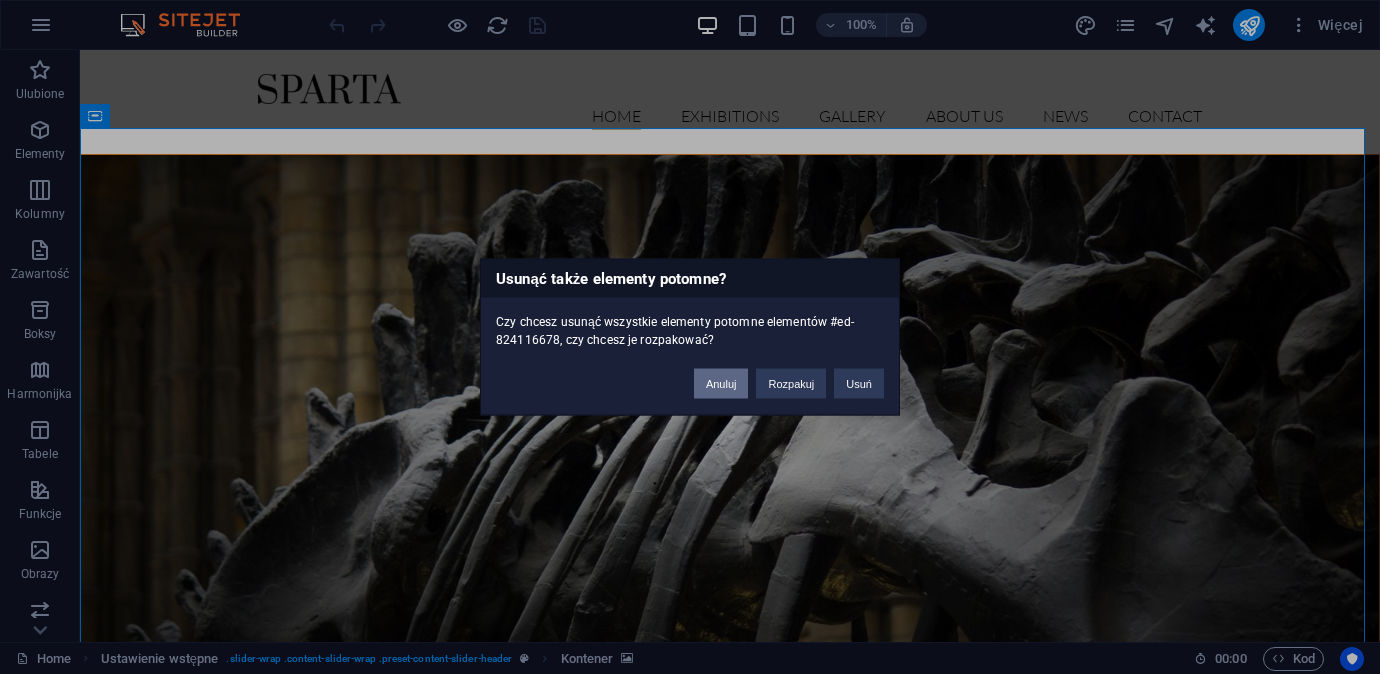 click on "Anuluj" at bounding box center (721, 384) 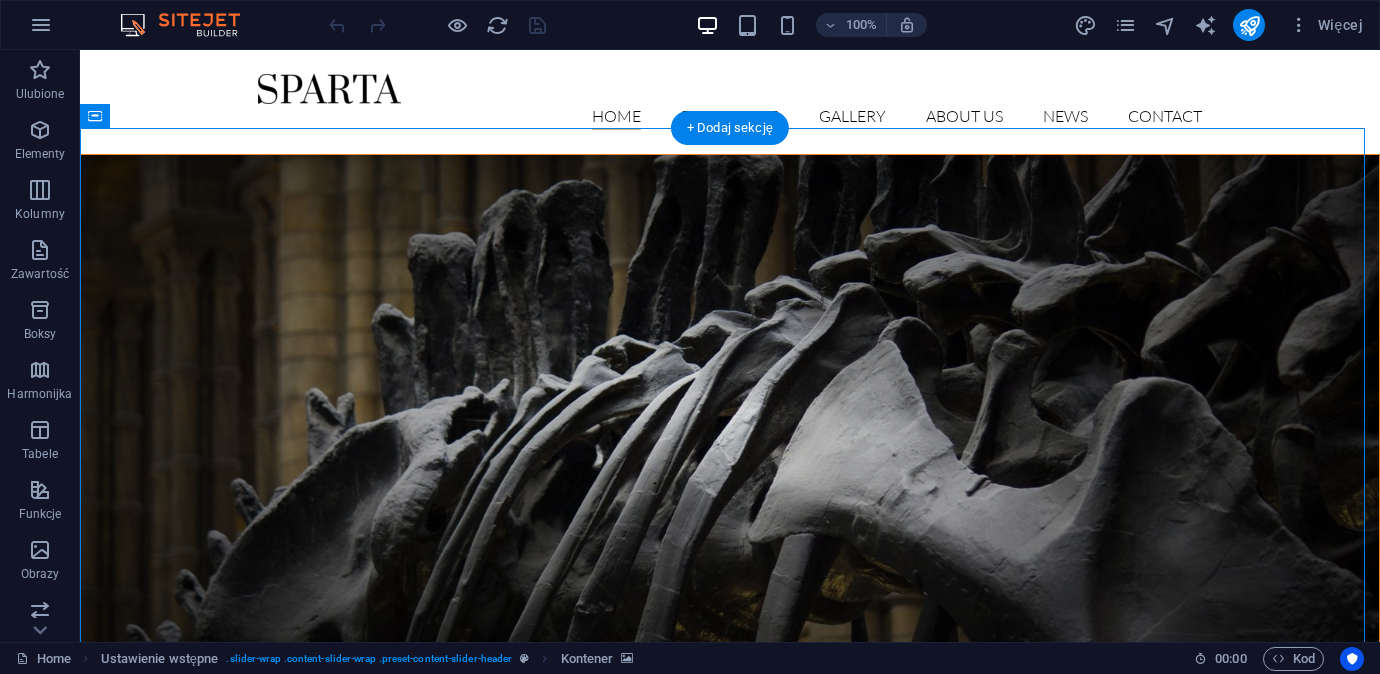 click at bounding box center (730, 420) 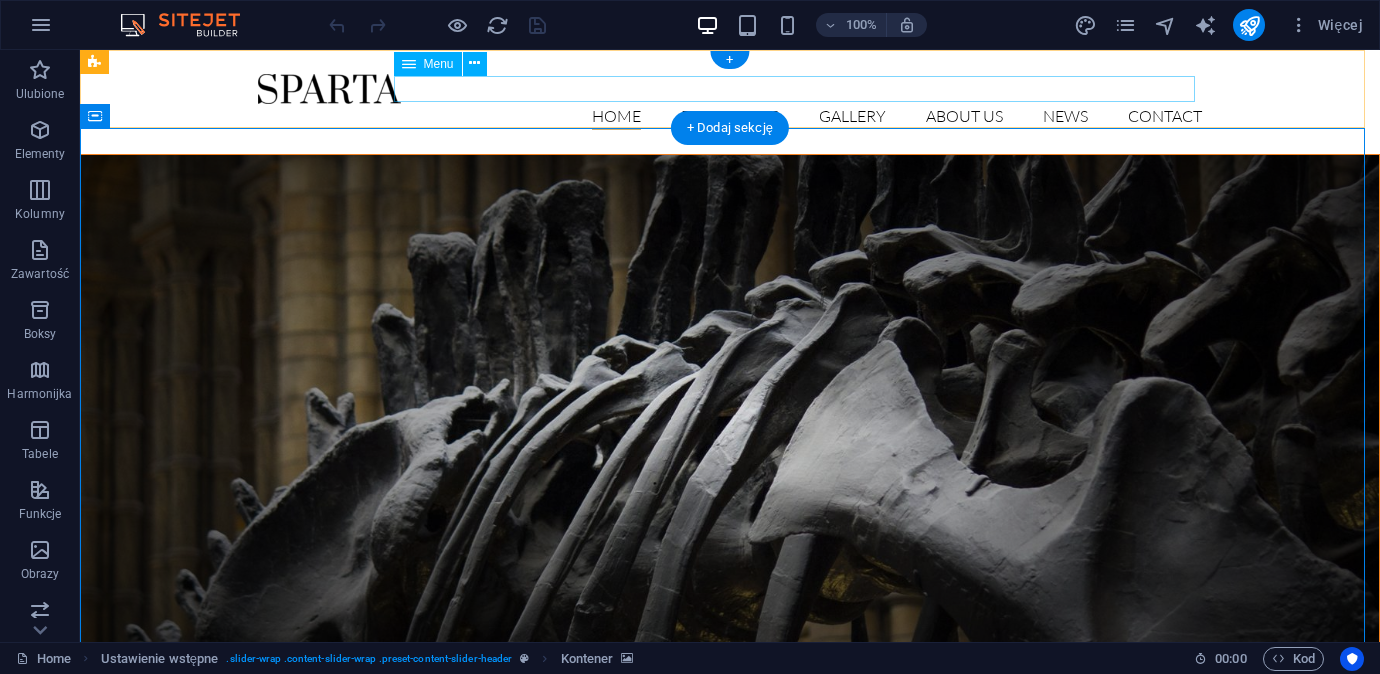 click on "Home Exhibitions Detail view Gallery About us News Contact" at bounding box center [730, 117] 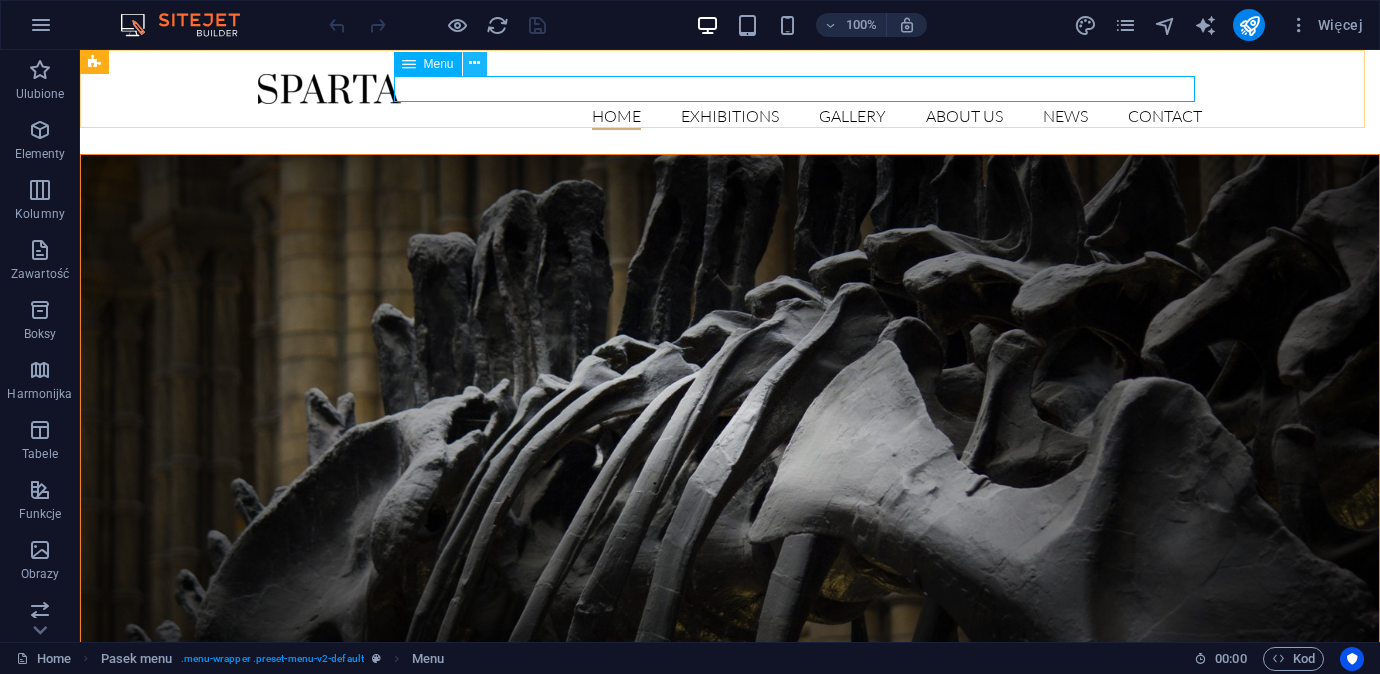 click at bounding box center (474, 63) 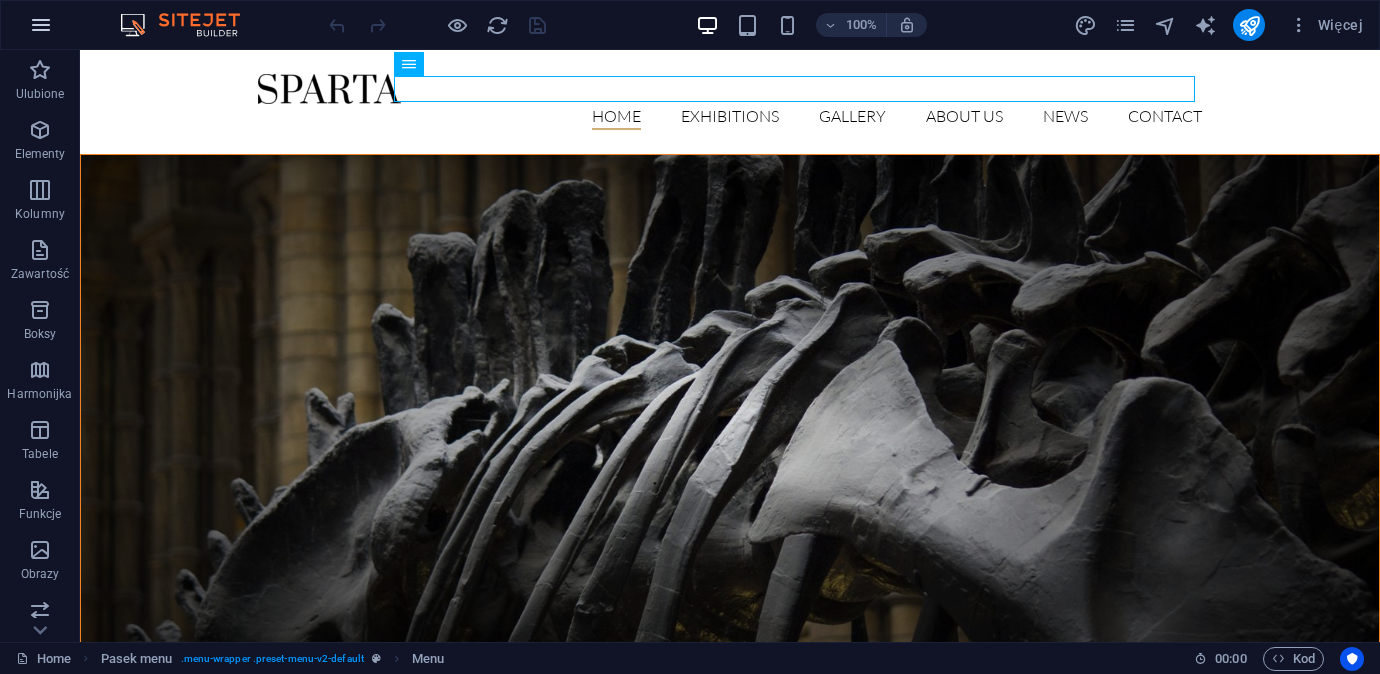 click at bounding box center [41, 25] 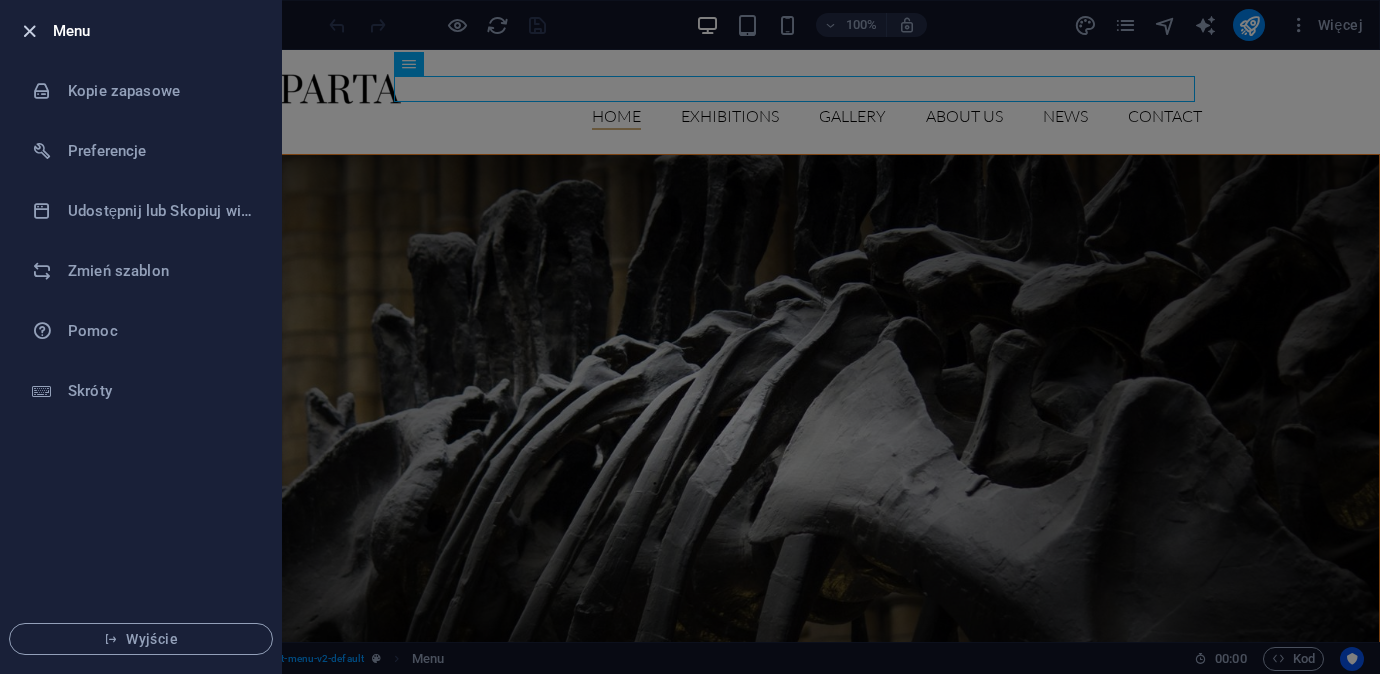 click at bounding box center (29, 31) 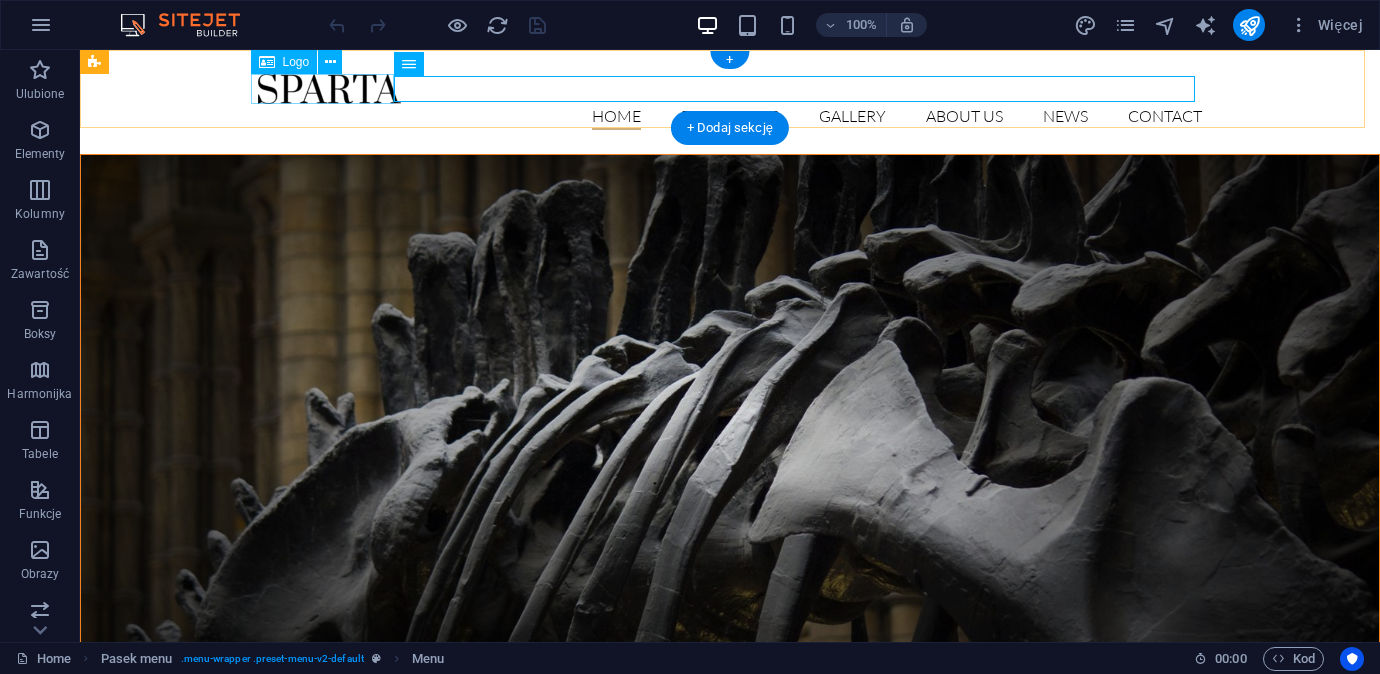click at bounding box center [730, 89] 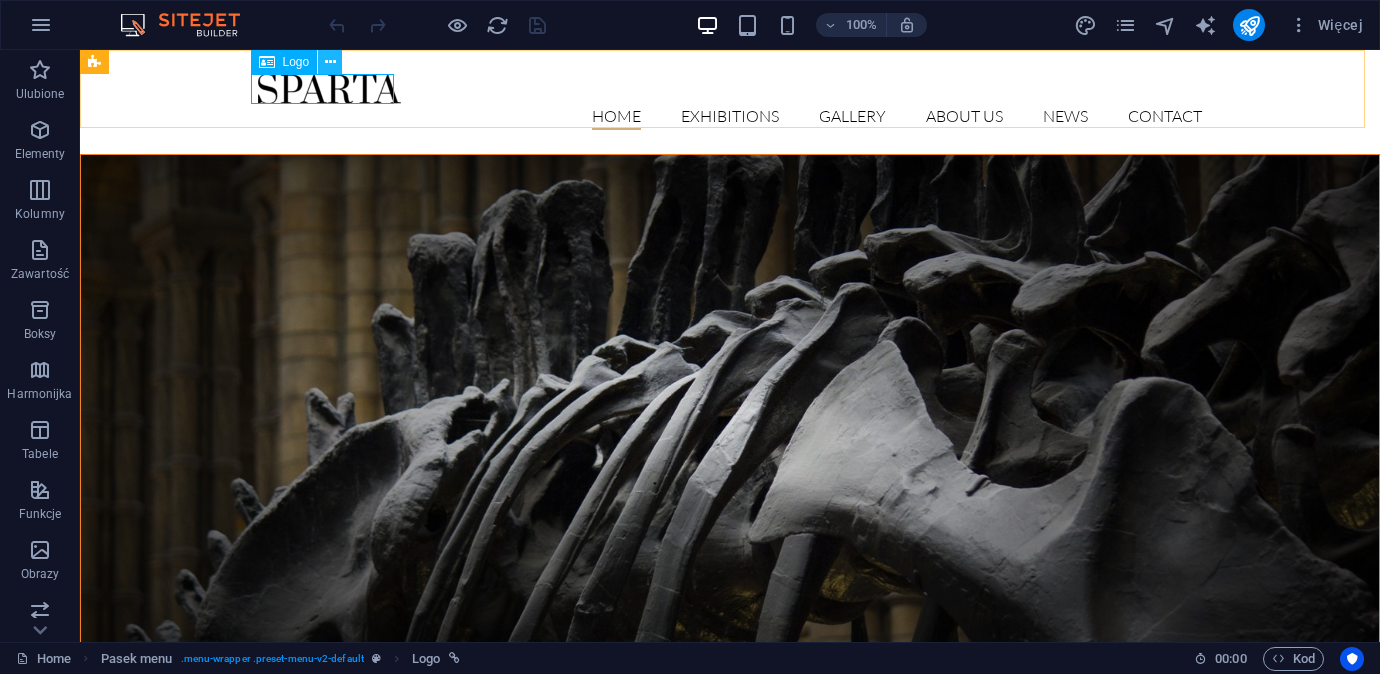 click at bounding box center (330, 62) 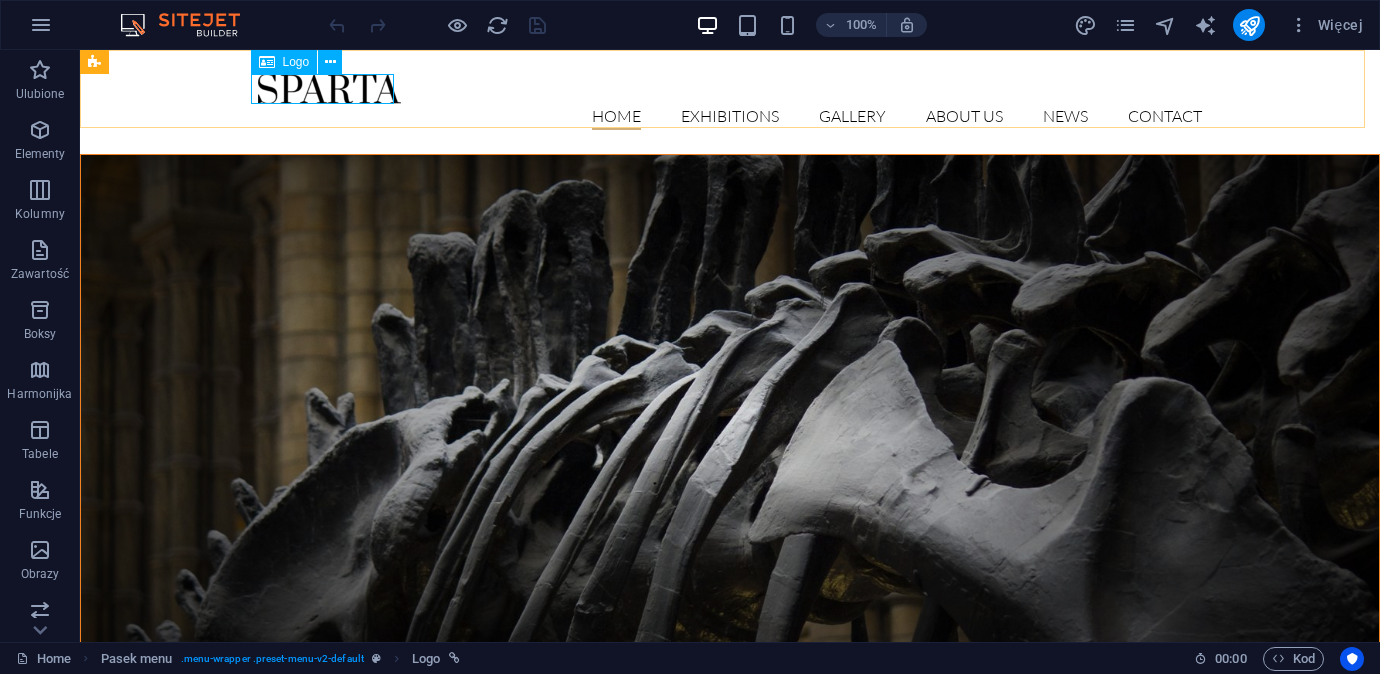 click on "Logo" at bounding box center [296, 62] 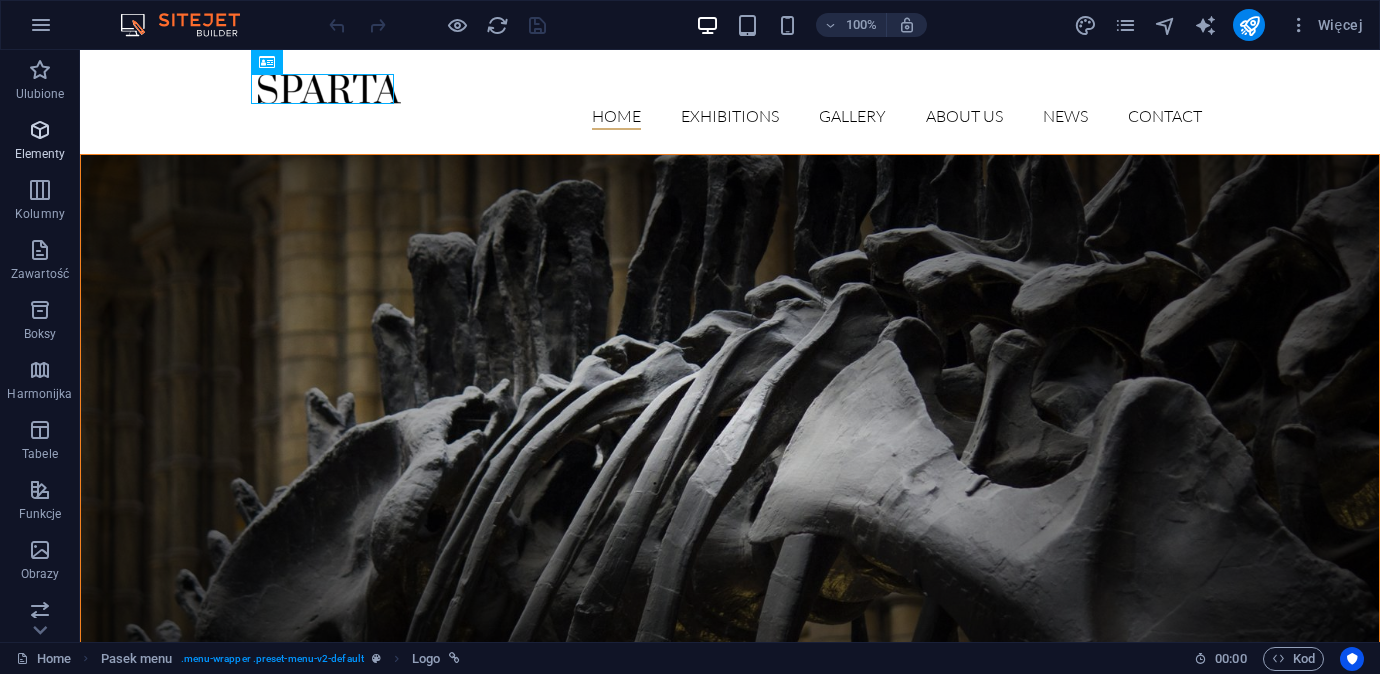 click on "Elementy" at bounding box center [40, 142] 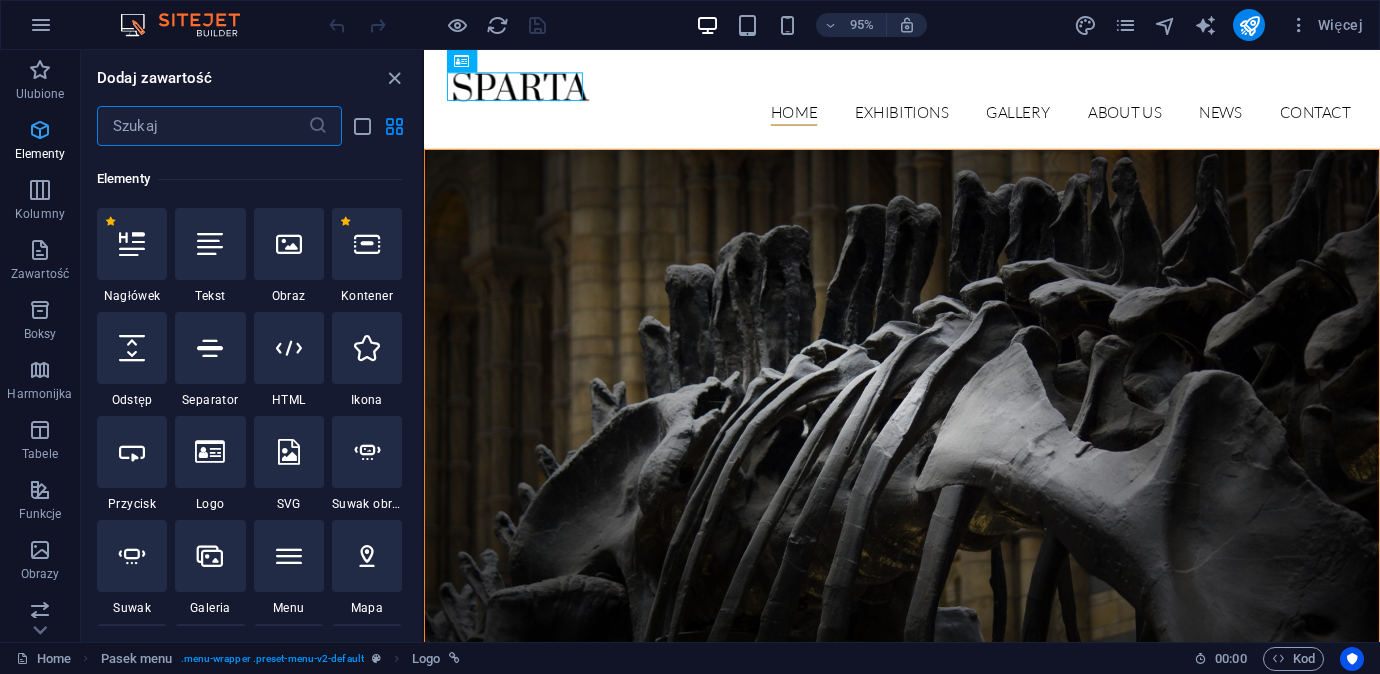 scroll, scrollTop: 213, scrollLeft: 0, axis: vertical 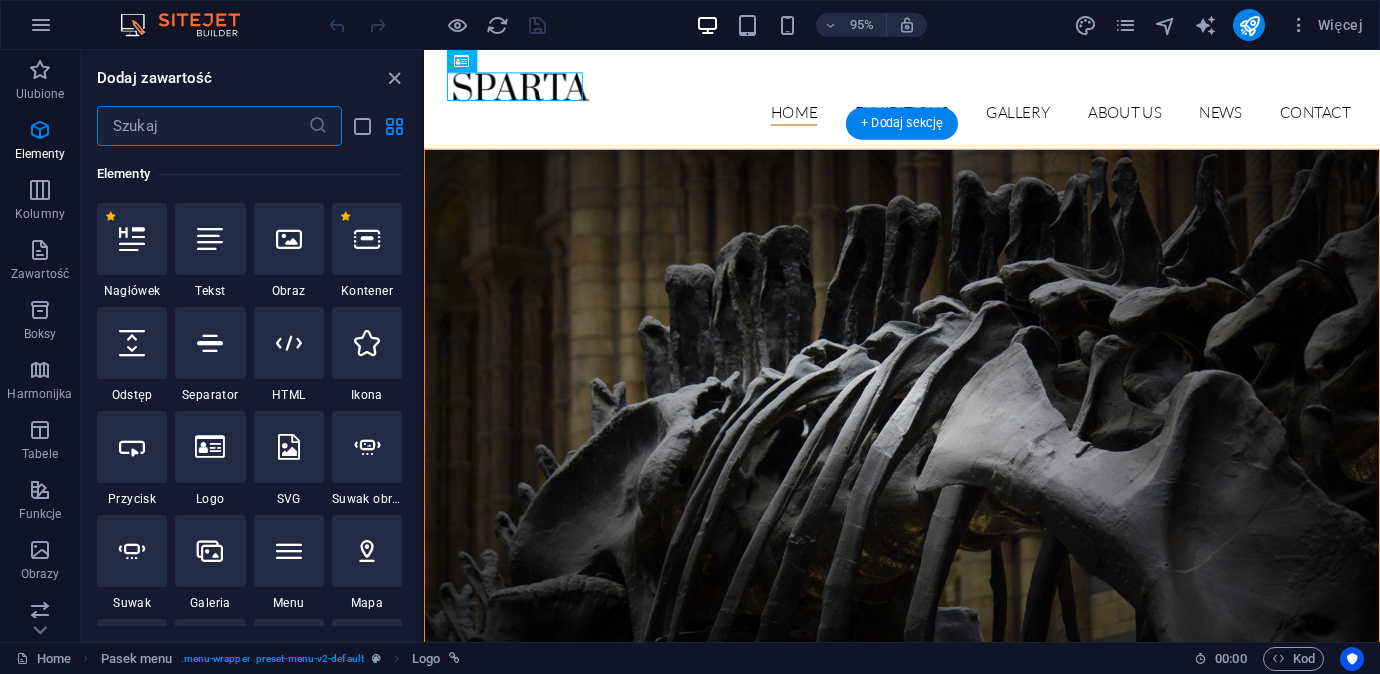 click at bounding box center (927, 420) 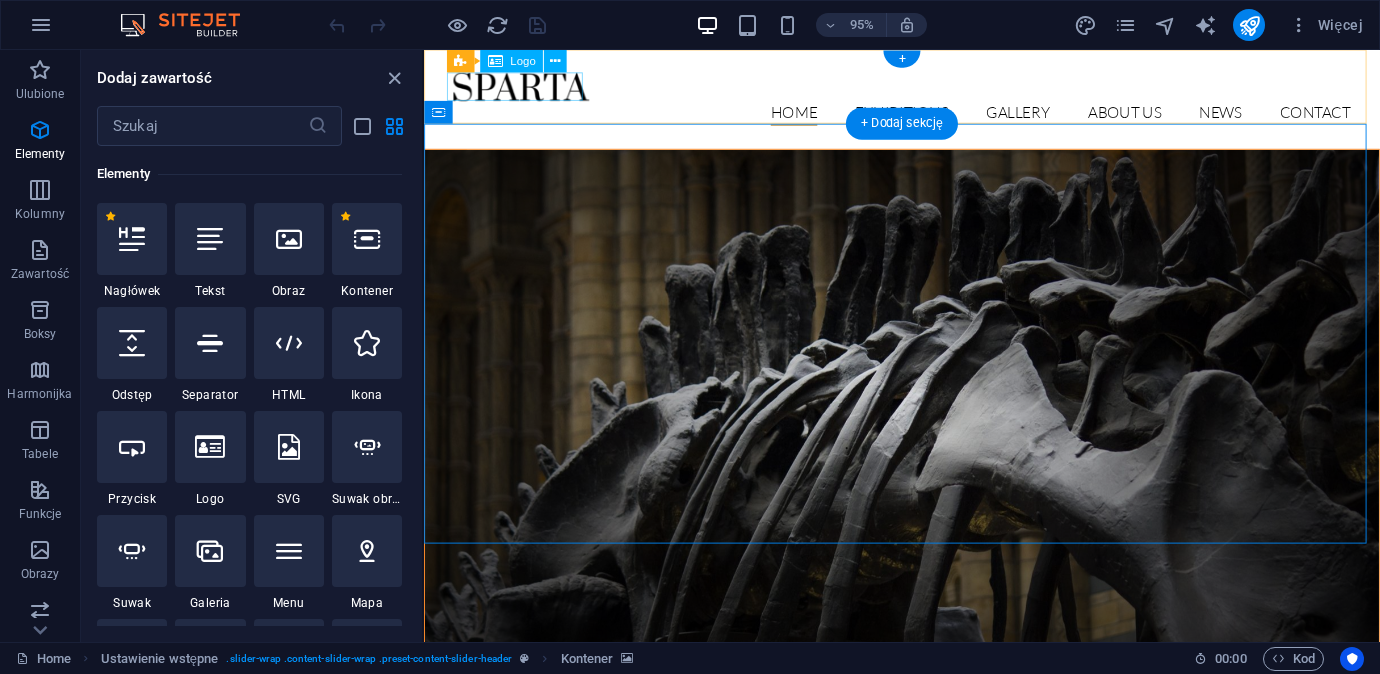 click at bounding box center [927, 89] 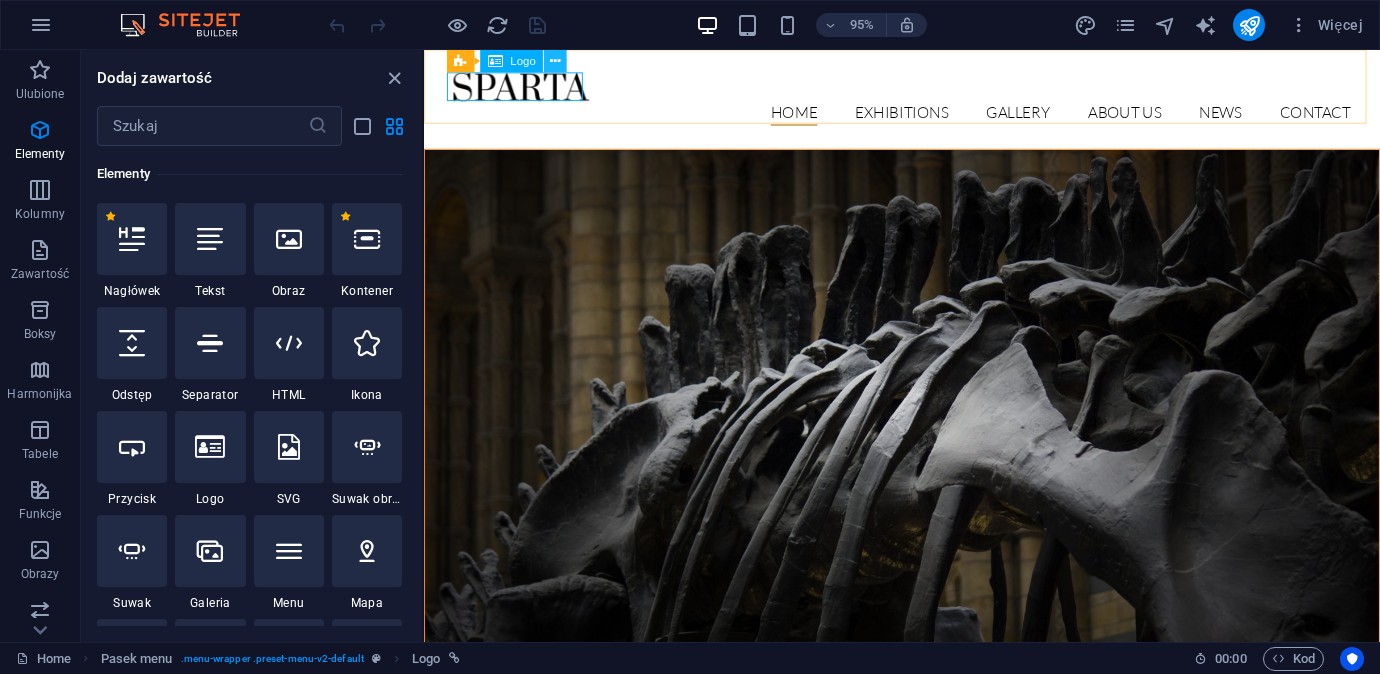 click at bounding box center (555, 61) 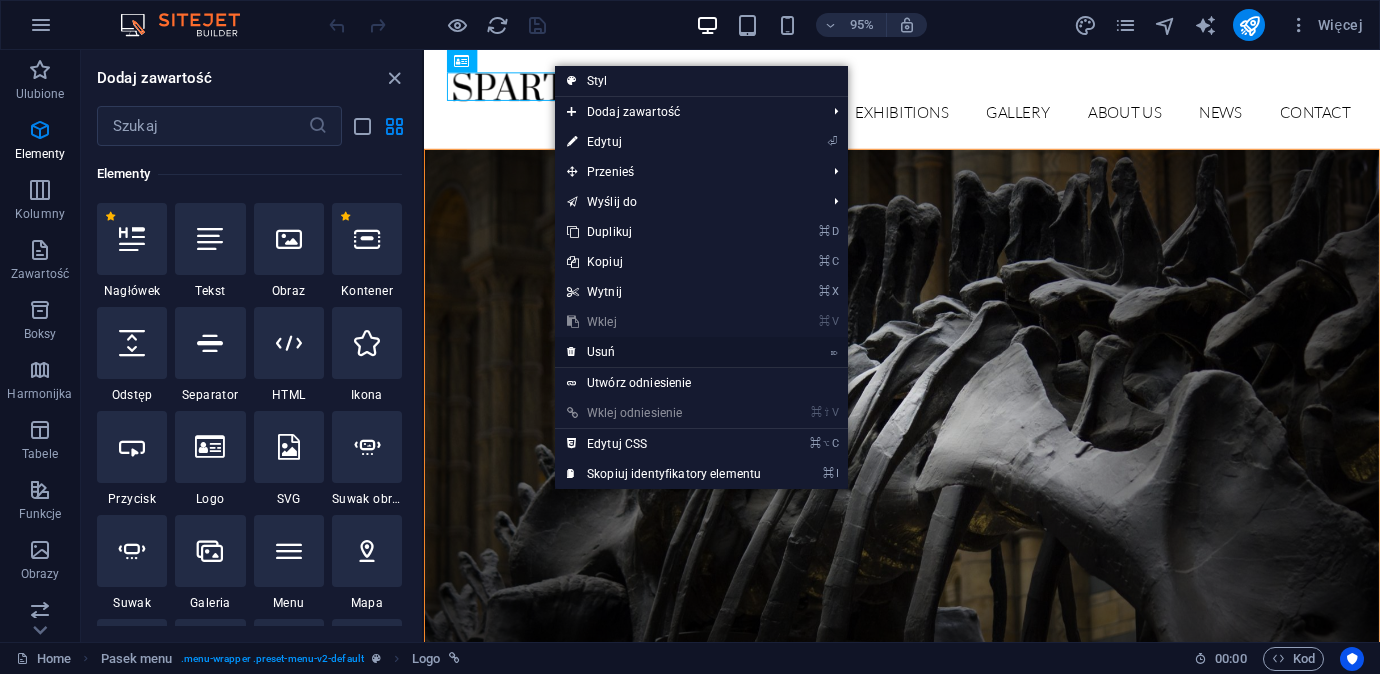click on "⌦  Usuń" at bounding box center (664, 352) 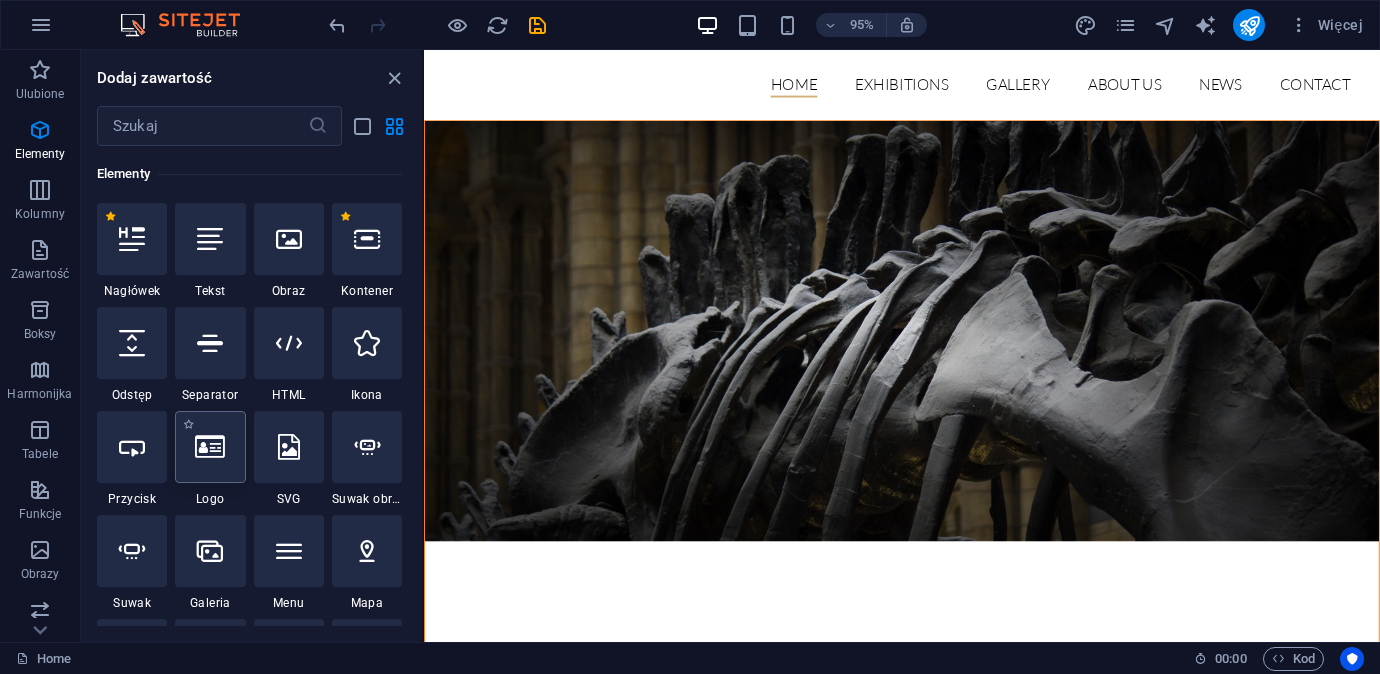 click at bounding box center [210, 447] 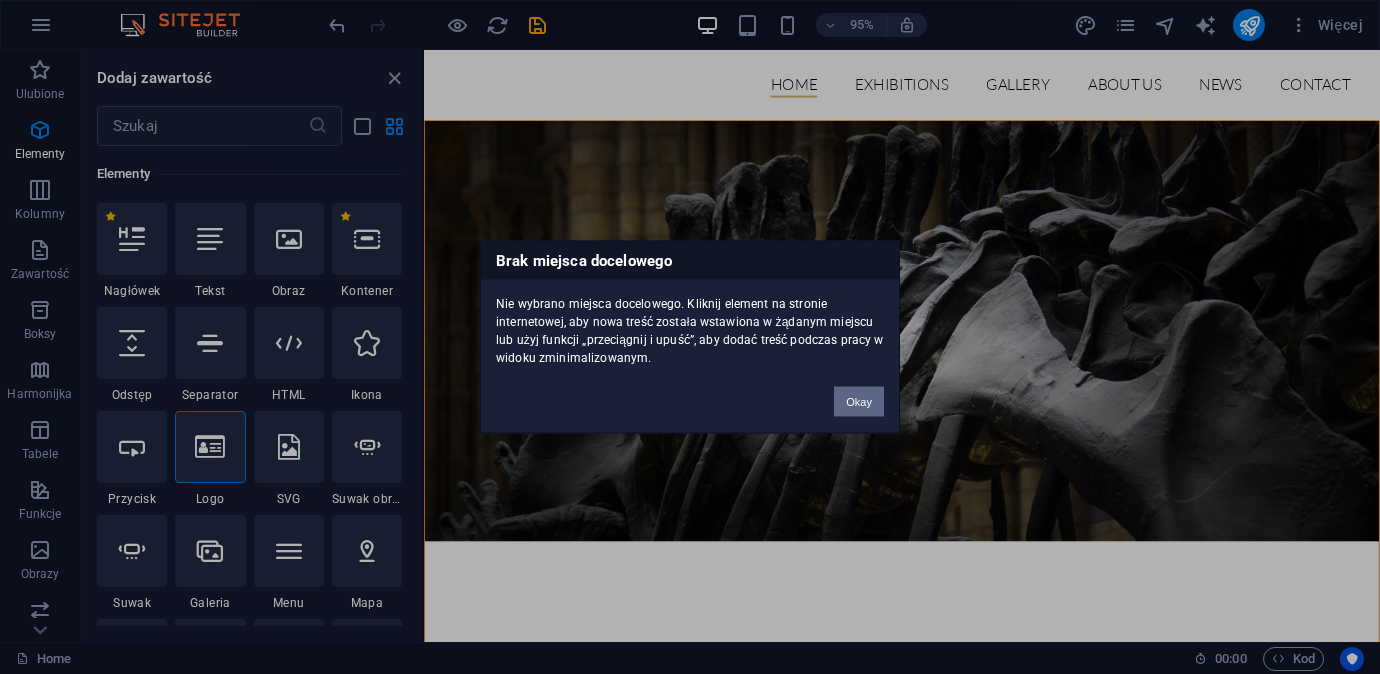 click on "Okay" at bounding box center [859, 402] 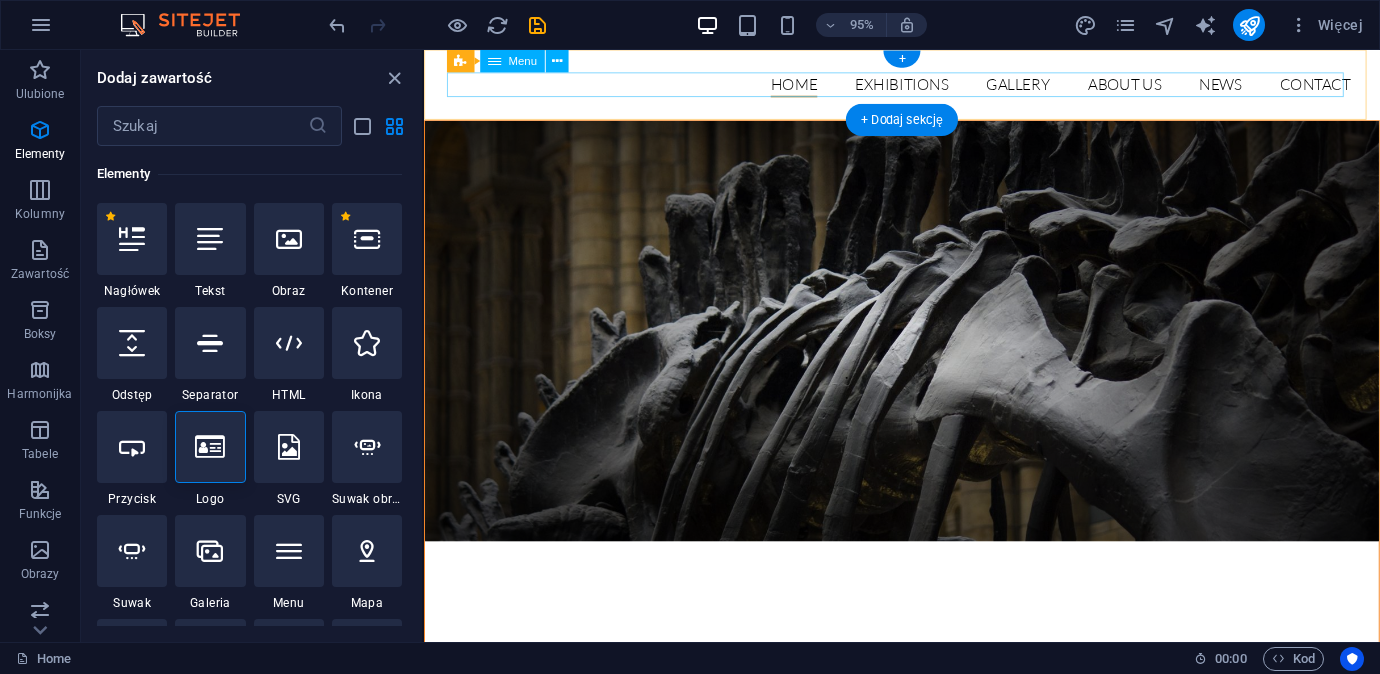 click on "Home Exhibitions Detail view Gallery About us News Contact" at bounding box center (927, 87) 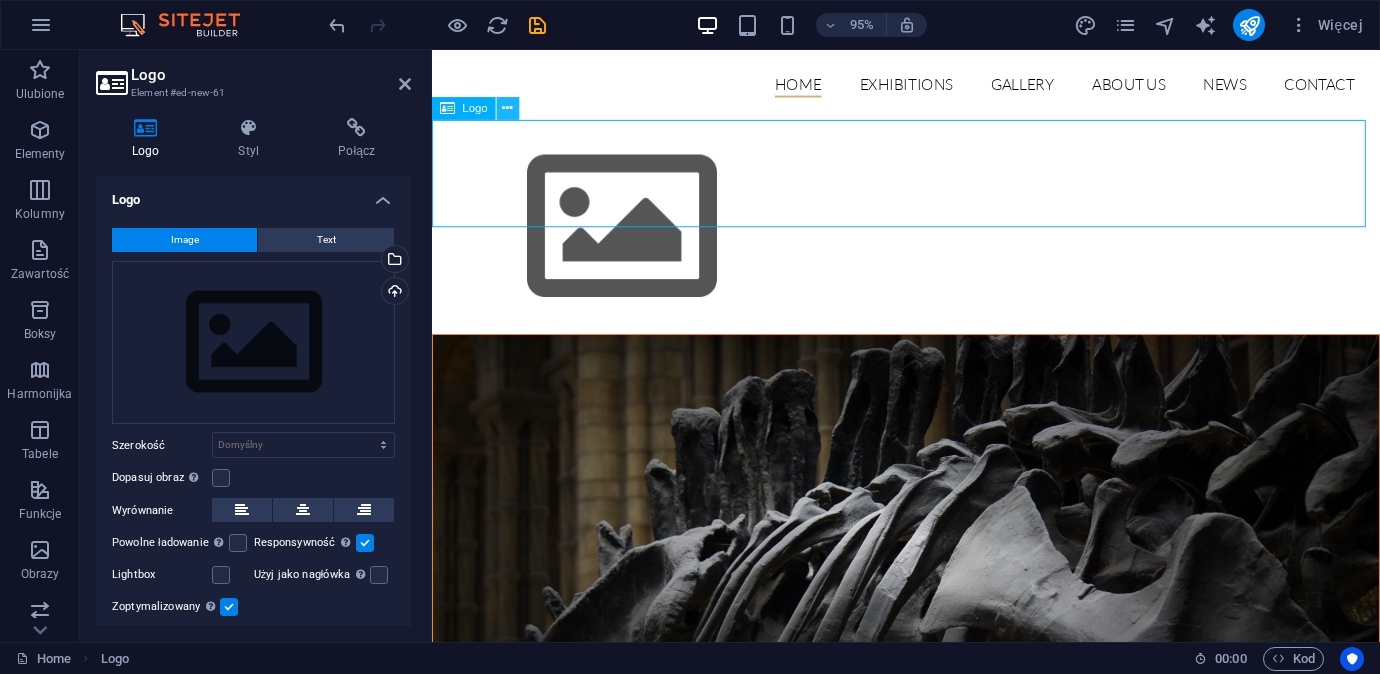 click at bounding box center [507, 109] 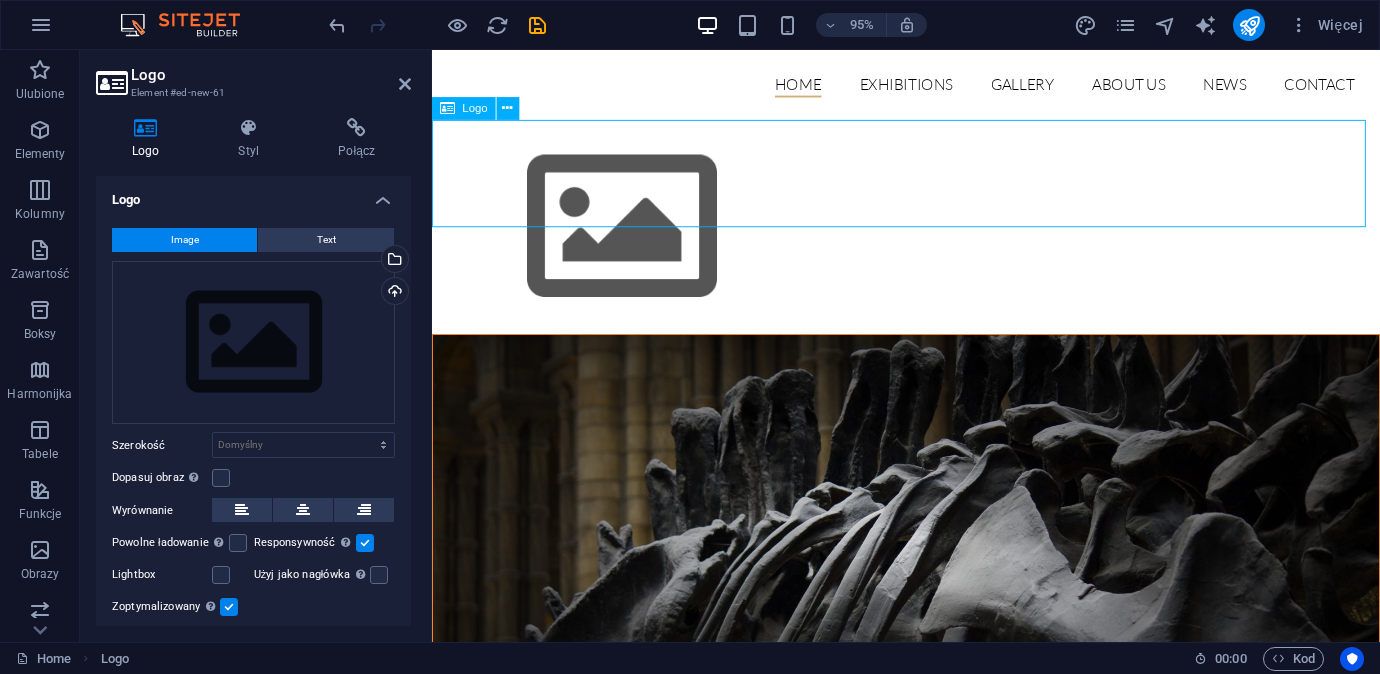 click at bounding box center [931, 236] 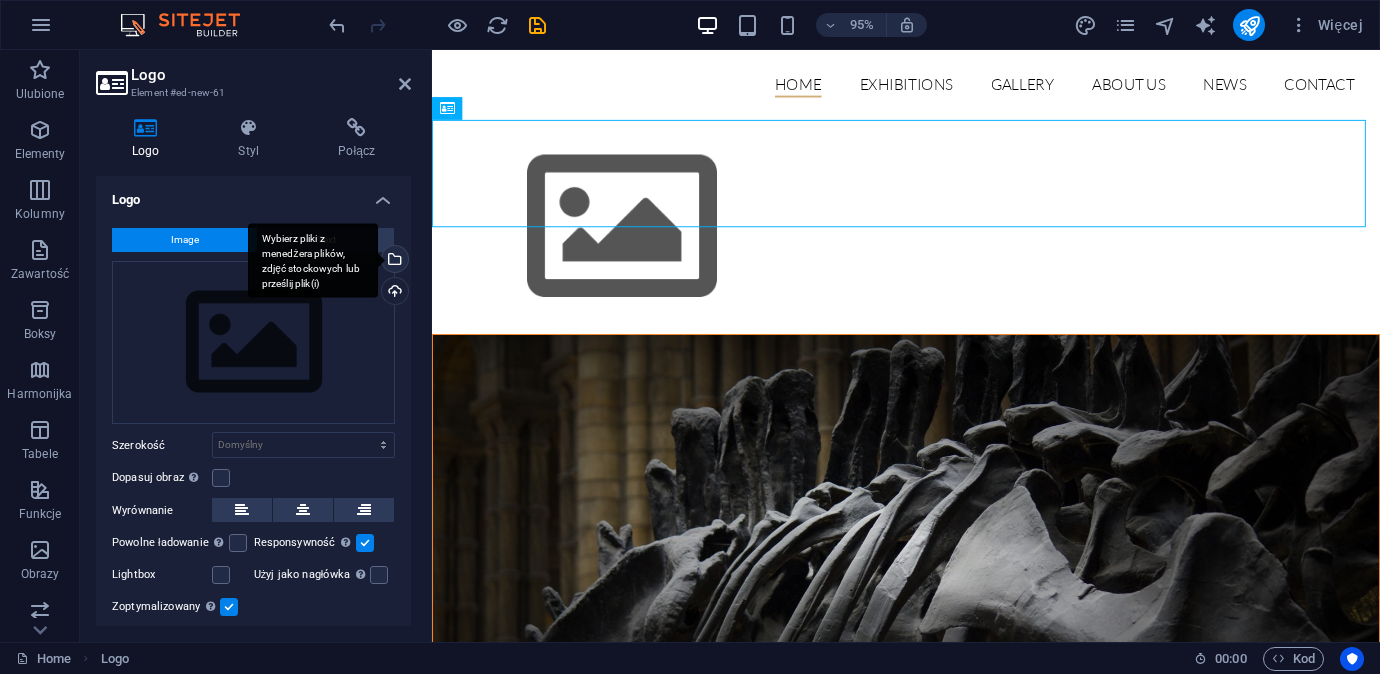 click on "Wybierz pliki z menedżera plików, zdjęć stockowych lub prześlij plik(i)" at bounding box center [393, 261] 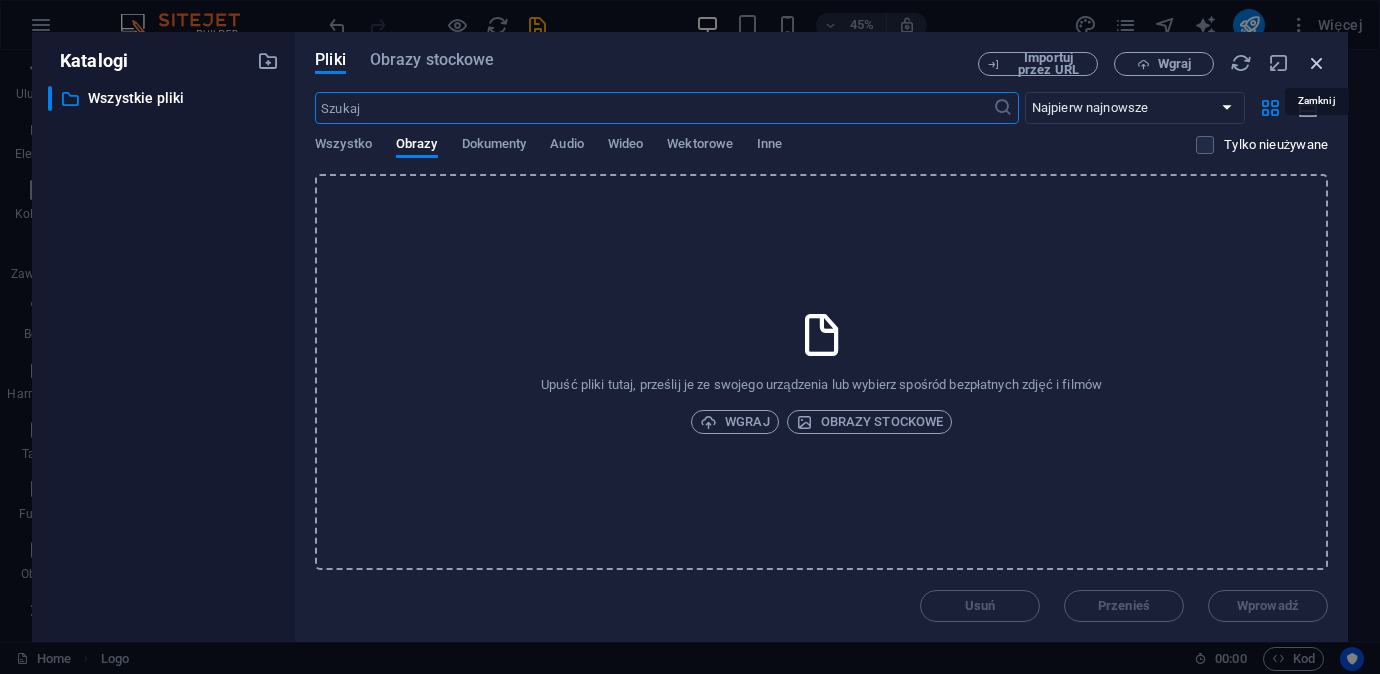 click at bounding box center (1317, 63) 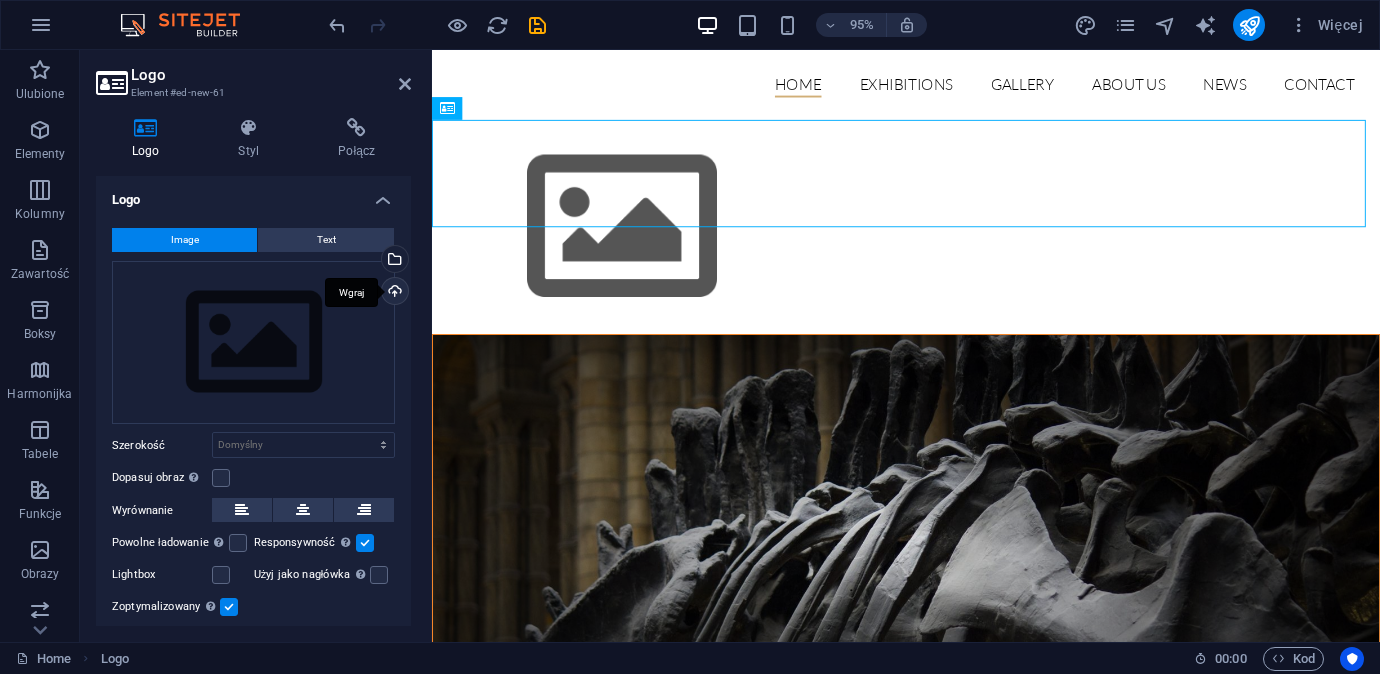click on "Wgraj" at bounding box center (393, 293) 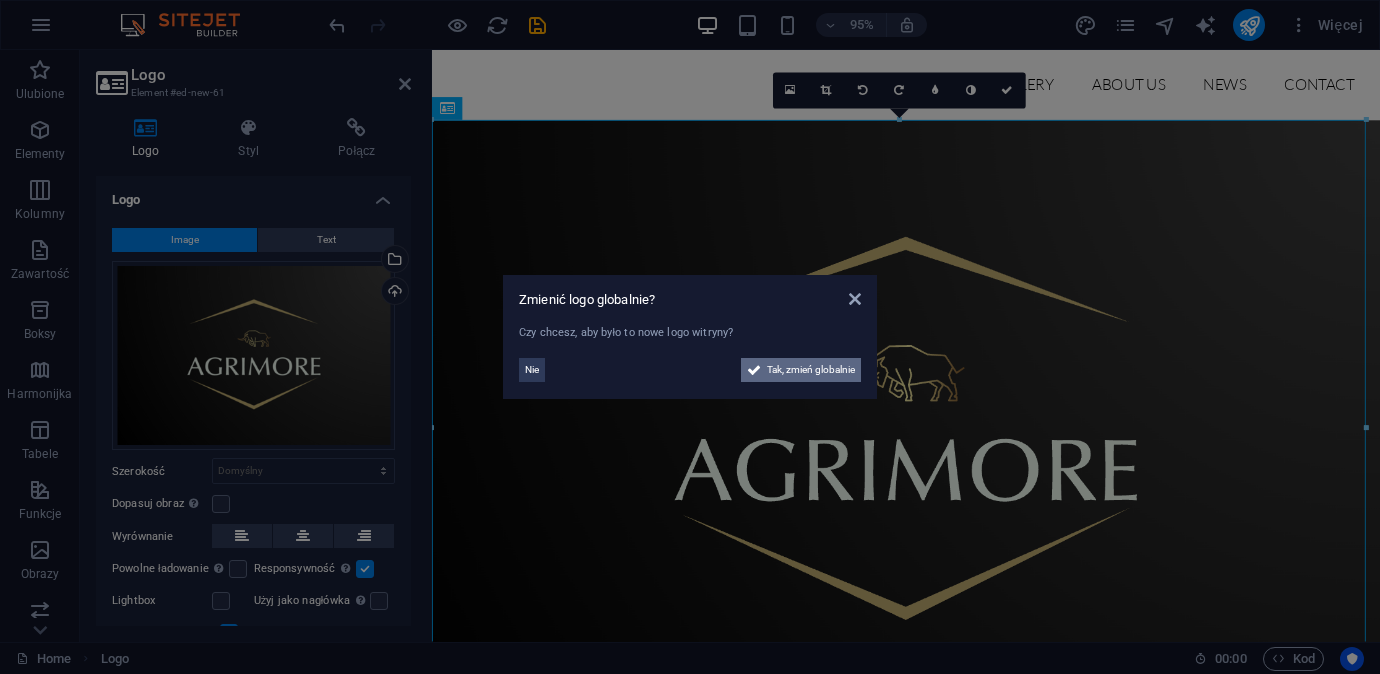 click on "Tak, zmień globalnie" at bounding box center (811, 370) 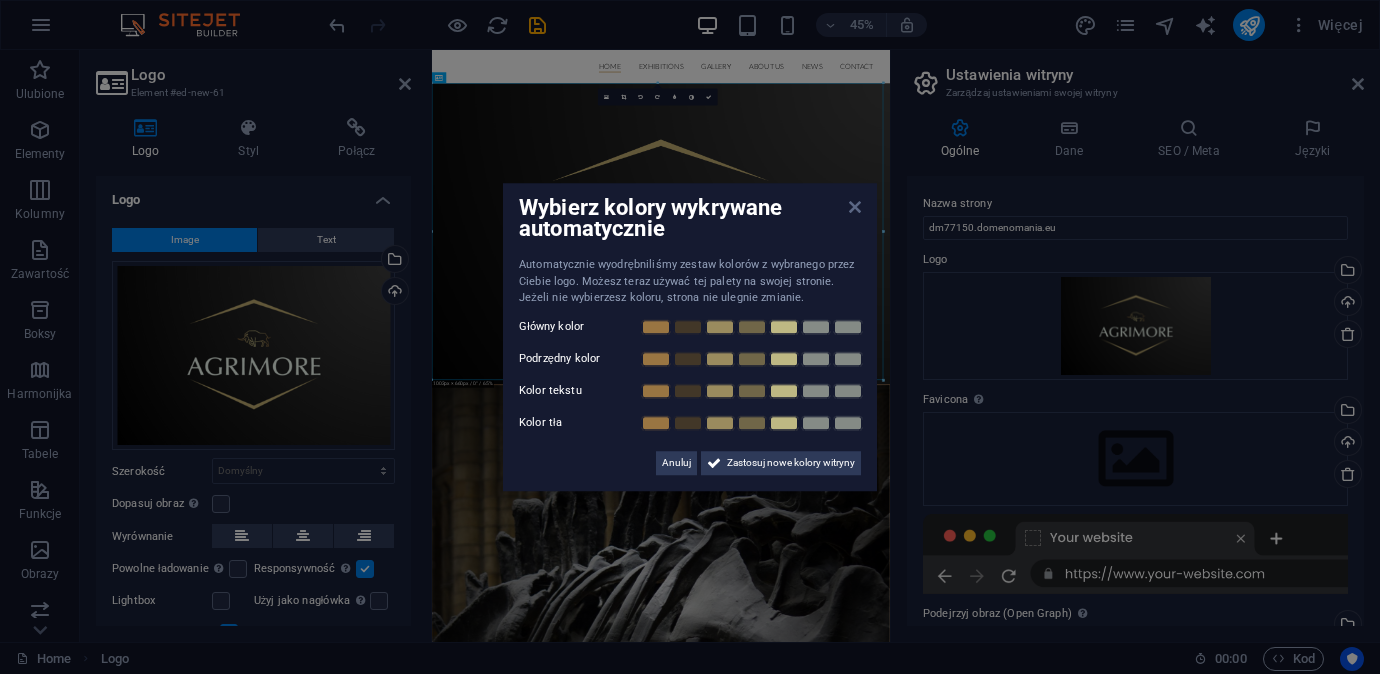 click at bounding box center (855, 207) 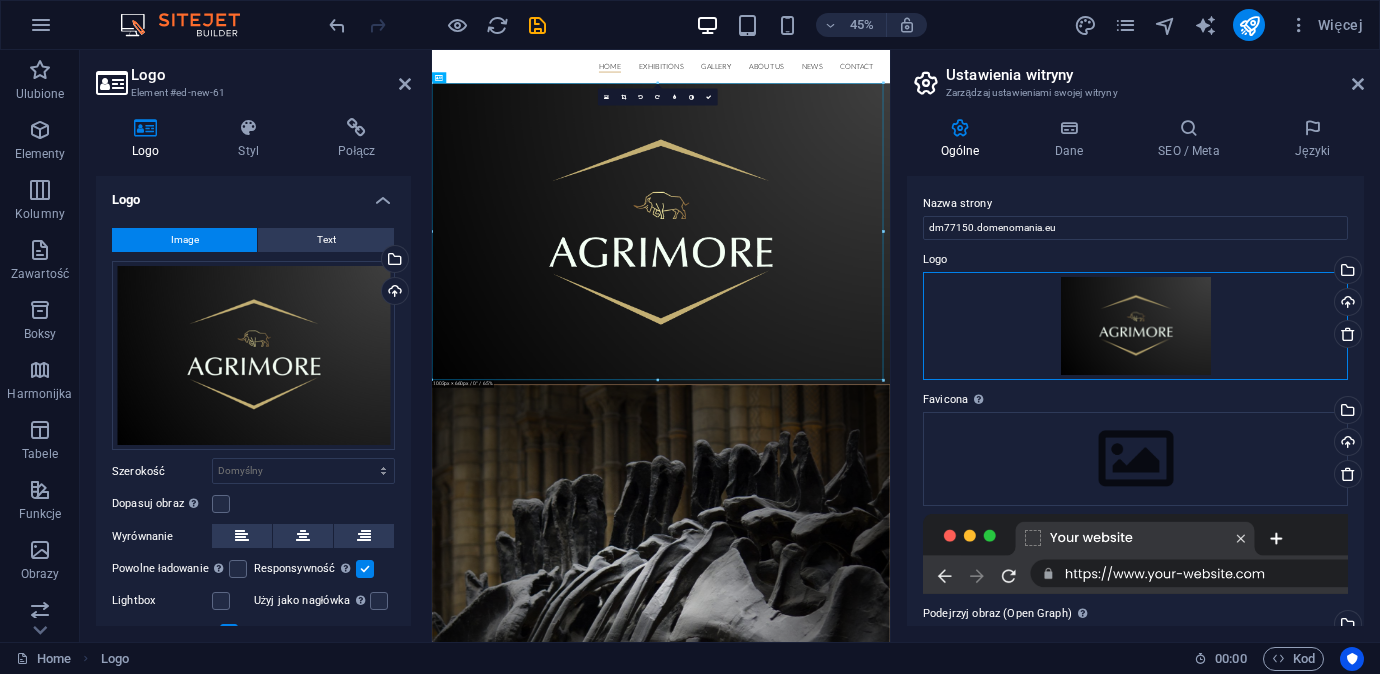 click on "Przeciągnij pliki tutaj, kliknij, aby wybrać pliki lub wybierz pliki z Plików lub naszych bezpłatnych zdjęć i filmów" at bounding box center [1135, 326] 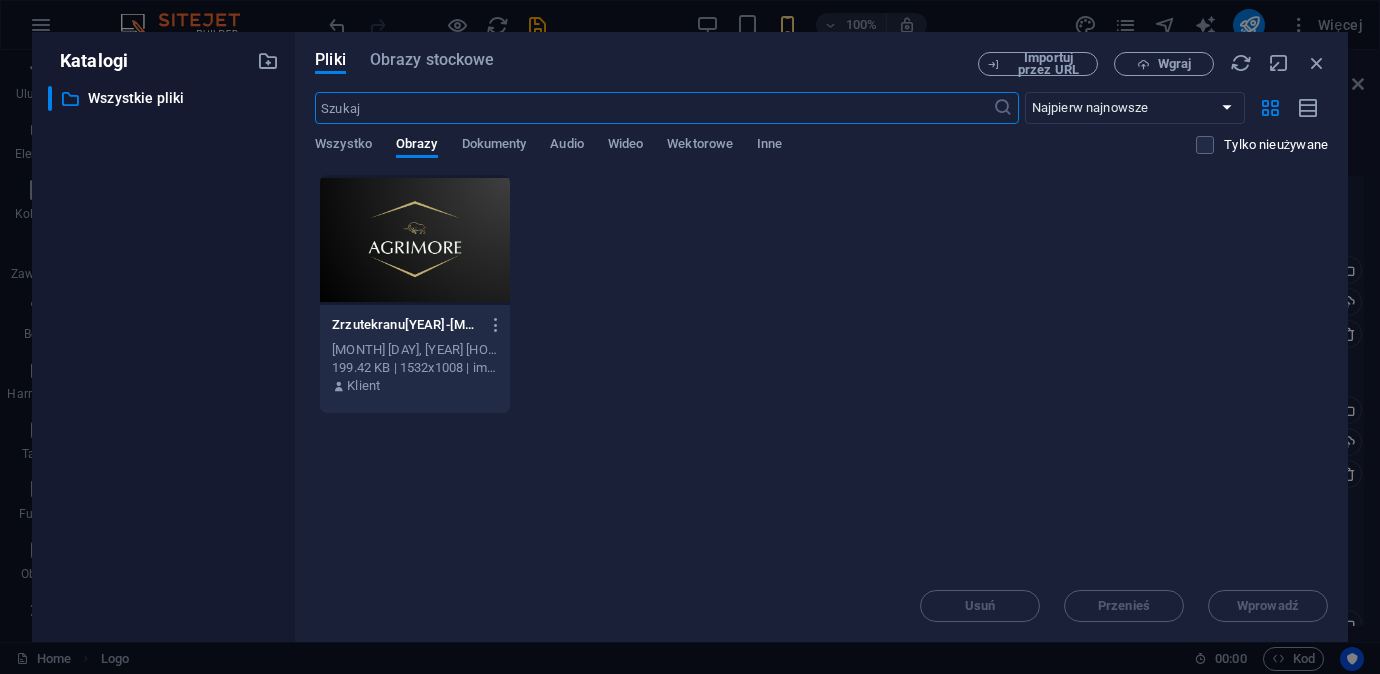 click at bounding box center (414, 240) 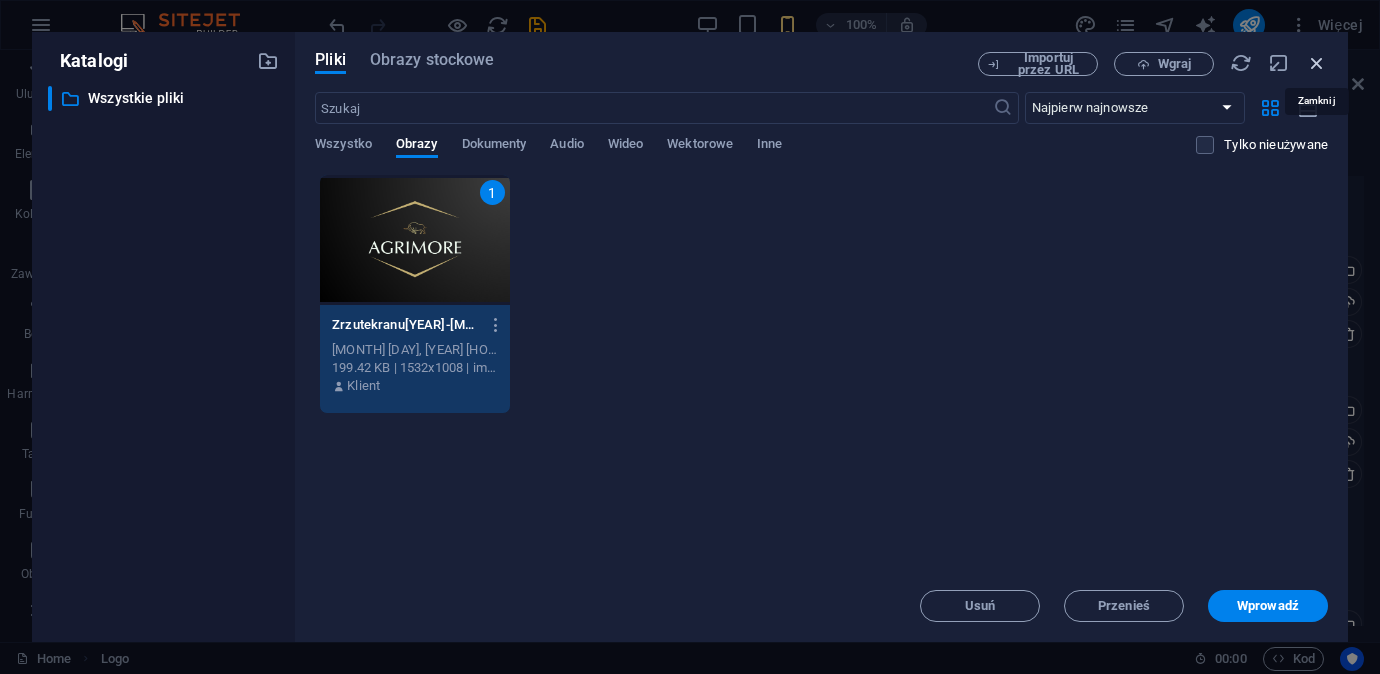 click at bounding box center [1317, 63] 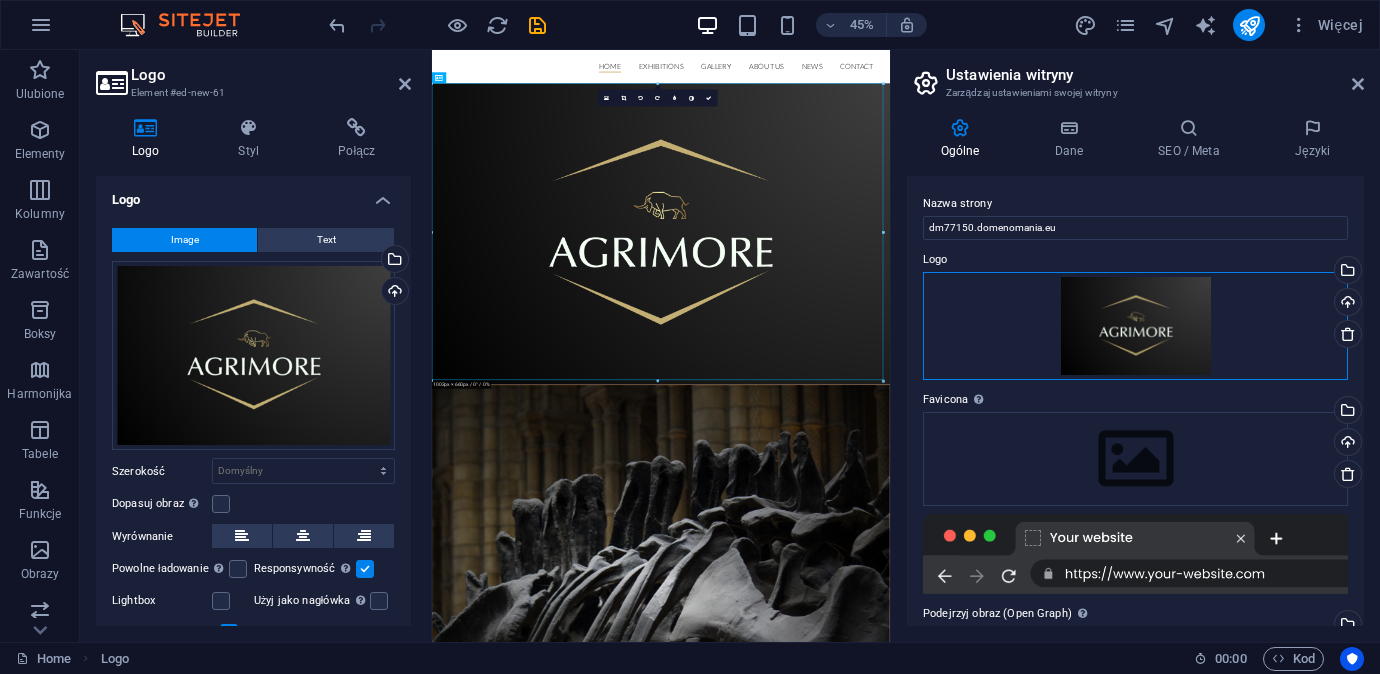click on "Przeciągnij pliki tutaj, kliknij, aby wybrać pliki lub wybierz pliki z Plików lub naszych bezpłatnych zdjęć i filmów" at bounding box center (1135, 326) 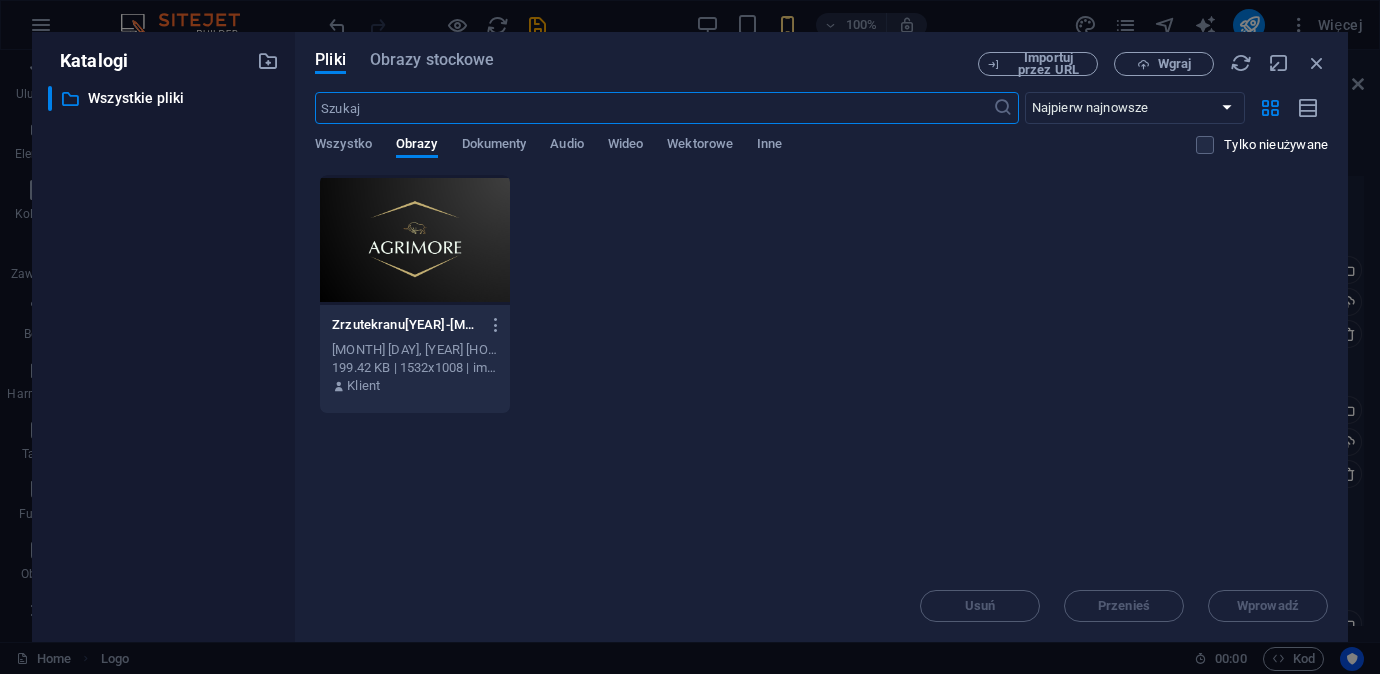 click at bounding box center [414, 240] 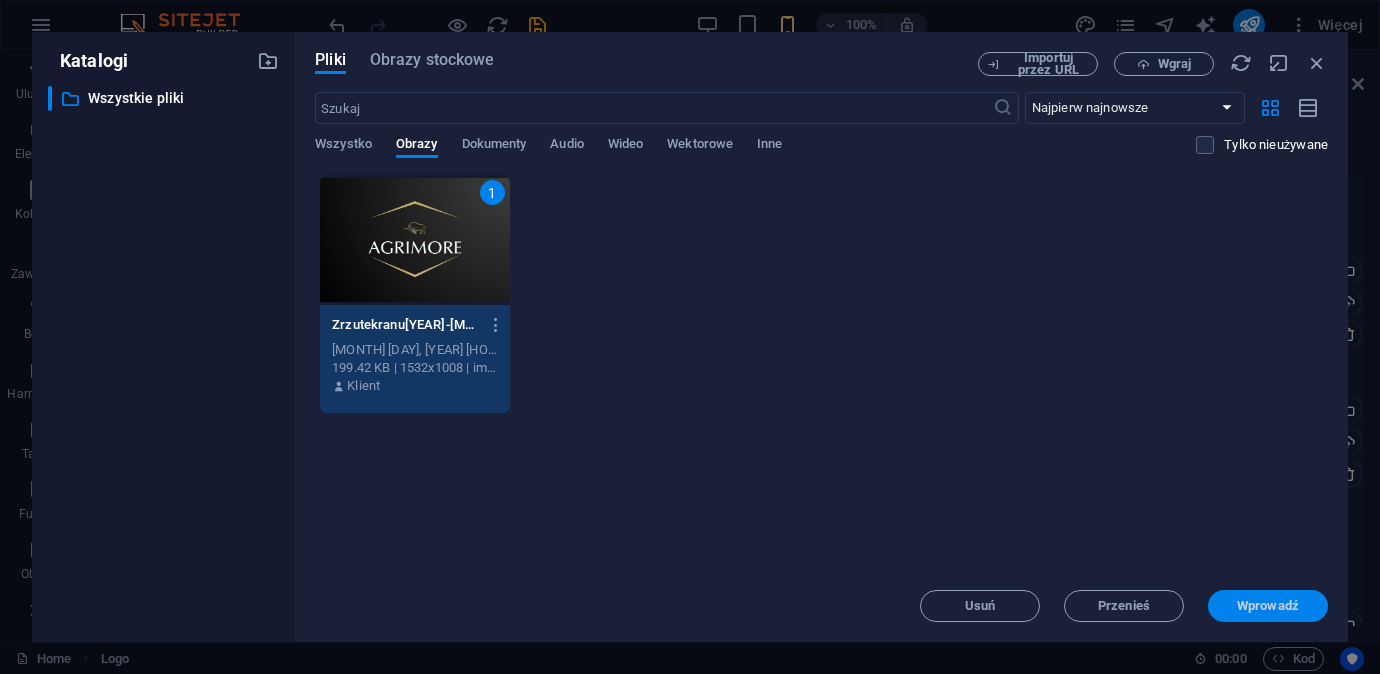 click on "Wprowadź" at bounding box center (1268, 606) 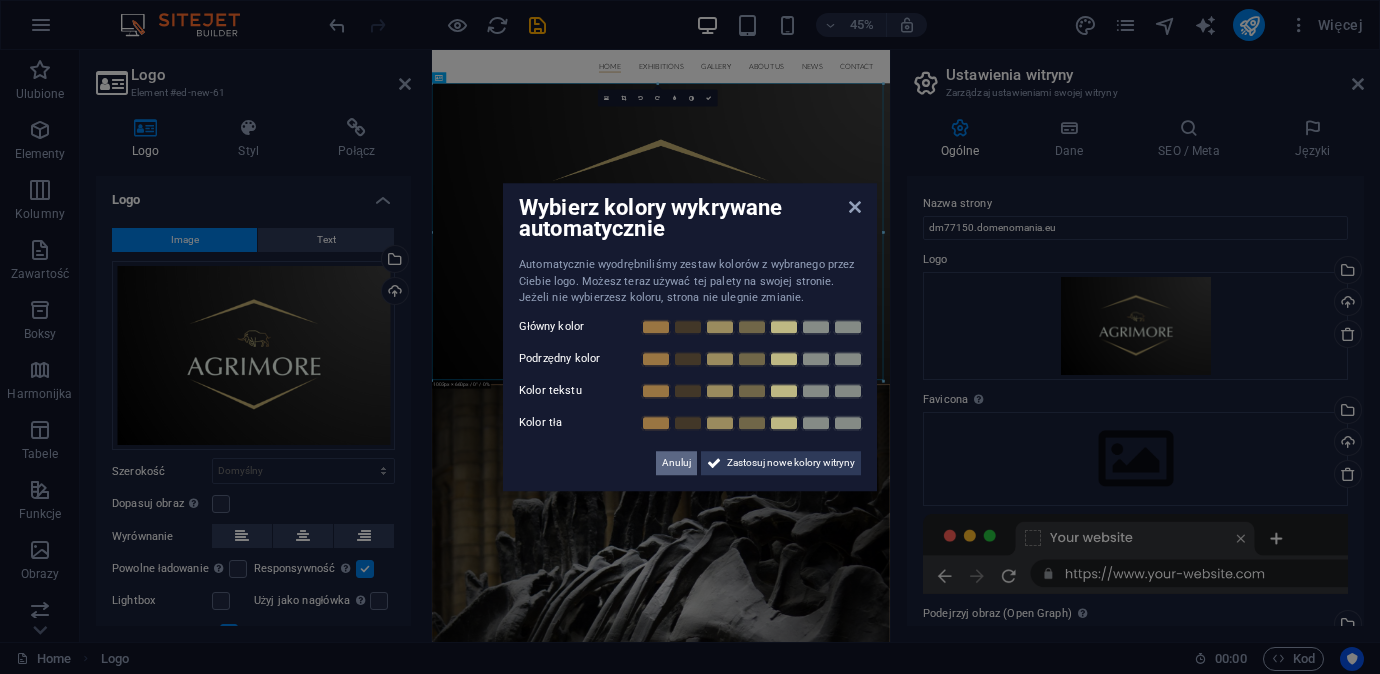 click on "Anuluj" at bounding box center [676, 463] 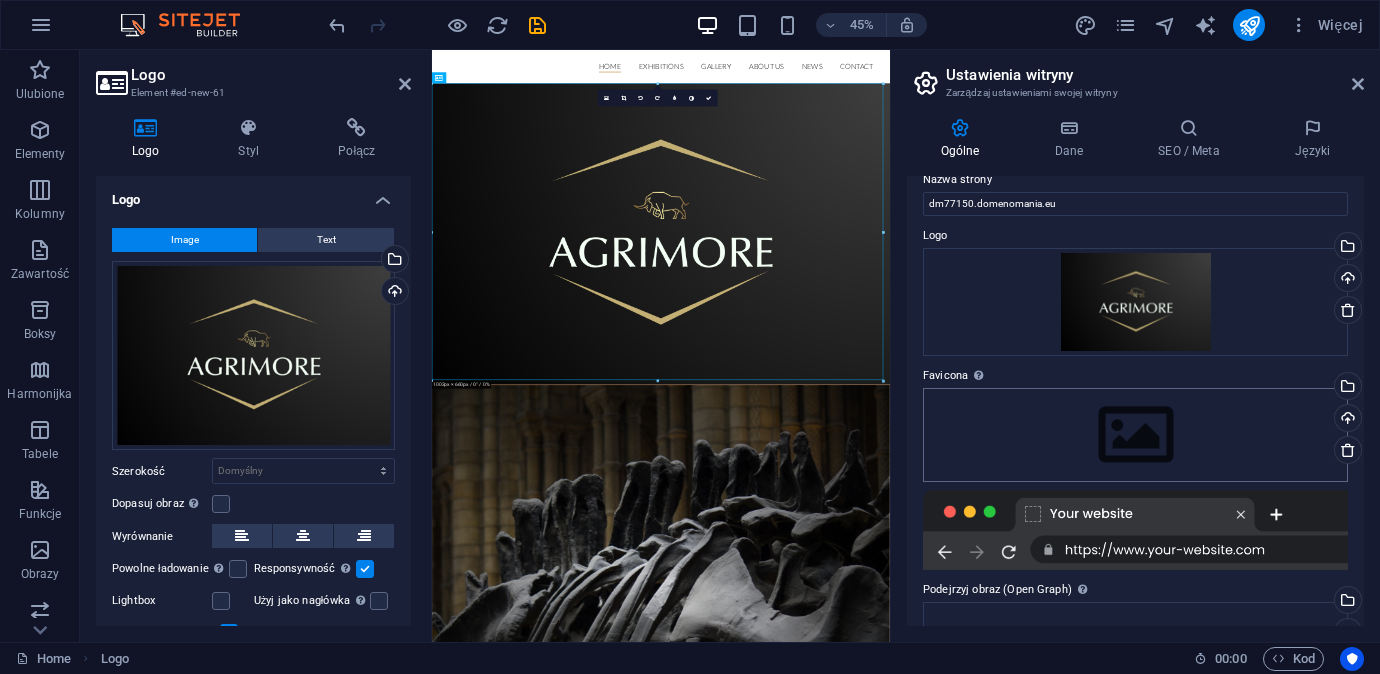 scroll, scrollTop: 37, scrollLeft: 0, axis: vertical 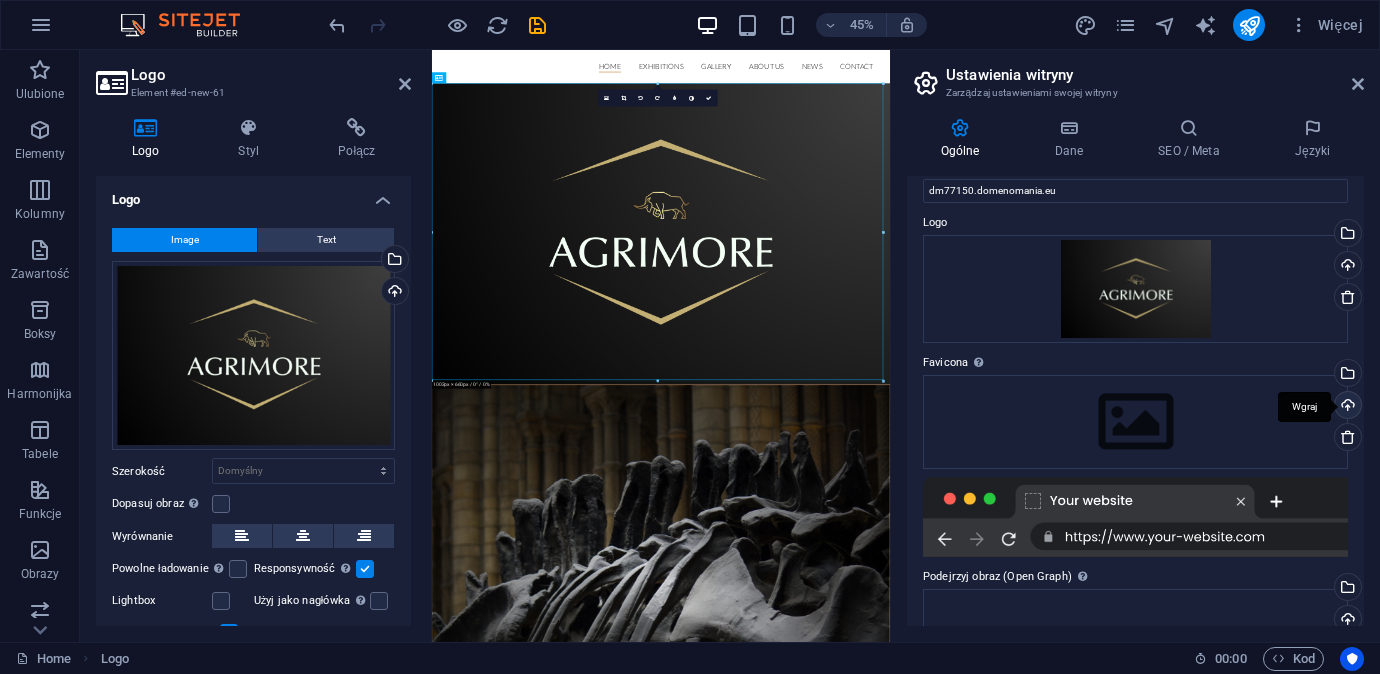 click on "Wgraj" at bounding box center (1346, 407) 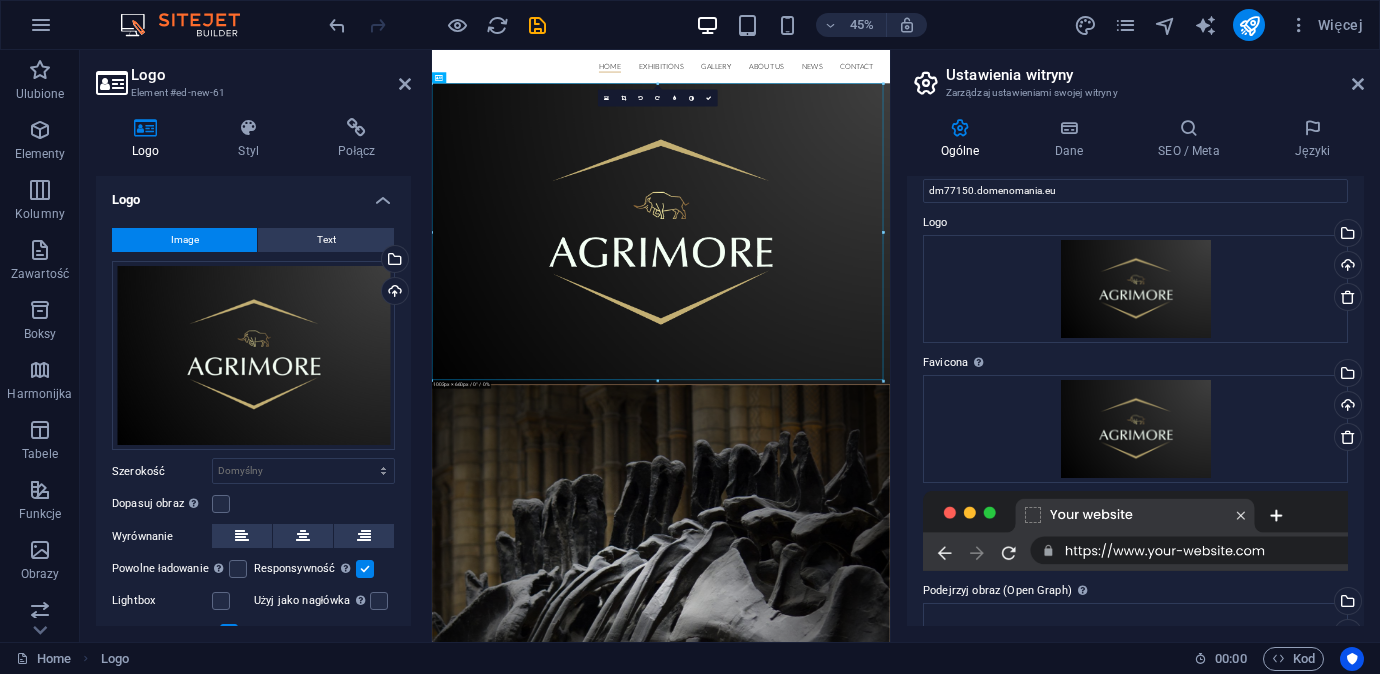 click at bounding box center [1135, 531] 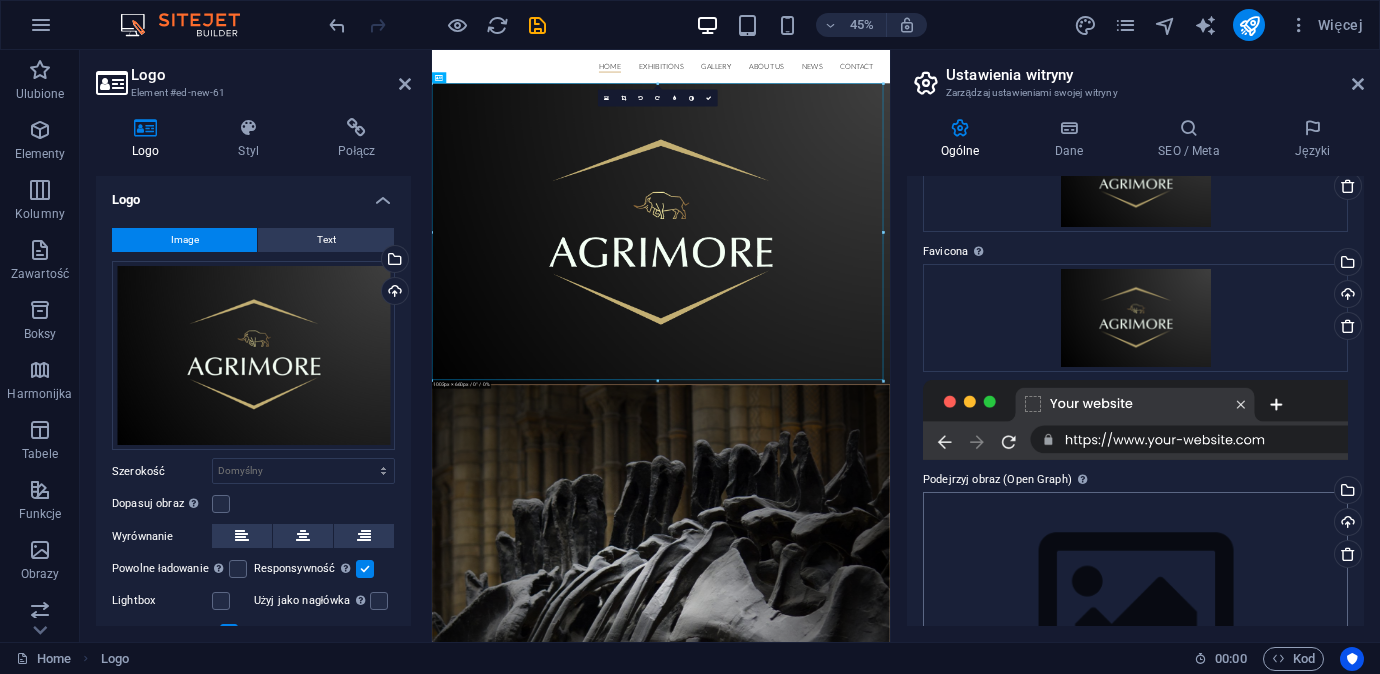 scroll, scrollTop: 229, scrollLeft: 0, axis: vertical 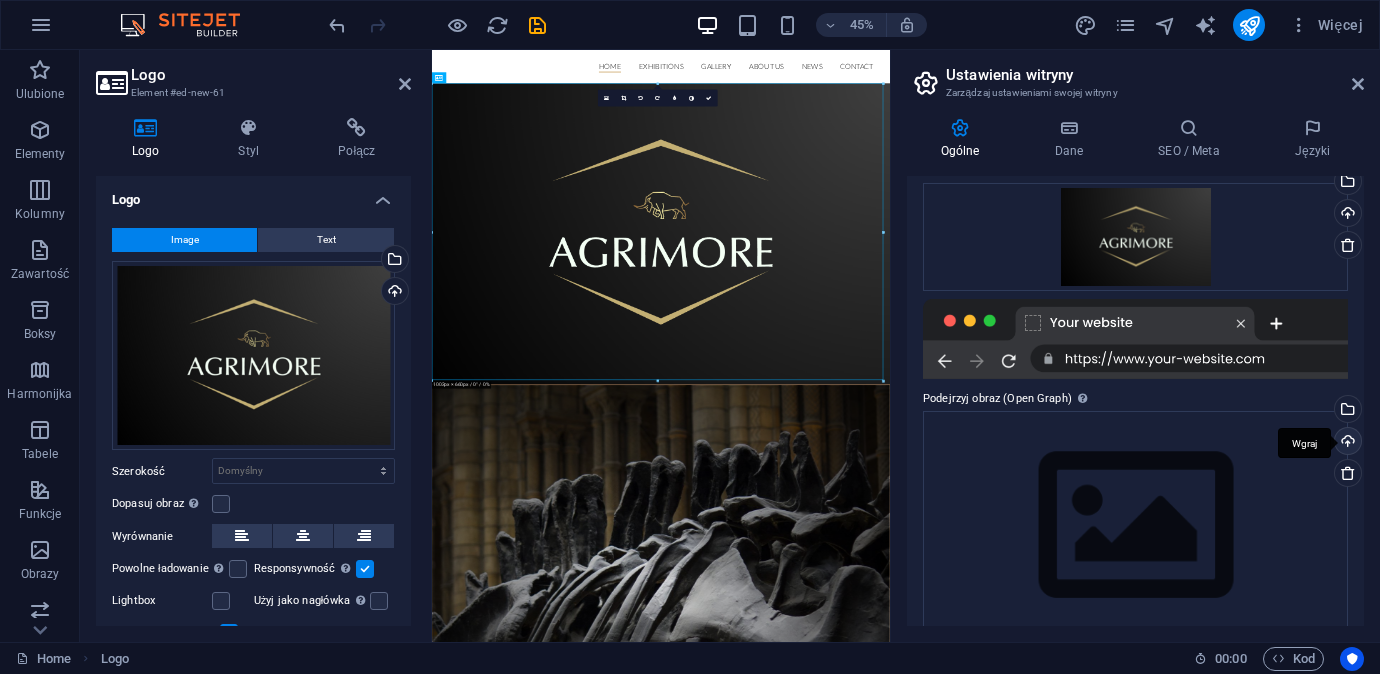 click on "Wgraj" at bounding box center (1346, 443) 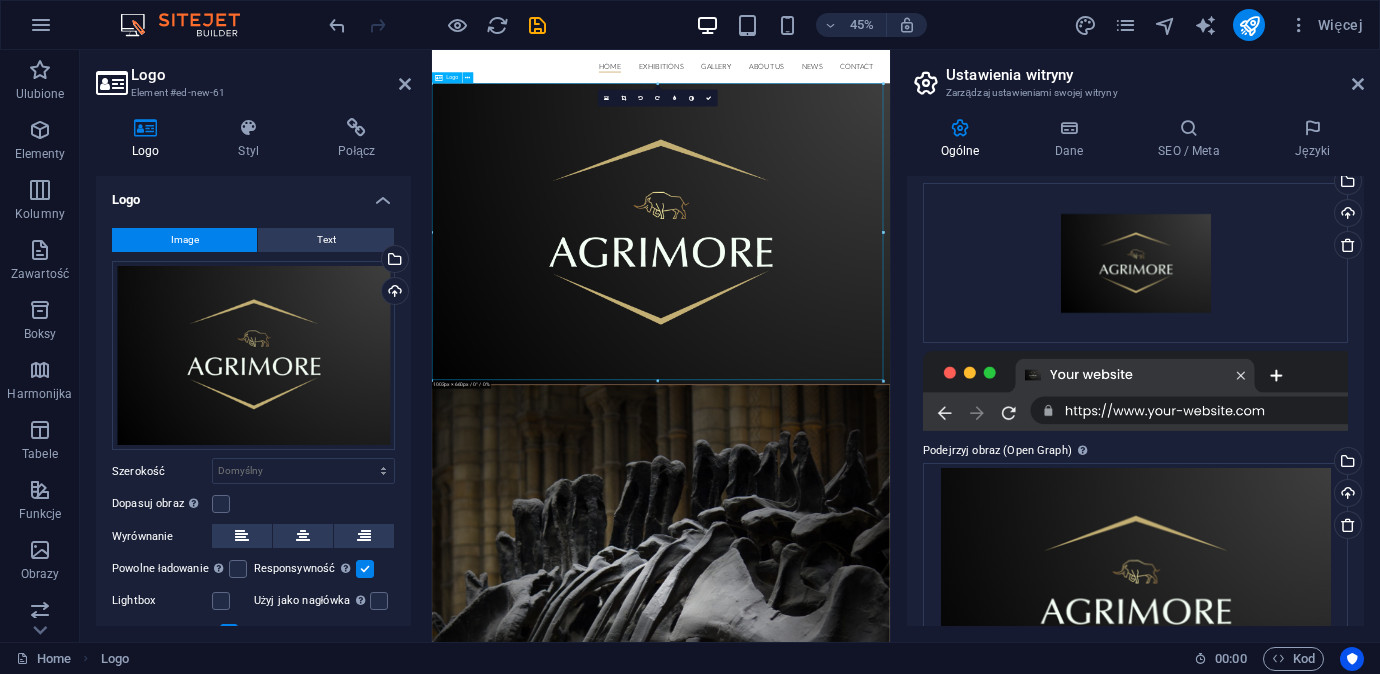 drag, startPoint x: 985, startPoint y: 710, endPoint x: 971, endPoint y: 711, distance: 14.035668 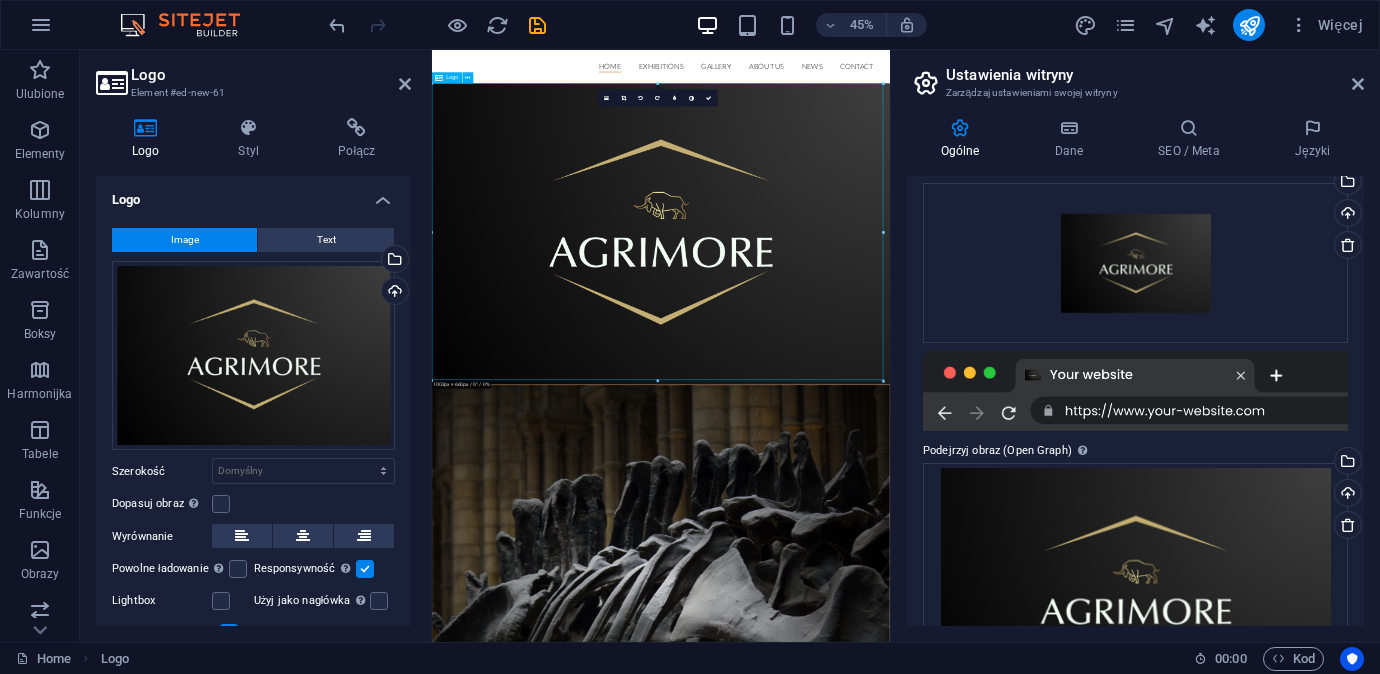 click at bounding box center [941, 459] 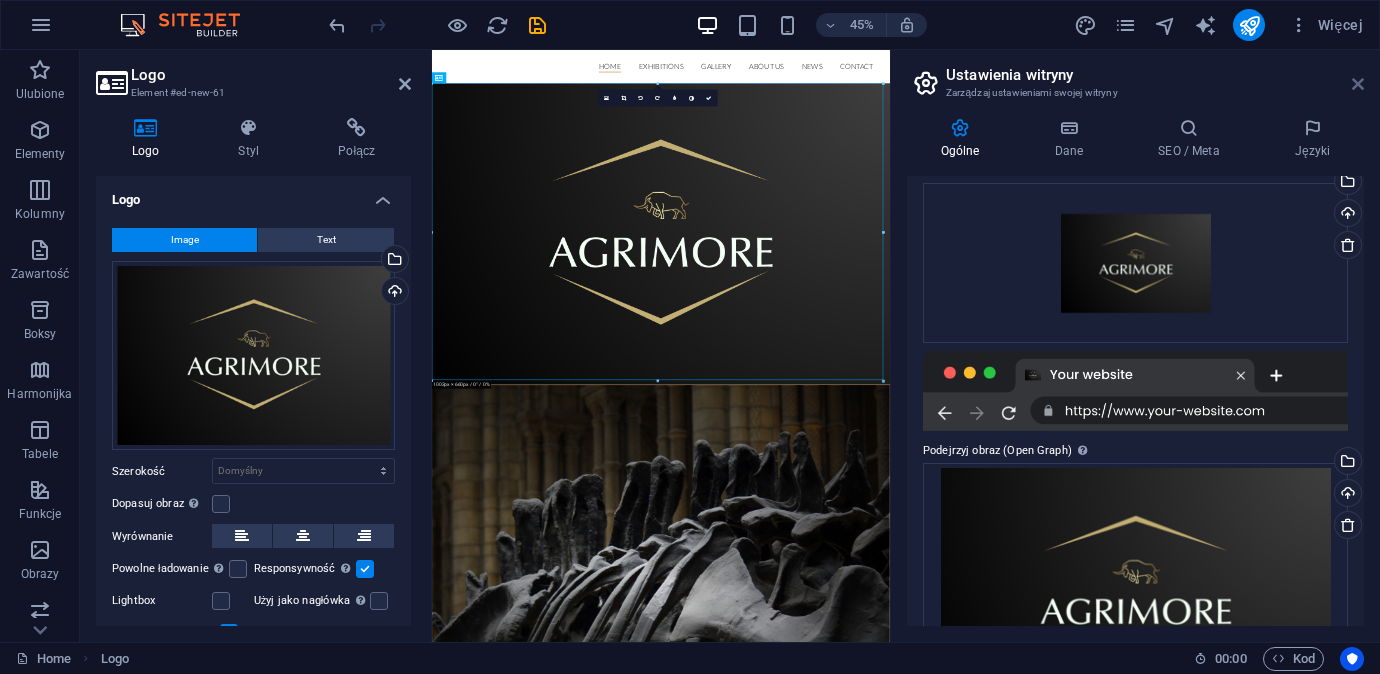 click at bounding box center [1358, 84] 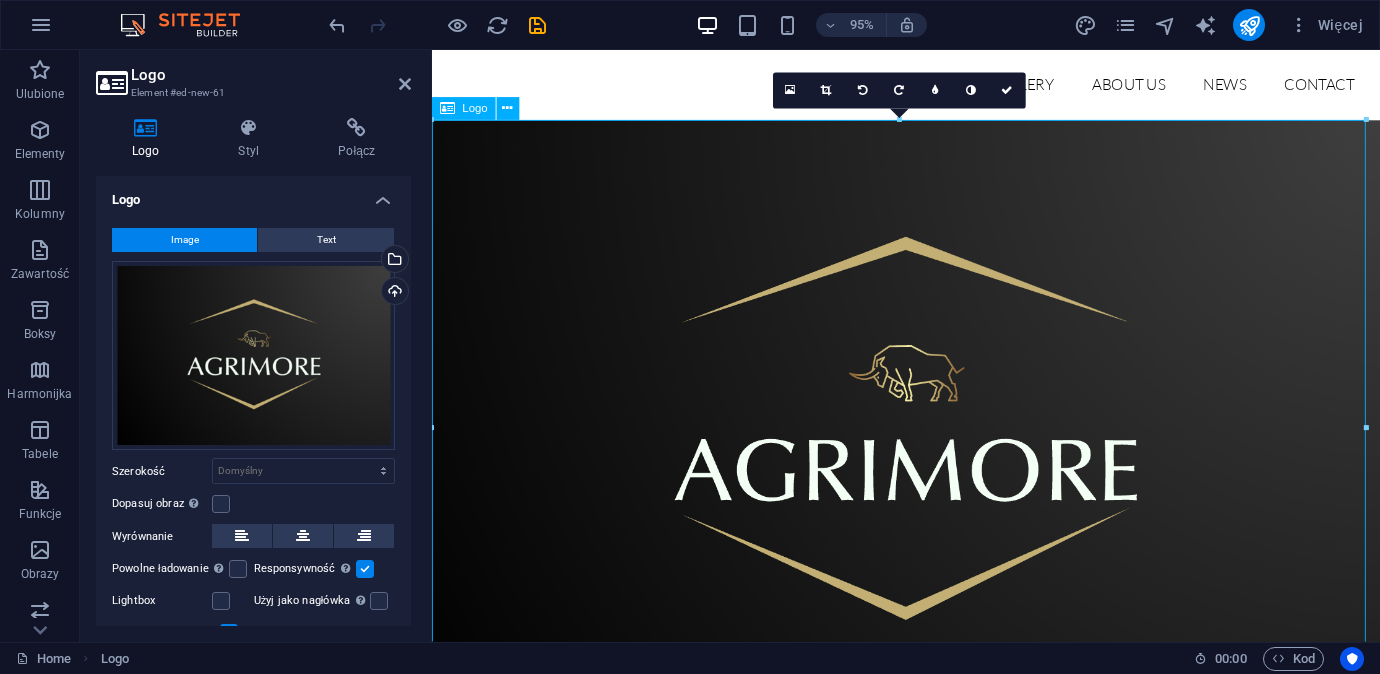 click at bounding box center (931, 452) 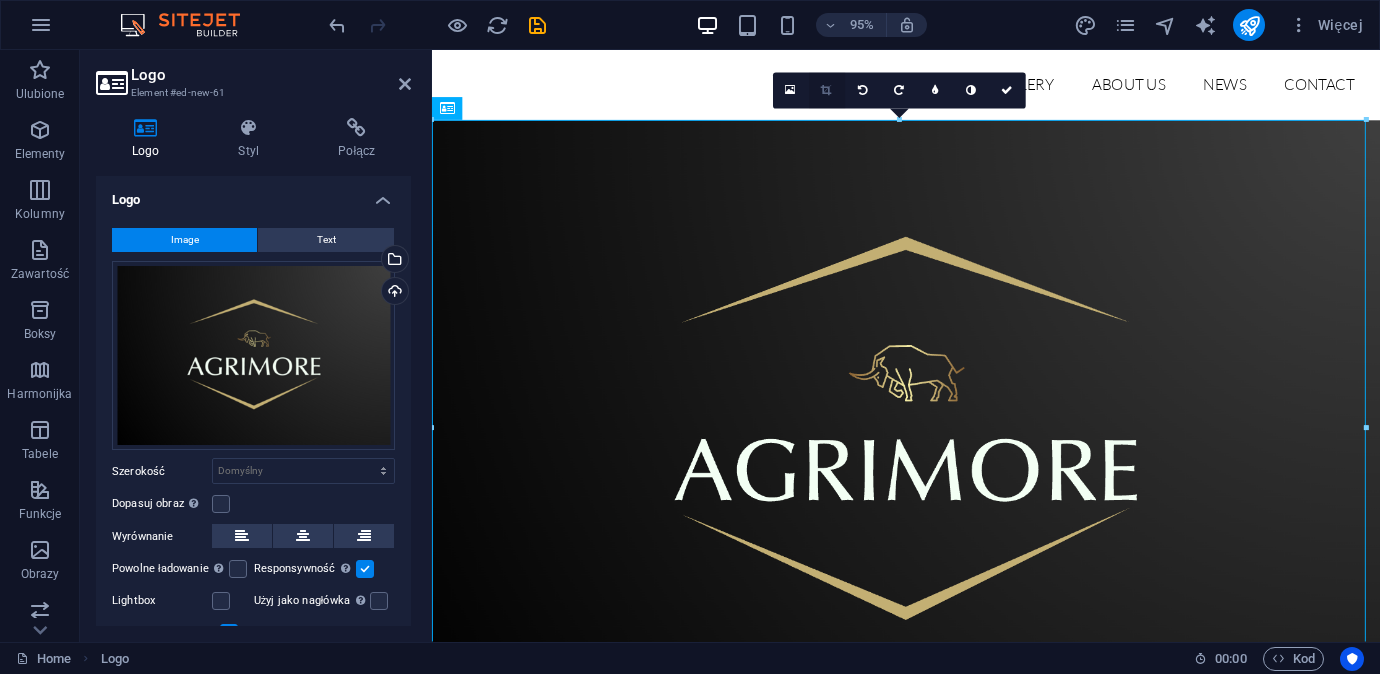 click at bounding box center (826, 91) 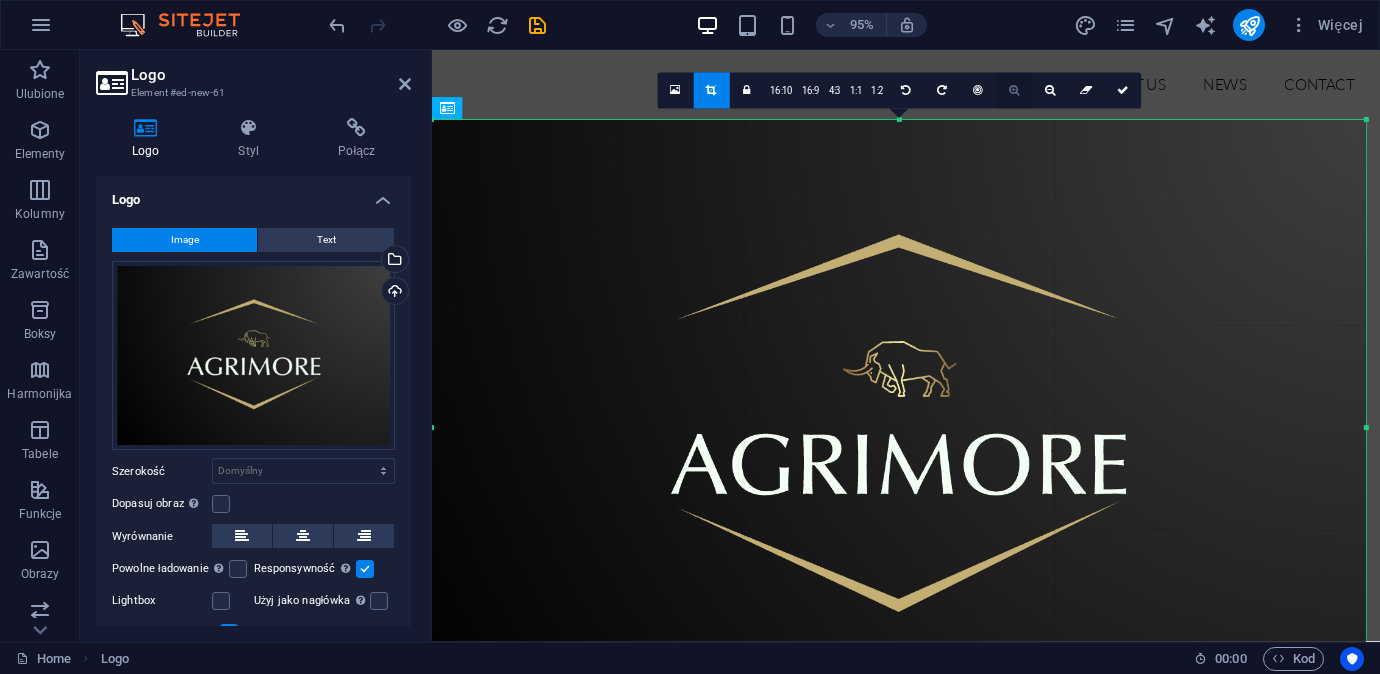 click on "1:1" at bounding box center [855, 92] 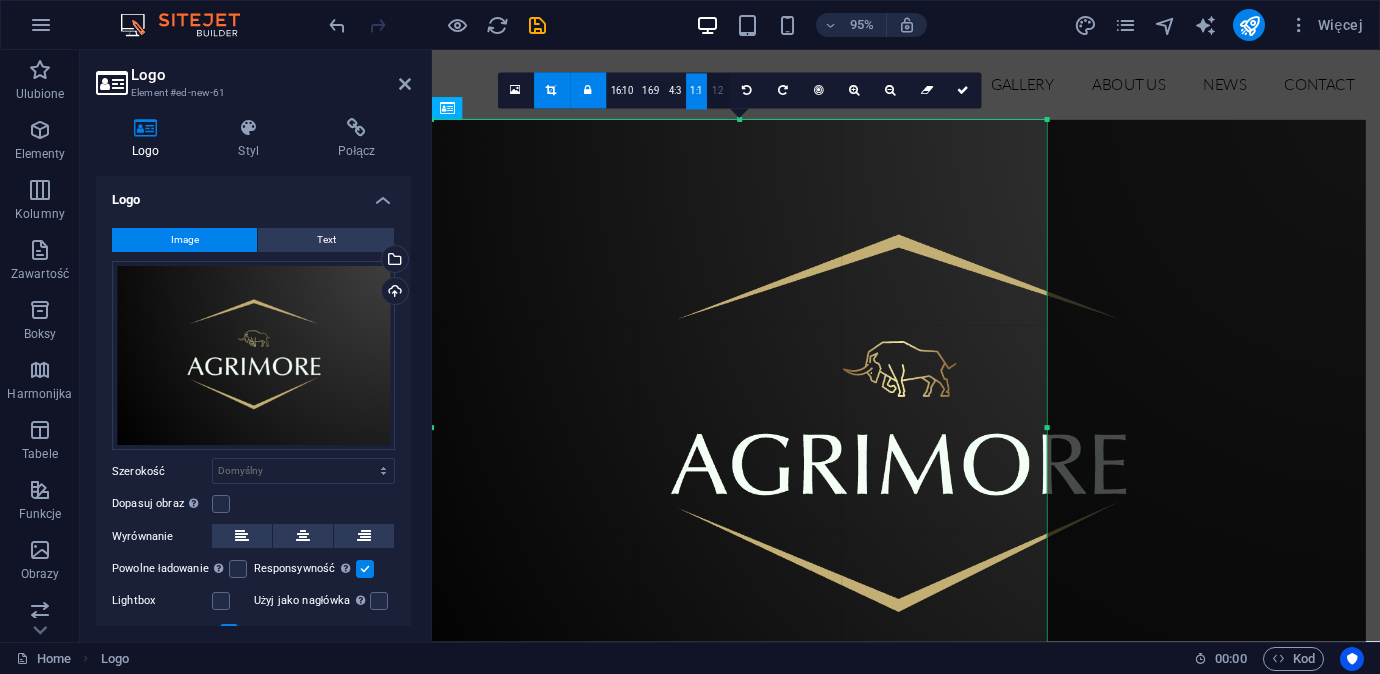 click on "1:2" at bounding box center (717, 92) 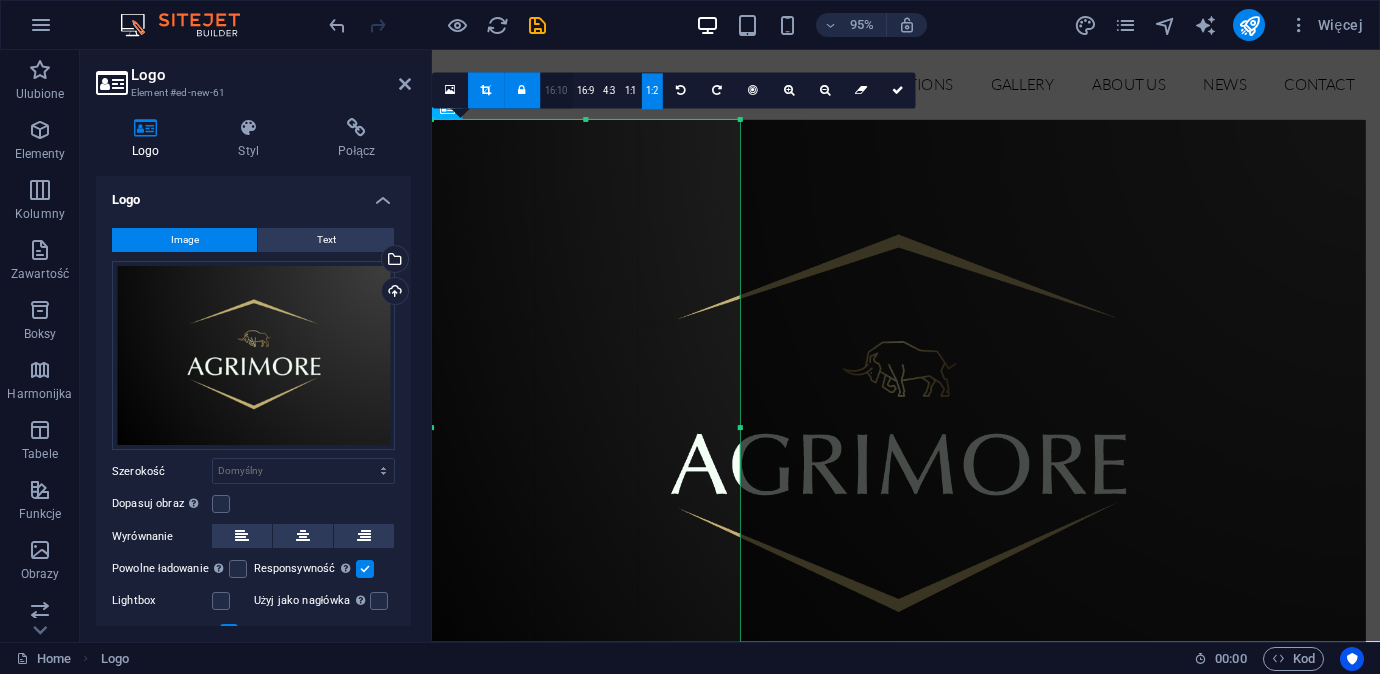 click on "16:10" at bounding box center [556, 92] 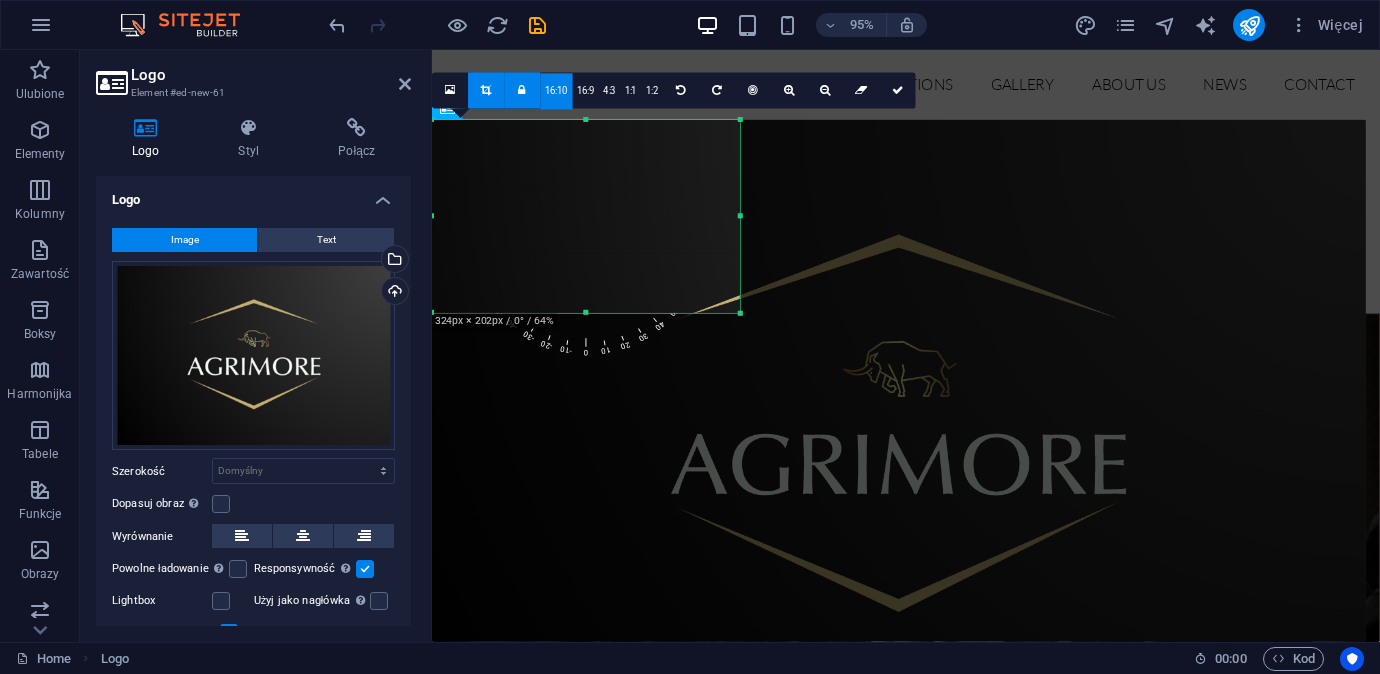 click at bounding box center [486, 91] 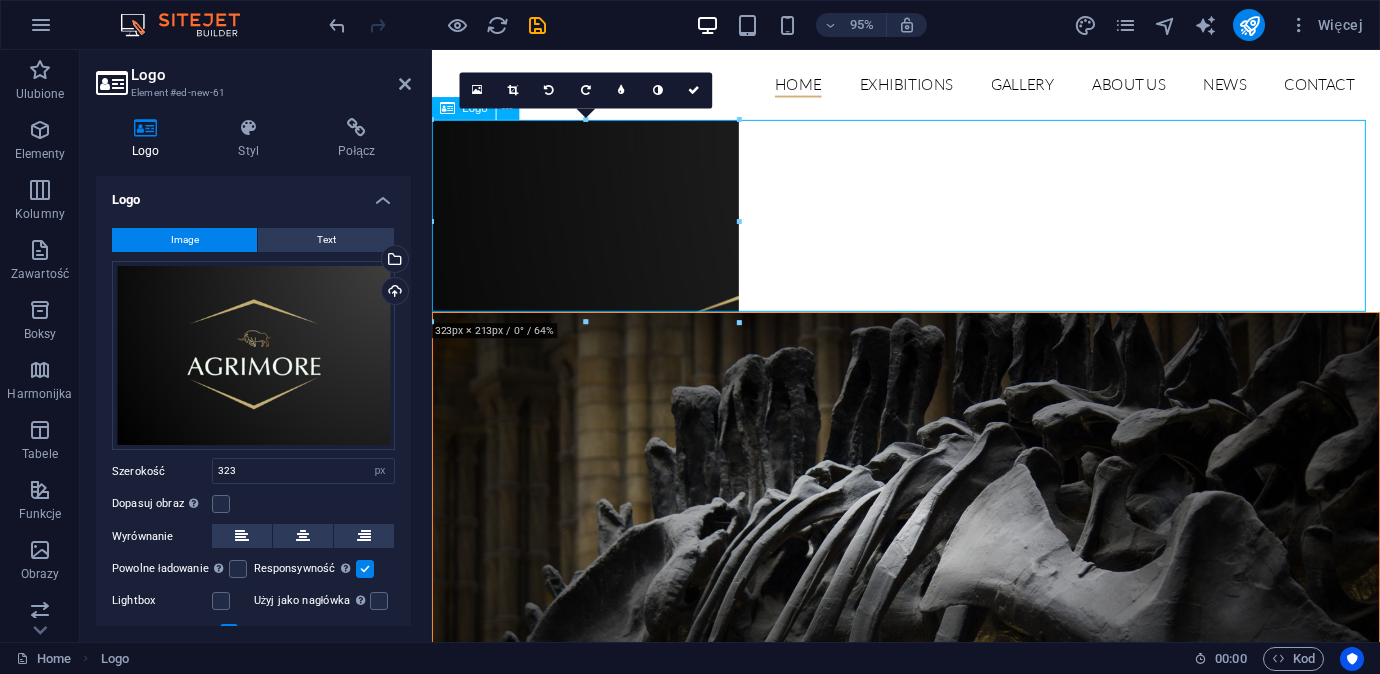 drag, startPoint x: 612, startPoint y: 269, endPoint x: 563, endPoint y: 214, distance: 73.661385 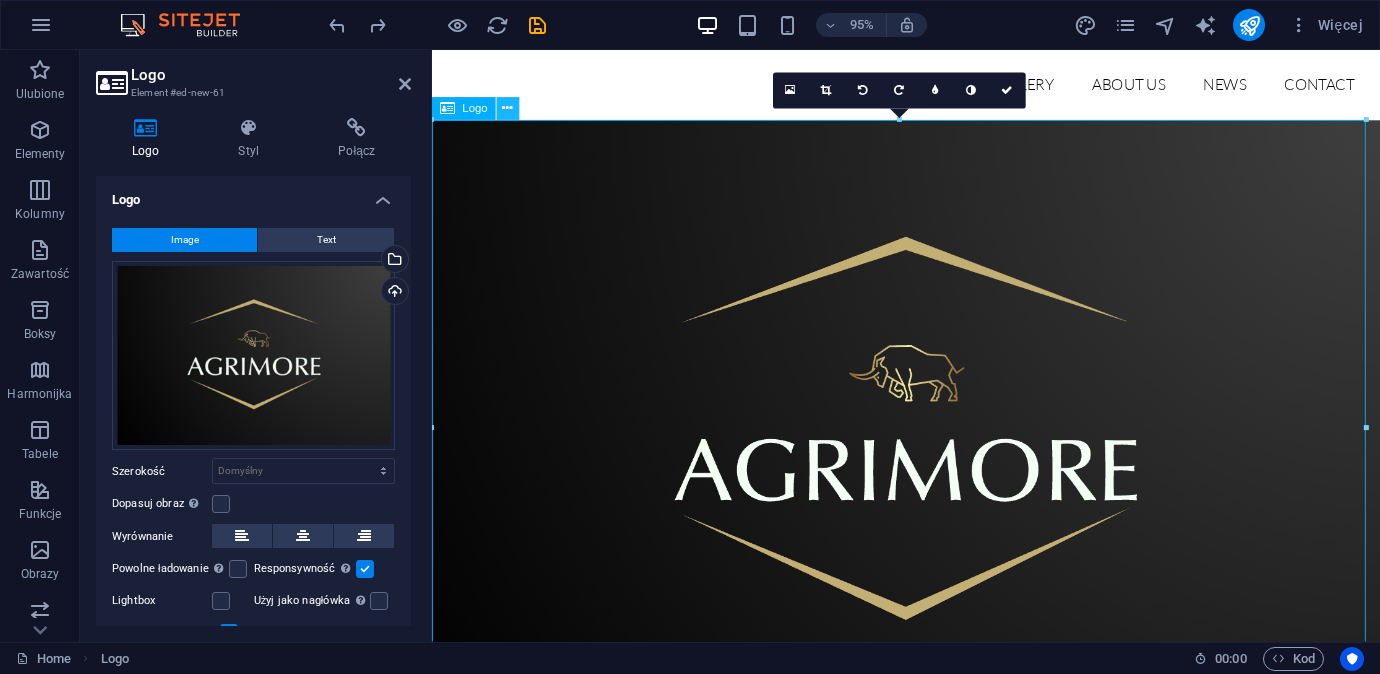 click at bounding box center (508, 109) 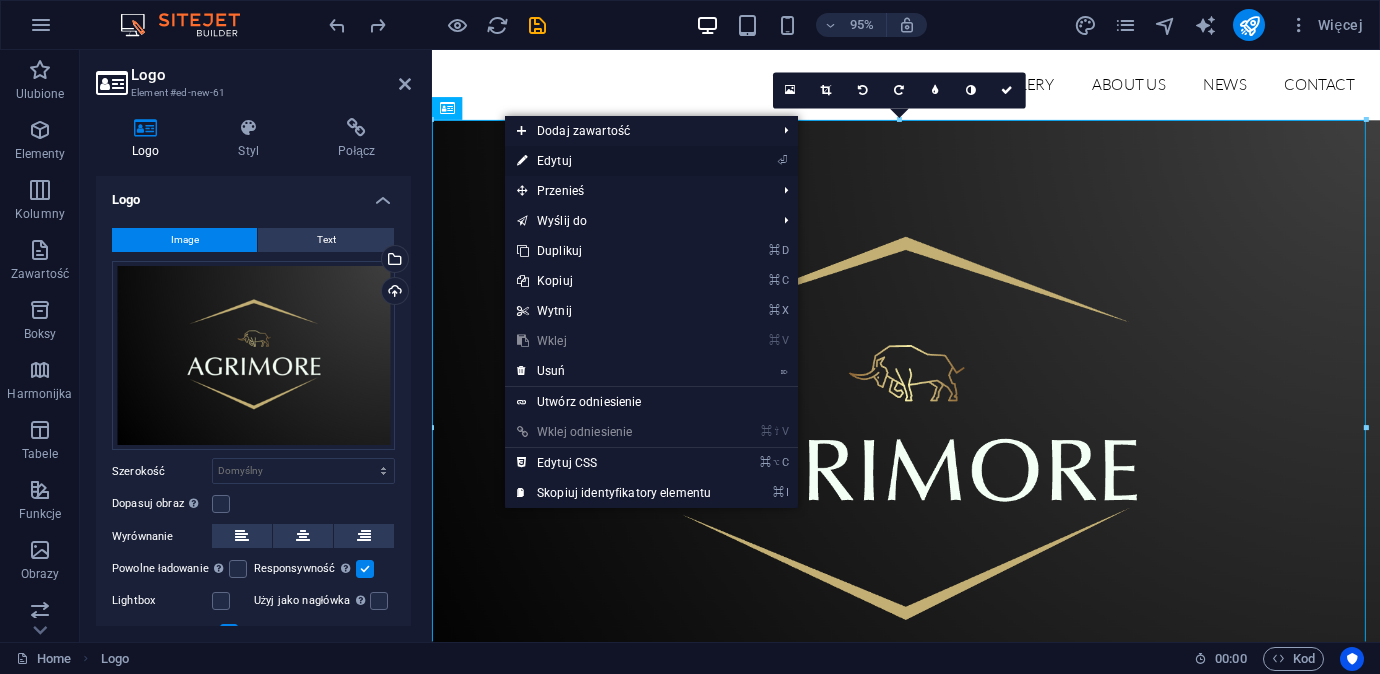 click on "⏎  Edytuj" at bounding box center [614, 161] 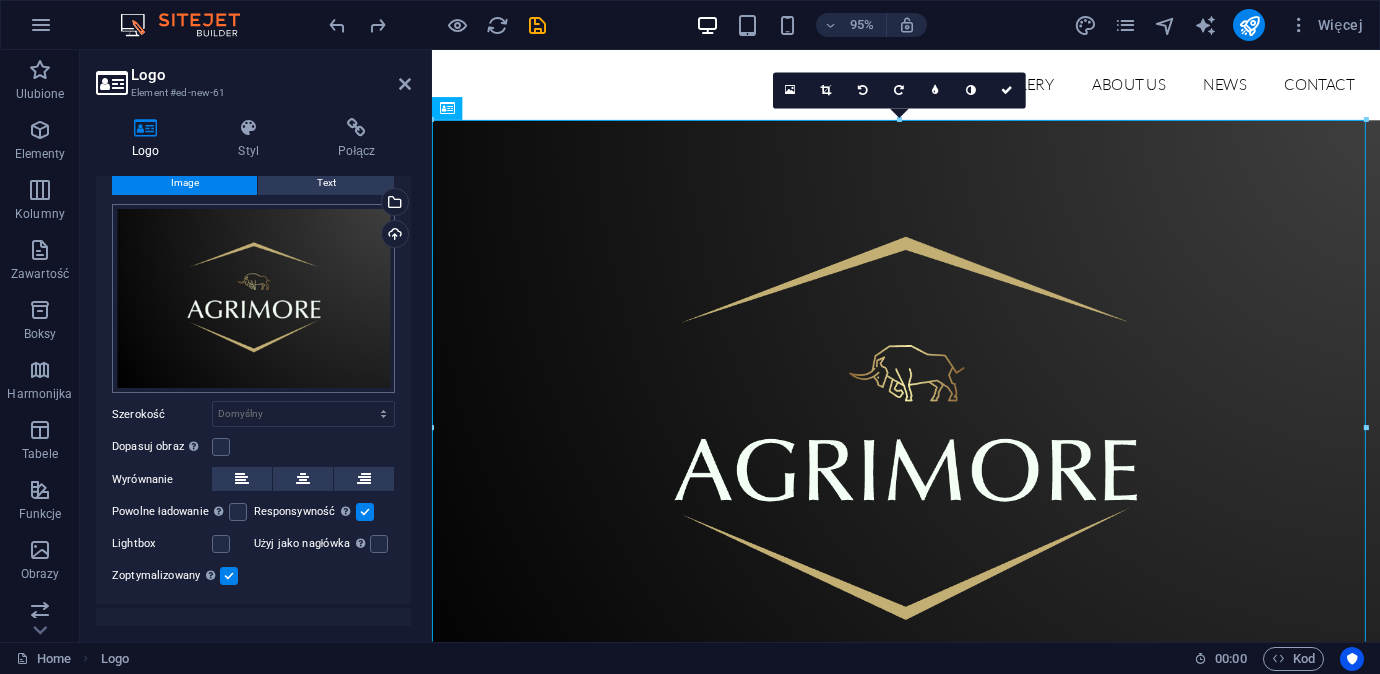 scroll, scrollTop: 136, scrollLeft: 0, axis: vertical 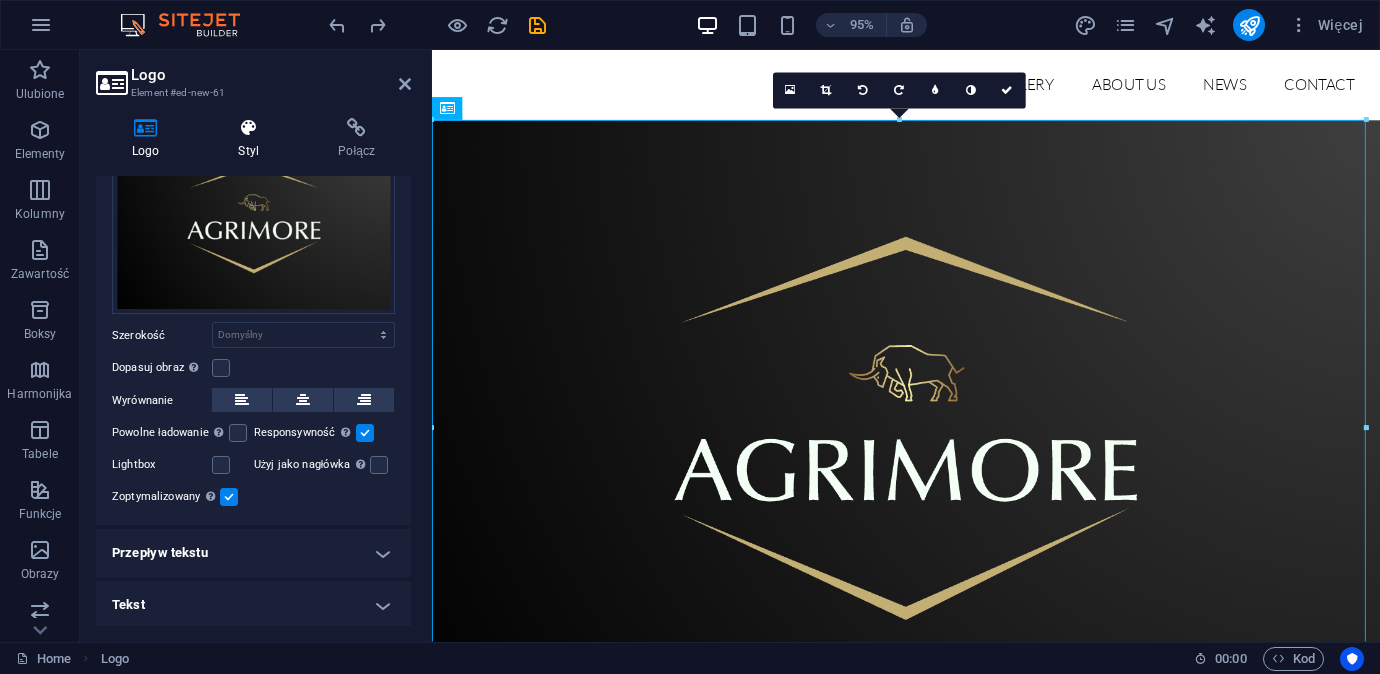 click on "Styl" at bounding box center (253, 139) 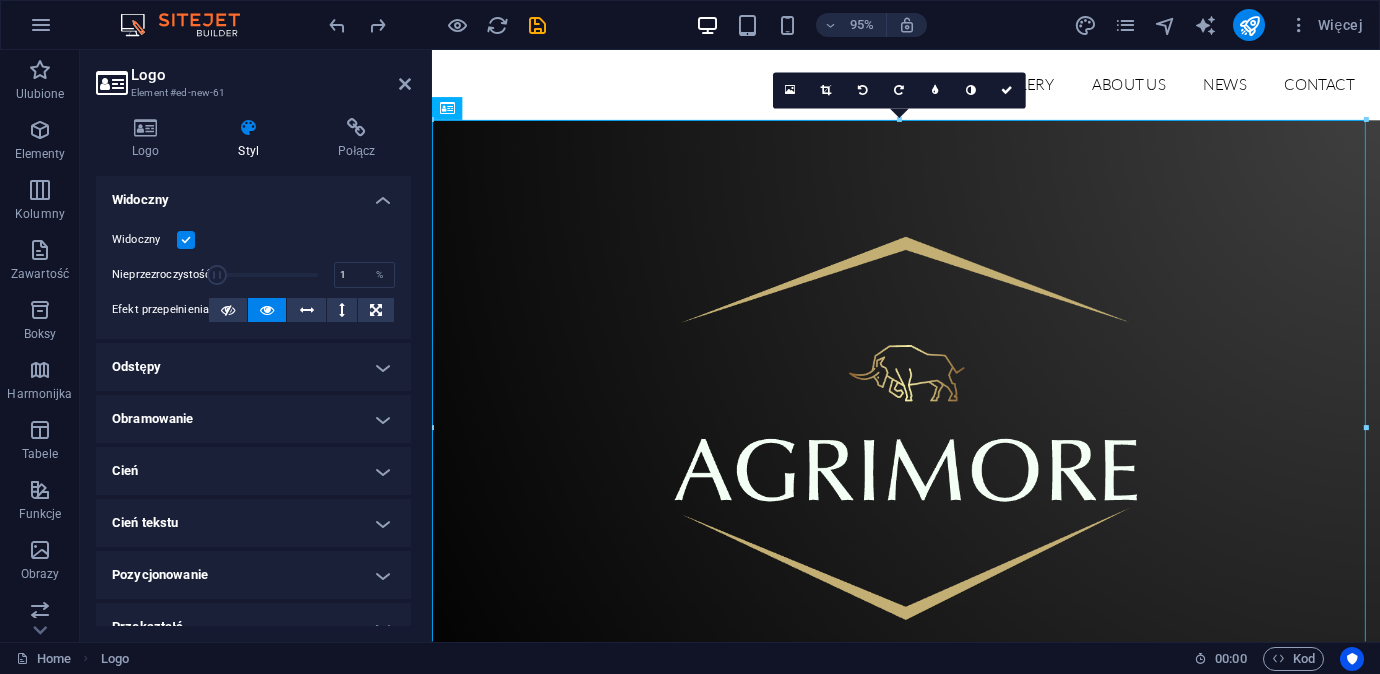 drag, startPoint x: 304, startPoint y: 273, endPoint x: 202, endPoint y: 286, distance: 102.825096 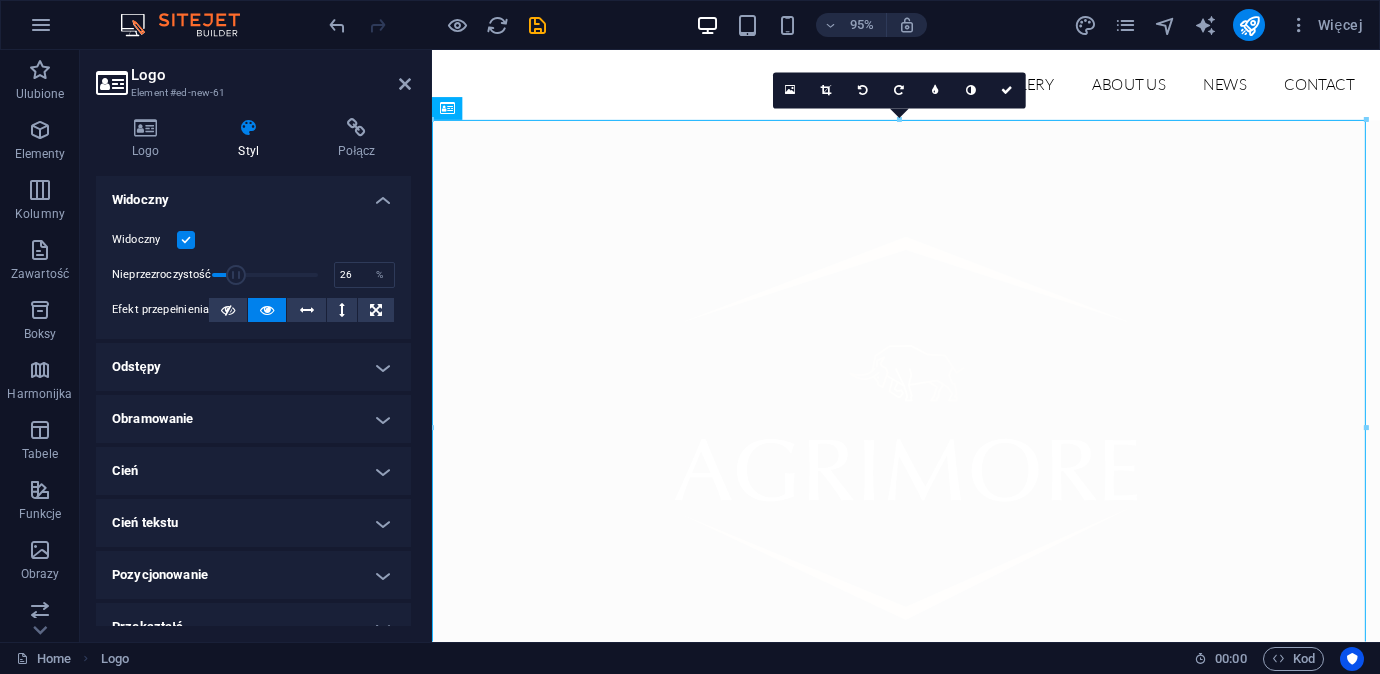 drag, startPoint x: 216, startPoint y: 280, endPoint x: 237, endPoint y: 279, distance: 21.023796 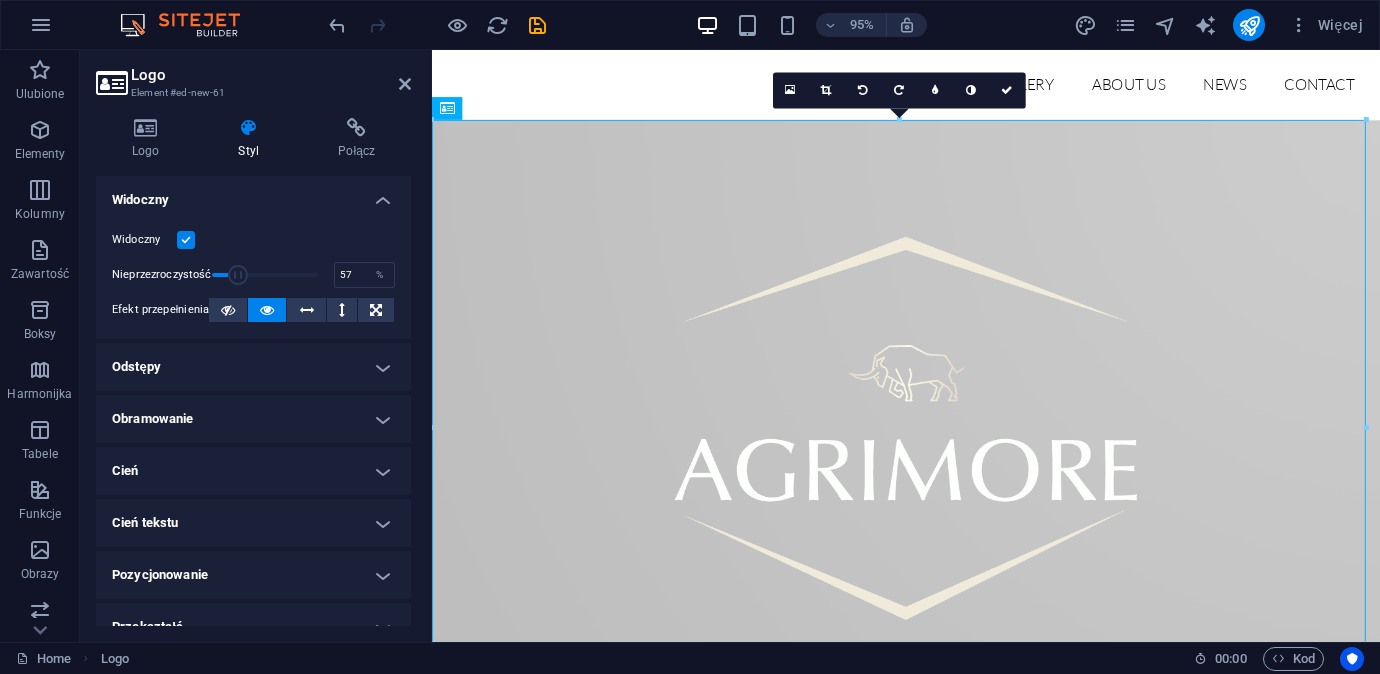 drag, startPoint x: 237, startPoint y: 279, endPoint x: 269, endPoint y: 279, distance: 32 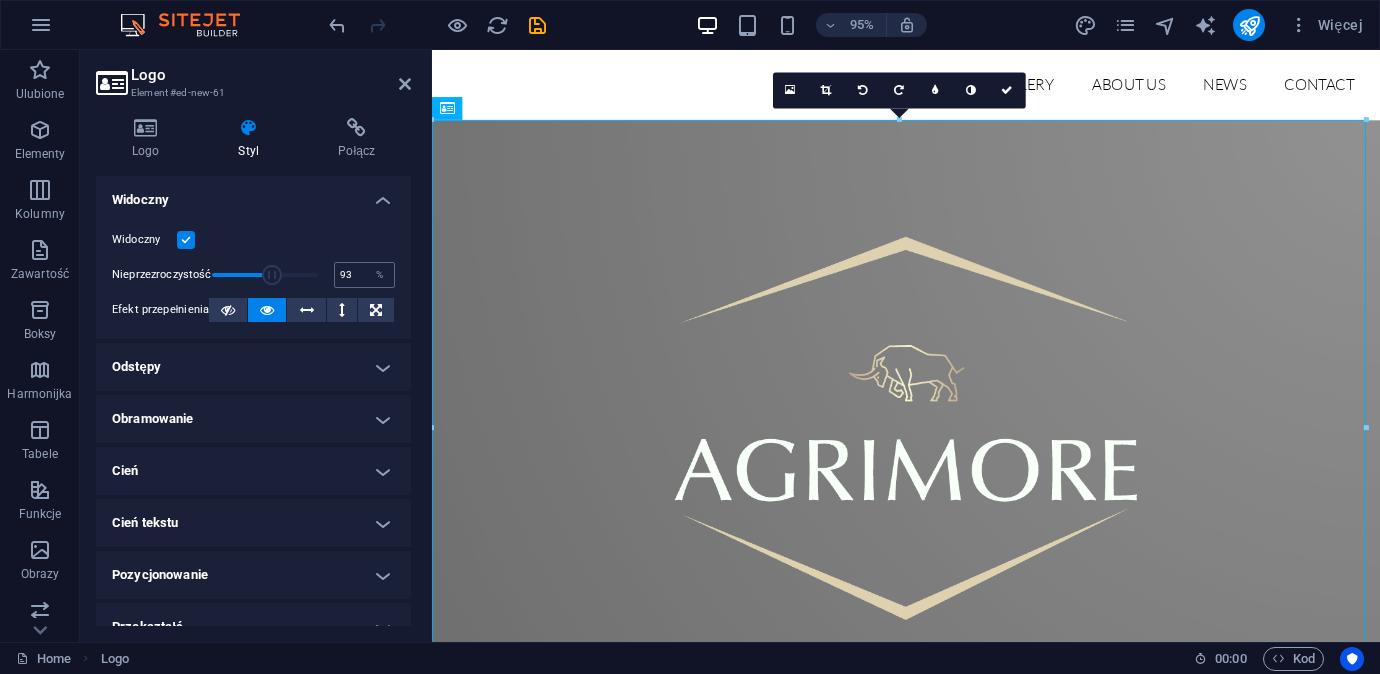 type on "100" 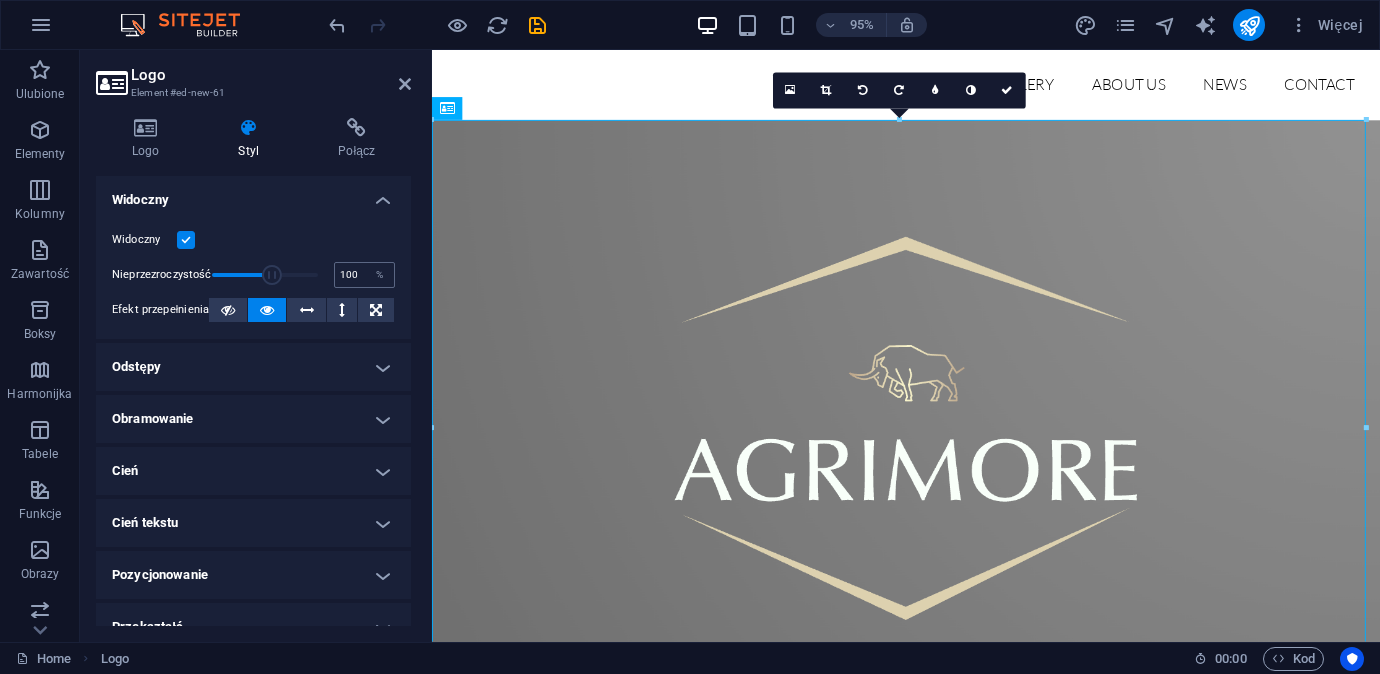 drag, startPoint x: 269, startPoint y: 279, endPoint x: 355, endPoint y: 284, distance: 86.145226 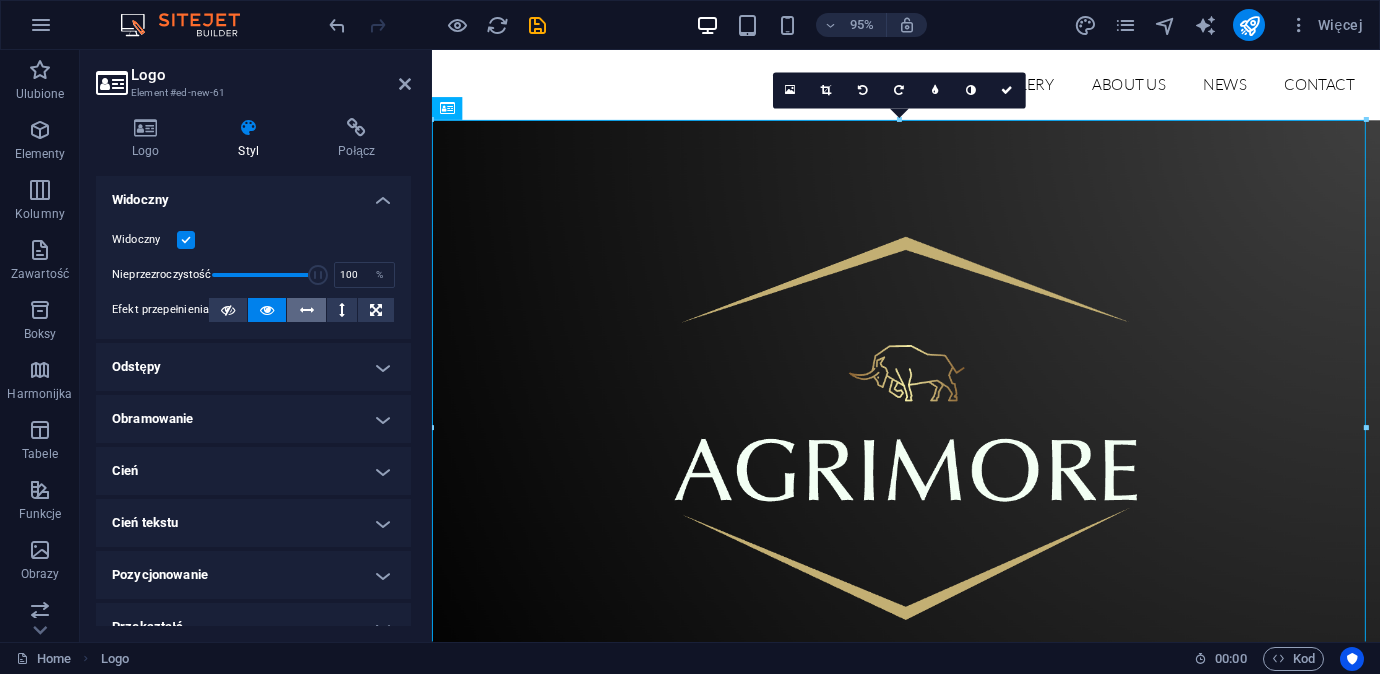 click at bounding box center [307, 310] 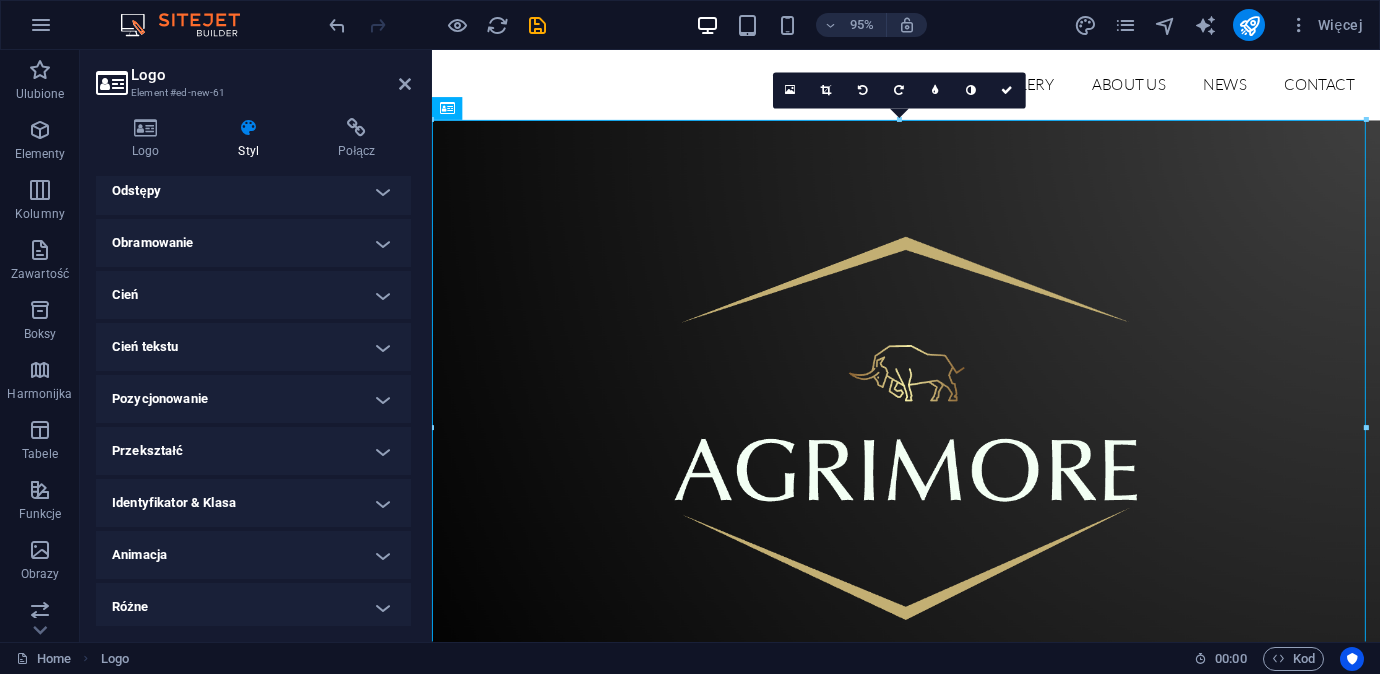 scroll, scrollTop: 180, scrollLeft: 0, axis: vertical 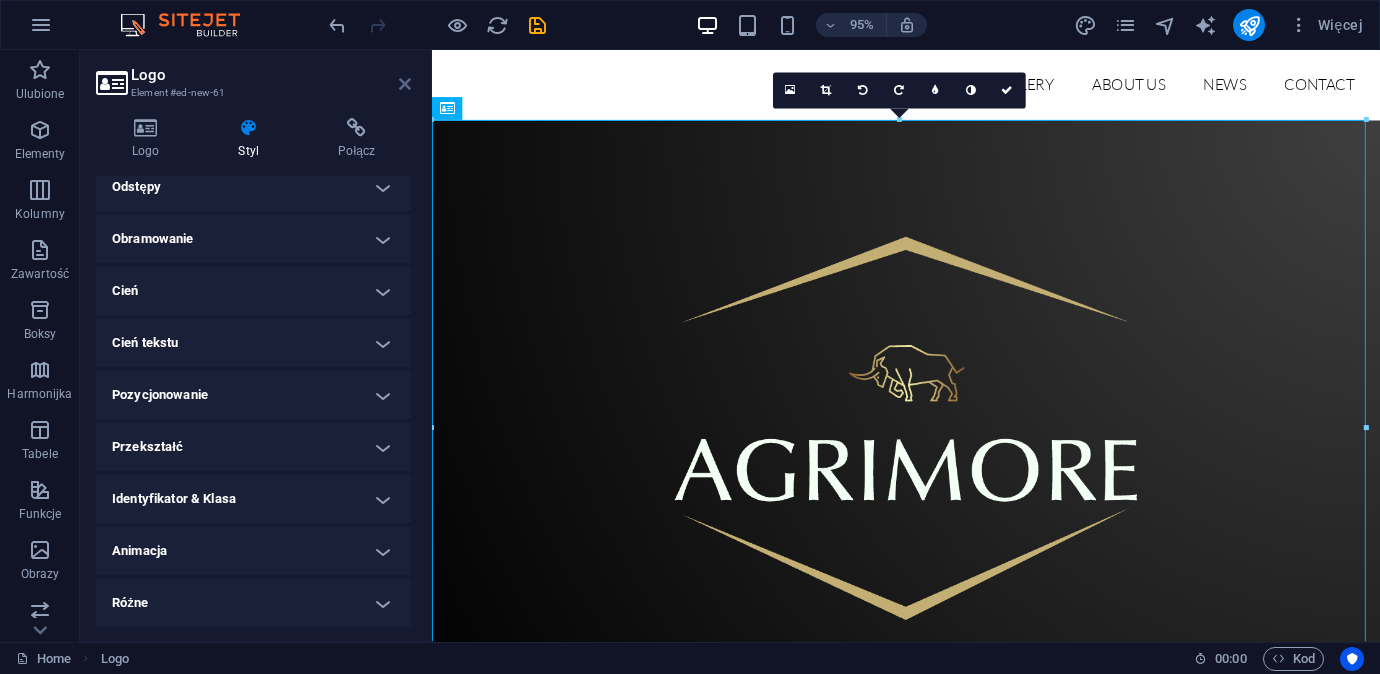 drag, startPoint x: 406, startPoint y: 83, endPoint x: 348, endPoint y: 65, distance: 60.728905 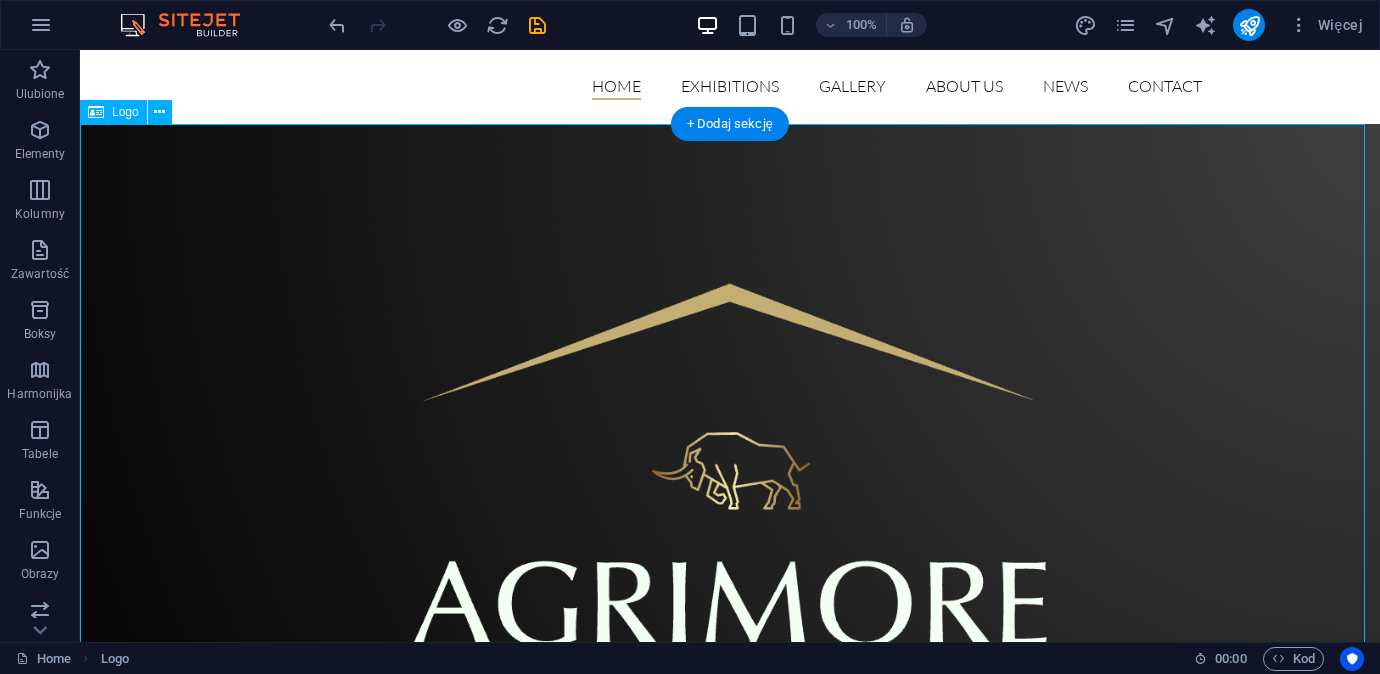 click at bounding box center [730, 551] 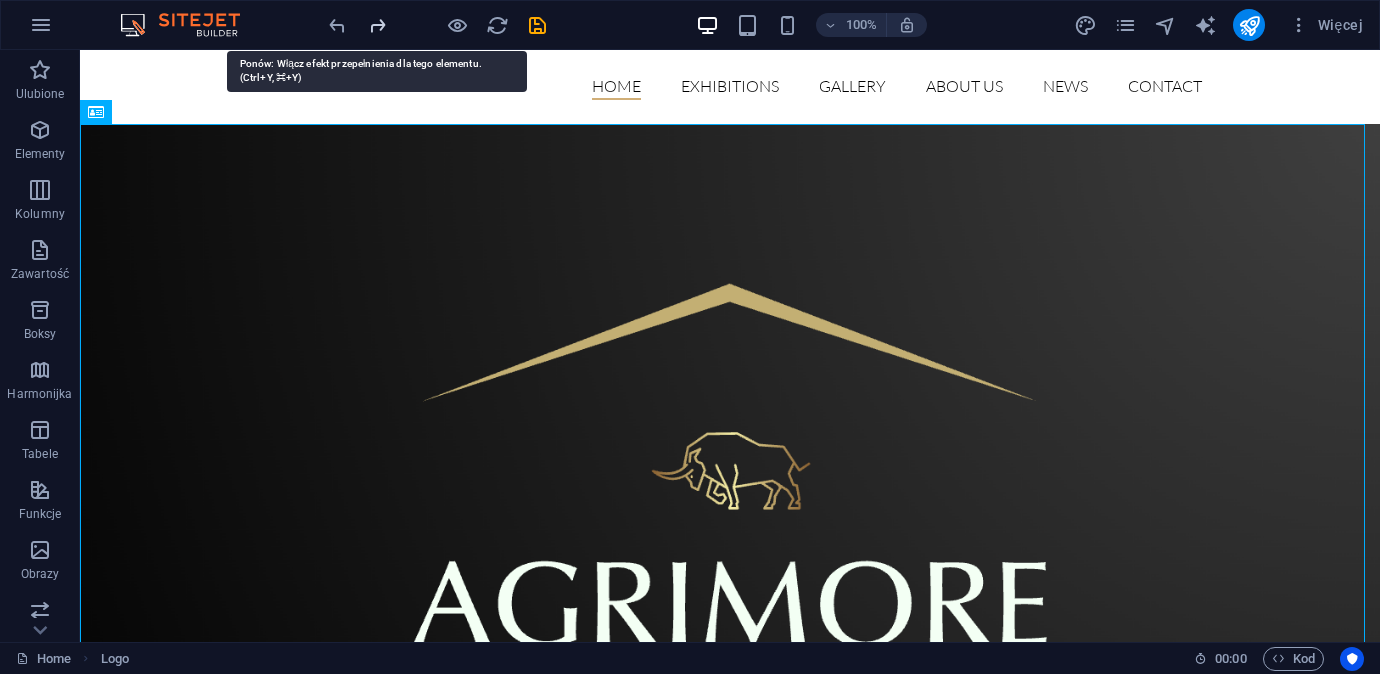 click at bounding box center (377, 25) 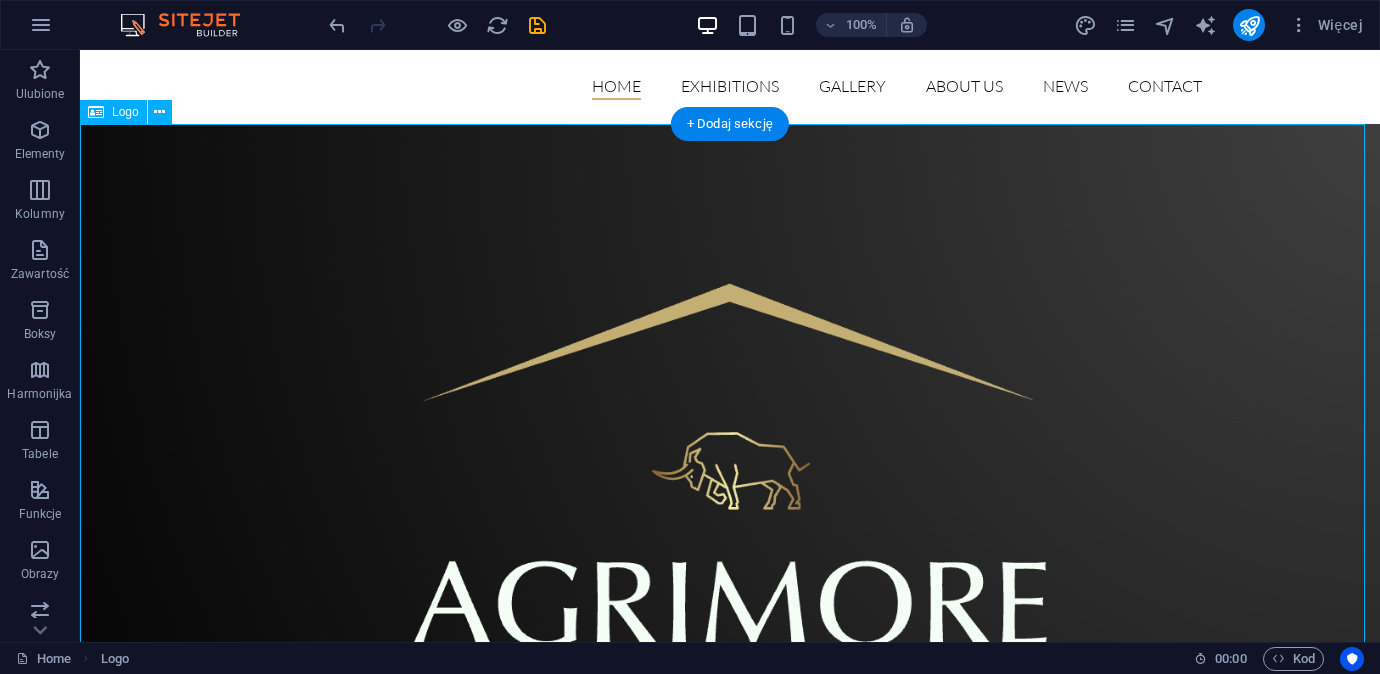 click at bounding box center (730, 551) 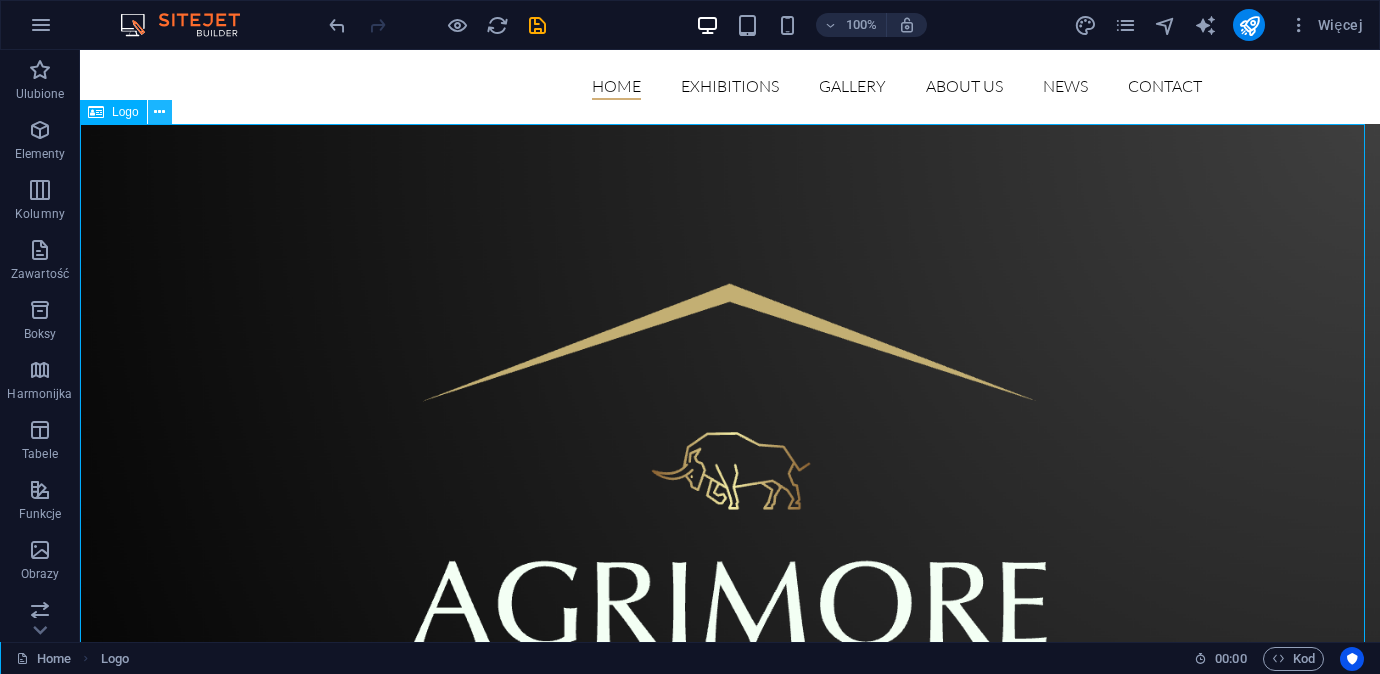 click at bounding box center (159, 112) 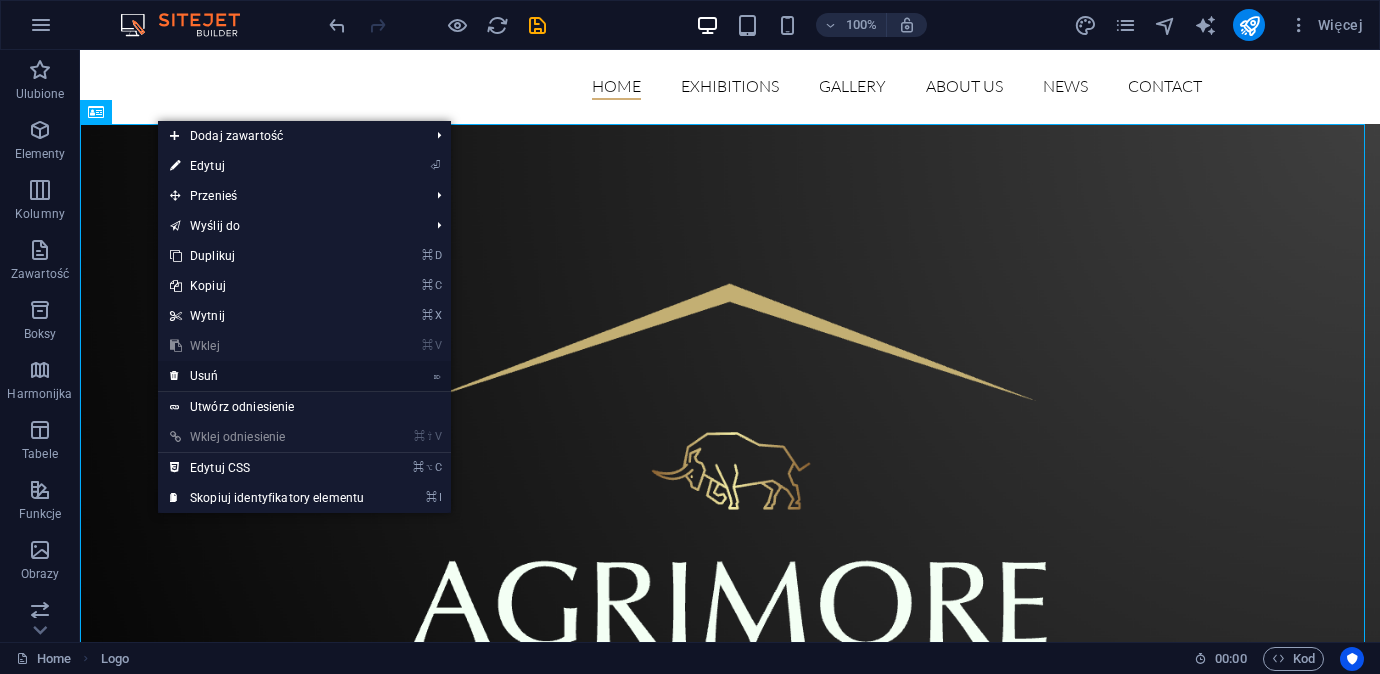 click on "⌦  Usuń" at bounding box center (267, 376) 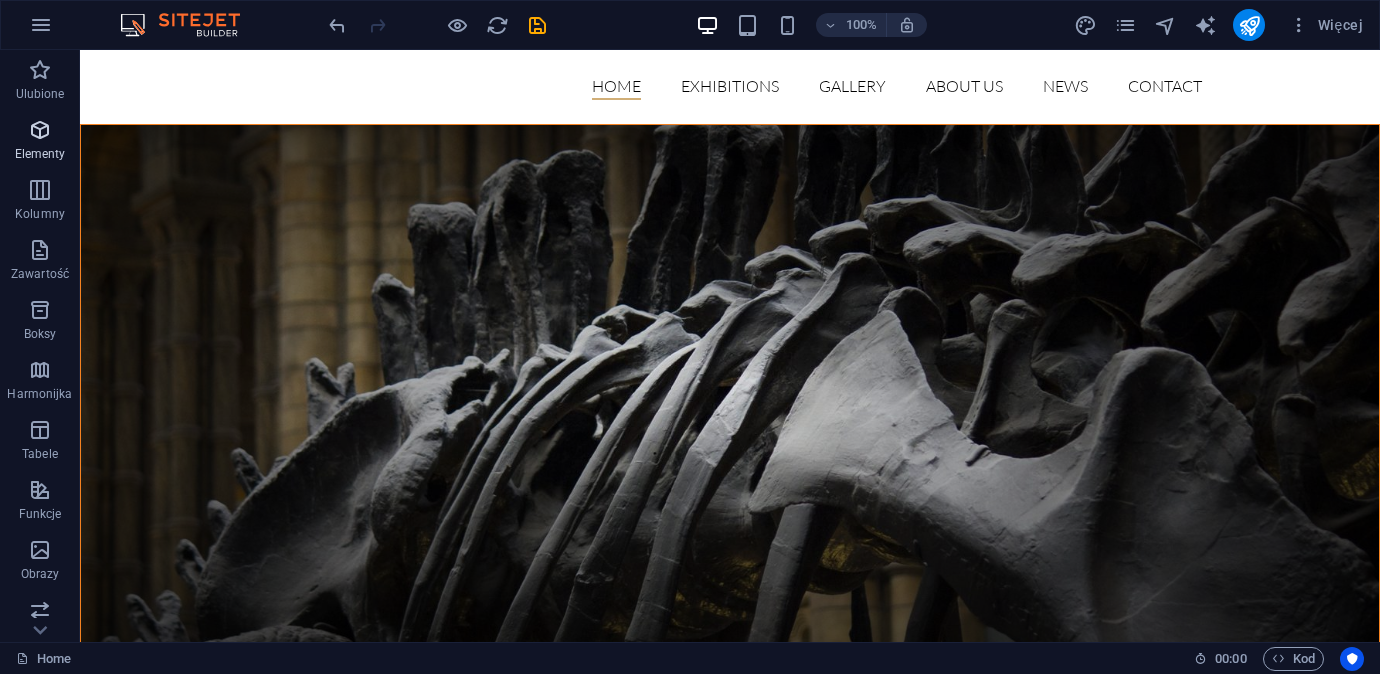 click at bounding box center [40, 130] 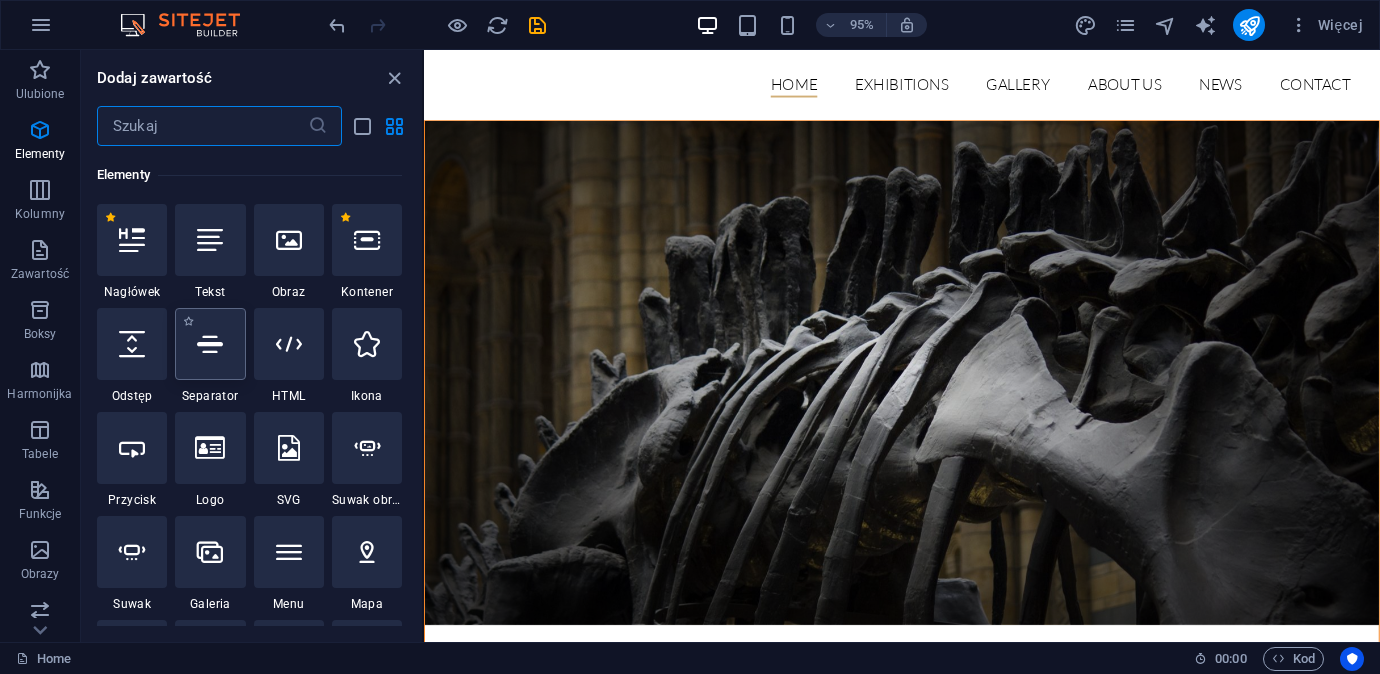 scroll, scrollTop: 213, scrollLeft: 0, axis: vertical 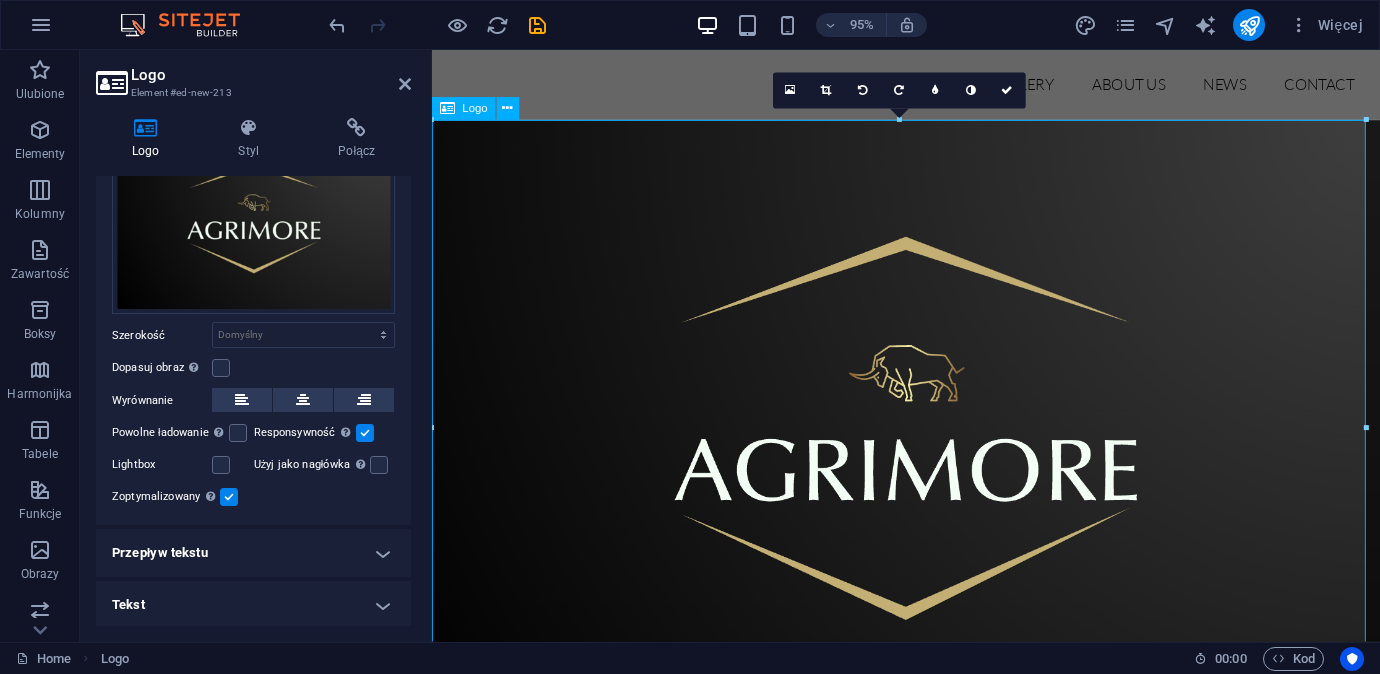 click at bounding box center (931, 452) 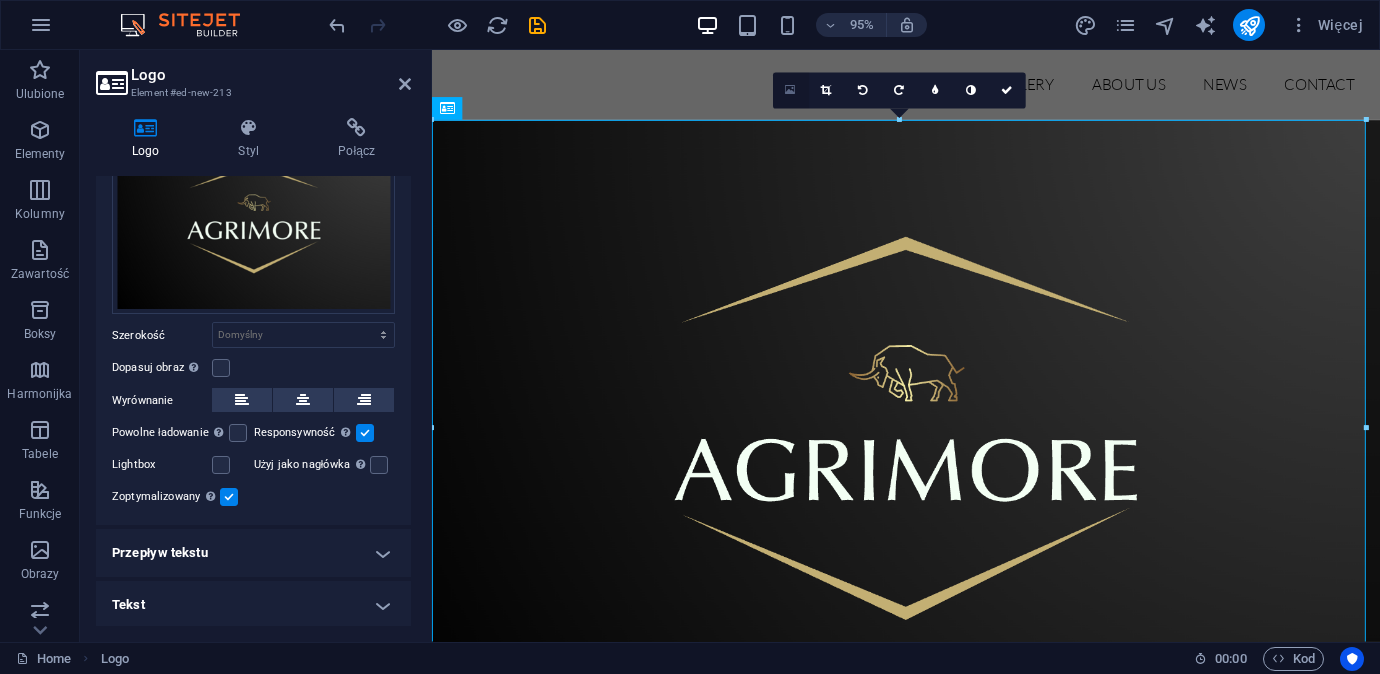 click at bounding box center (790, 91) 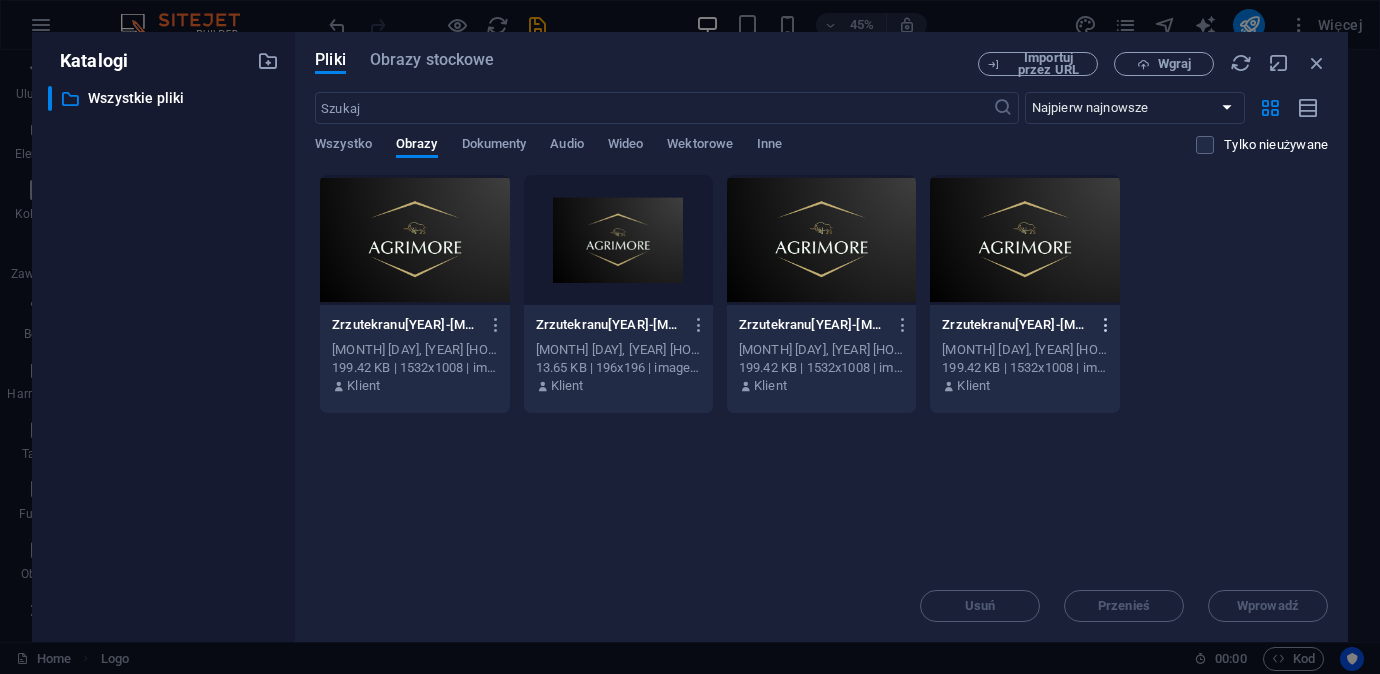 click at bounding box center (1106, 325) 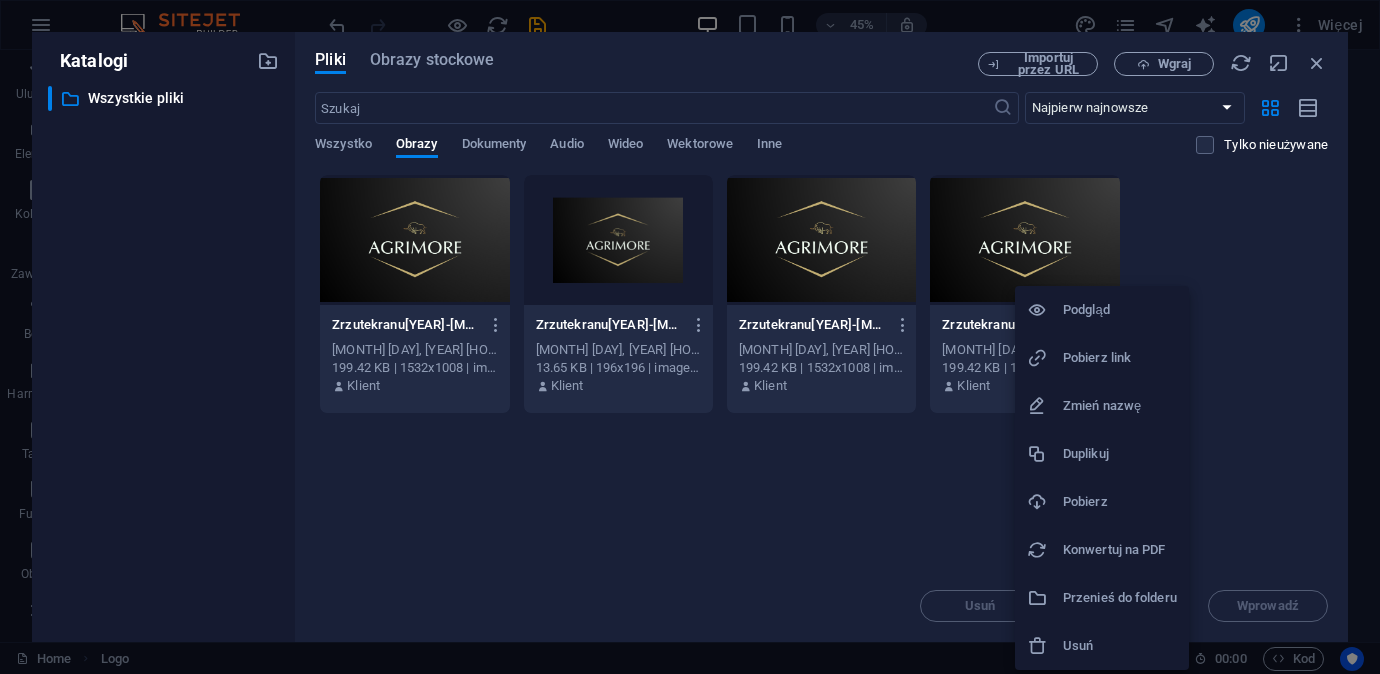 click at bounding box center [690, 337] 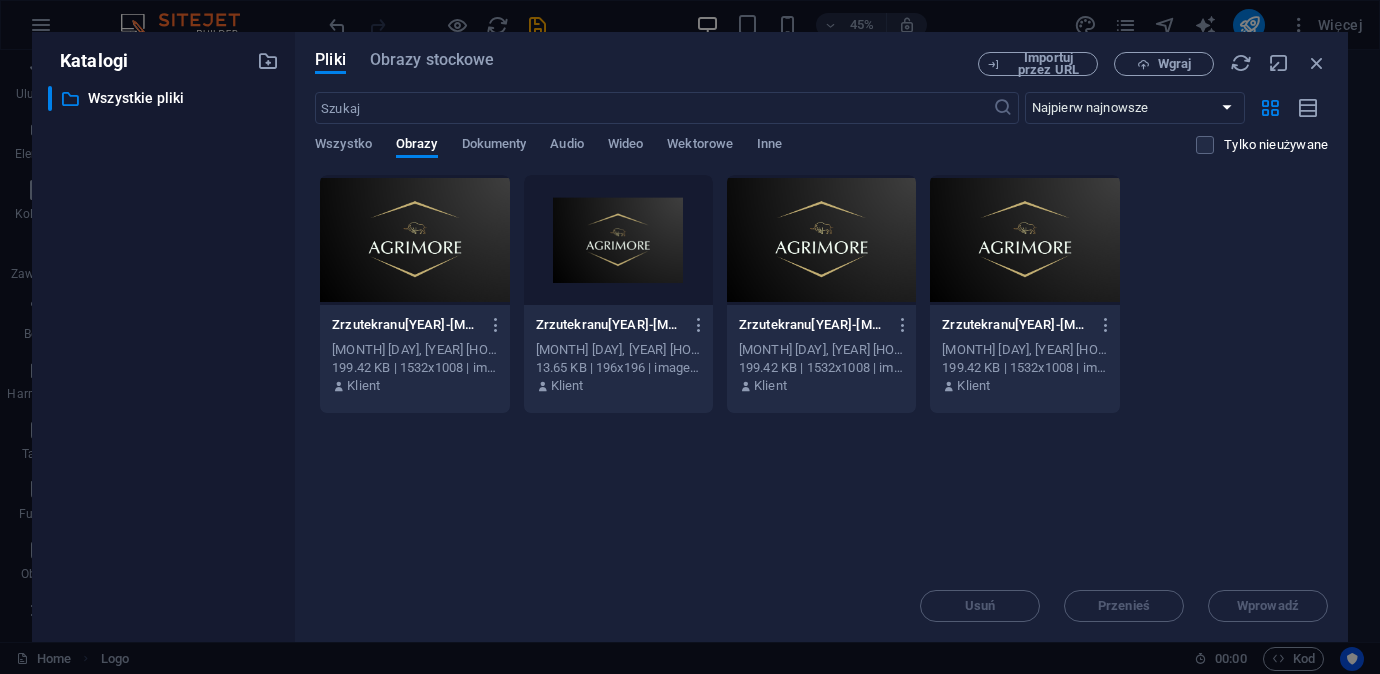 click on "Usuń Przenieś Wprowadź" at bounding box center (821, 596) 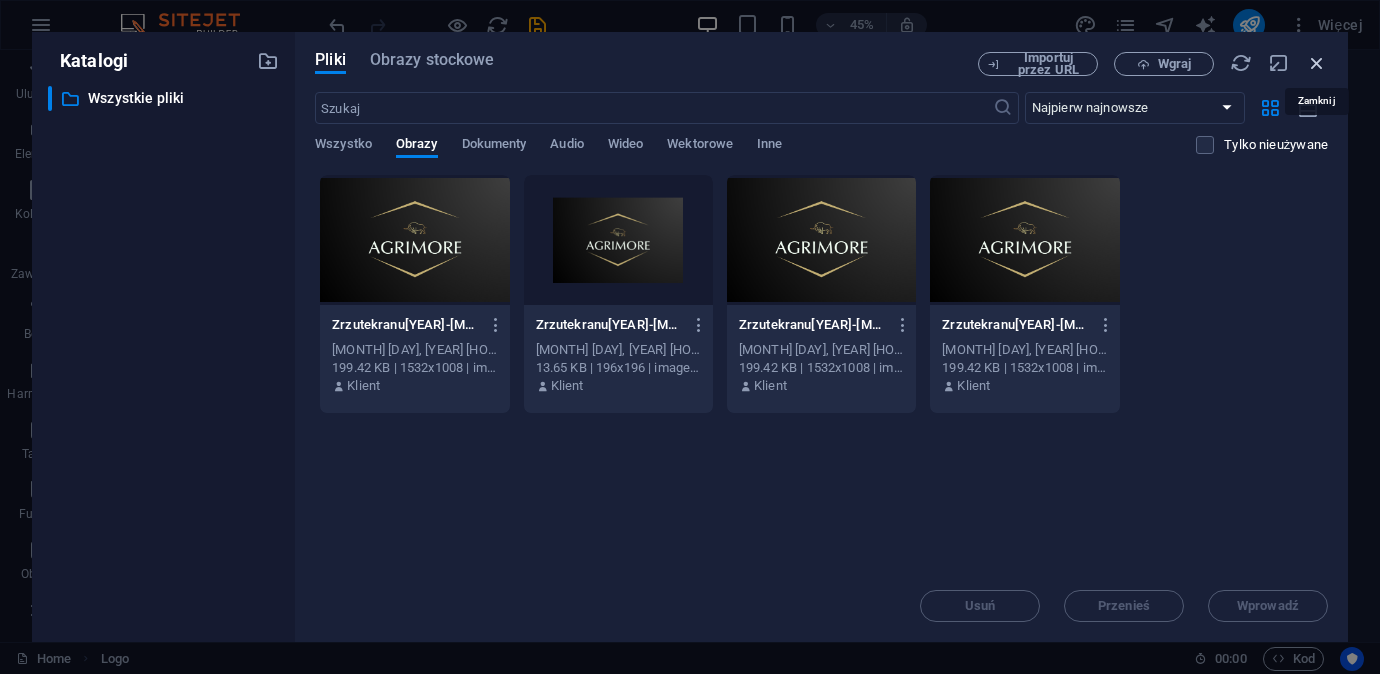 click at bounding box center [1317, 63] 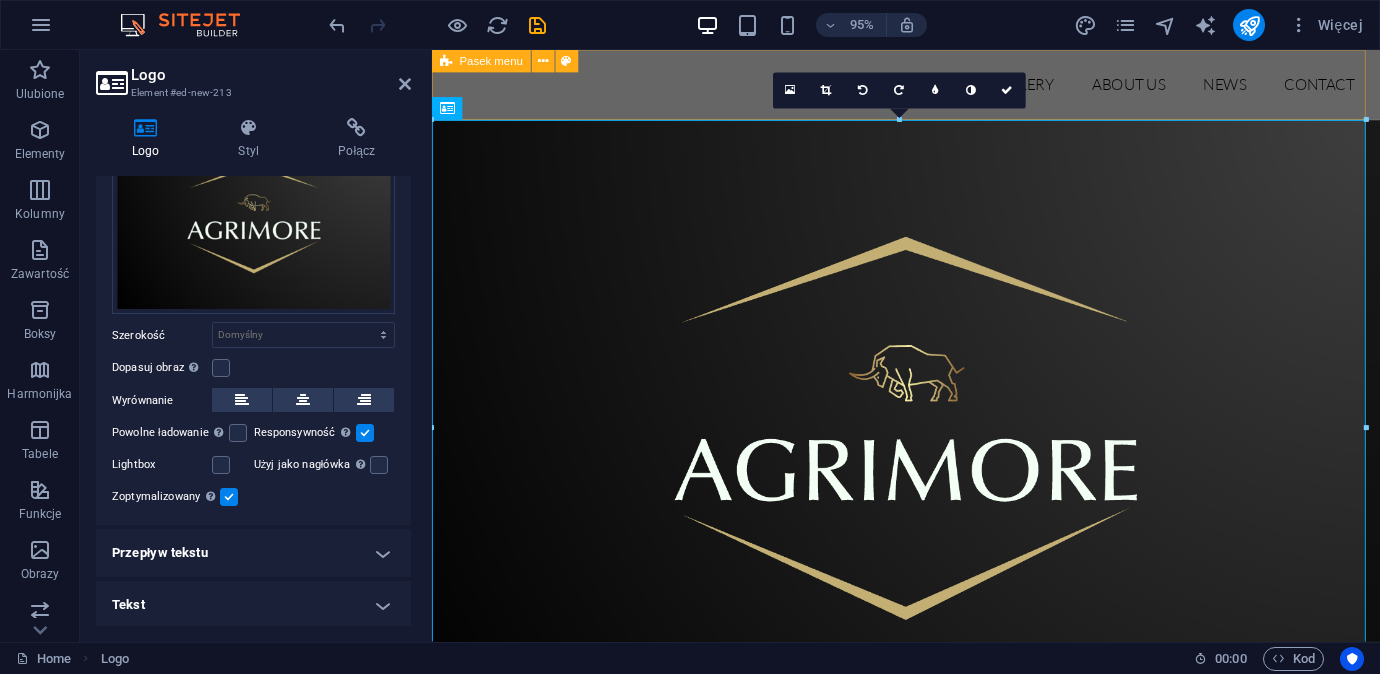 click on "Home Exhibitions Detail view Gallery About us News Contact" at bounding box center (931, 87) 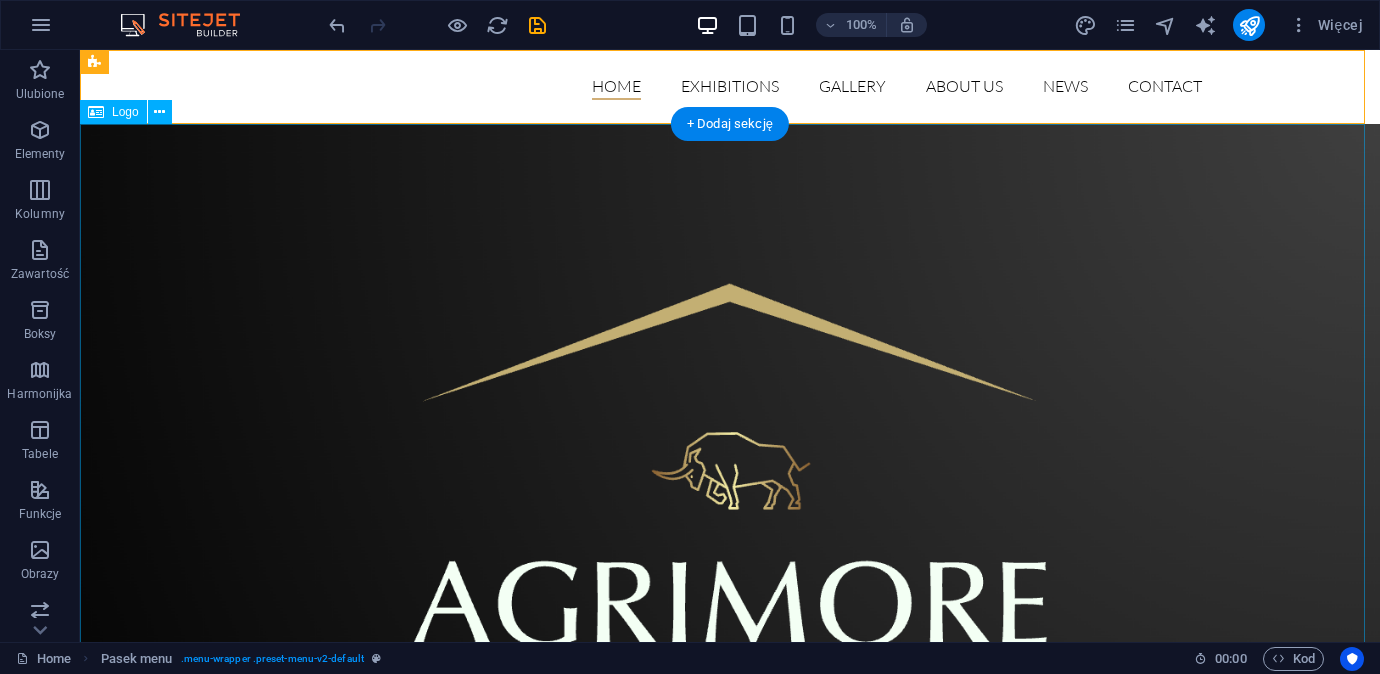 click at bounding box center [730, 551] 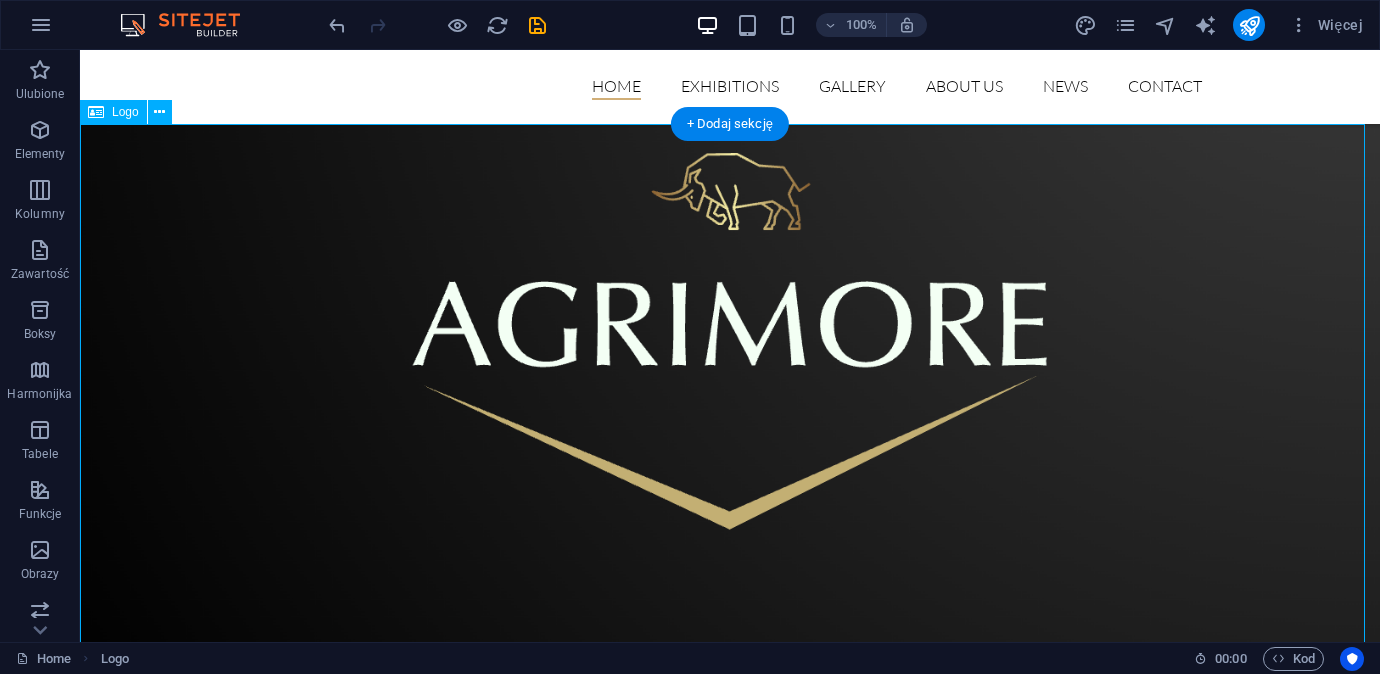 scroll, scrollTop: 680, scrollLeft: 0, axis: vertical 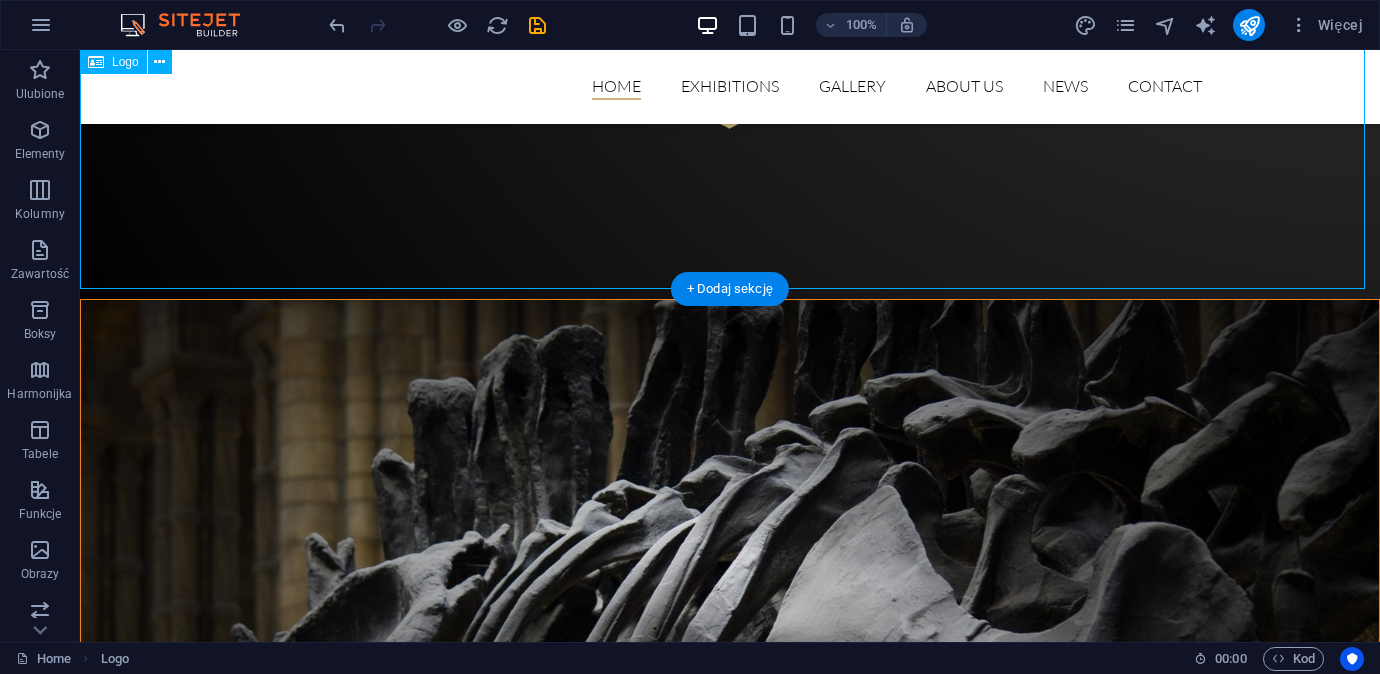 click at bounding box center [730, -166] 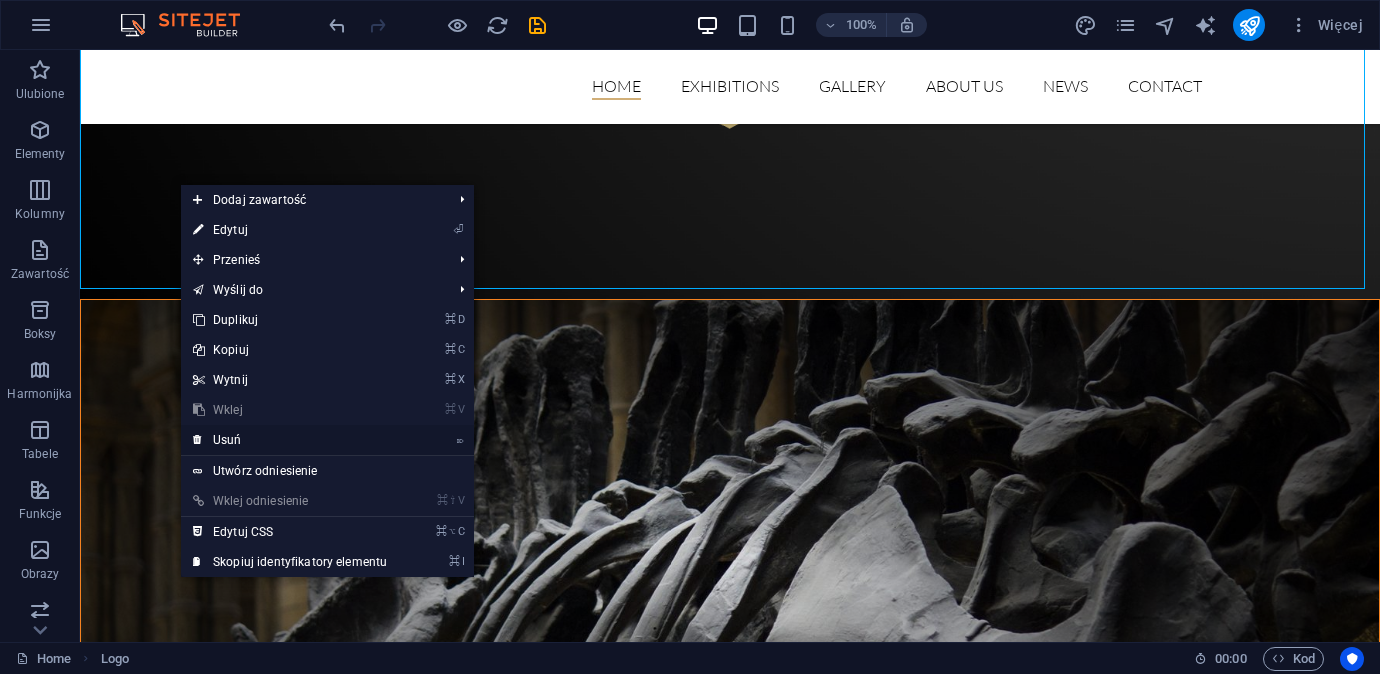 click on "⌦  Usuń" at bounding box center [290, 440] 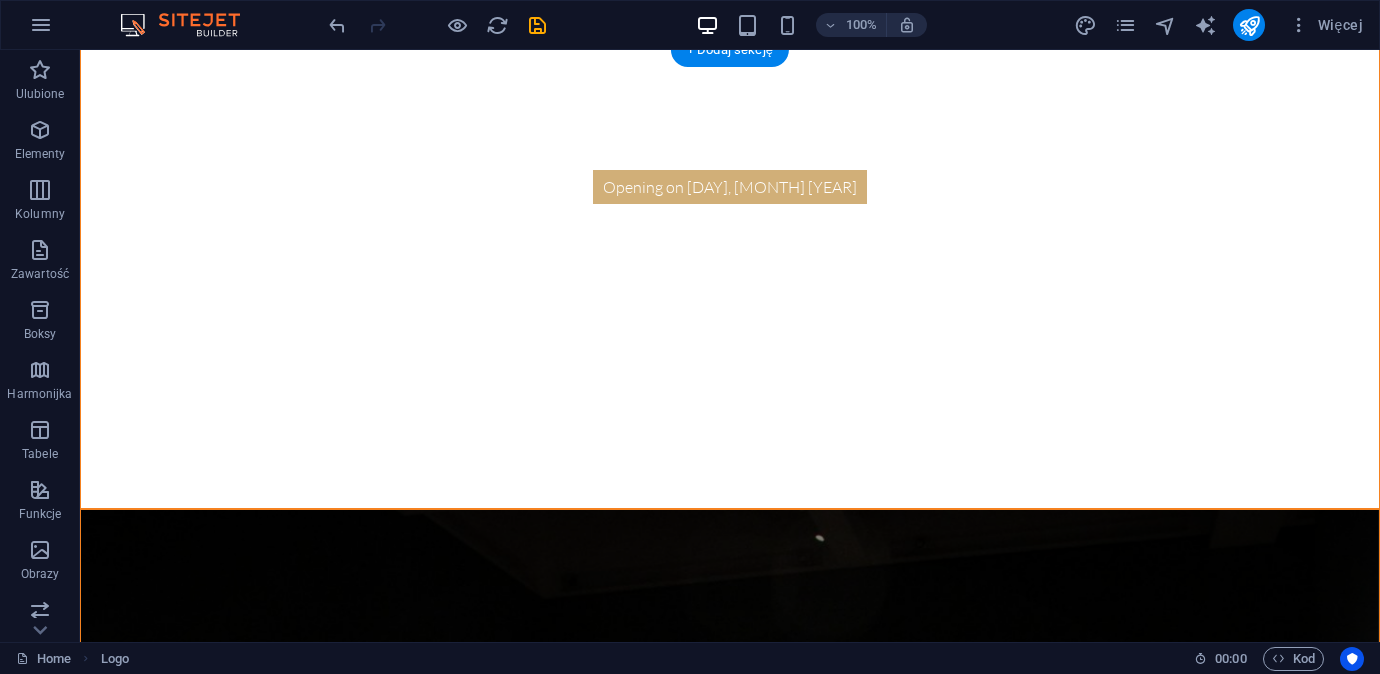 scroll, scrollTop: 0, scrollLeft: 0, axis: both 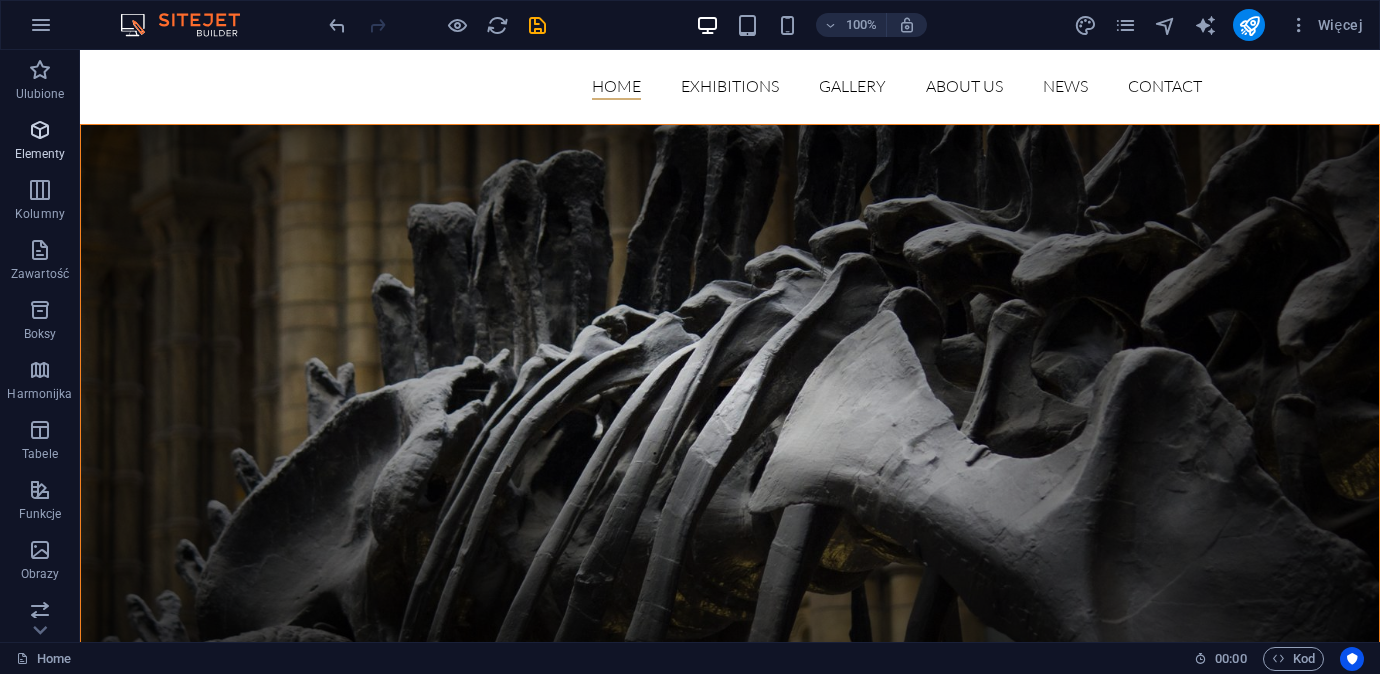 click at bounding box center [40, 130] 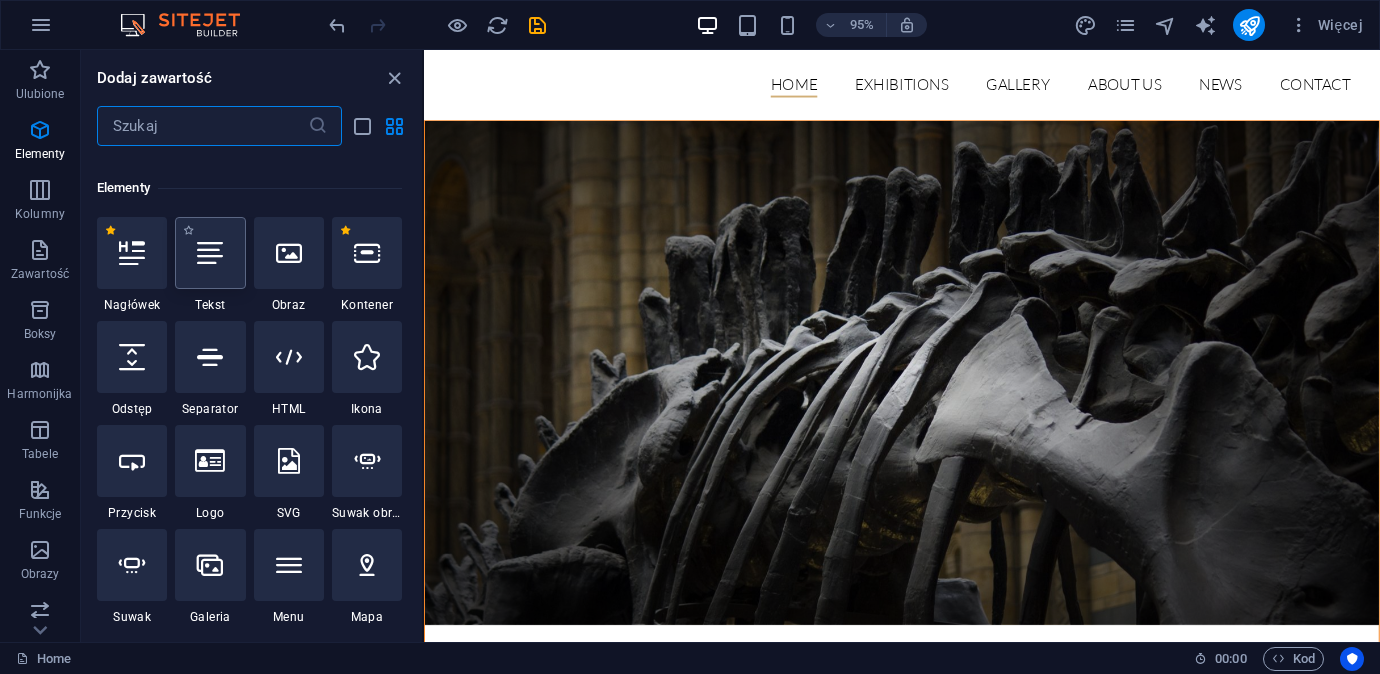 scroll, scrollTop: 213, scrollLeft: 0, axis: vertical 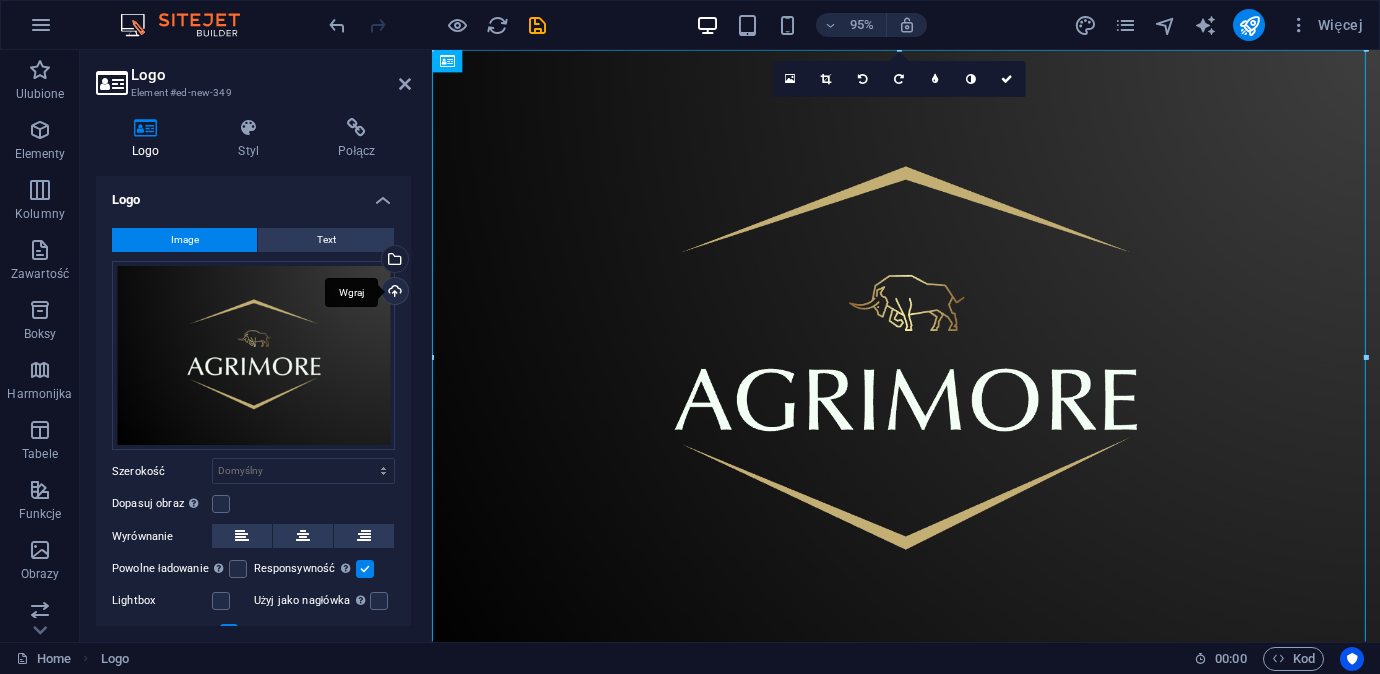 click on "Wgraj" at bounding box center [393, 293] 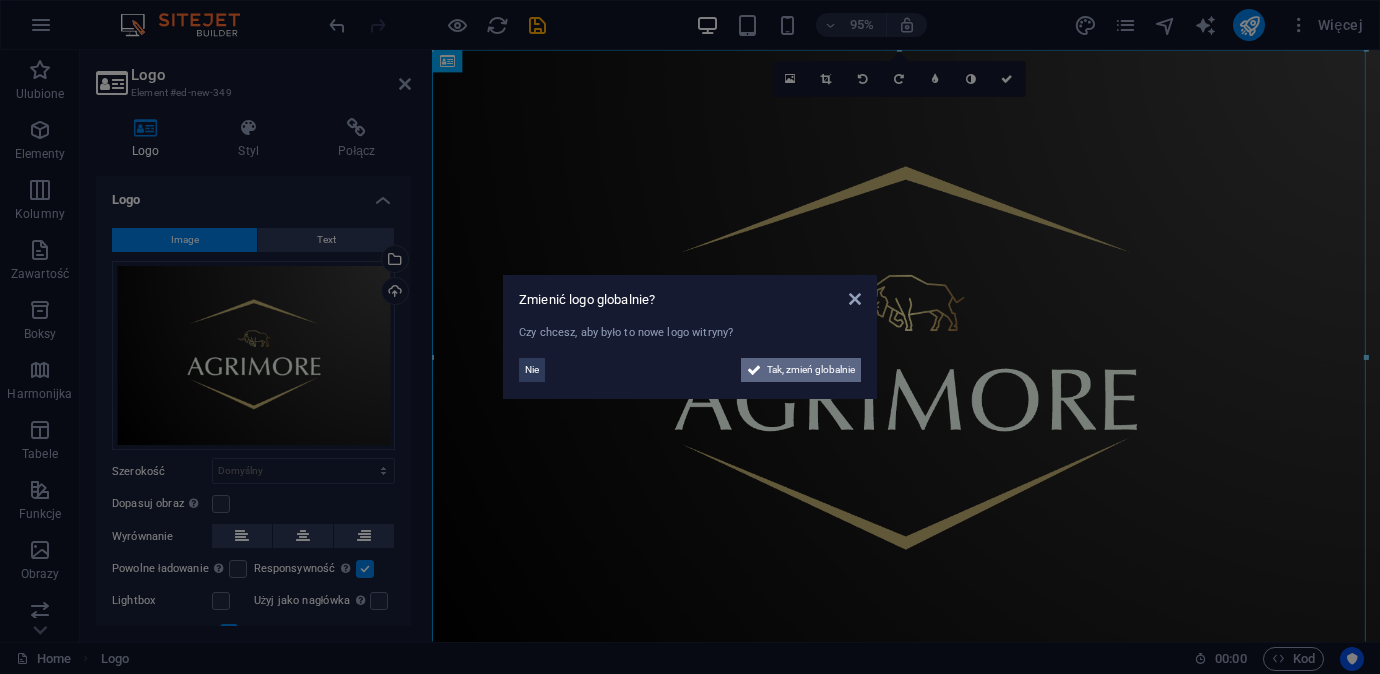click on "Tak, zmień globalnie" at bounding box center [811, 370] 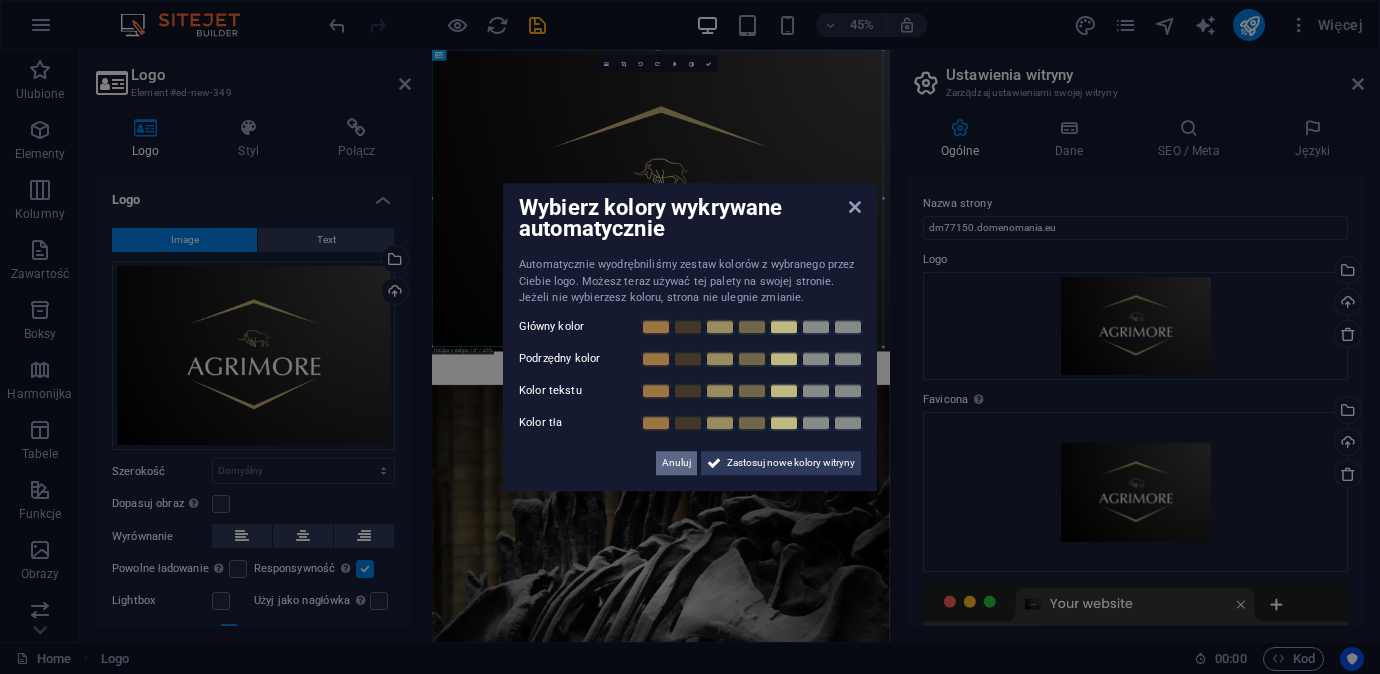 click on "Anuluj" at bounding box center (676, 463) 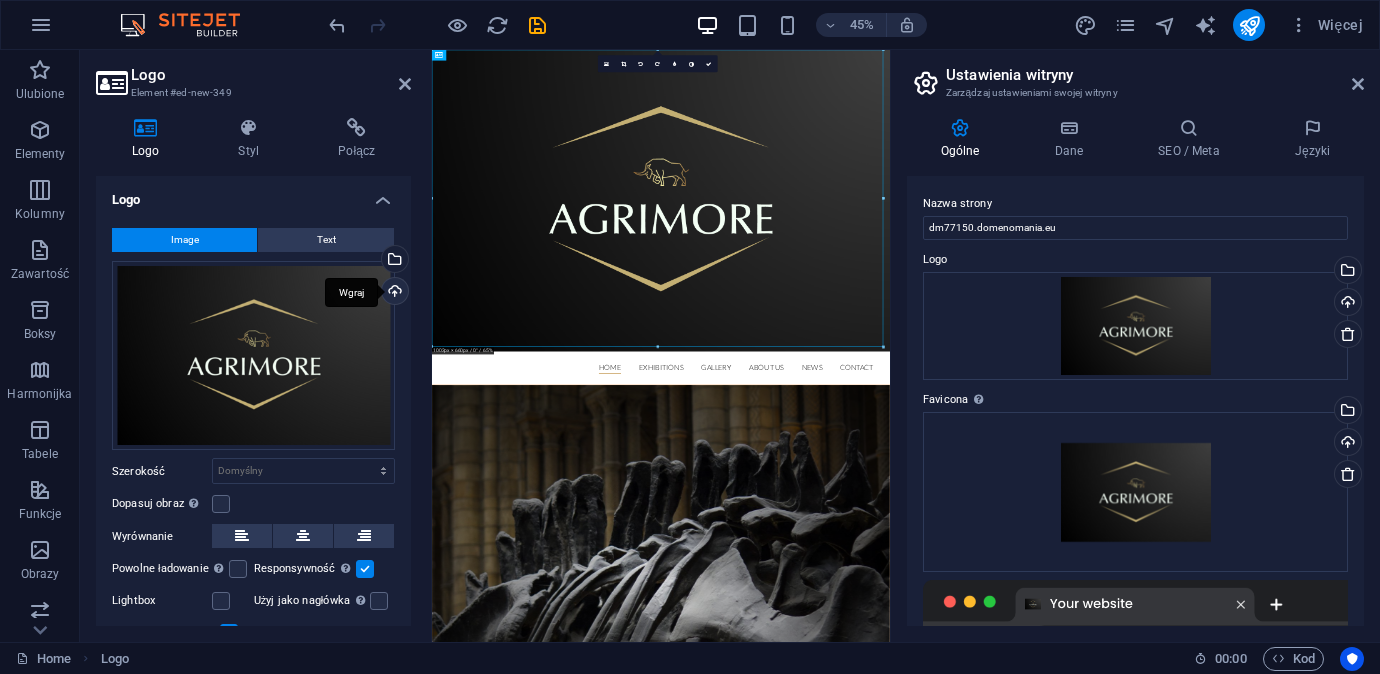 click on "Wgraj" at bounding box center (393, 293) 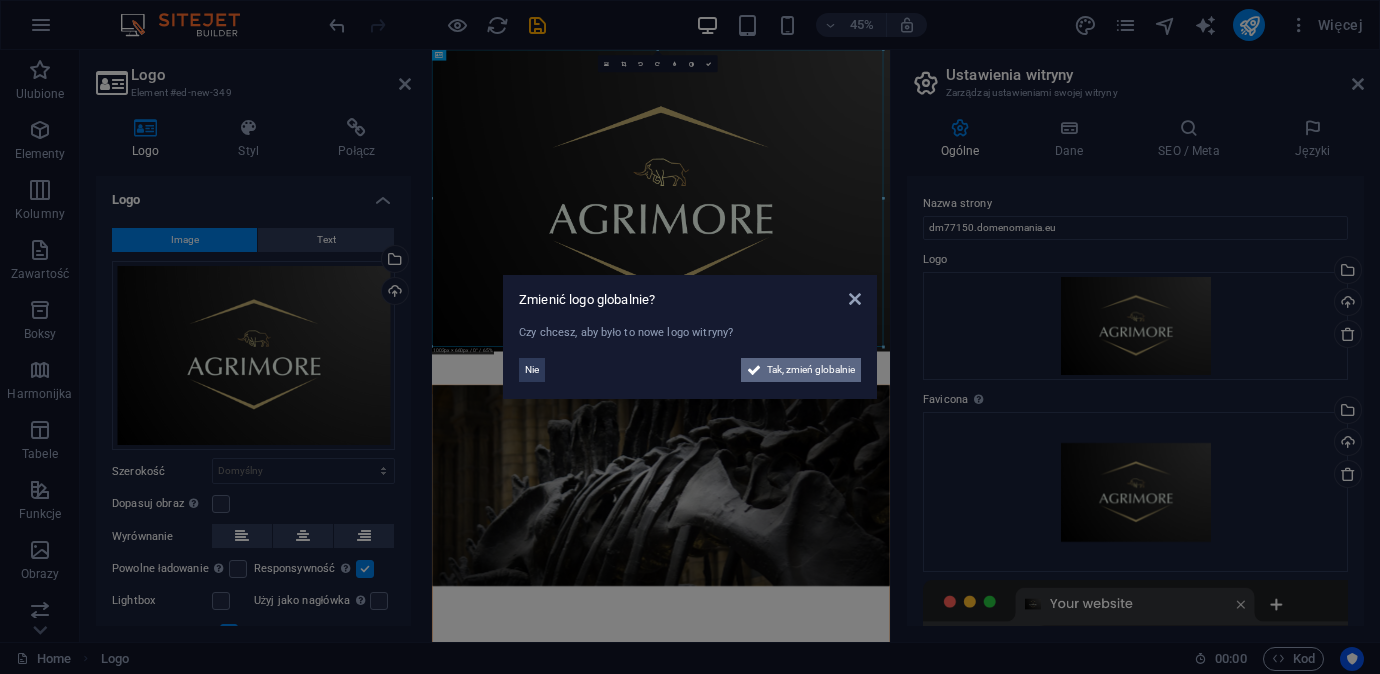 click on "Tak, zmień globalnie" at bounding box center (811, 370) 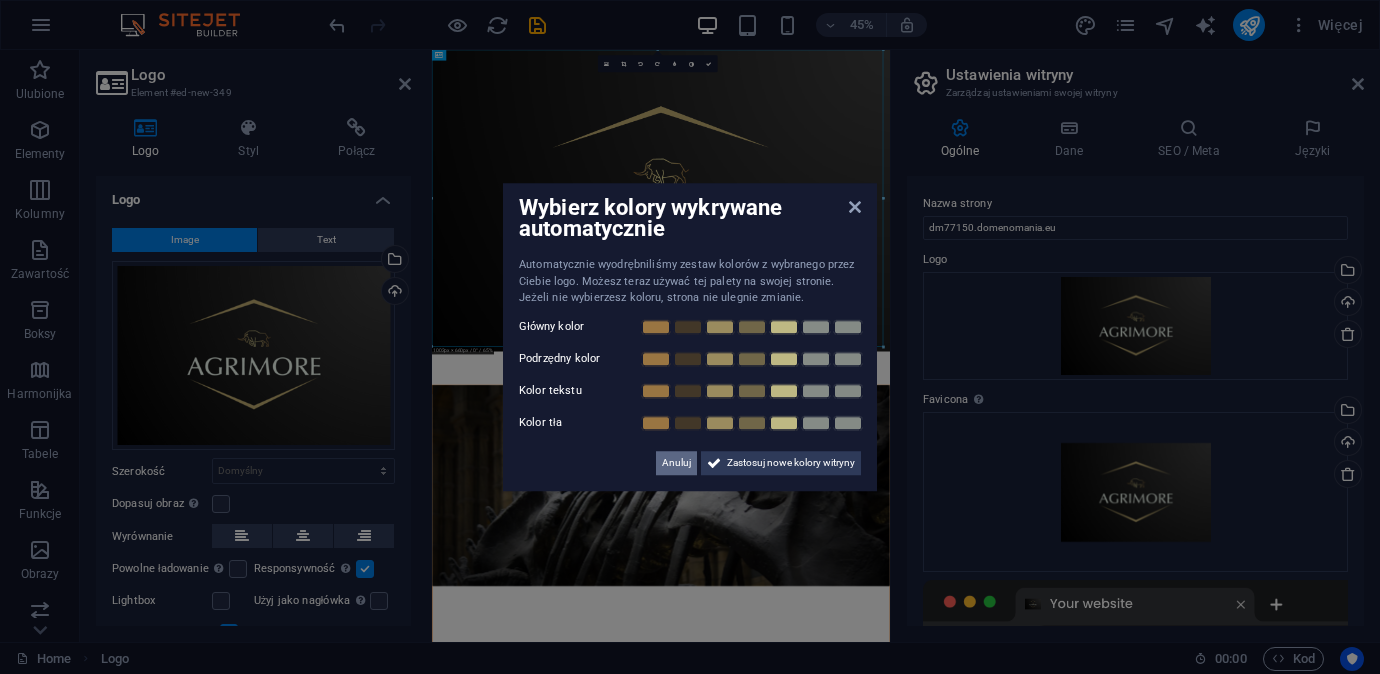 click on "Anuluj" at bounding box center (676, 463) 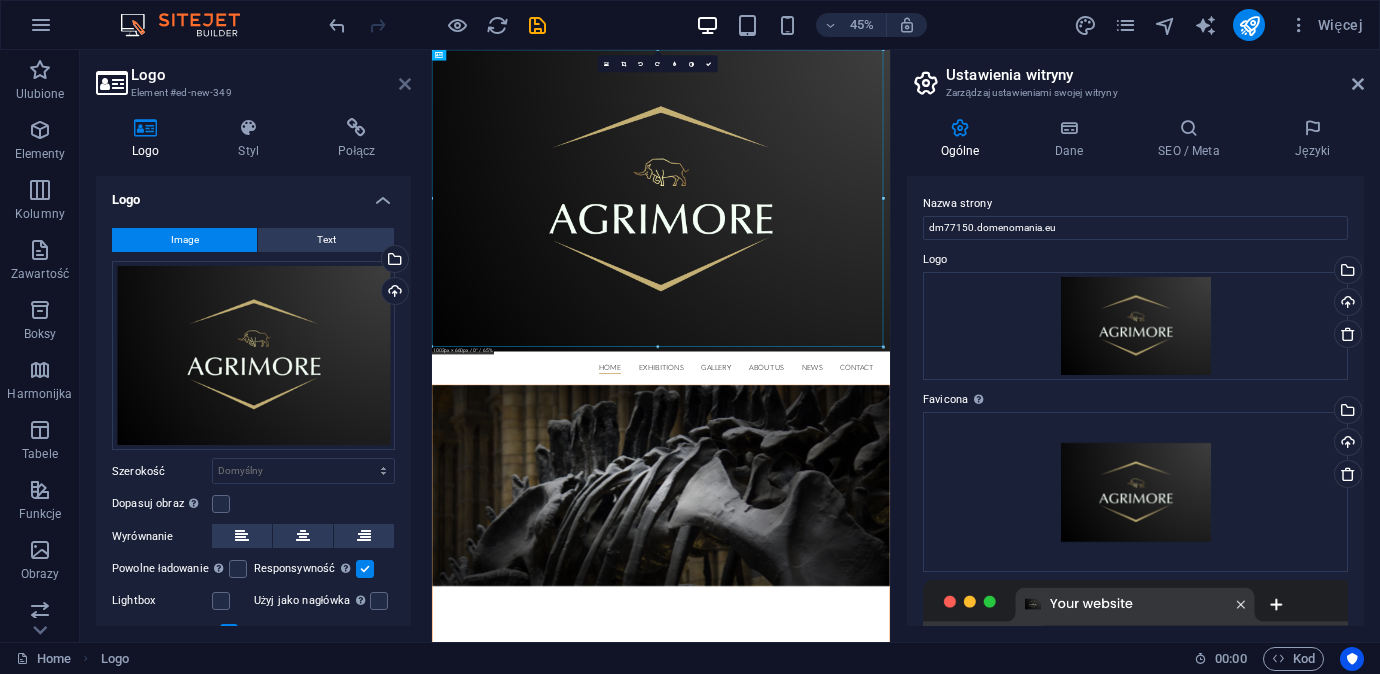 click at bounding box center (405, 84) 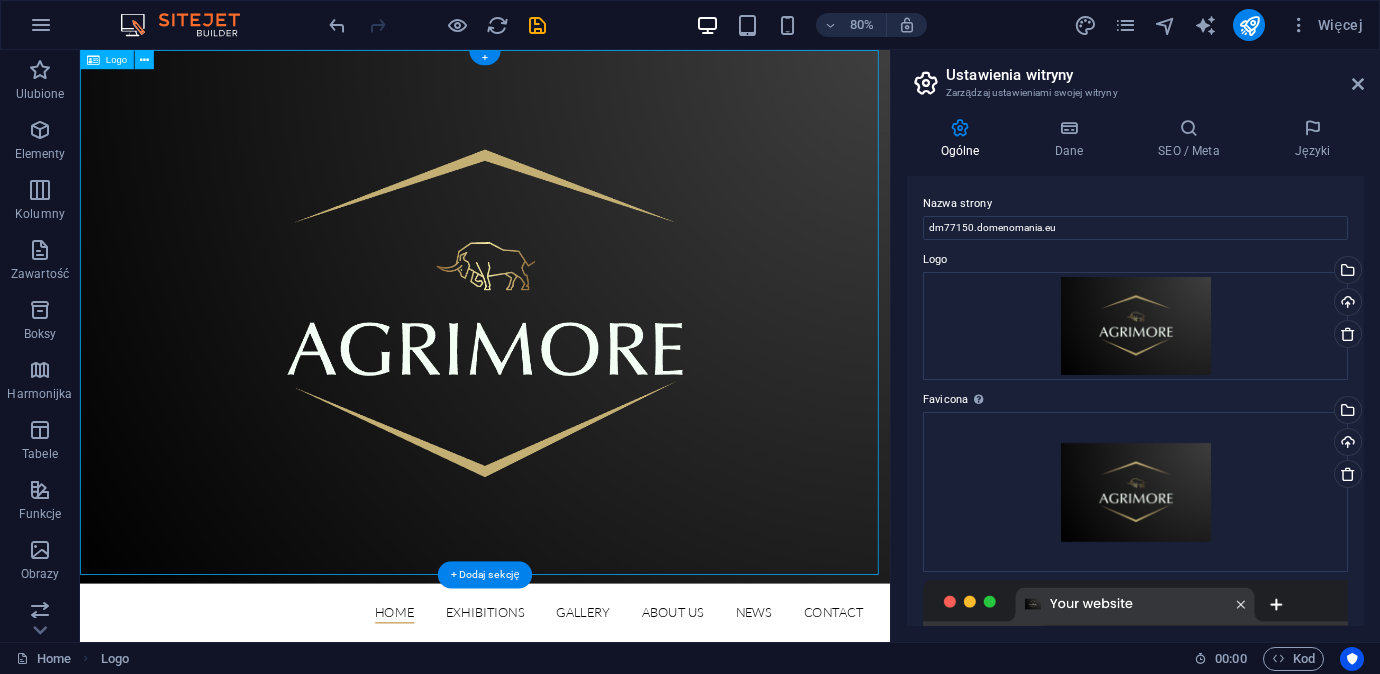 click at bounding box center [586, 383] 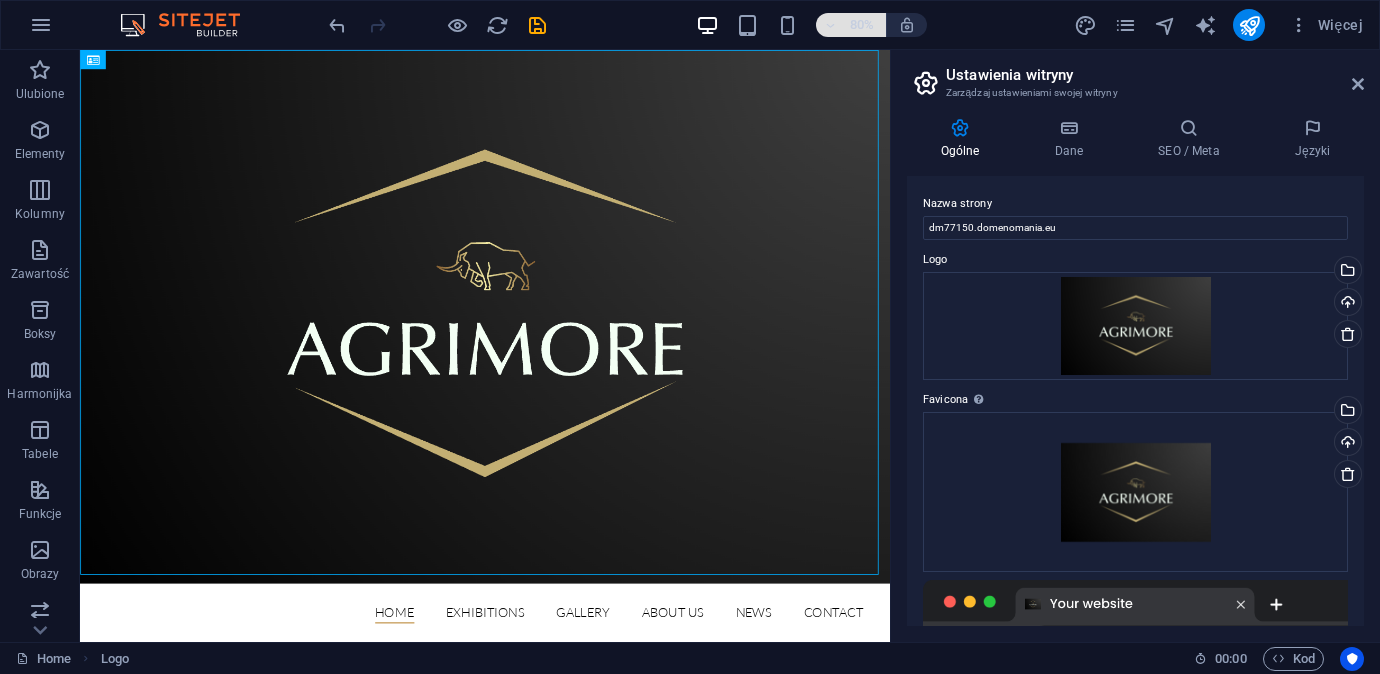 click on "80%" at bounding box center (851, 25) 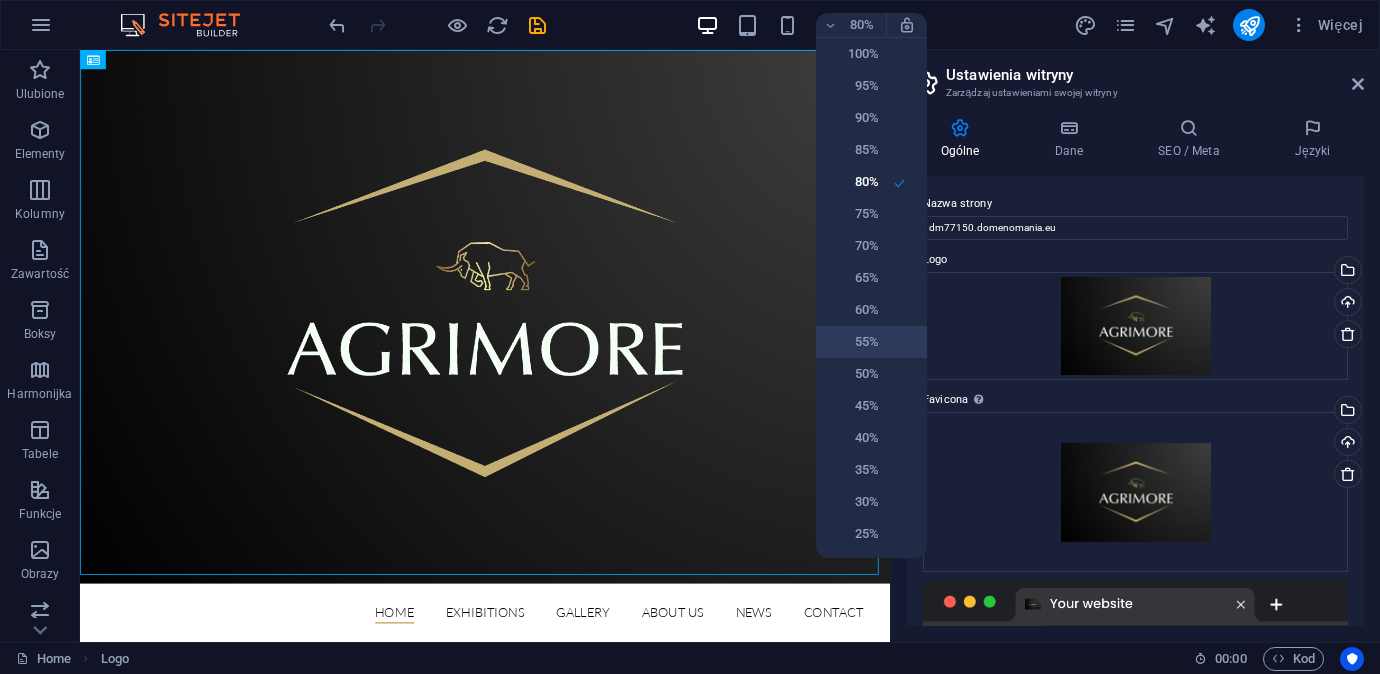 click on "55%" at bounding box center [853, 342] 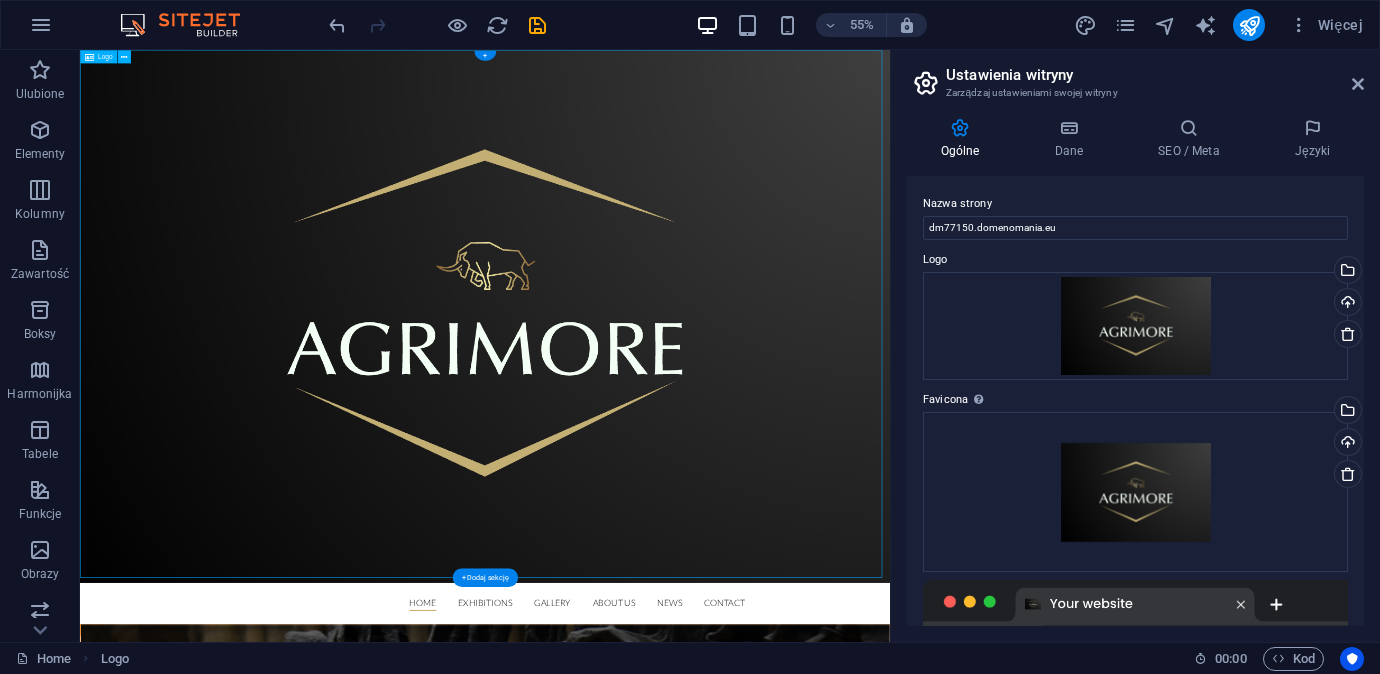 click at bounding box center [816, 534] 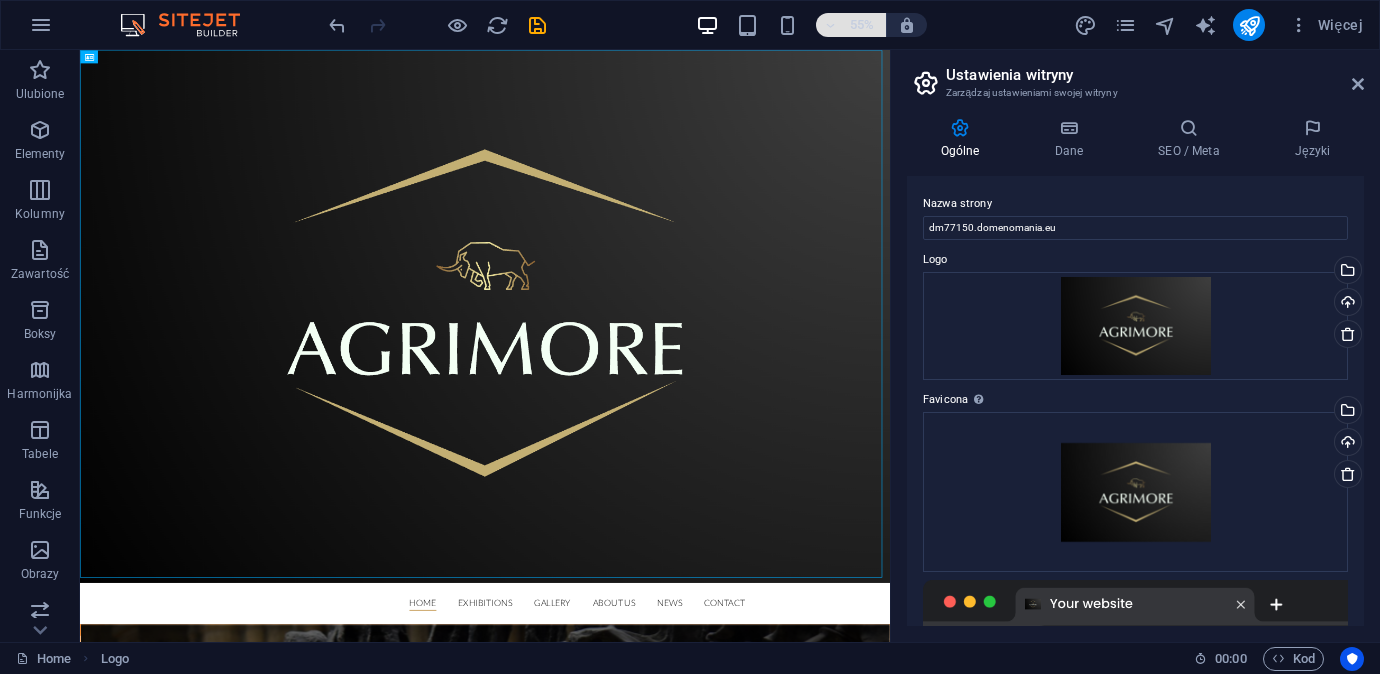 click on "55%" at bounding box center [851, 25] 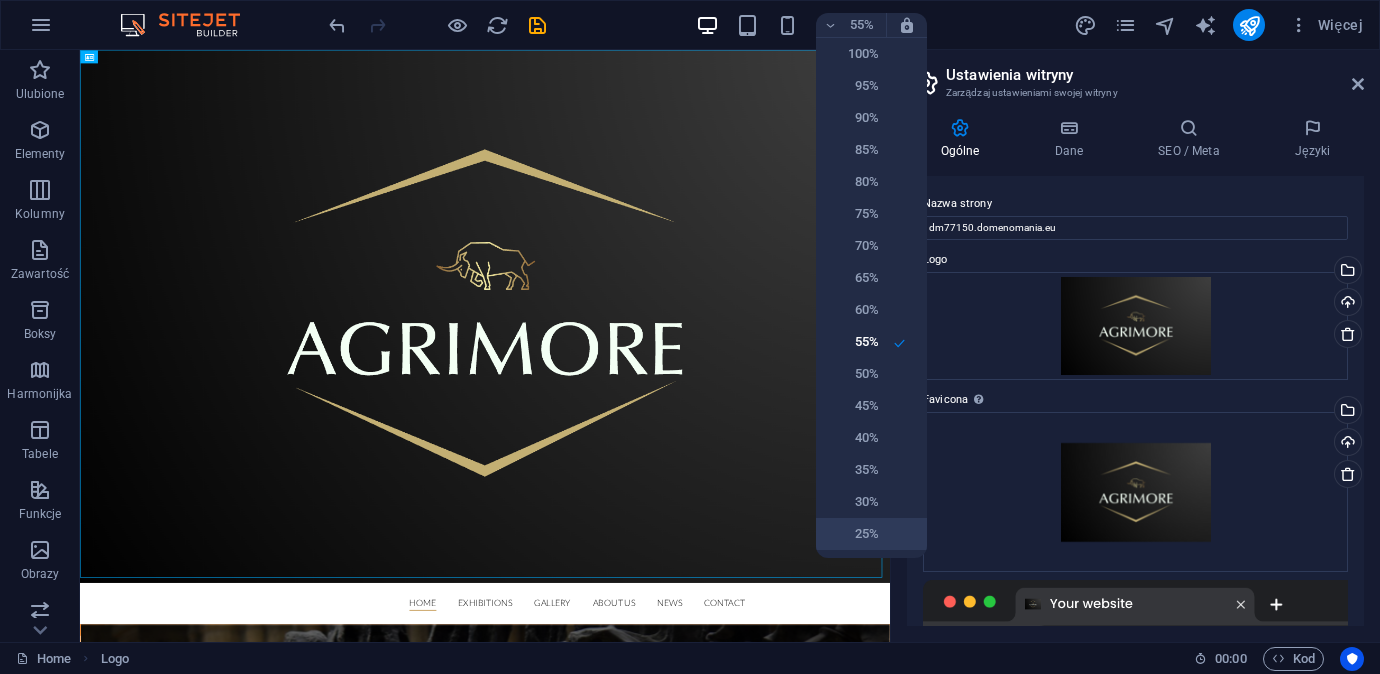 click on "25%" at bounding box center [853, 534] 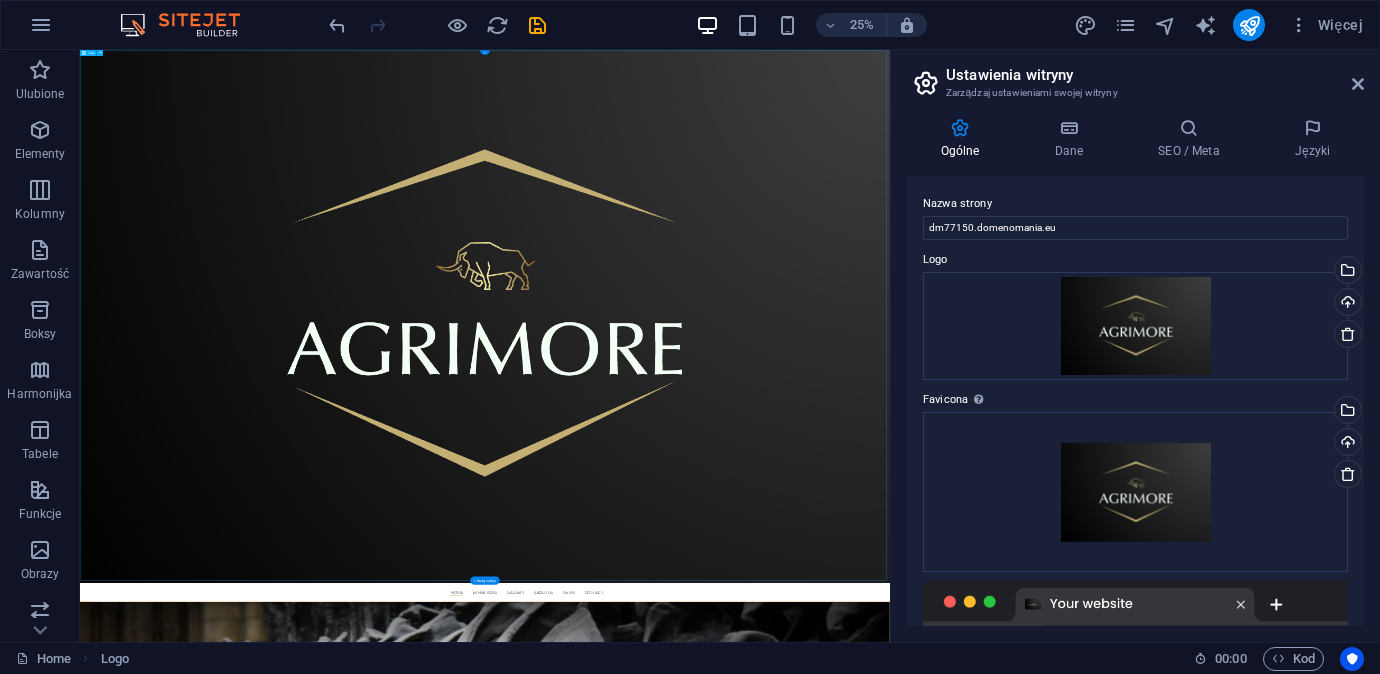 type 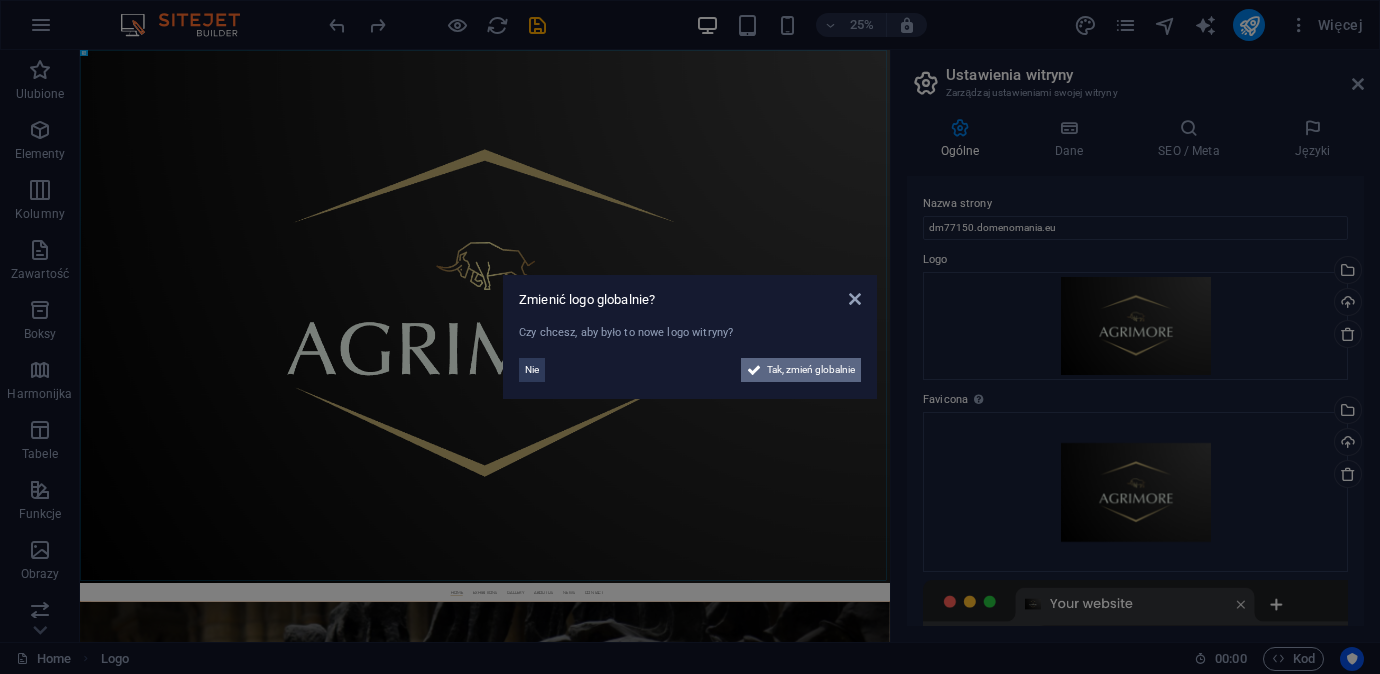 click on "Tak, zmień globalnie" at bounding box center (811, 370) 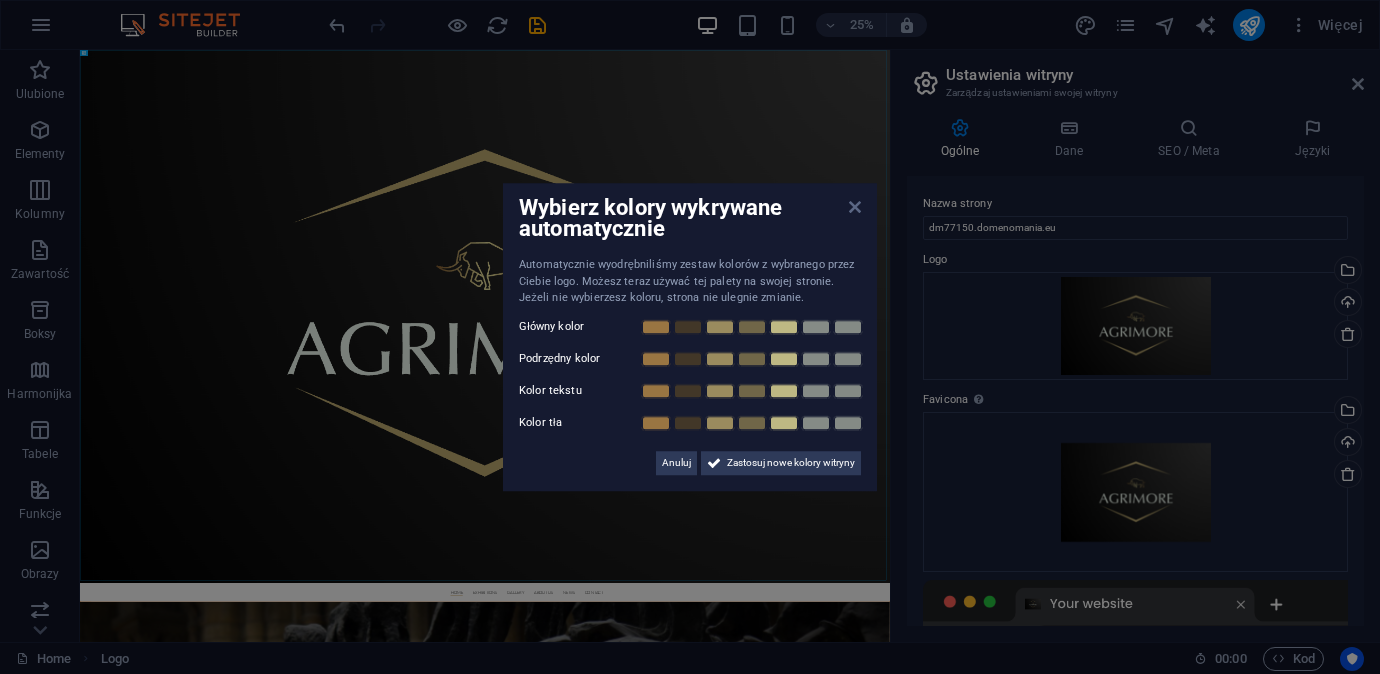click at bounding box center [855, 207] 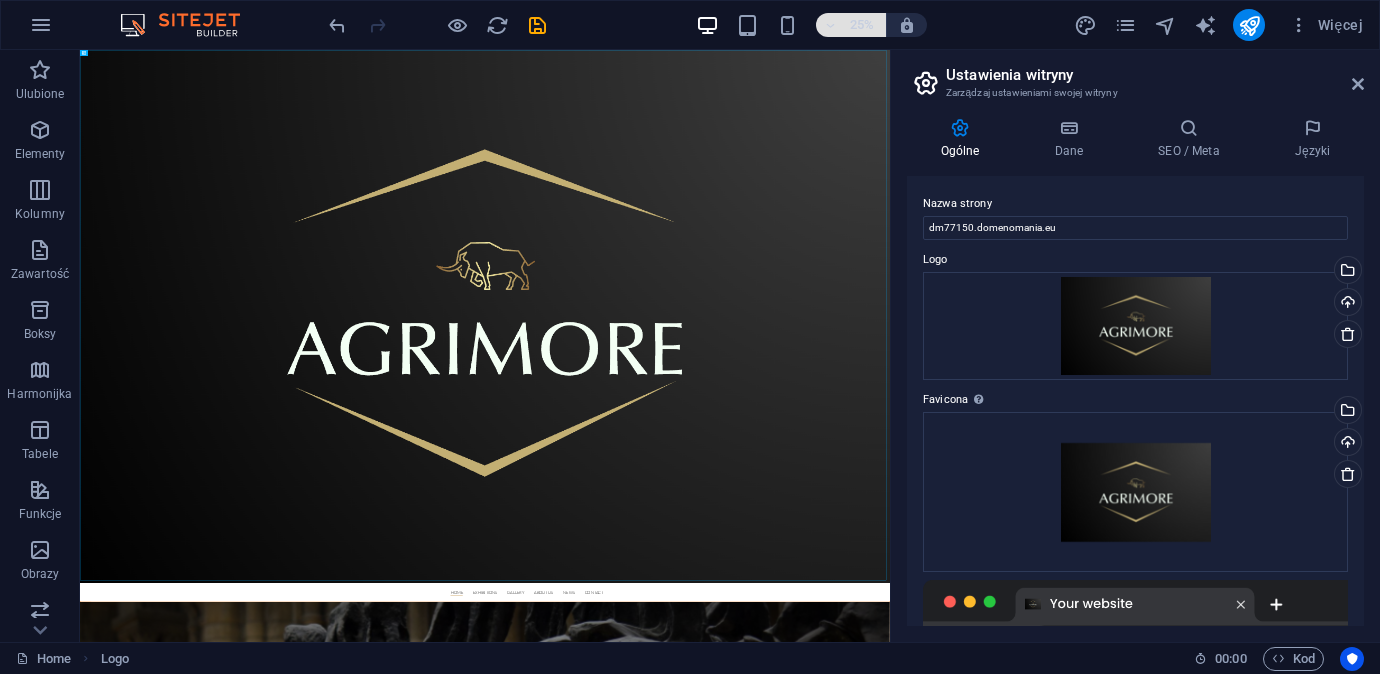click at bounding box center [831, 25] 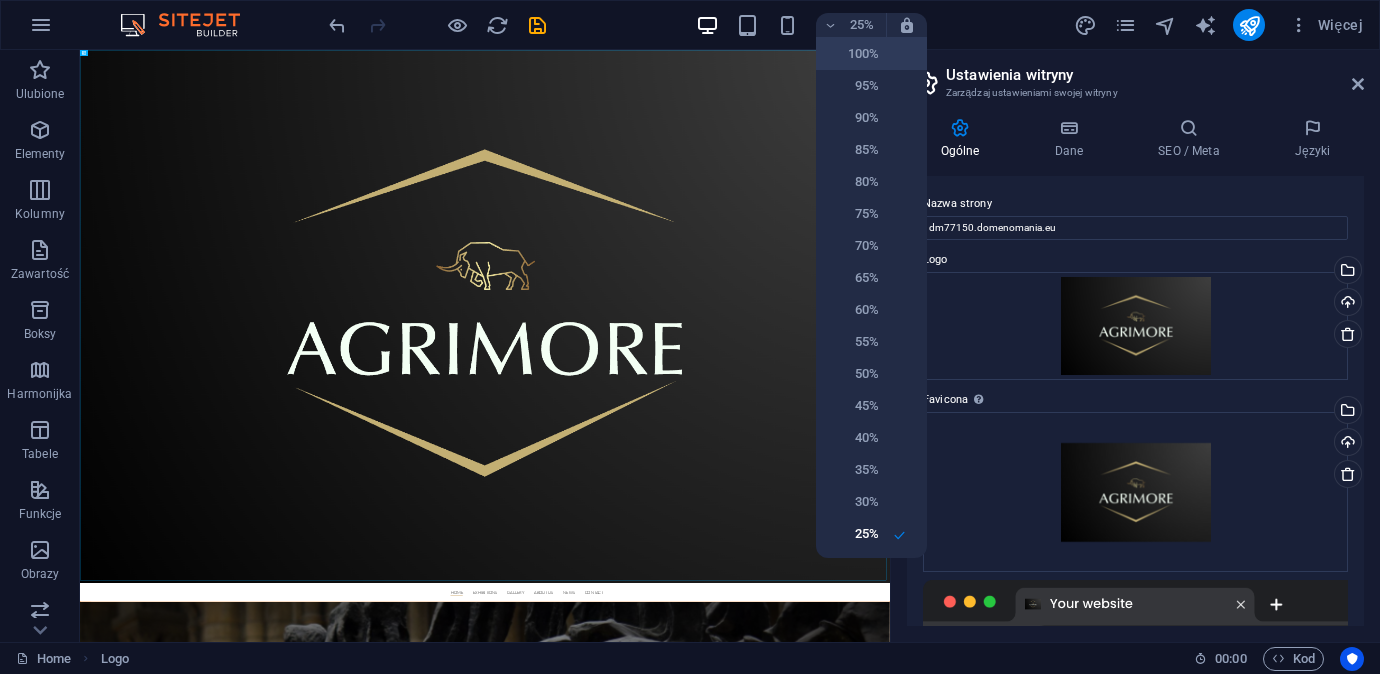 click on "100%" at bounding box center (853, 54) 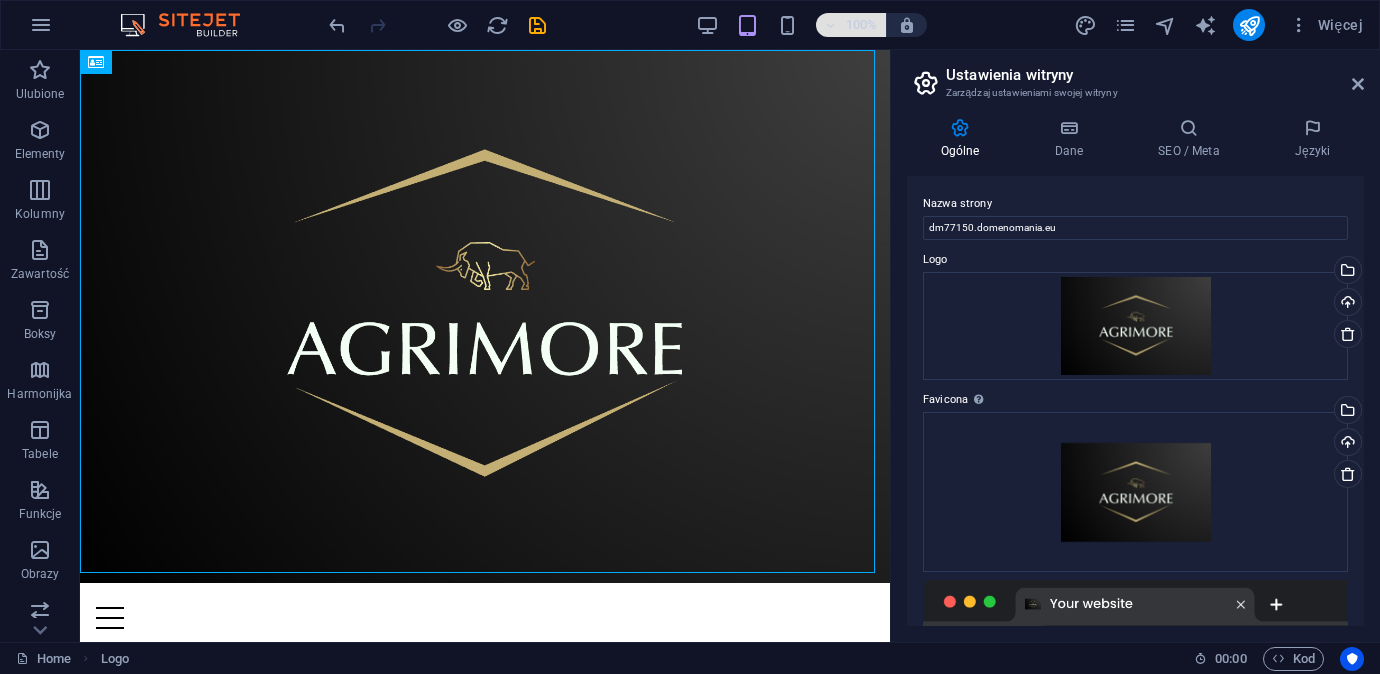 click on "100%" at bounding box center (862, 25) 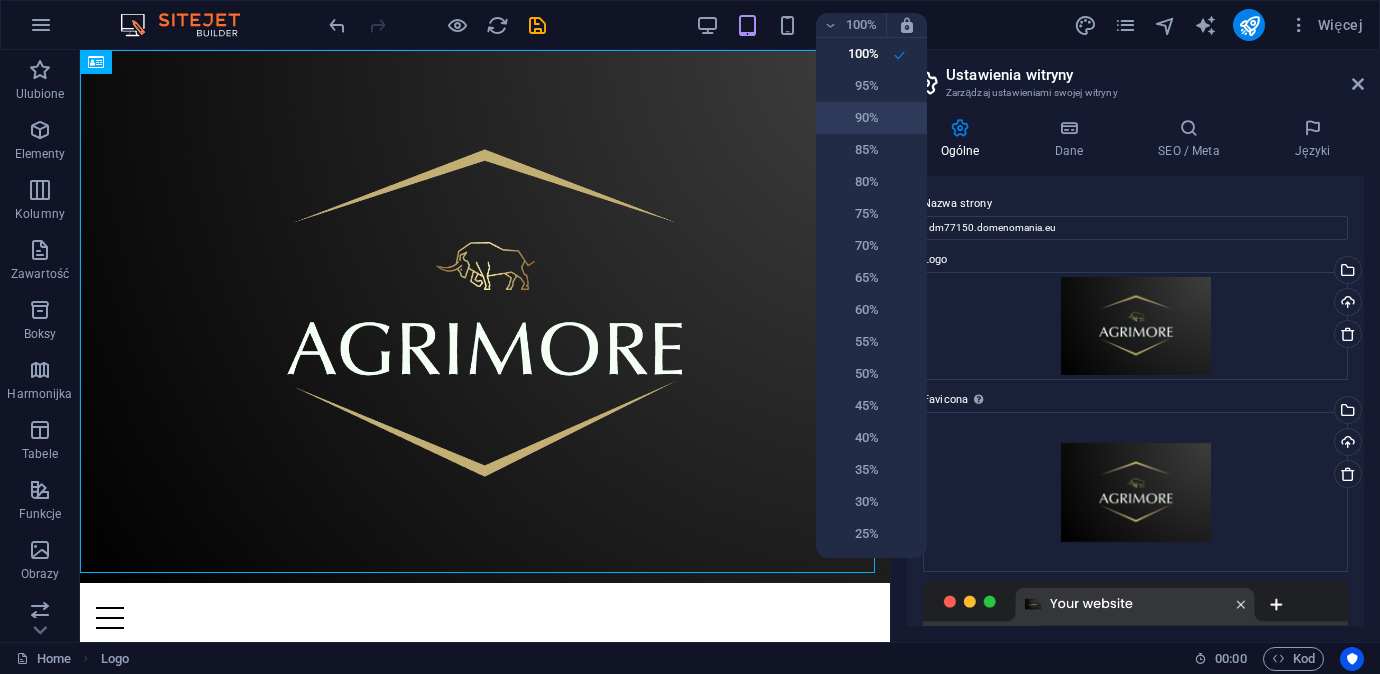 click on "90%" at bounding box center (871, 118) 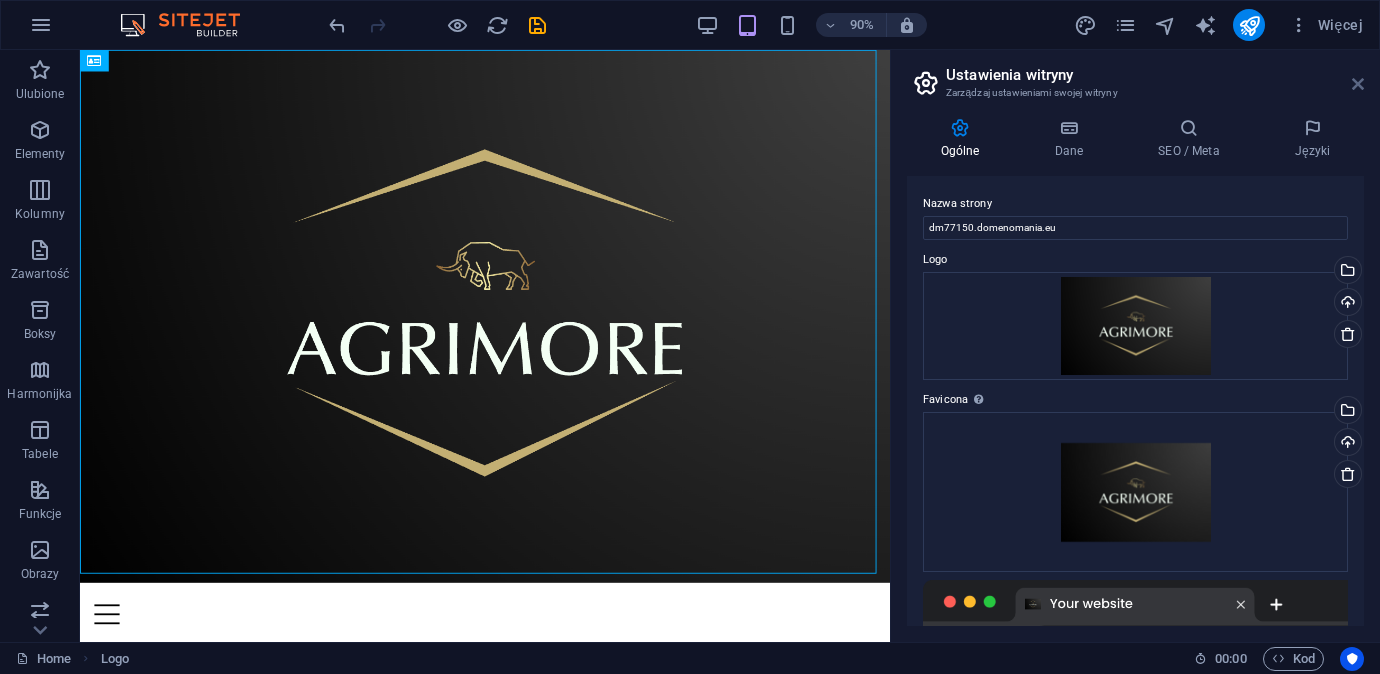 click on "Ustawienia witryny Zarządzaj ustawieniami swojej witryny  Ogólne  Dane  SEO / Meta  Języki Nazwa strony dm77150.domenomania.eu Logo Przeciągnij pliki tutaj, kliknij, aby wybrać pliki lub wybierz pliki z Plików lub naszych bezpłatnych zdjęć i filmów Wybierz pliki z menedżera plików, zdjęć stockowych lub prześlij plik(i) Wgraj Favicona Ustaw tutaj faviconę swojej witryny. Favicona to mała ikona wyświetlana w zakładce przeglądarki obok tytułu Twojej witryny. Pomaga odwiedzającym zidentyfikować Twoją witrynę. Przeciągnij pliki tutaj, kliknij, aby wybrać pliki lub wybierz pliki z Plików lub naszych bezpłatnych zdjęć i filmów Wybierz pliki z menedżera plików, zdjęć stockowych lub prześlij plik(i) Wgraj Podejrzyj obraz (Open Graph) Obraz ten będzie wyświetlany, gdy witryna zostanie udostępniona w sieciach społecznościowych Przeciągnij pliki tutaj, kliknij, aby wybrać pliki lub wybierz pliki z Plików lub naszych bezpłatnych zdjęć i filmów Wgraj Firma Imię Nazwisko AI" at bounding box center [1135, 346] 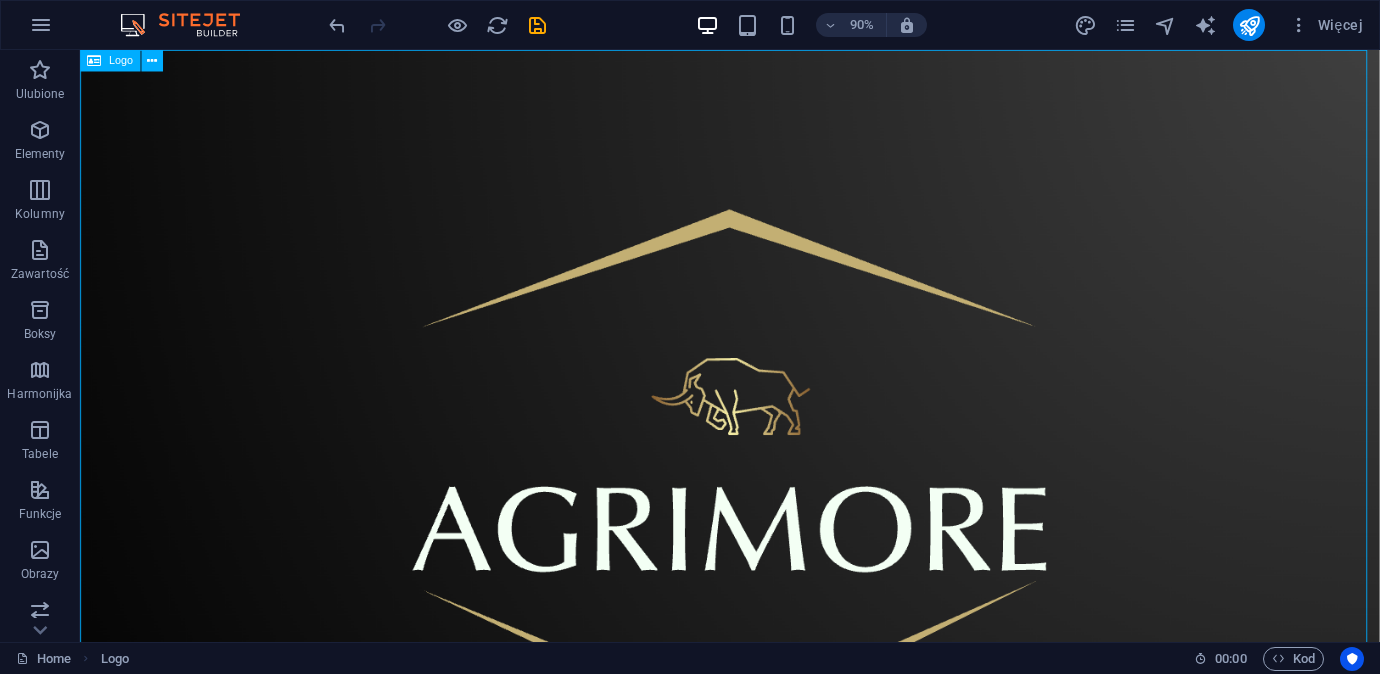 click on "Logo" at bounding box center [121, 60] 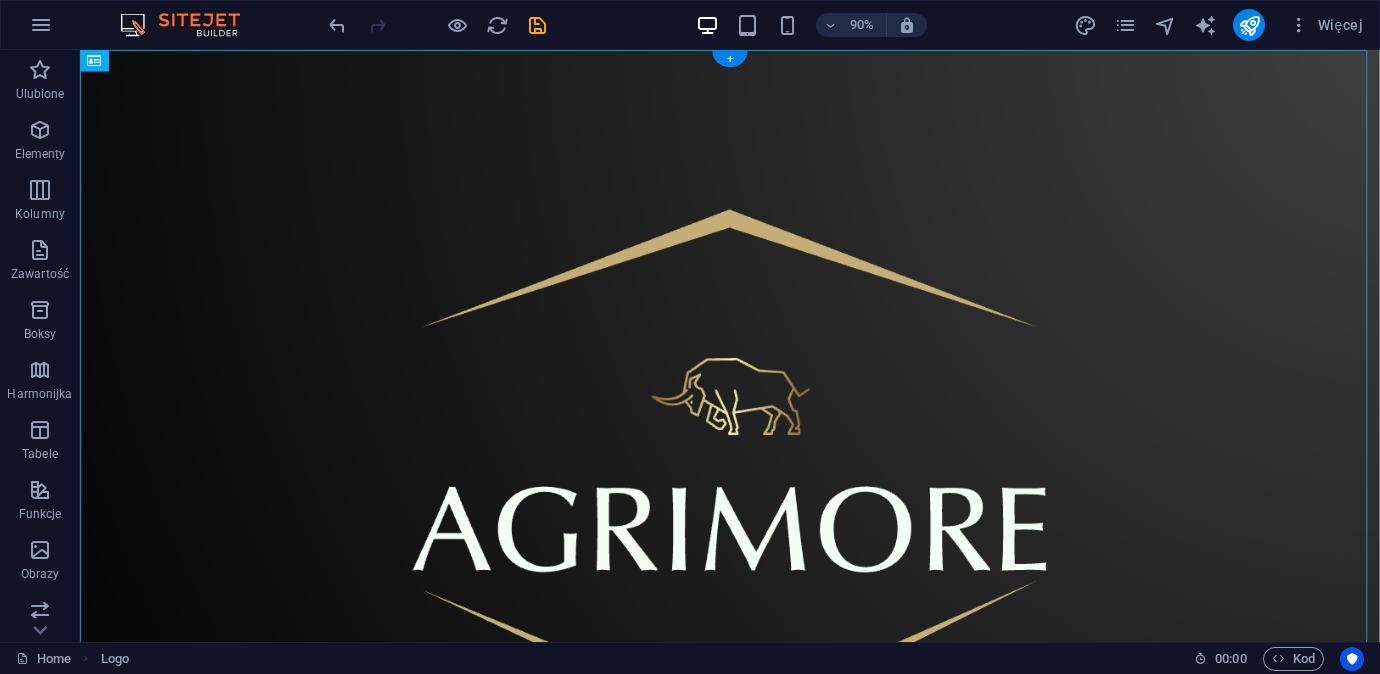 drag, startPoint x: 192, startPoint y: 114, endPoint x: 270, endPoint y: 232, distance: 141.44963 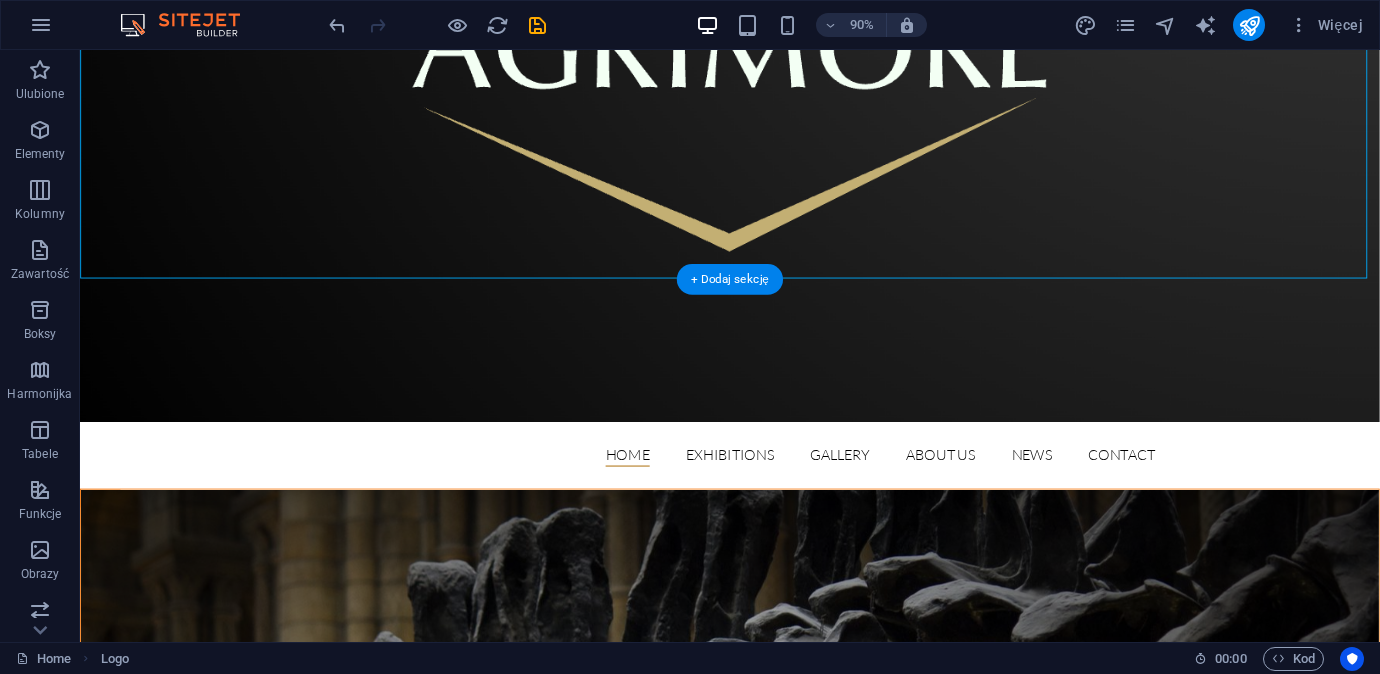 scroll, scrollTop: 692, scrollLeft: 0, axis: vertical 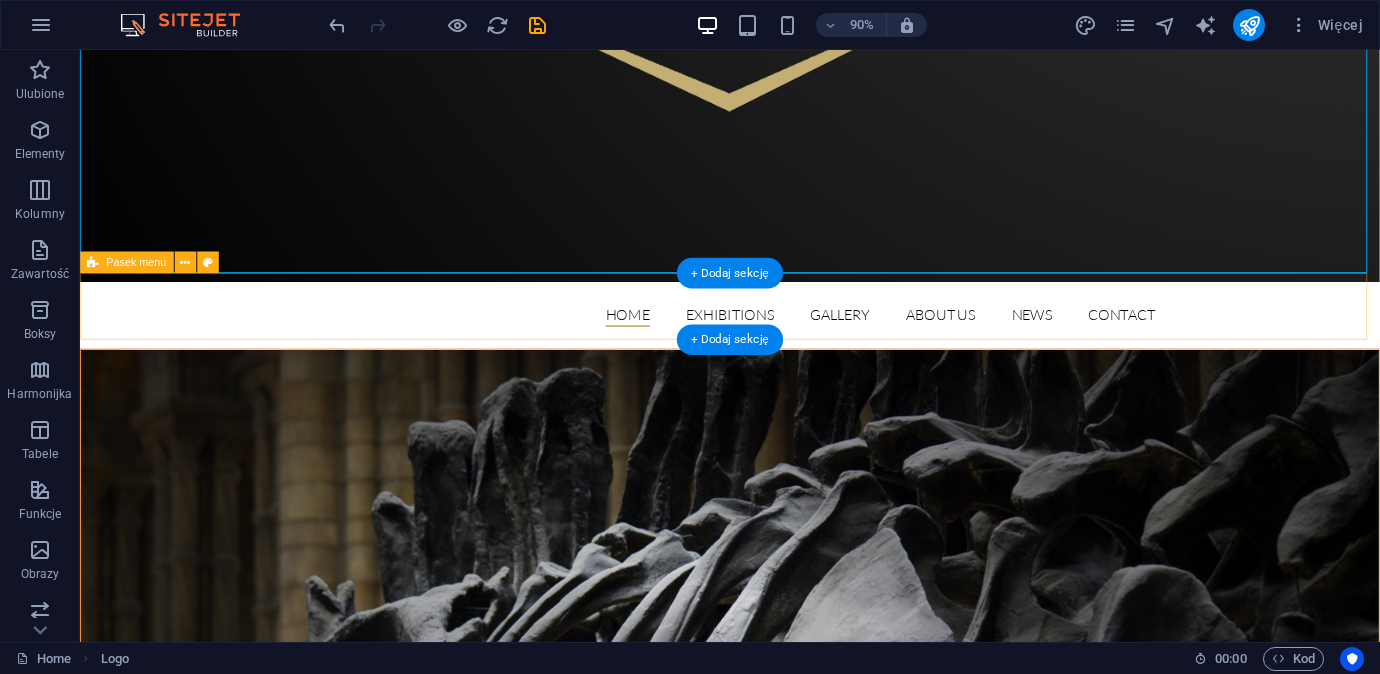 click on "Home Exhibitions Detail view Gallery About us News Contact" at bounding box center (802, 345) 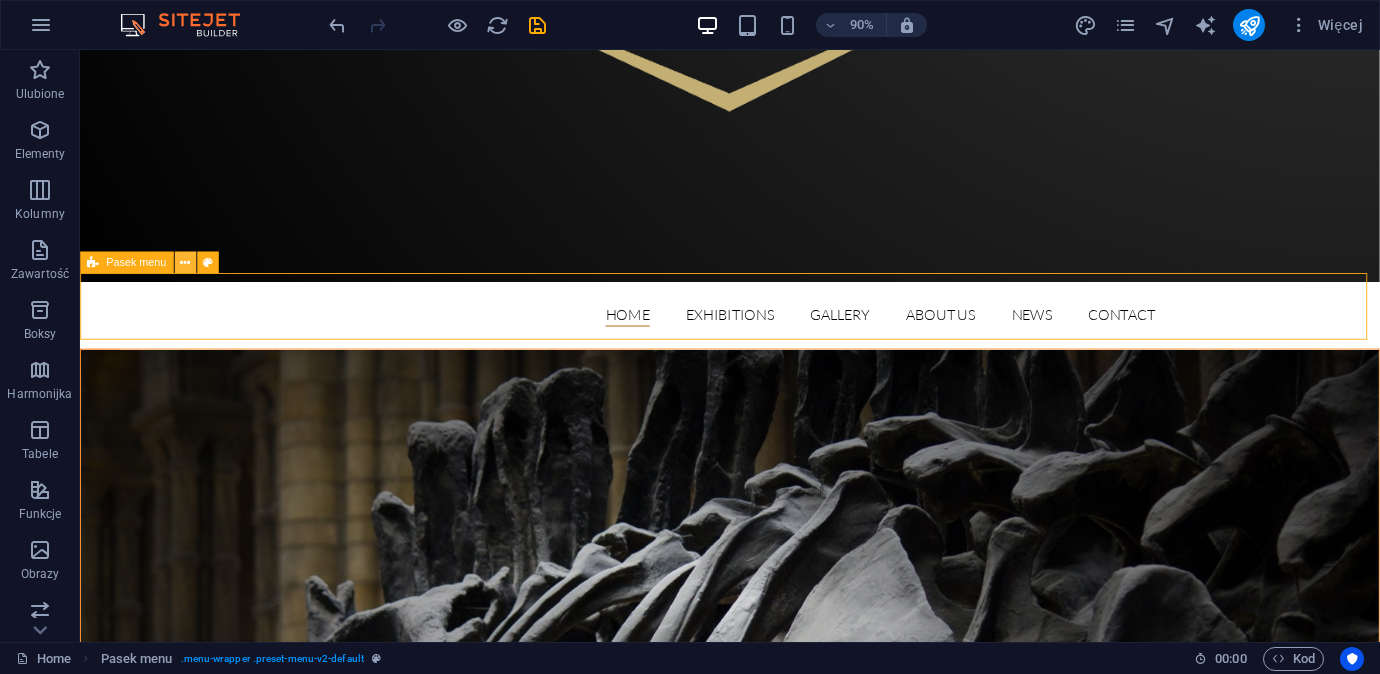 click at bounding box center (185, 262) 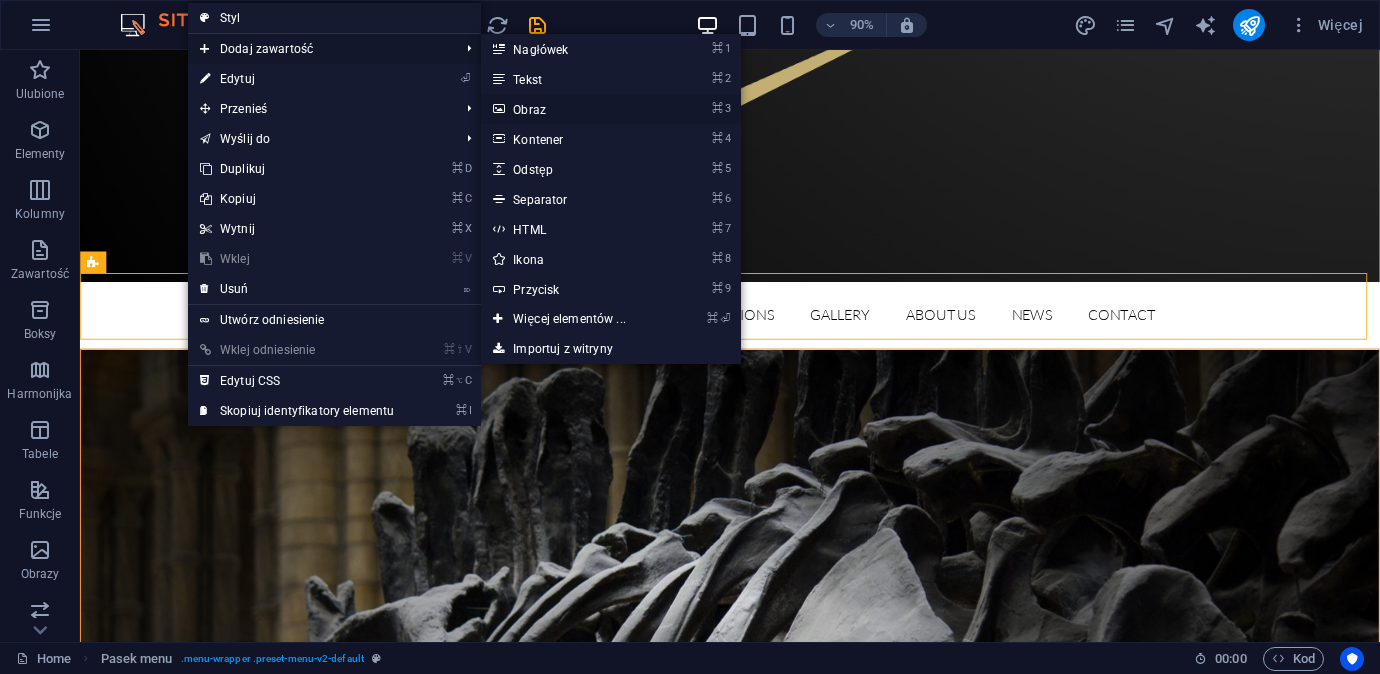 click on "⌘ 3  Obraz" at bounding box center [573, 109] 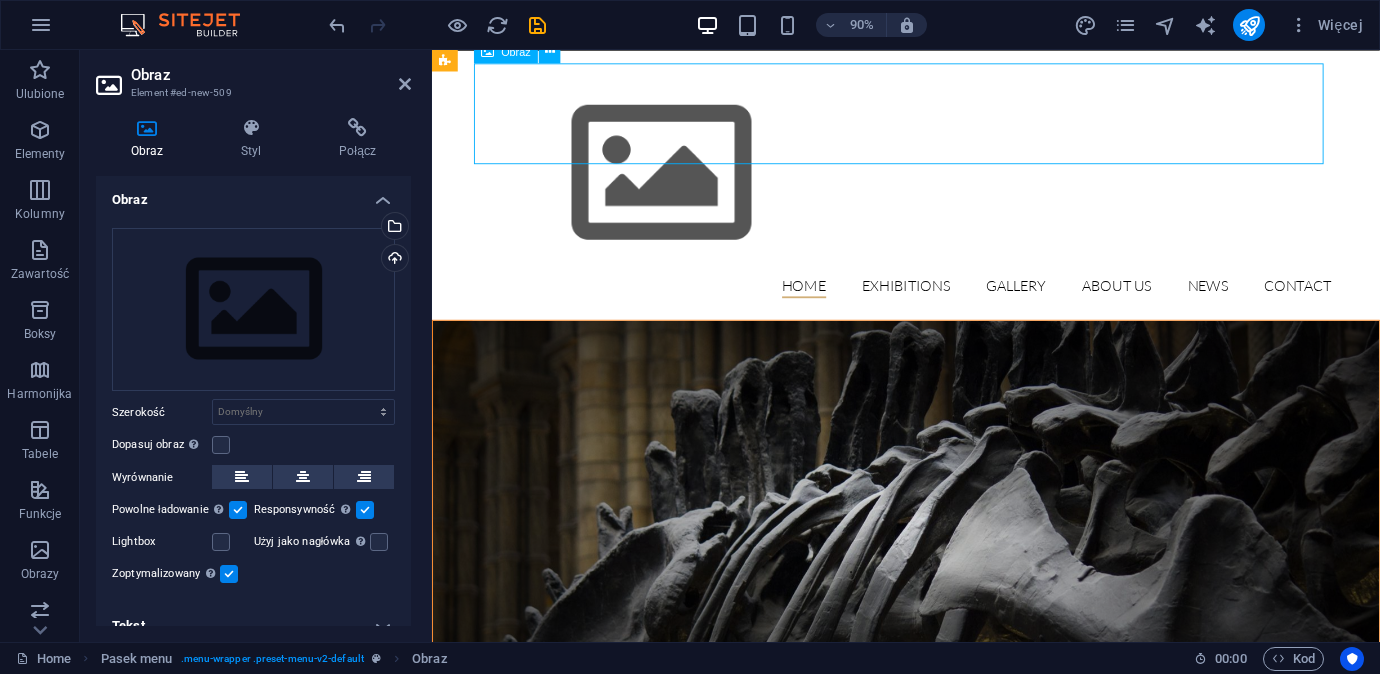 scroll, scrollTop: 668, scrollLeft: 0, axis: vertical 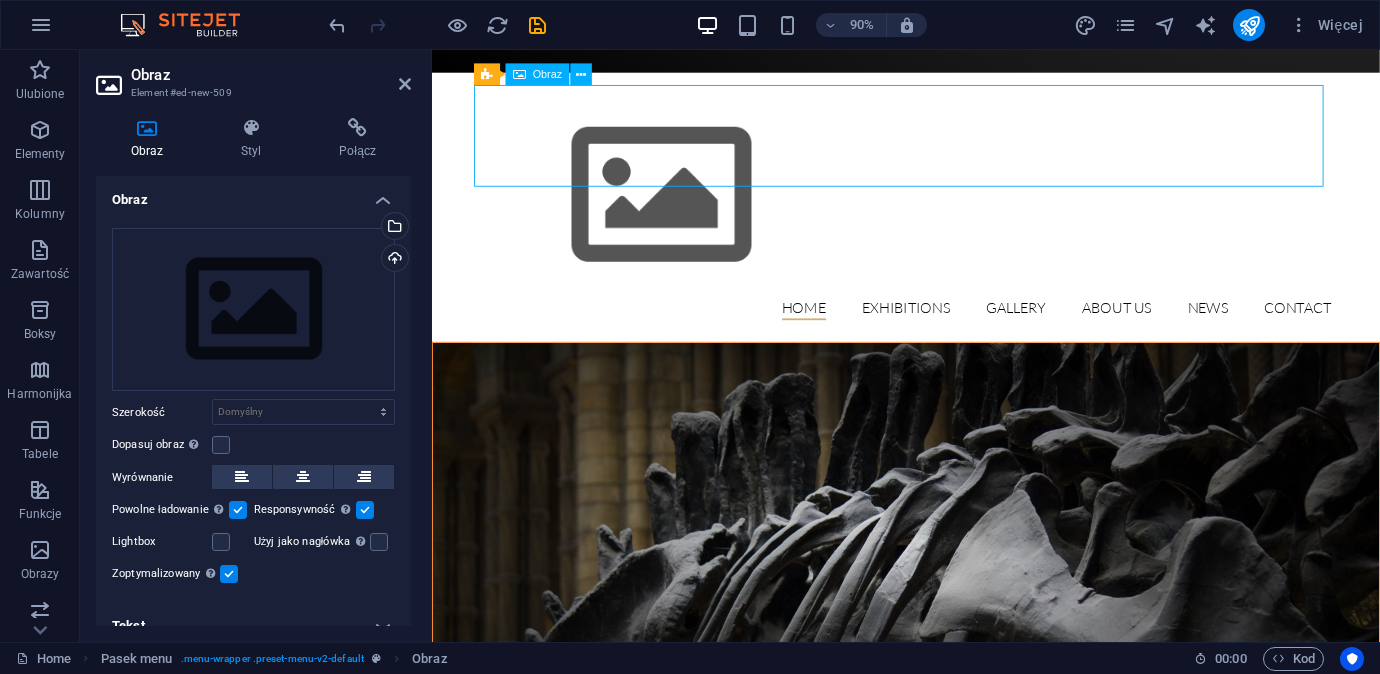 drag, startPoint x: 595, startPoint y: 125, endPoint x: 576, endPoint y: 198, distance: 75.43209 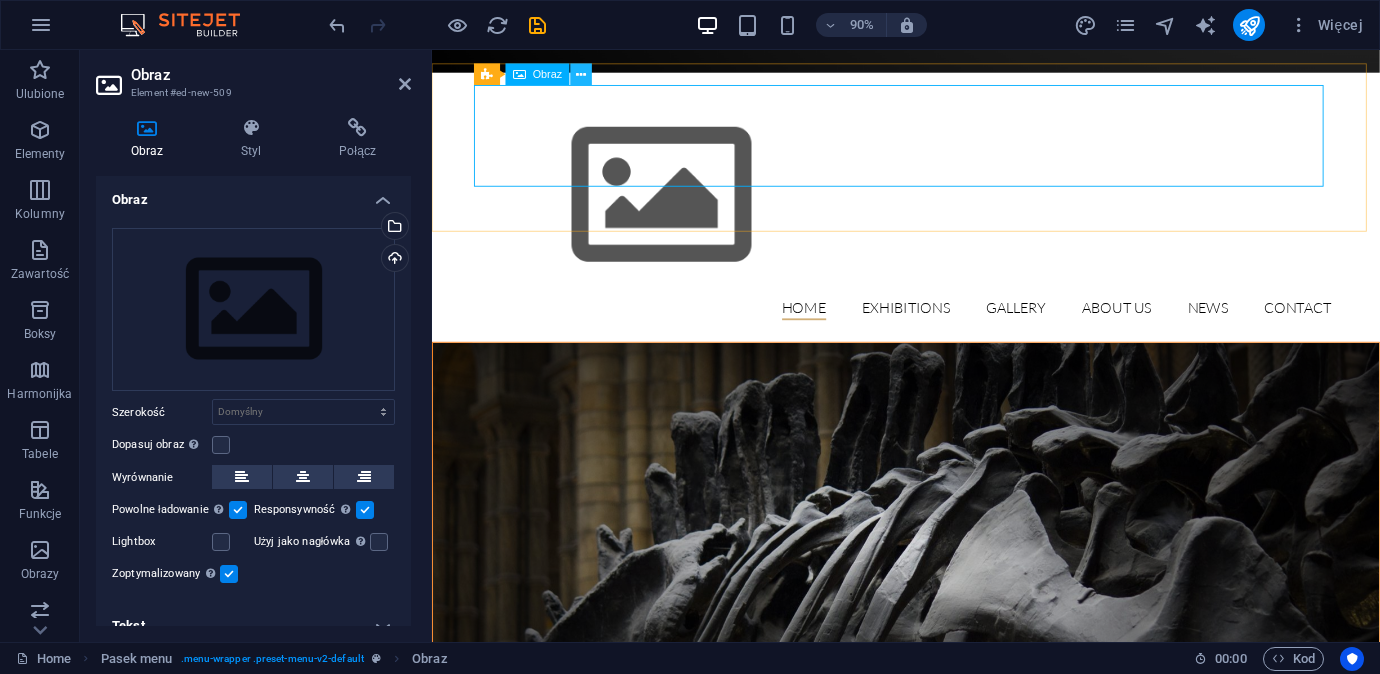 click at bounding box center (581, 74) 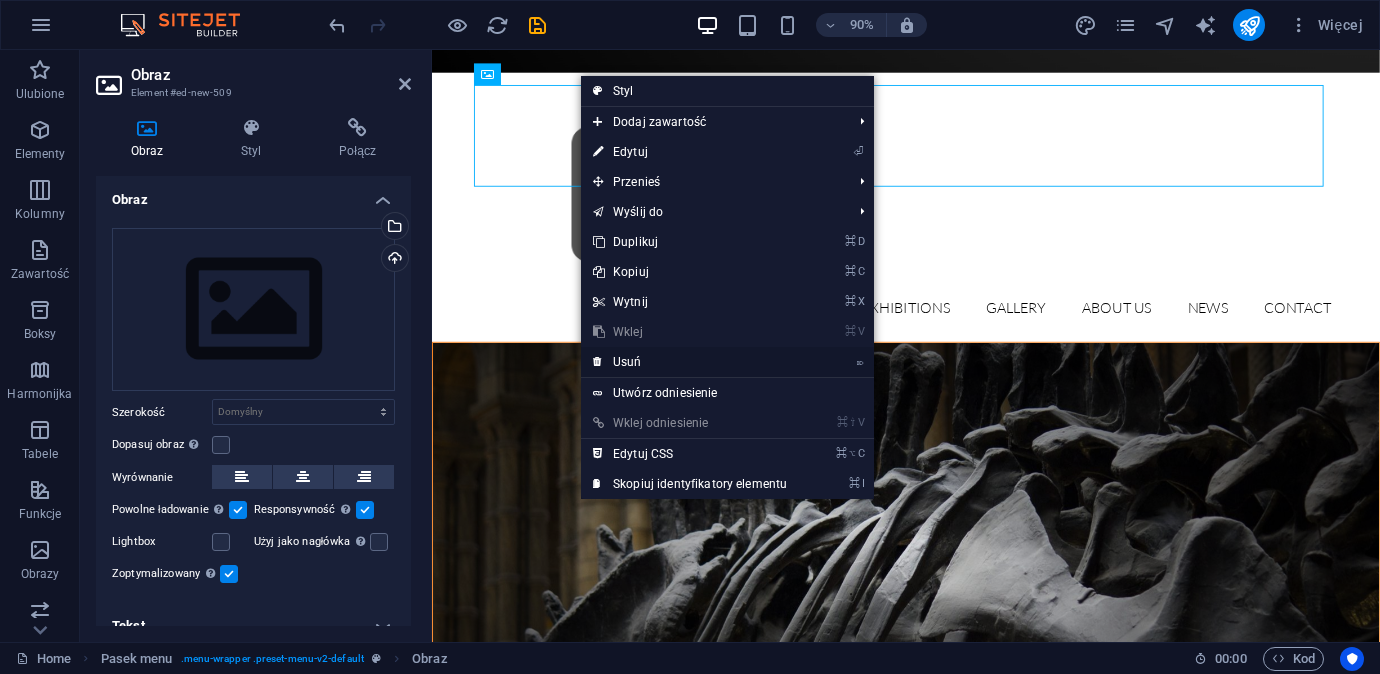 click on "⌦  Usuń" at bounding box center (690, 362) 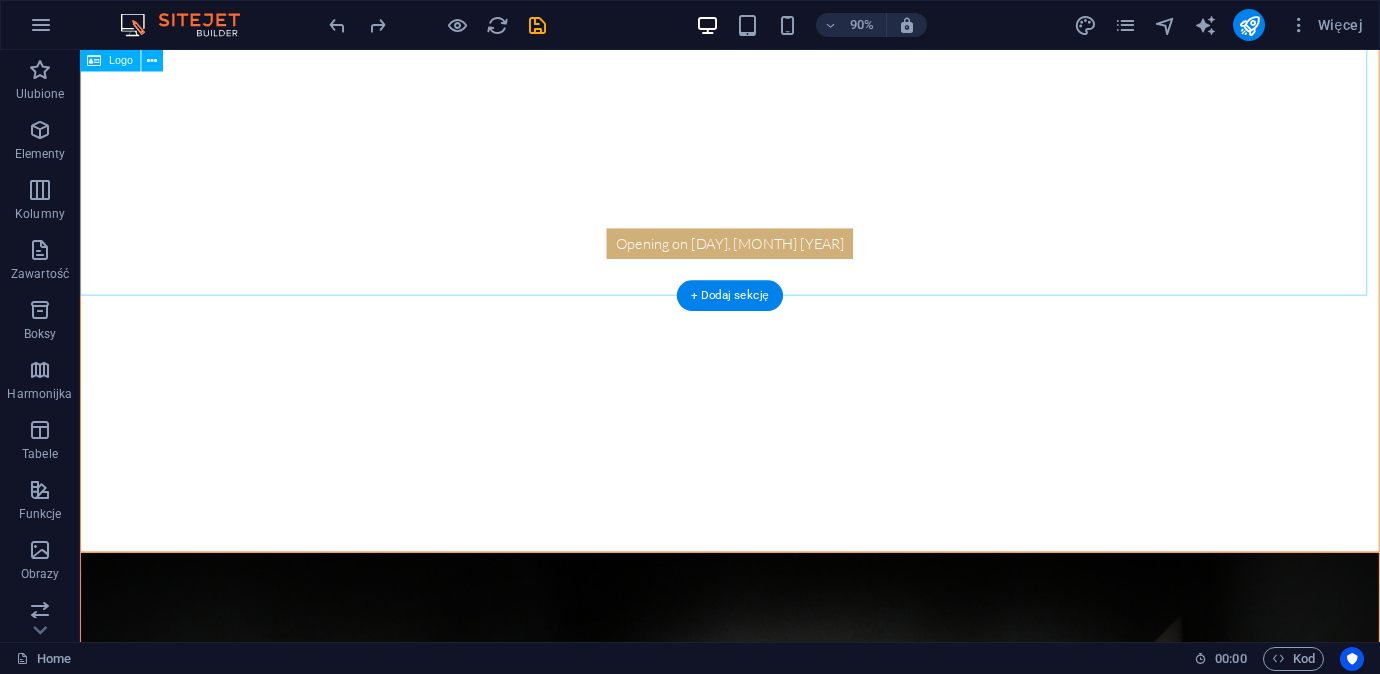 scroll, scrollTop: 0, scrollLeft: 0, axis: both 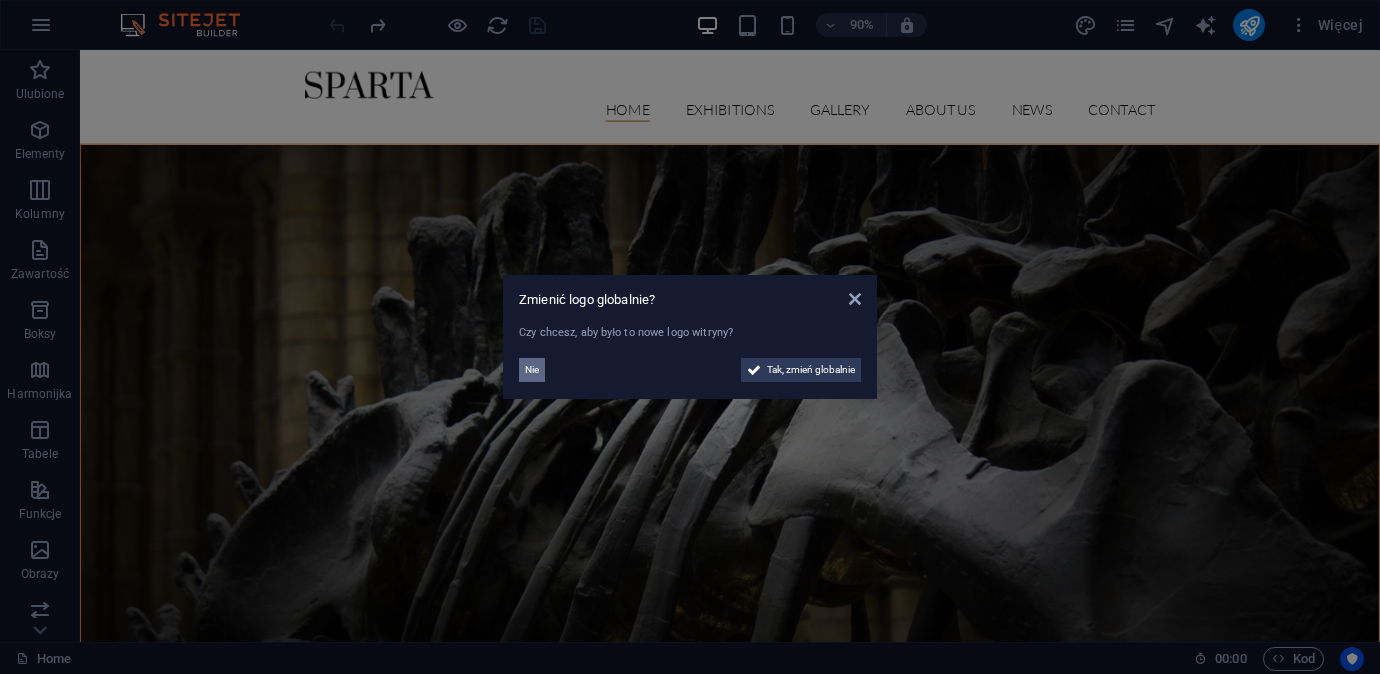 click on "Nie" at bounding box center (532, 370) 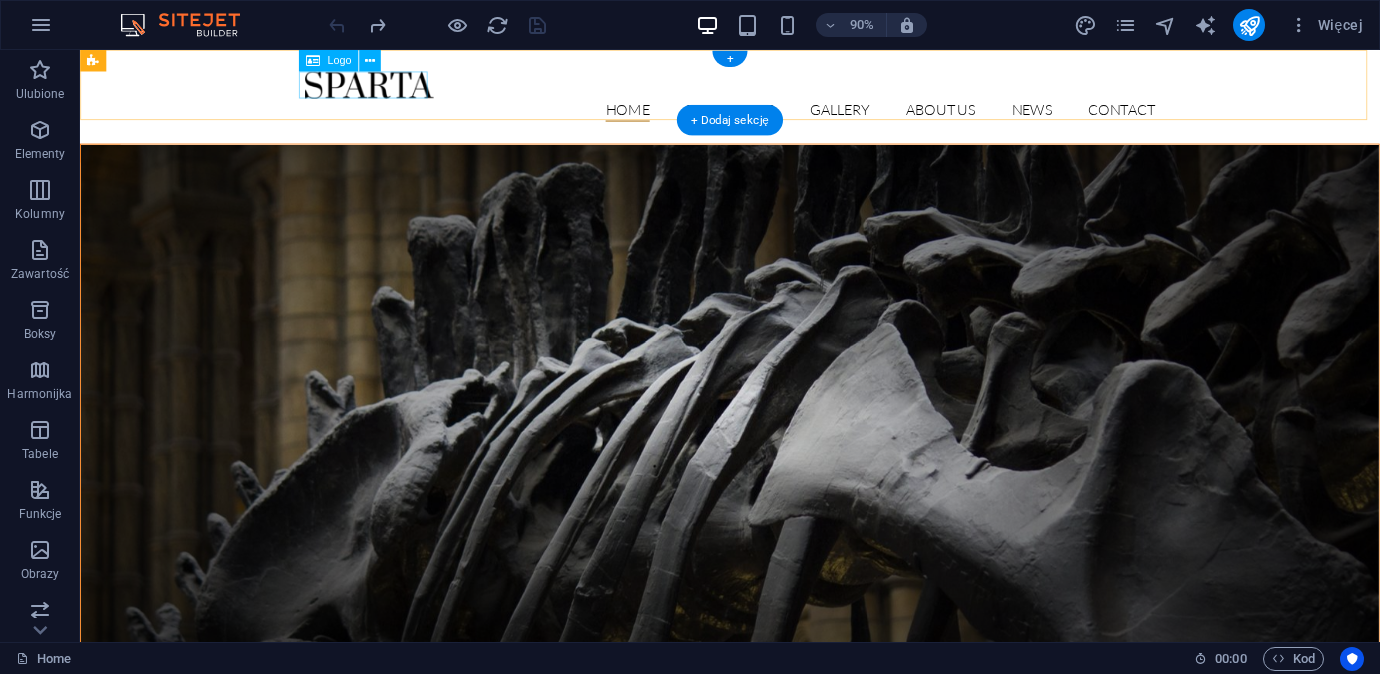 click at bounding box center (802, 89) 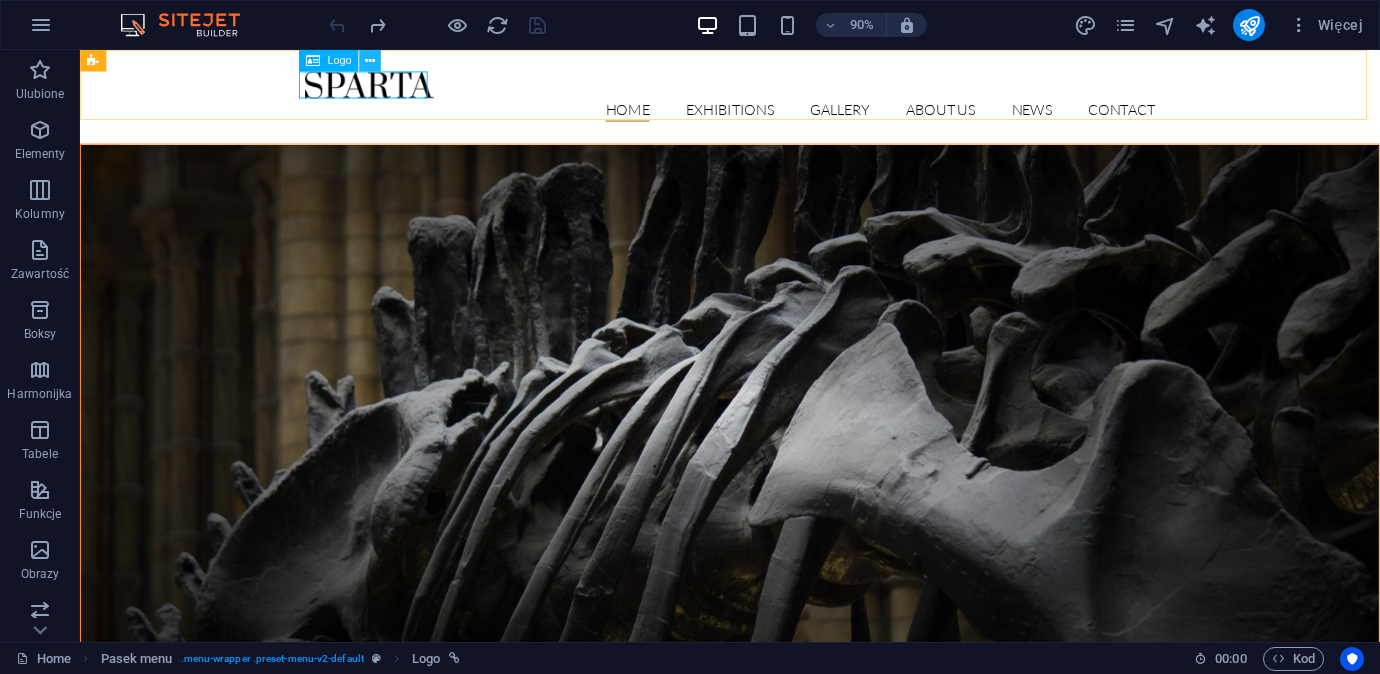 click at bounding box center (370, 60) 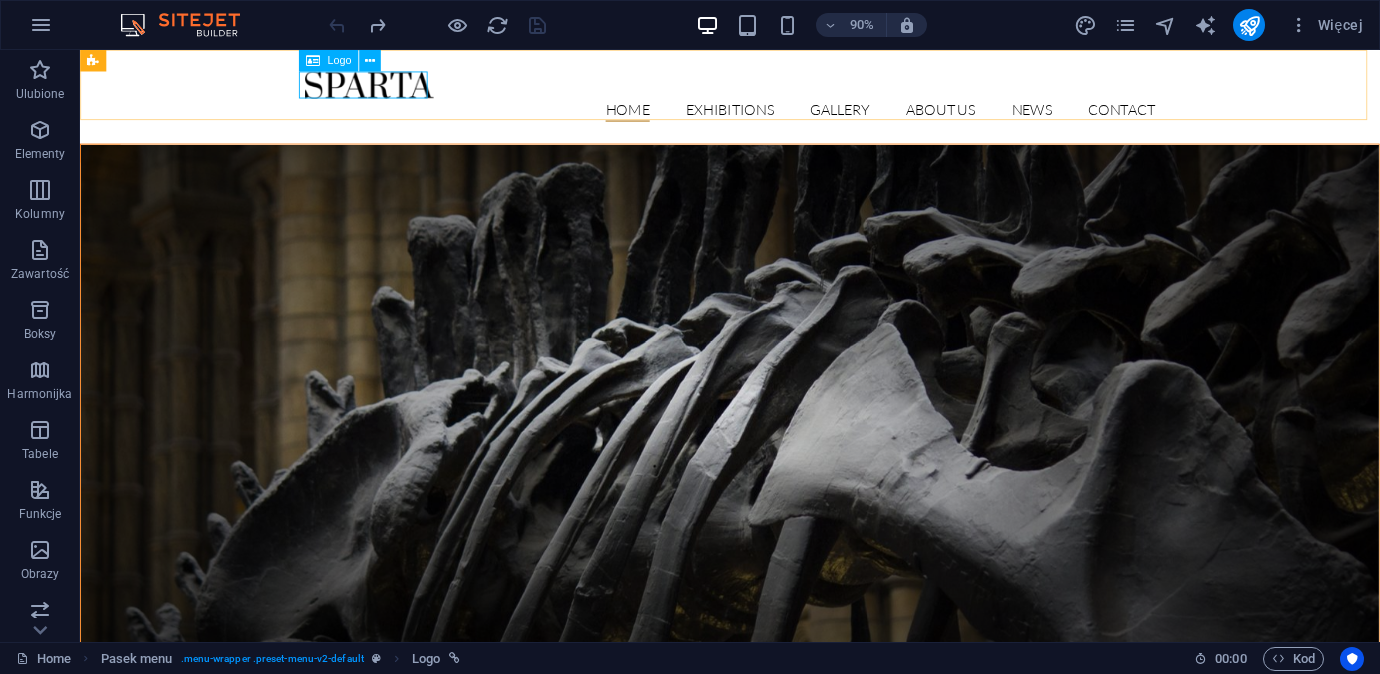 click at bounding box center [313, 61] 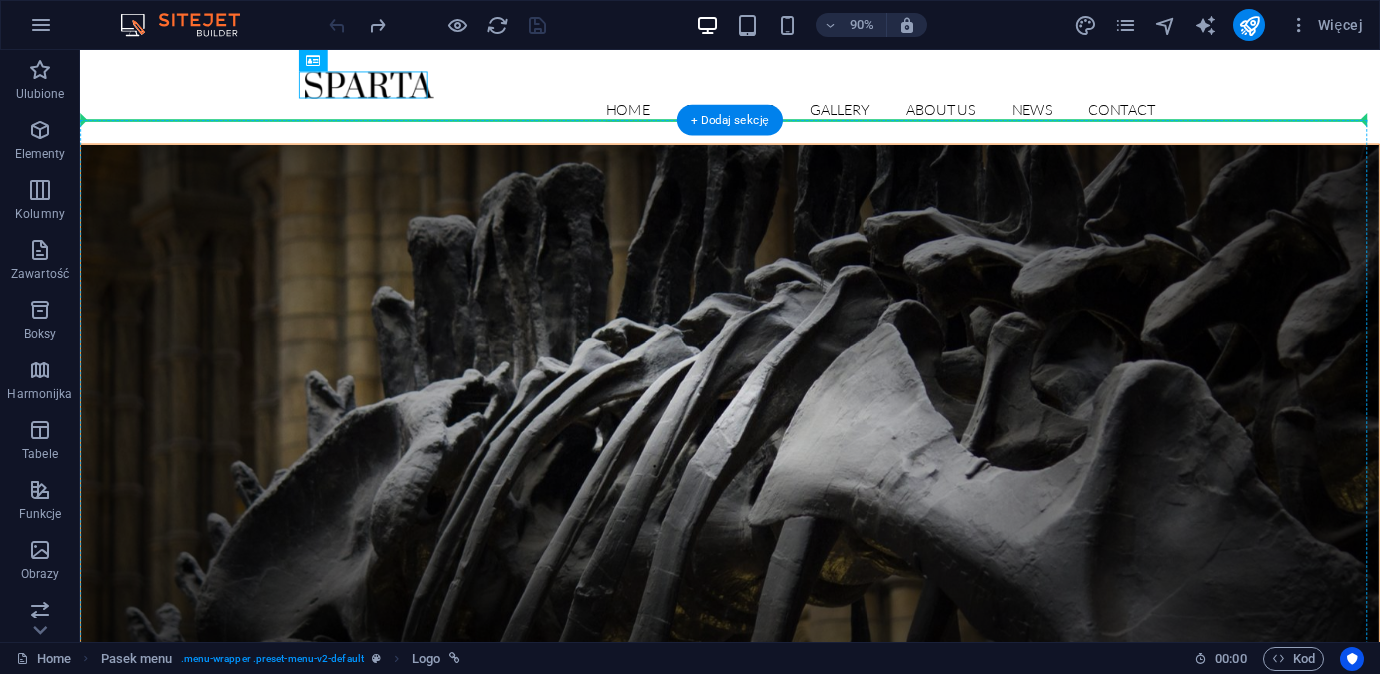 drag, startPoint x: 396, startPoint y: 113, endPoint x: 396, endPoint y: 134, distance: 21 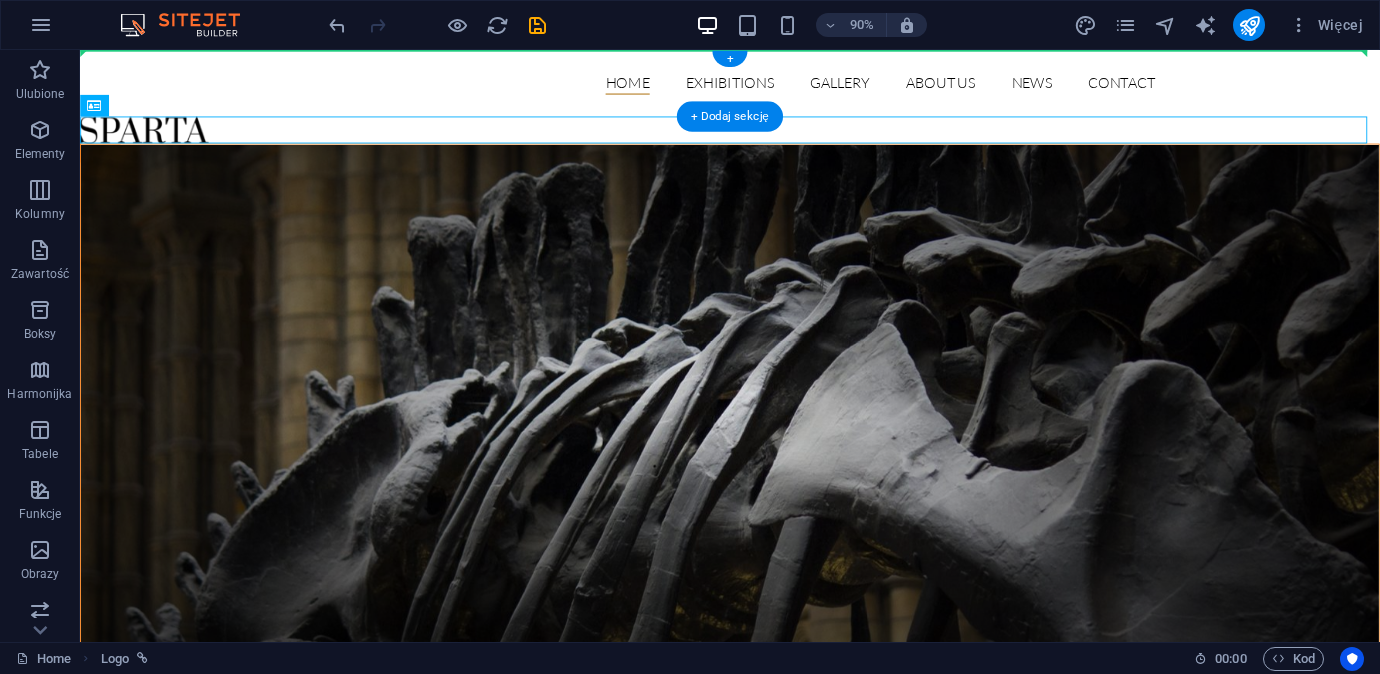 drag, startPoint x: 230, startPoint y: 152, endPoint x: 235, endPoint y: 87, distance: 65.192024 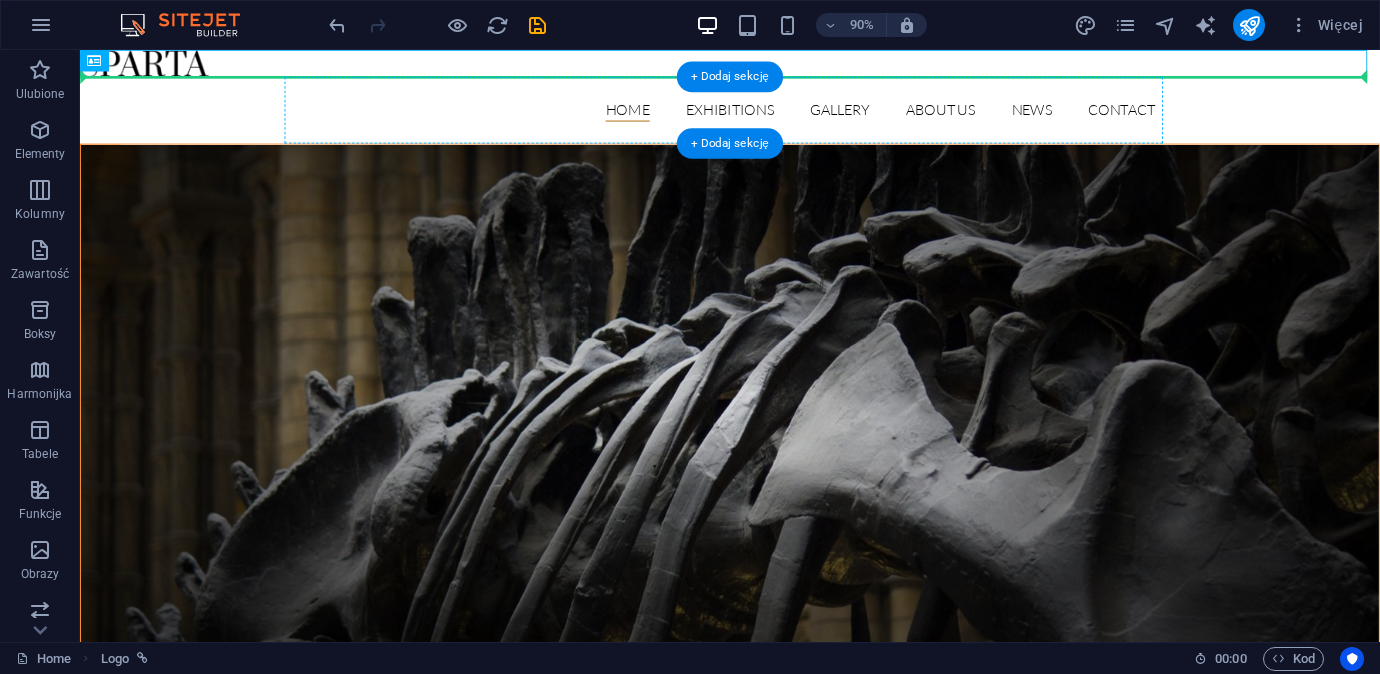 drag, startPoint x: 249, startPoint y: 120, endPoint x: 418, endPoint y: 104, distance: 169.7557 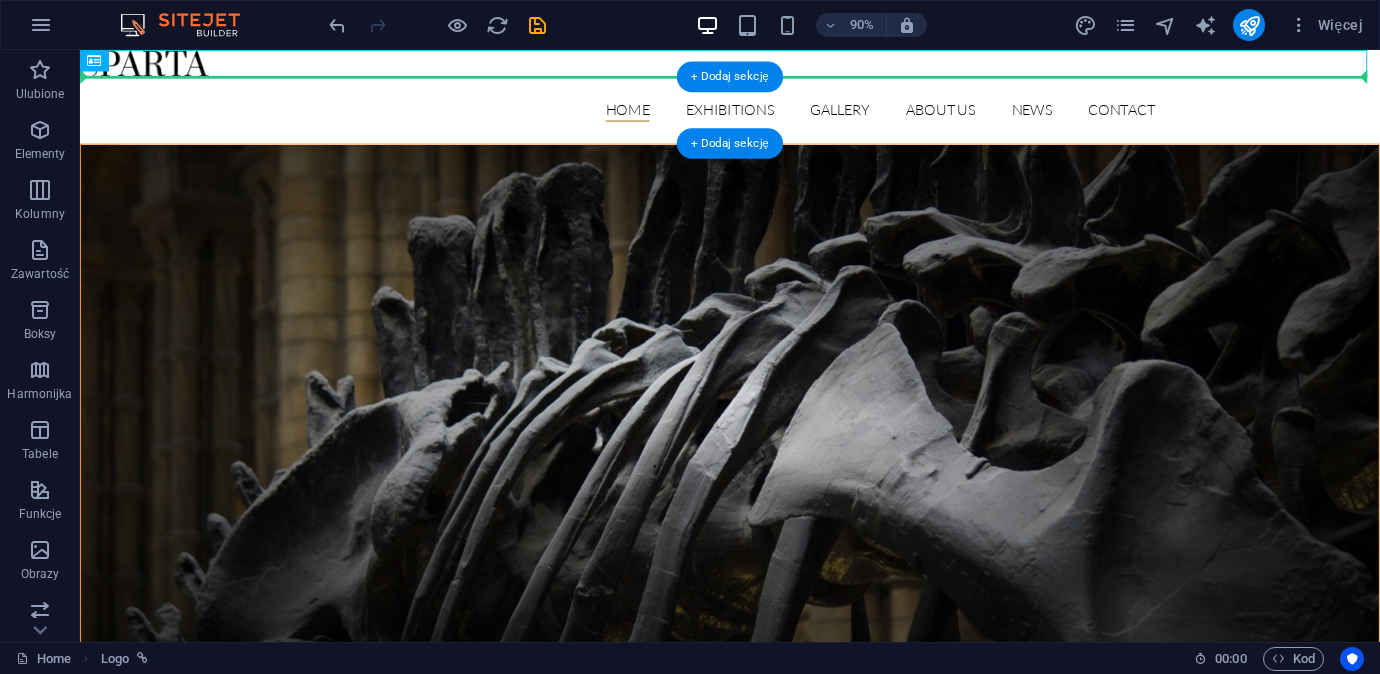 drag, startPoint x: 205, startPoint y: 119, endPoint x: 213, endPoint y: 101, distance: 19.697716 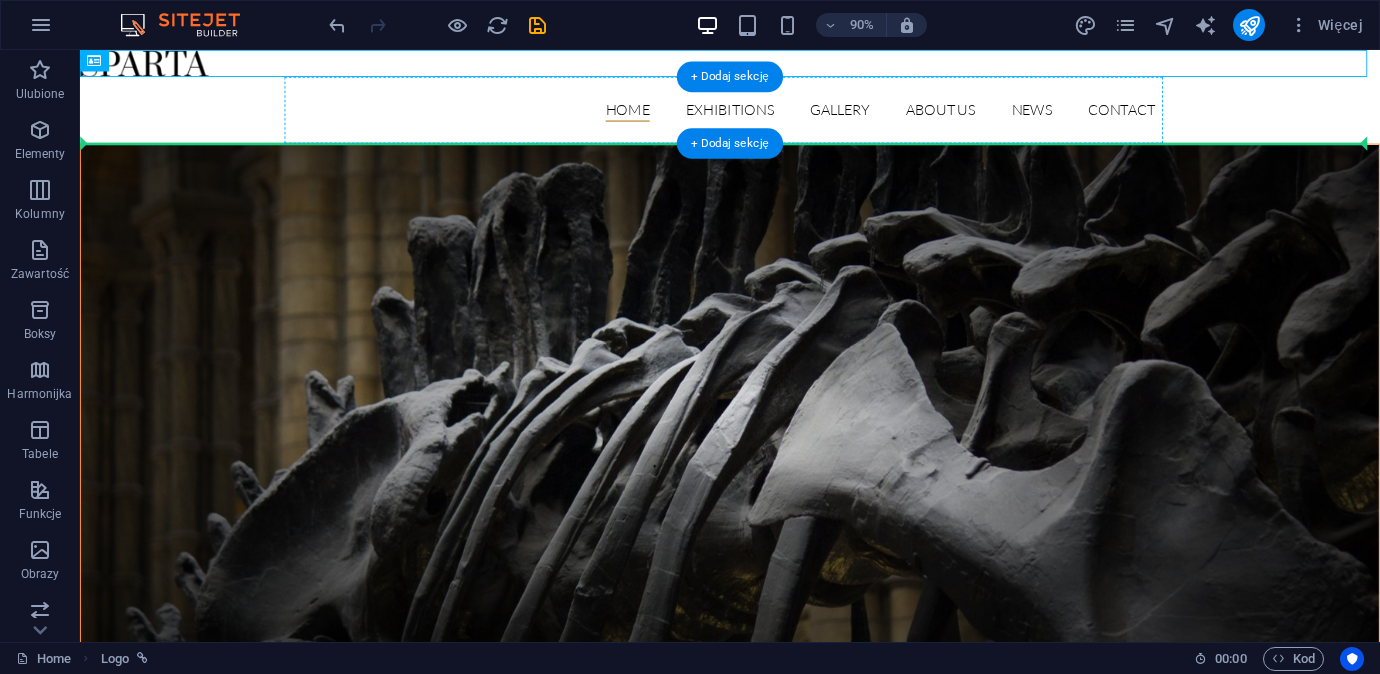 drag, startPoint x: 198, startPoint y: 109, endPoint x: 720, endPoint y: 122, distance: 522.16187 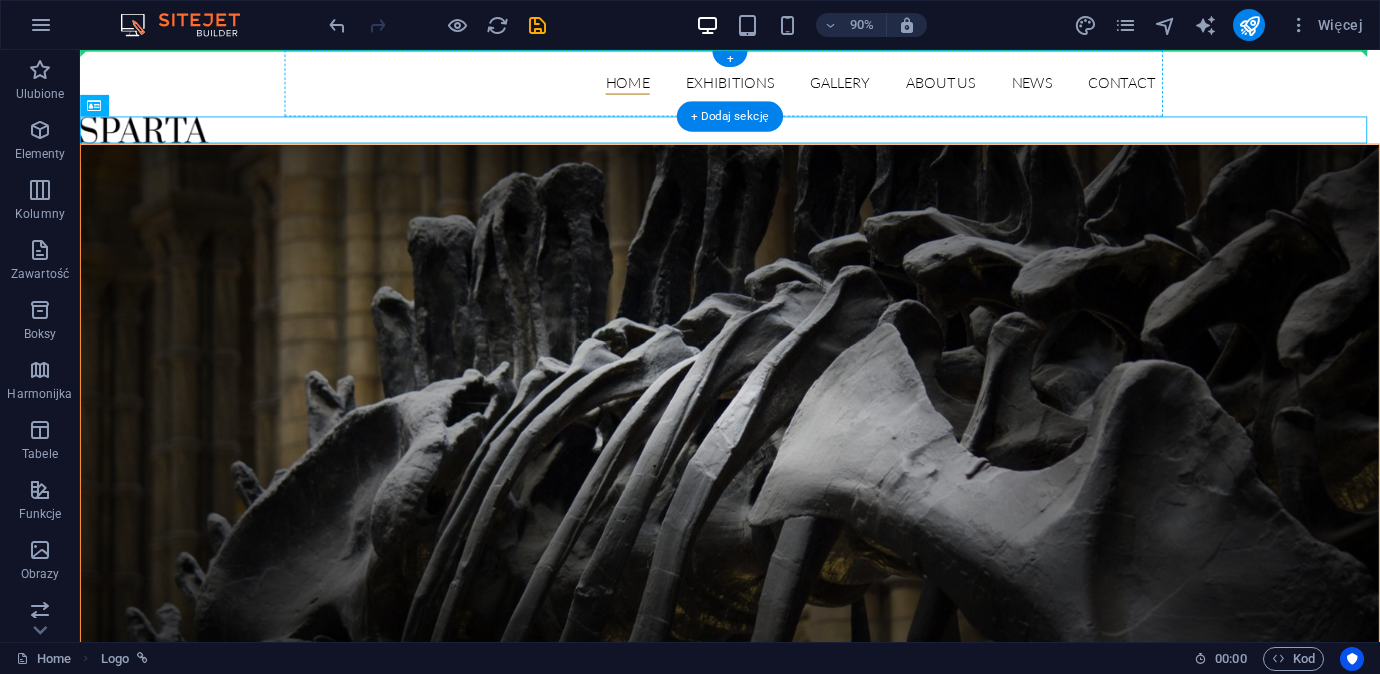 drag, startPoint x: 207, startPoint y: 135, endPoint x: 439, endPoint y: 83, distance: 237.75618 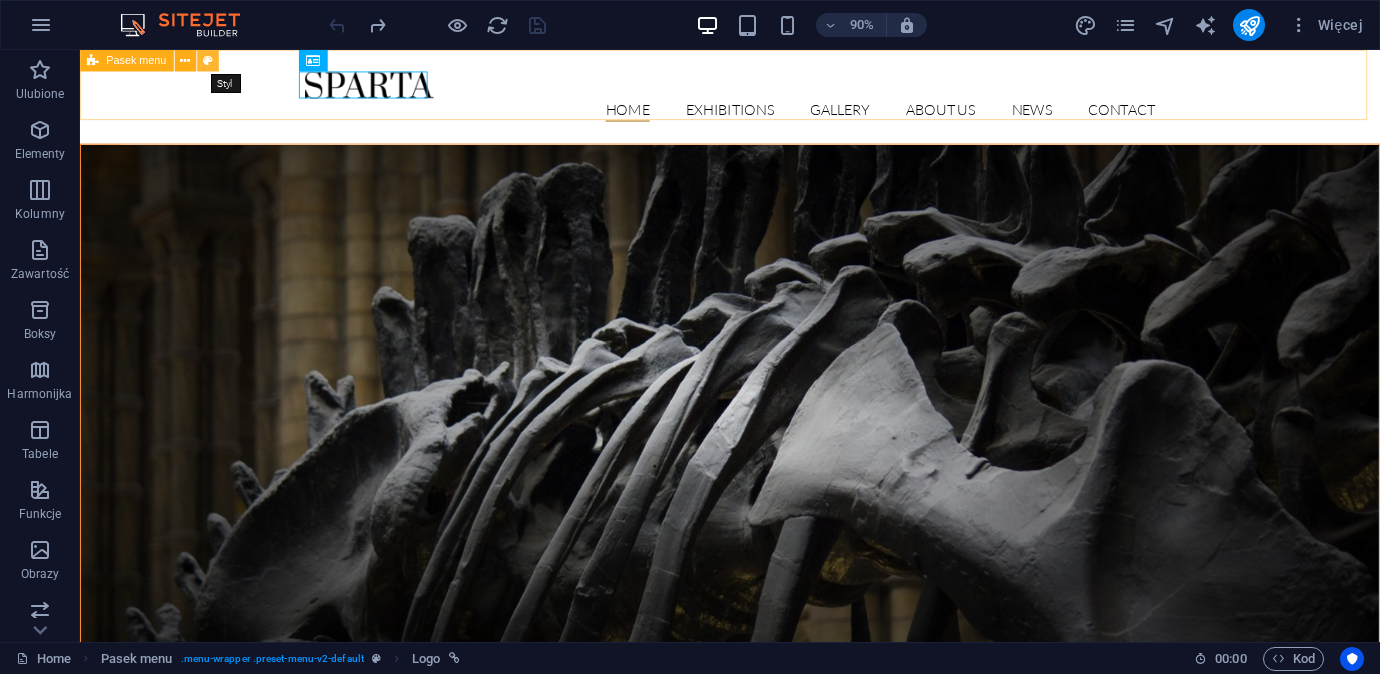 click at bounding box center (208, 61) 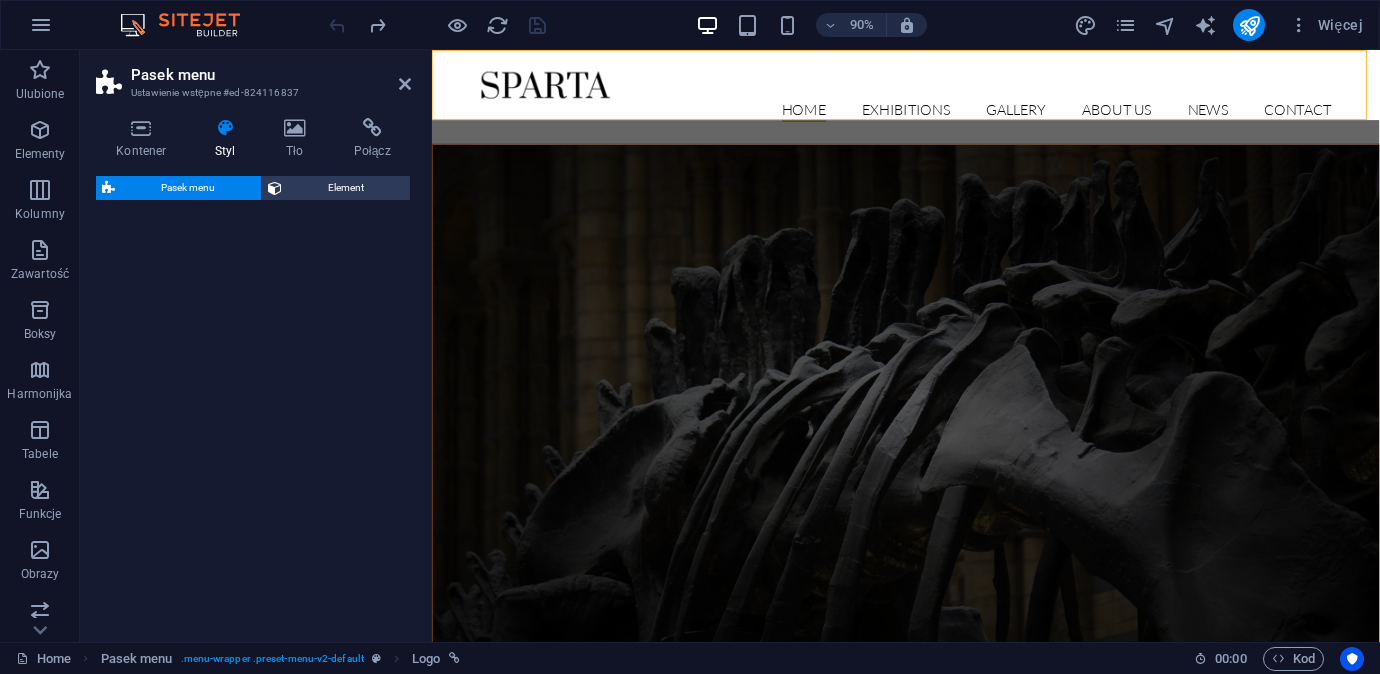 select on "rem" 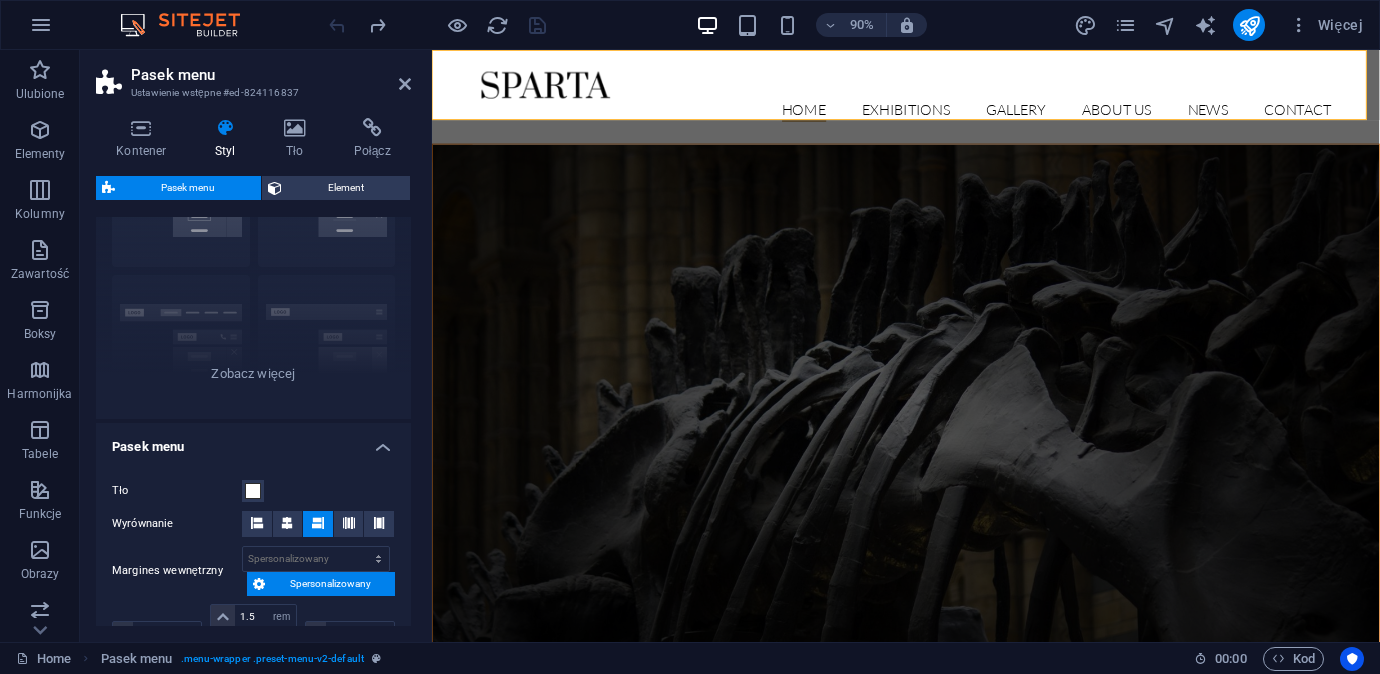 scroll, scrollTop: 395, scrollLeft: 0, axis: vertical 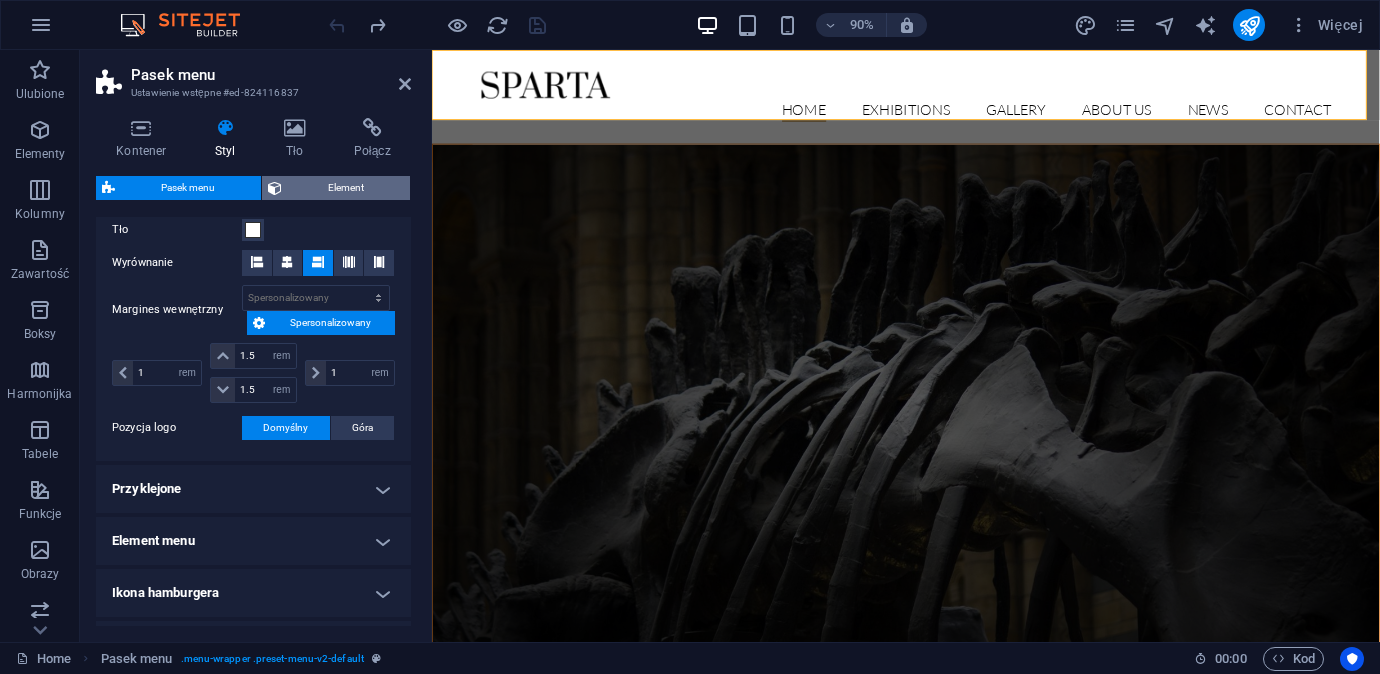 click on "Element" at bounding box center (346, 188) 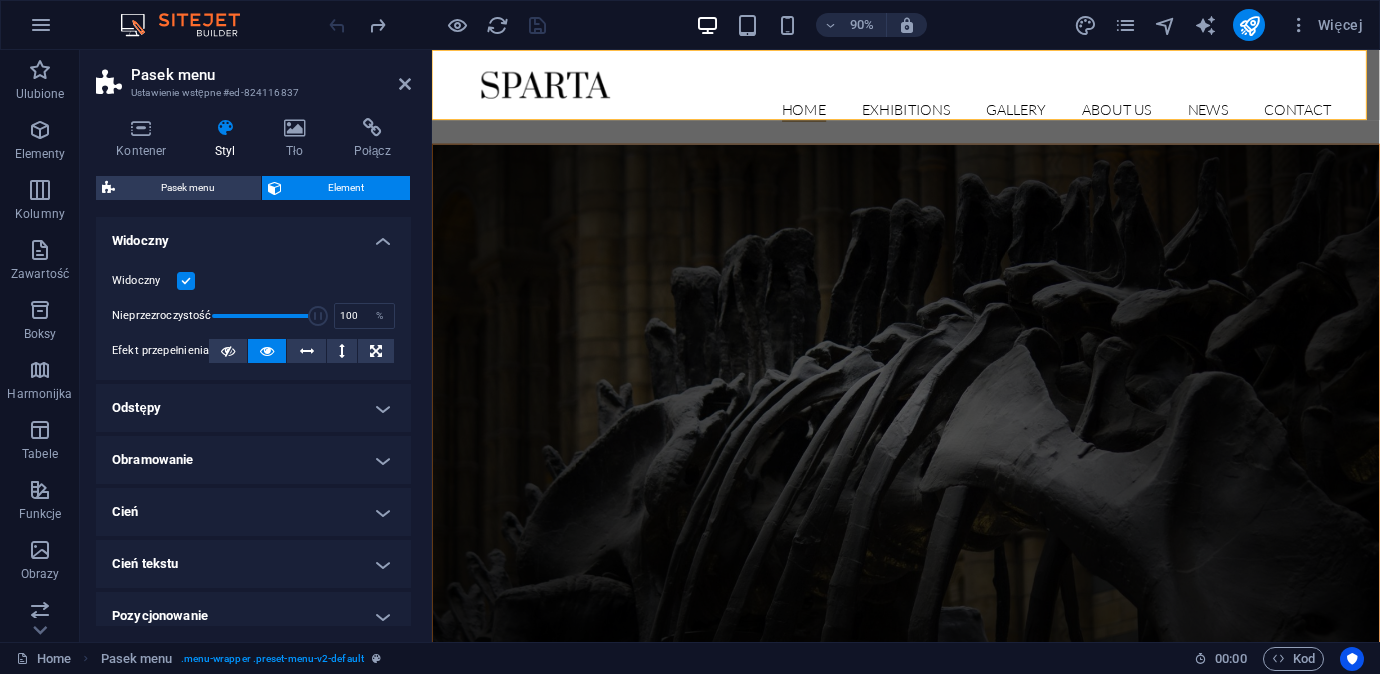 scroll, scrollTop: 170, scrollLeft: 0, axis: vertical 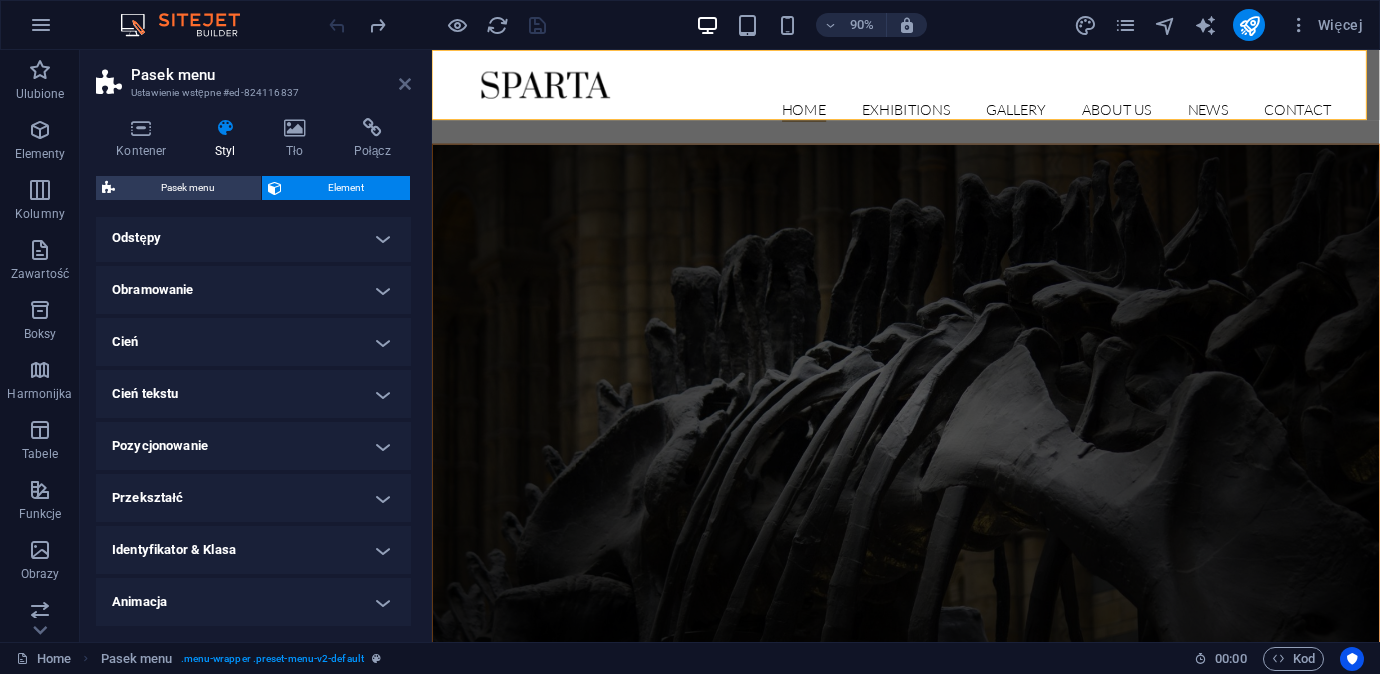 click at bounding box center [405, 84] 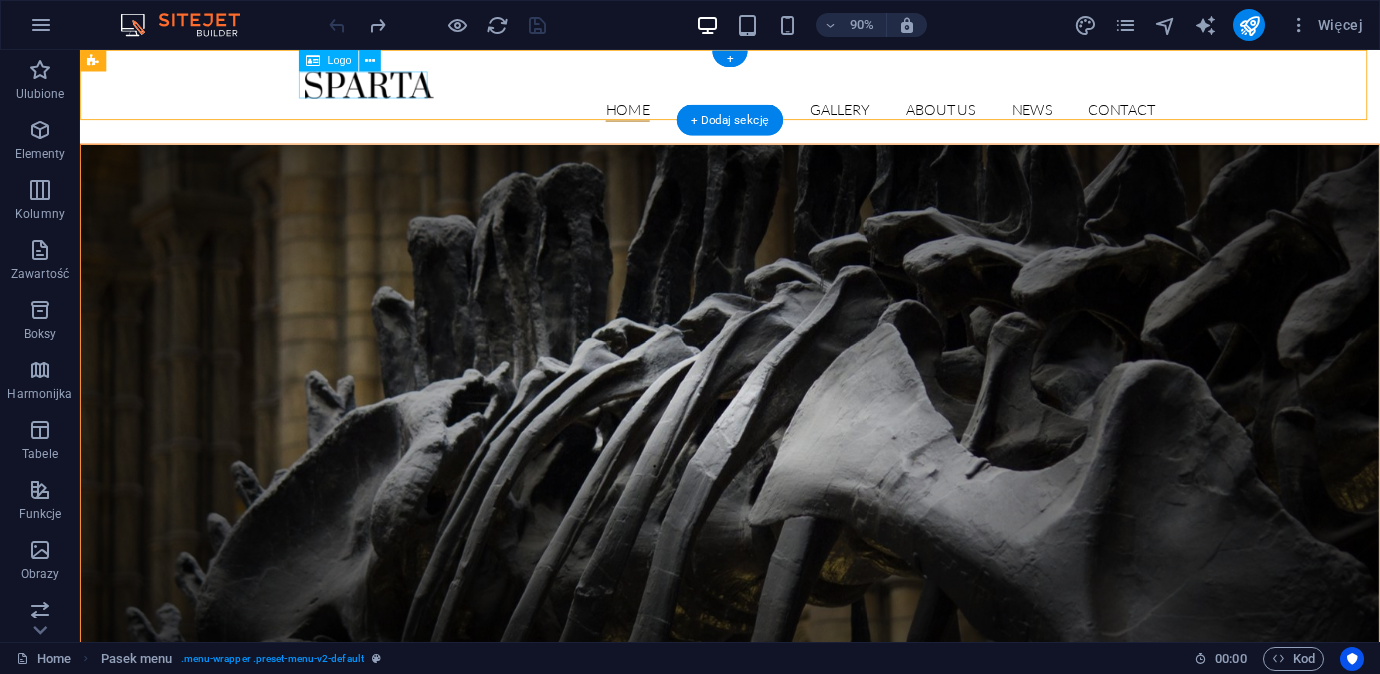 click at bounding box center (802, 89) 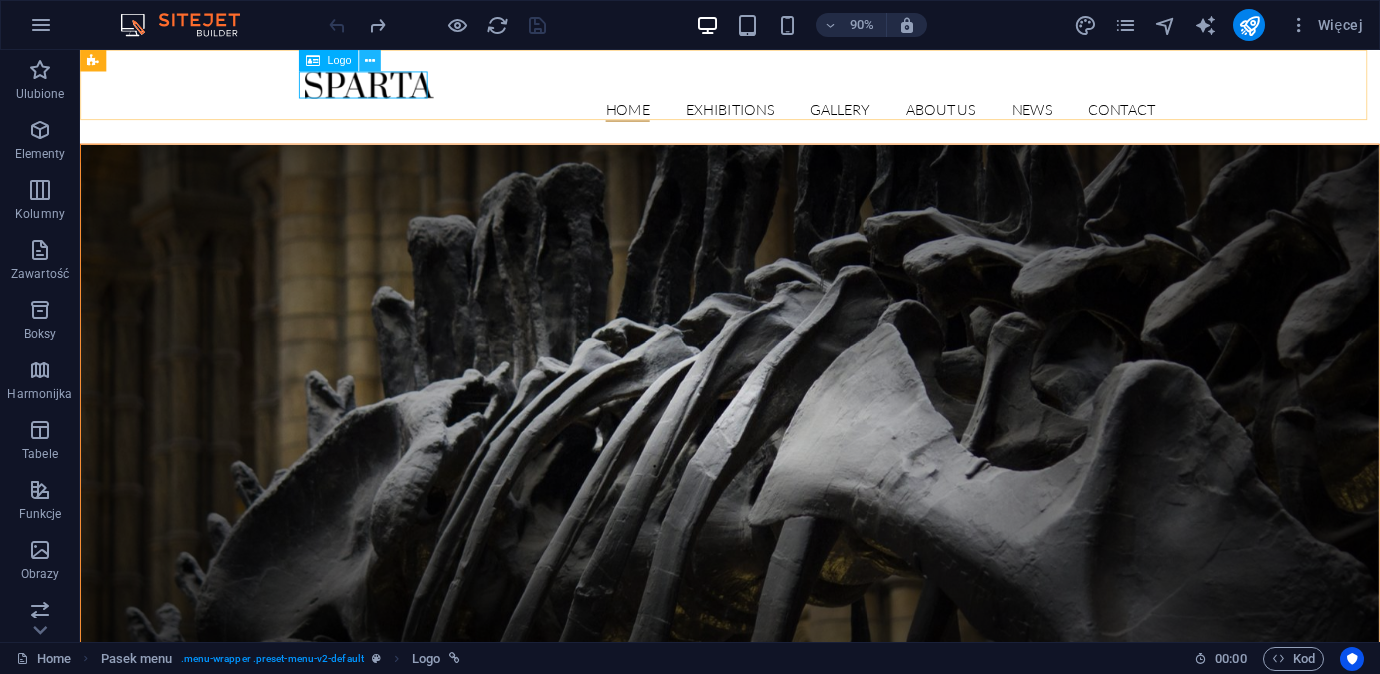 click at bounding box center (370, 60) 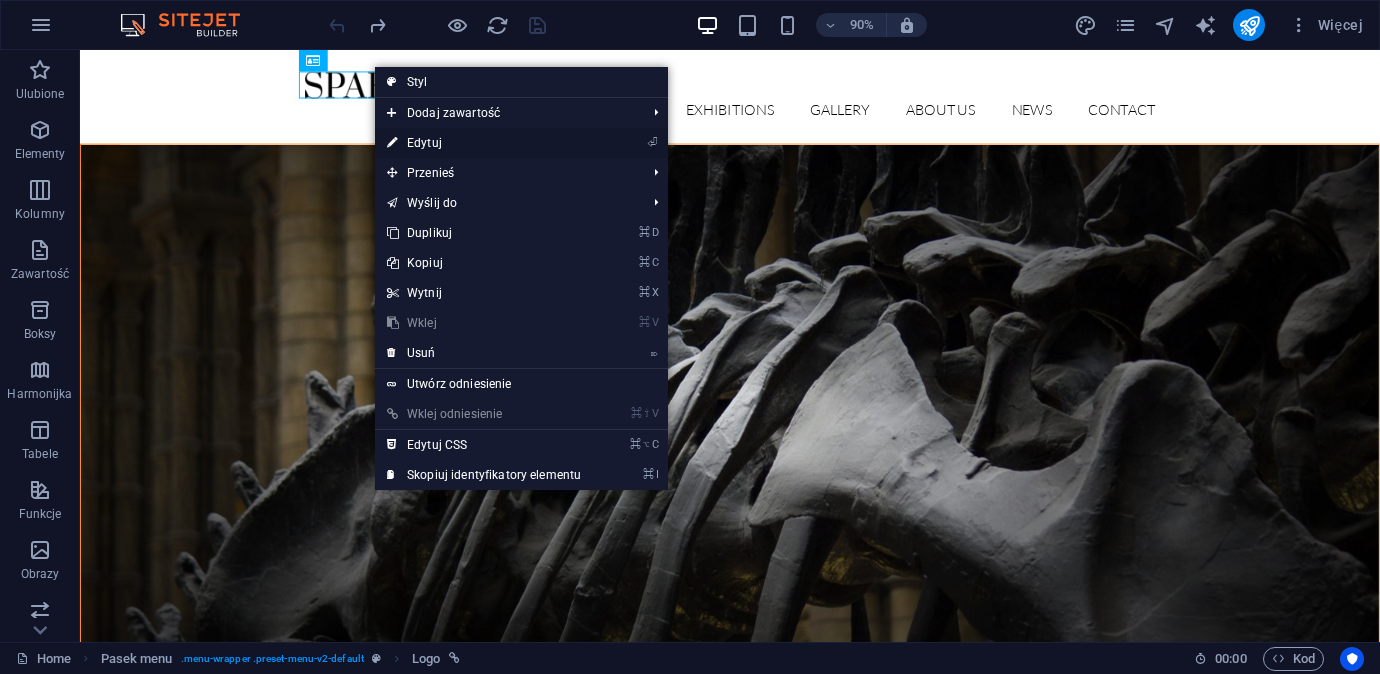 click on "⏎  Edytuj" at bounding box center (484, 143) 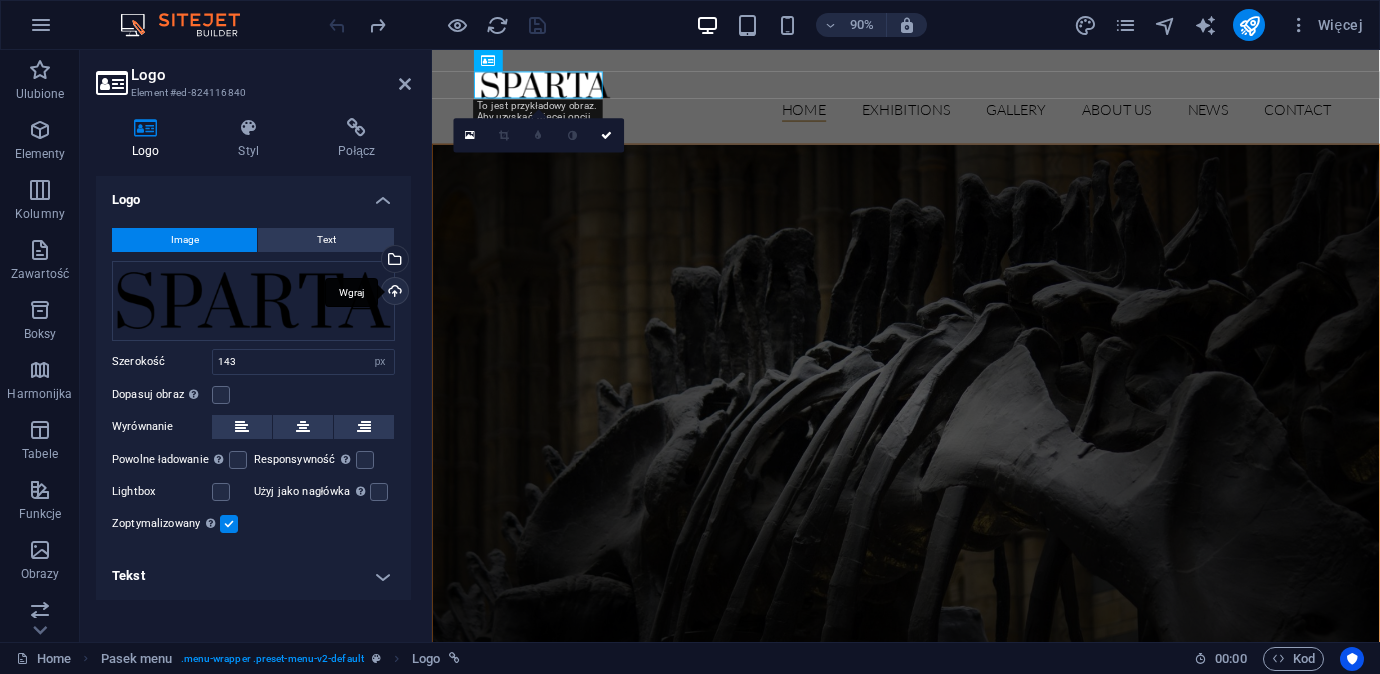 click on "Wgraj" at bounding box center (393, 293) 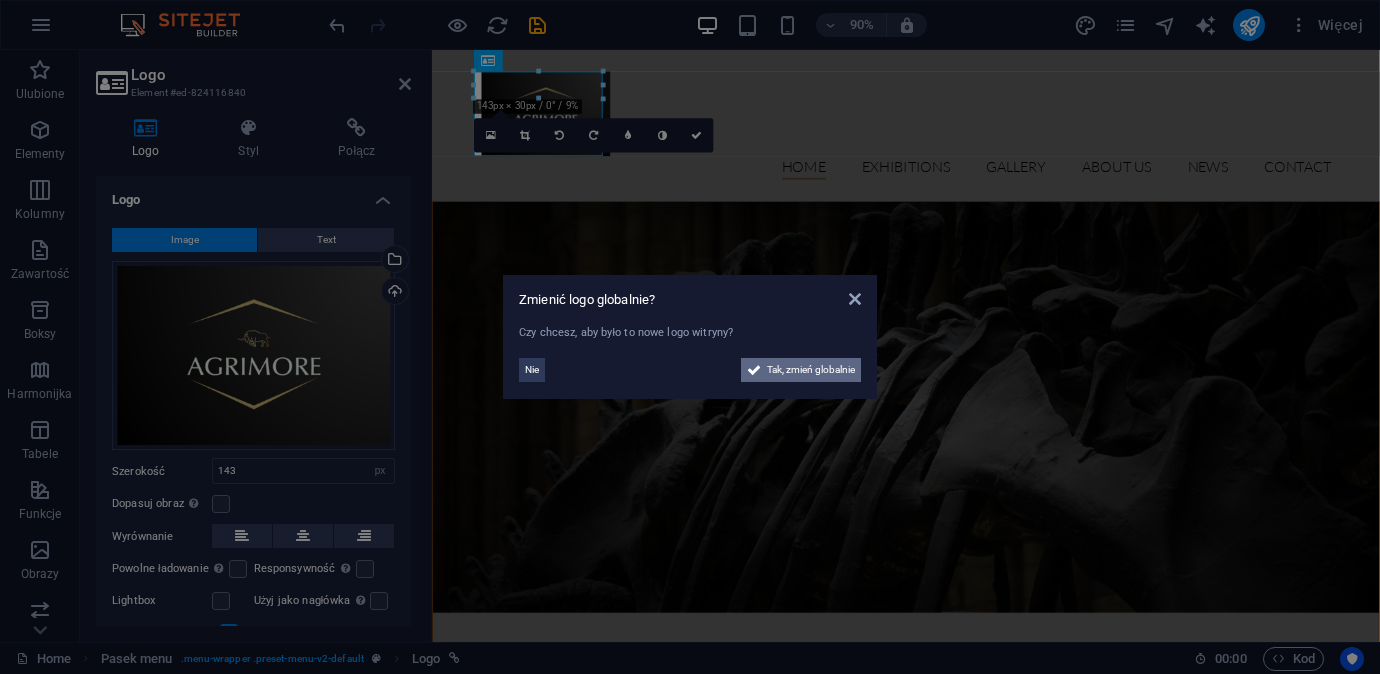click on "Tak, zmień globalnie" at bounding box center [811, 370] 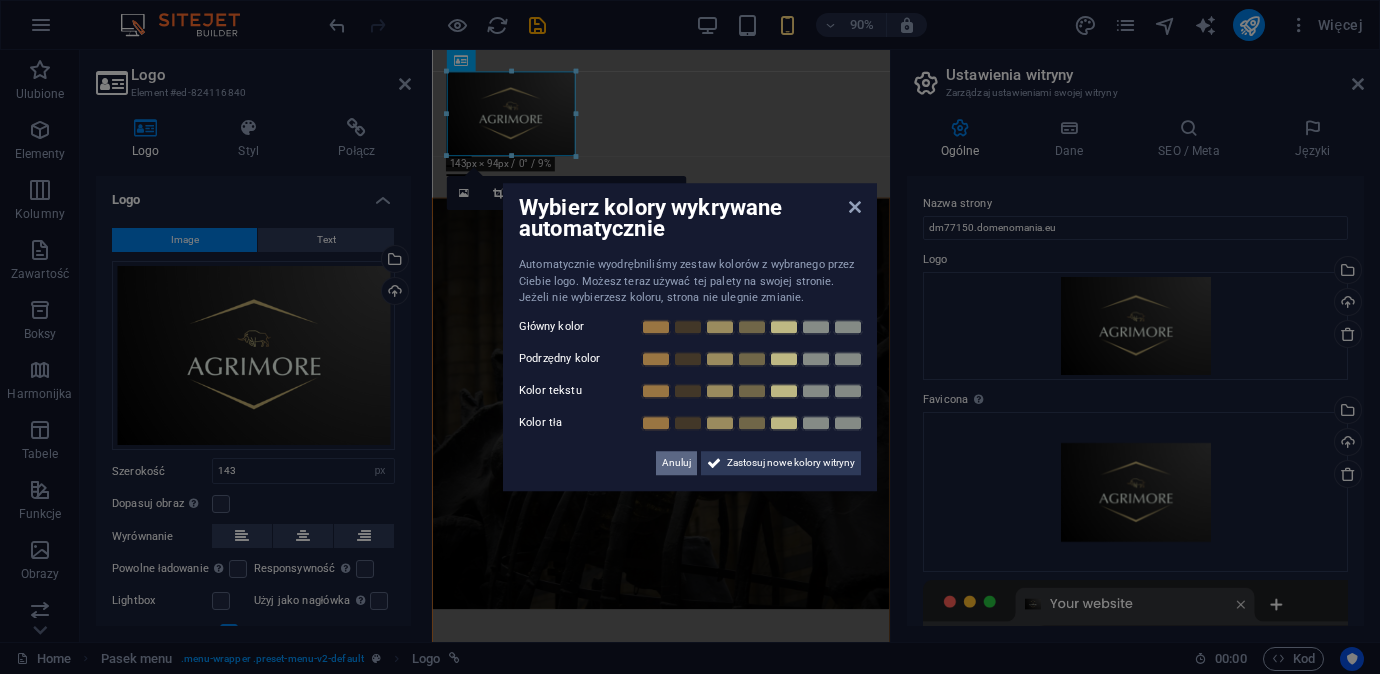 click on "Anuluj" at bounding box center [676, 463] 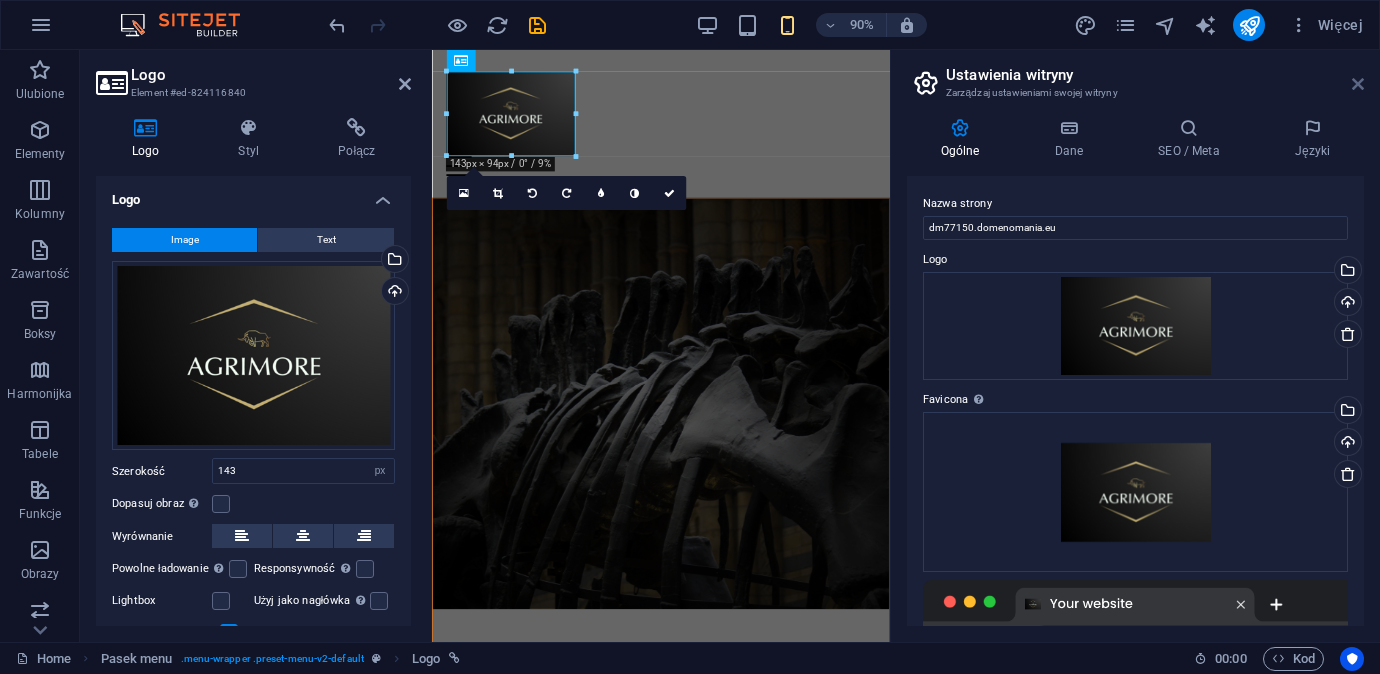 click at bounding box center (1358, 84) 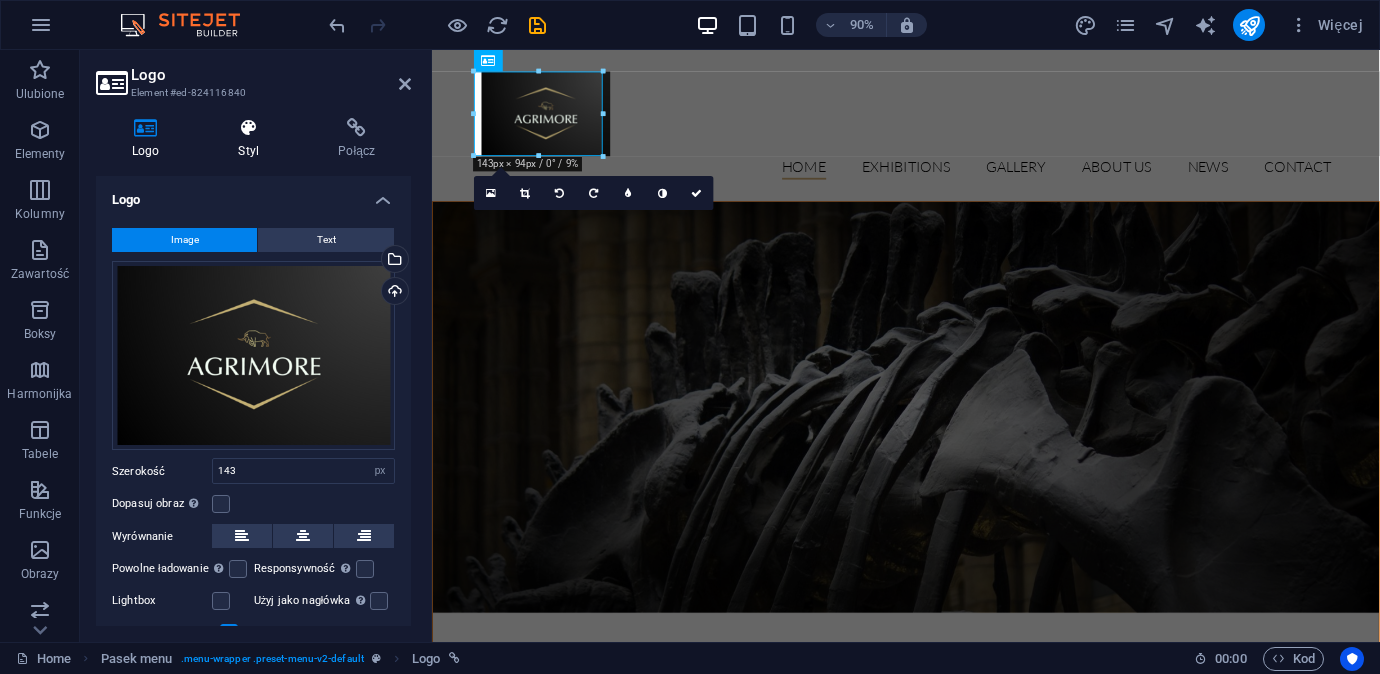 click on "Styl" at bounding box center [253, 139] 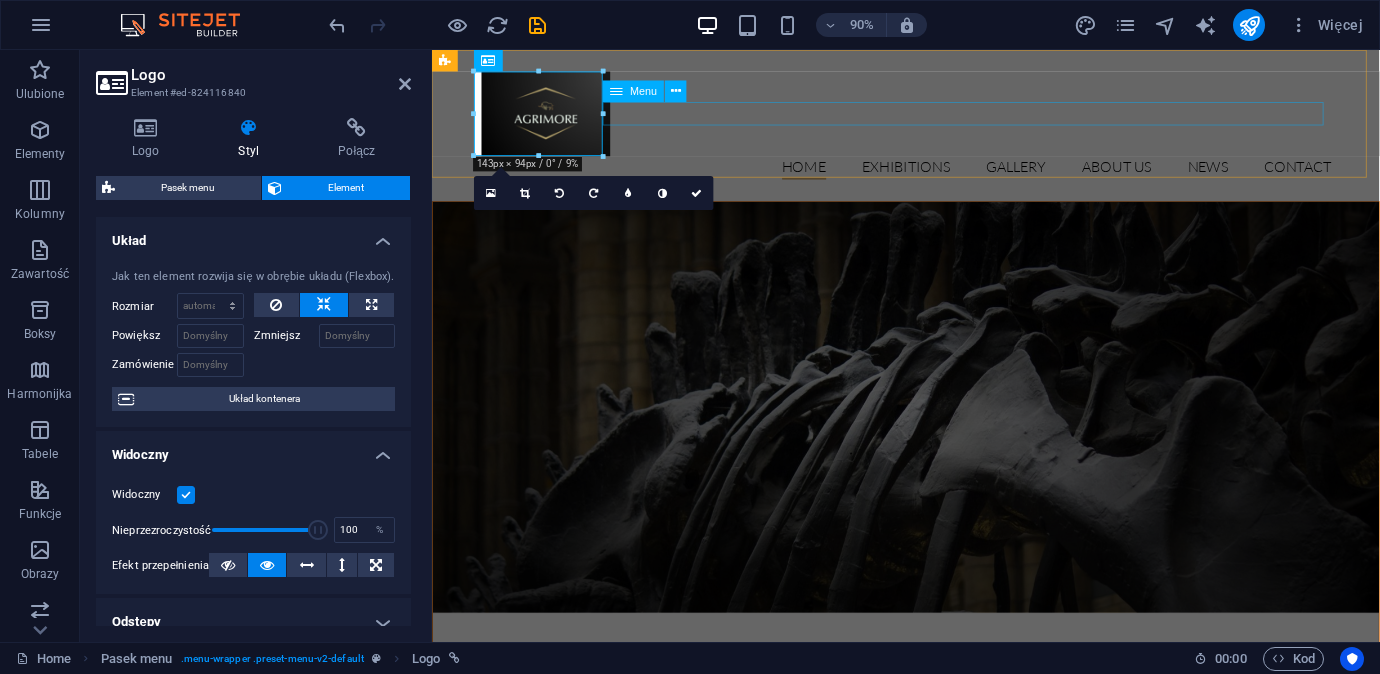 click on "Home Exhibitions Detail view Gallery About us News Contact" at bounding box center (959, 181) 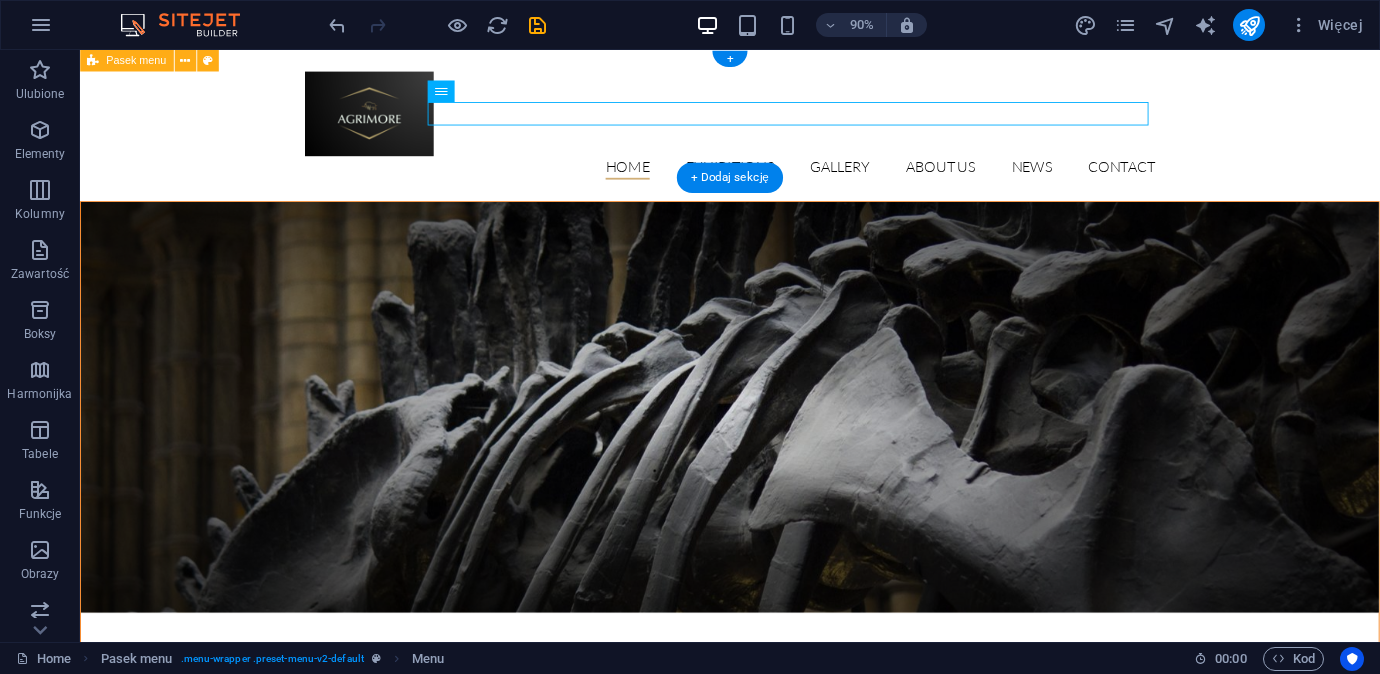 click on "Home Exhibitions Detail view Gallery About us News Contact" at bounding box center (802, 134) 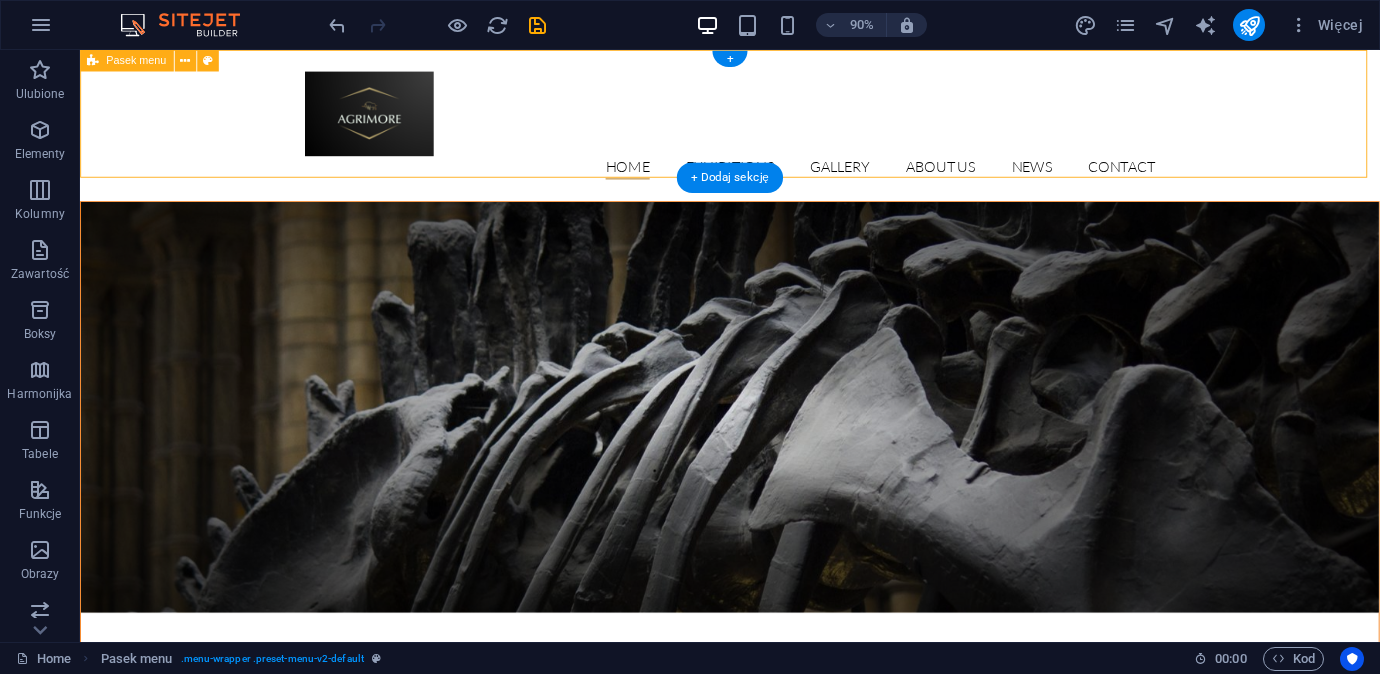 click on "Home Exhibitions Detail view Gallery About us News Contact" at bounding box center [802, 134] 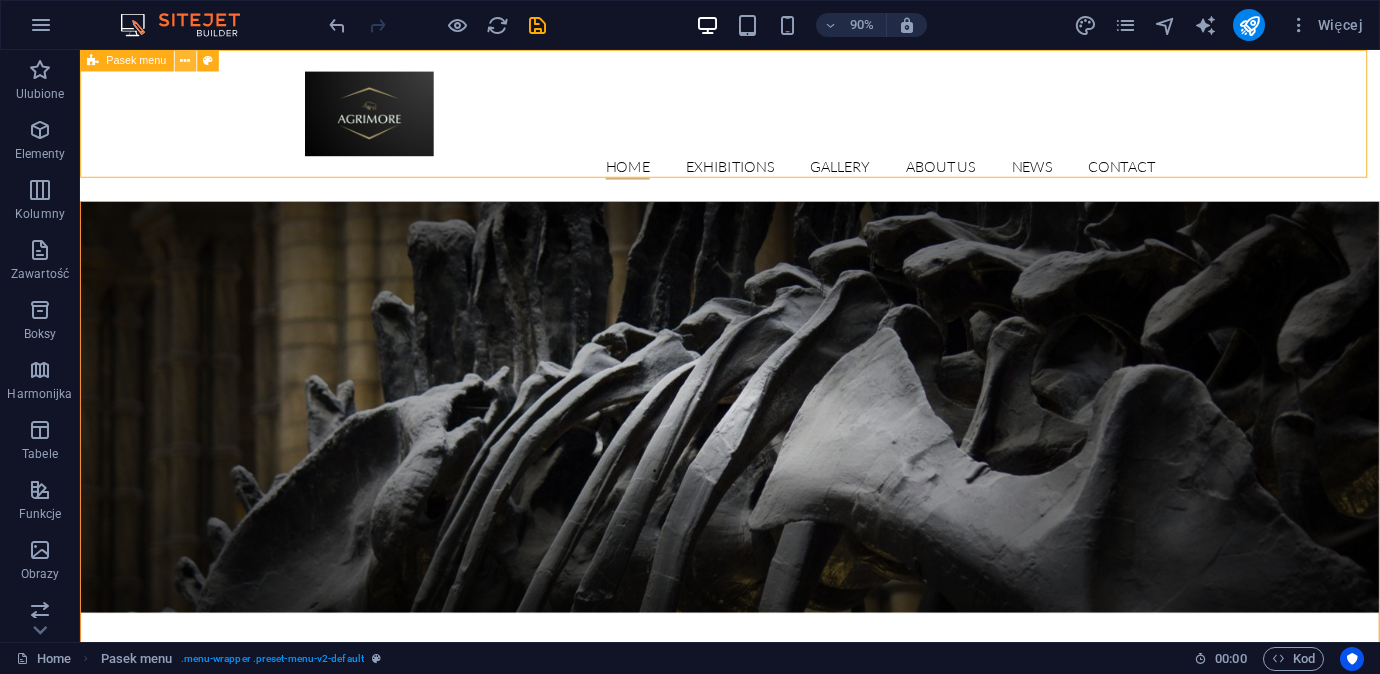 click at bounding box center [185, 60] 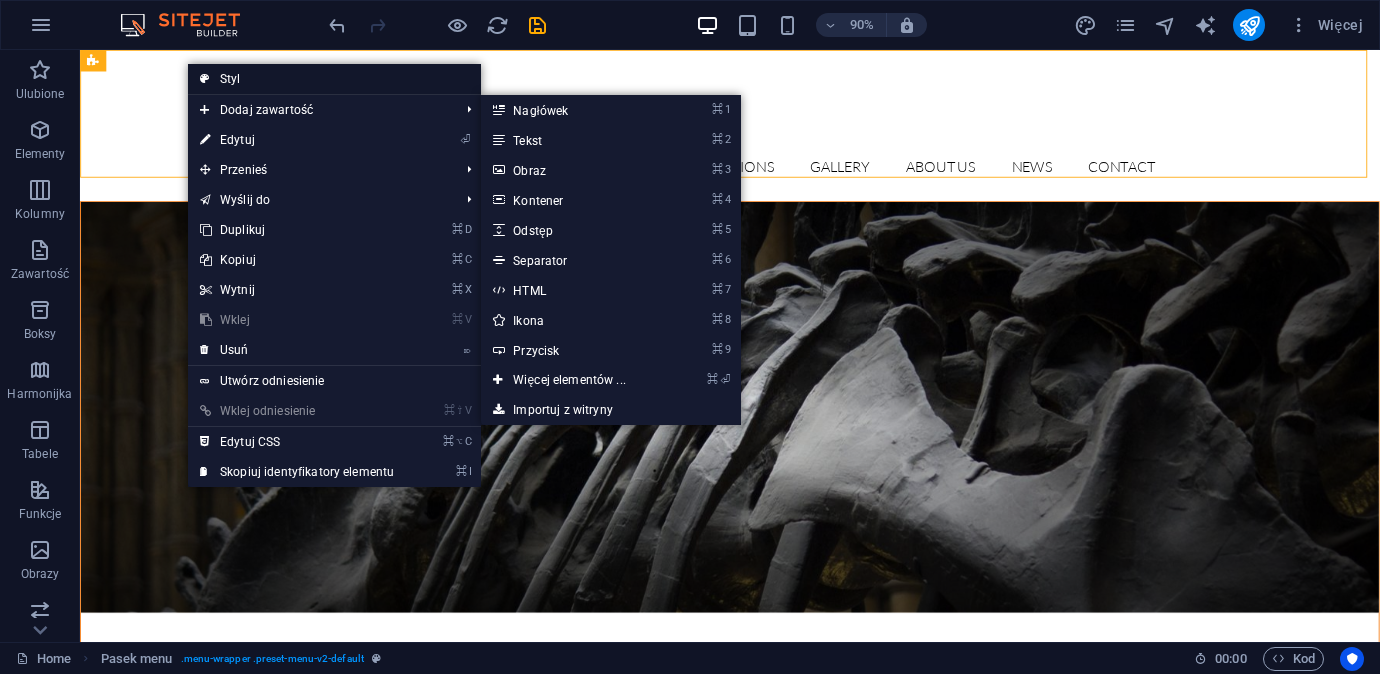 click on "Styl" at bounding box center [334, 79] 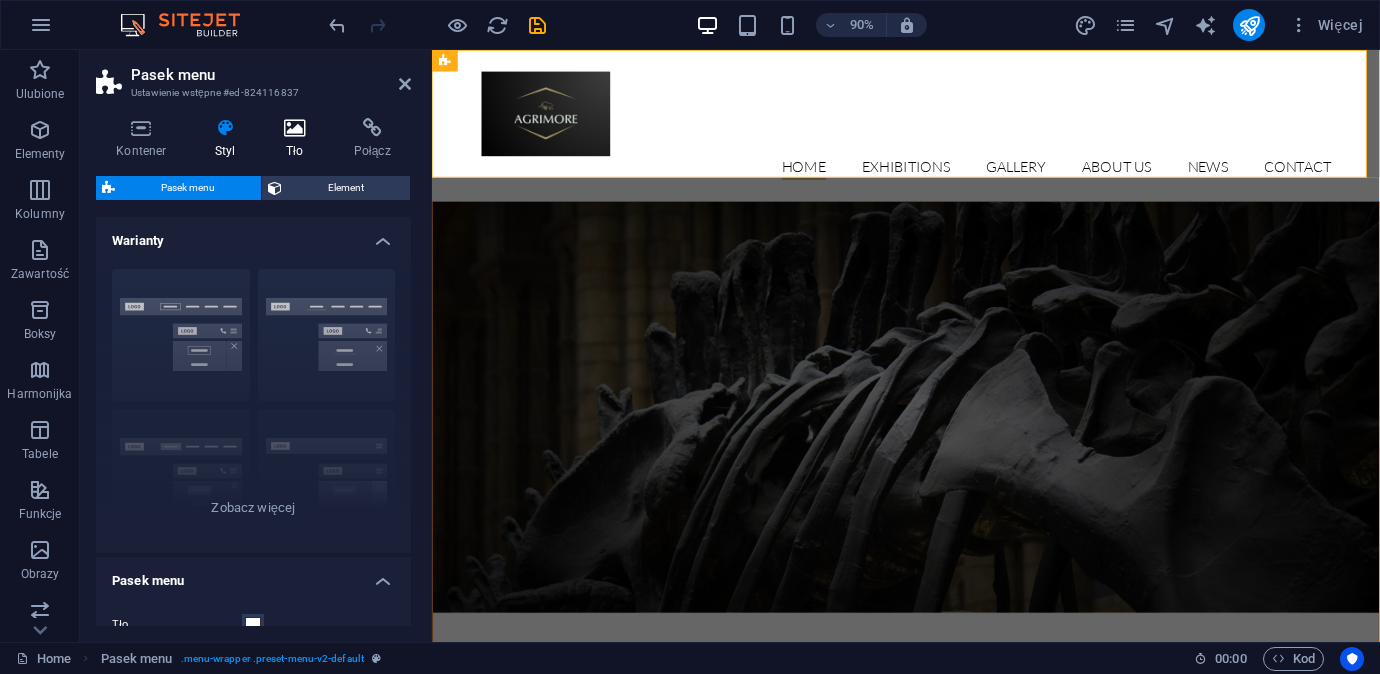 click on "Tło" at bounding box center [299, 139] 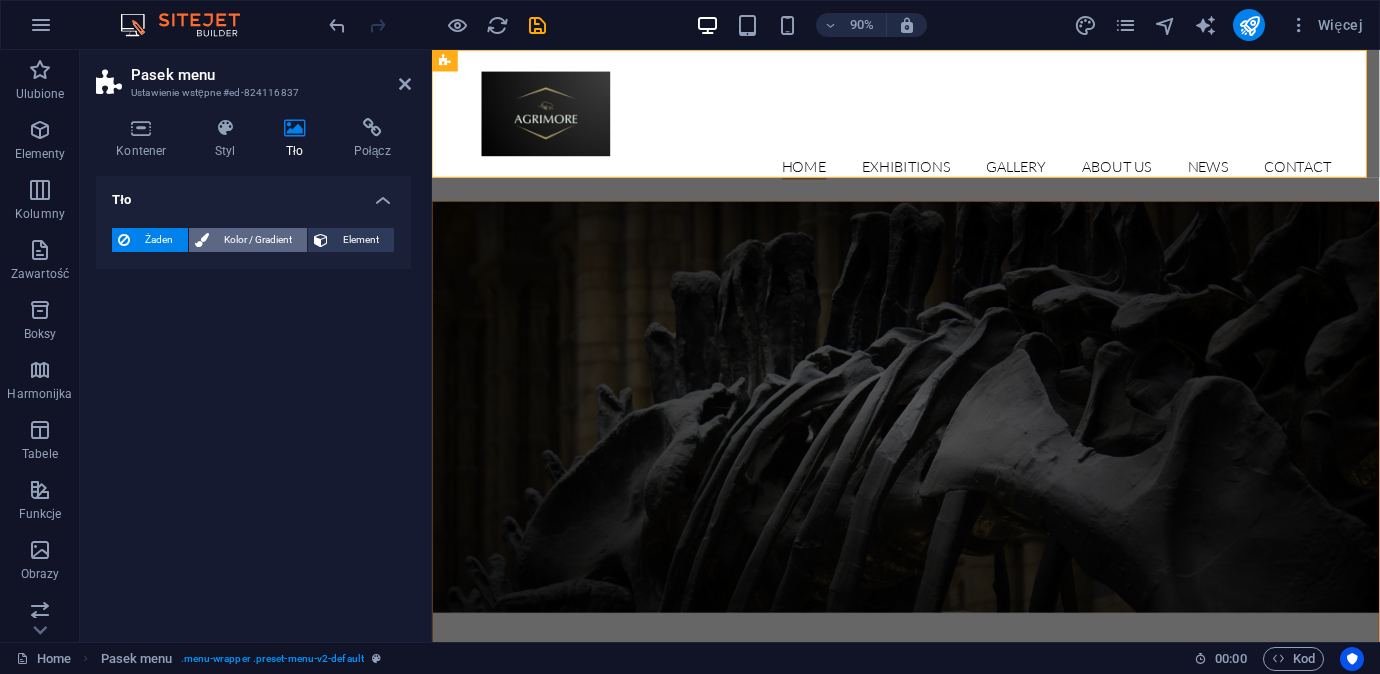 click on "Kolor / Gradient" at bounding box center (258, 240) 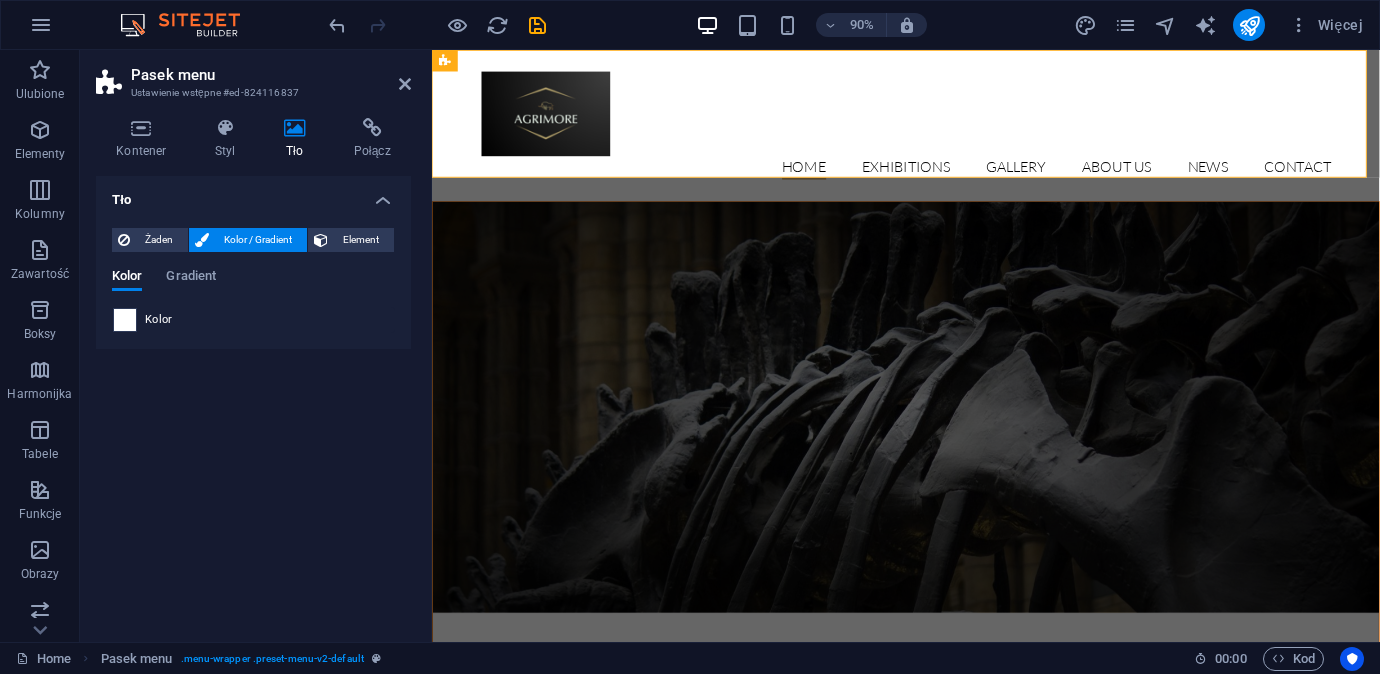 click at bounding box center (125, 320) 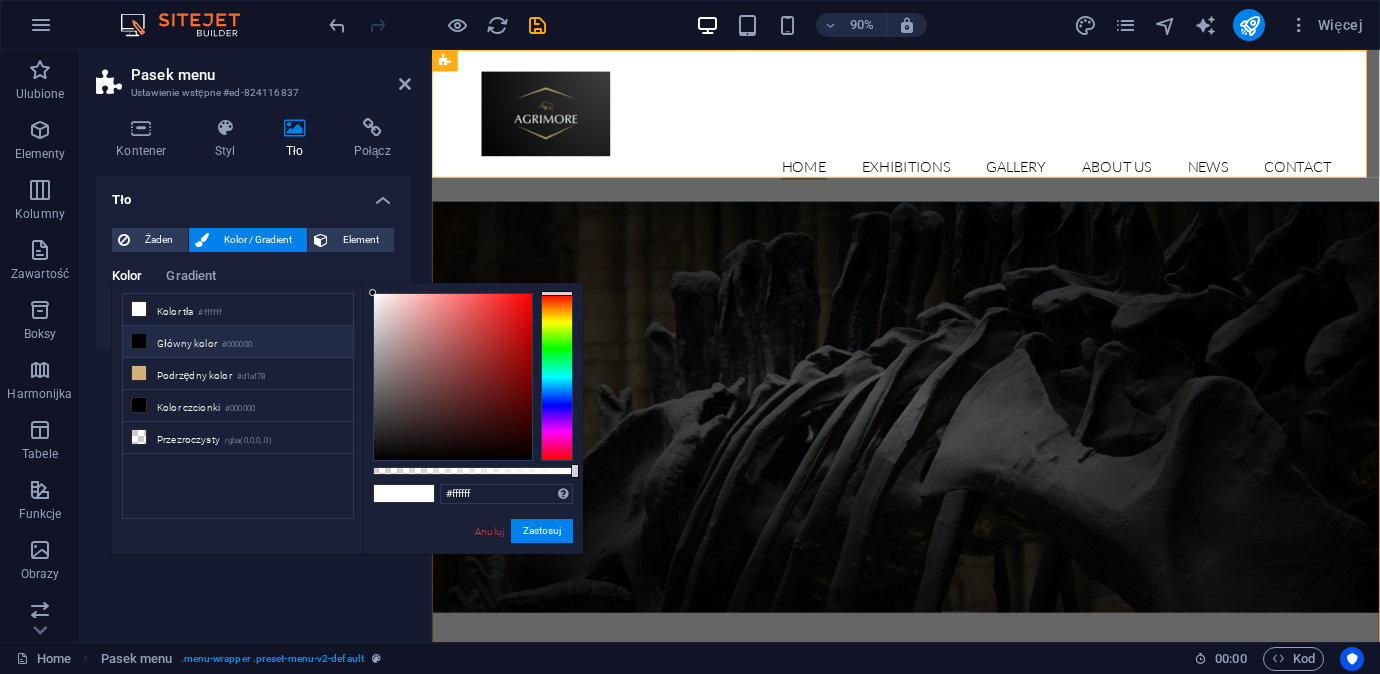 click at bounding box center [139, 341] 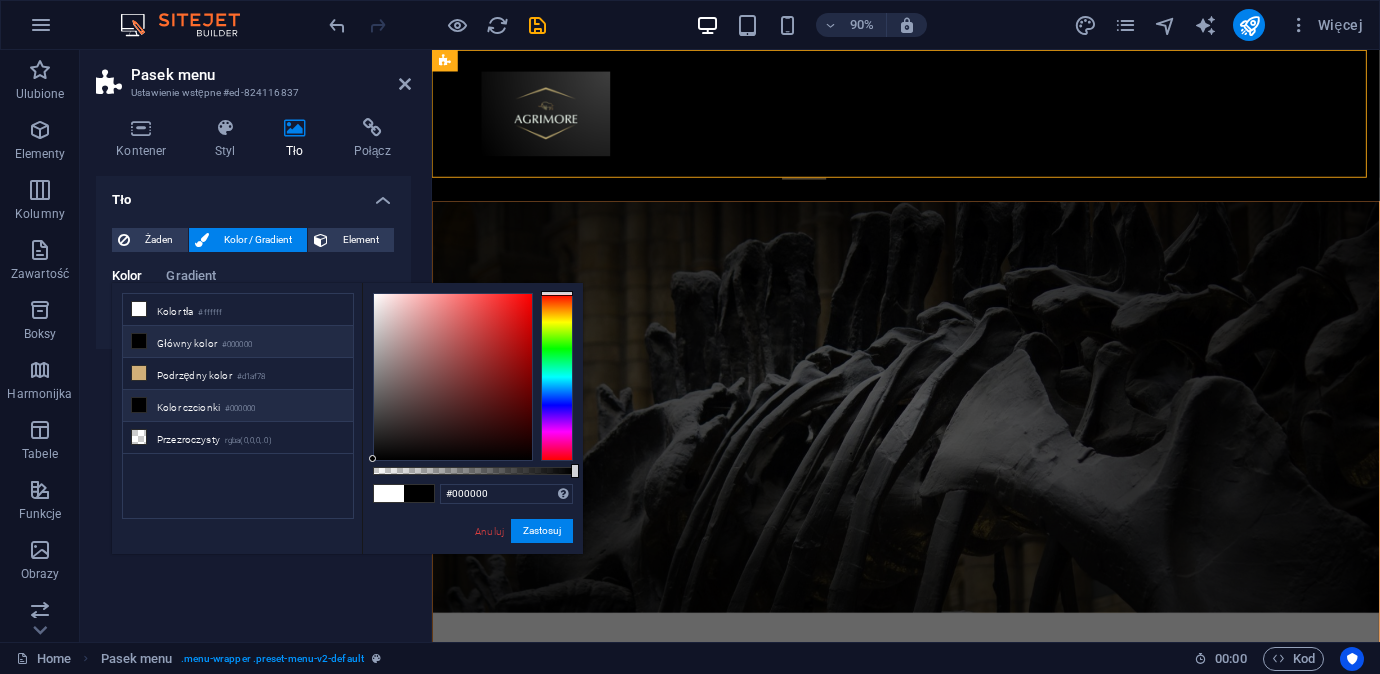 click at bounding box center [139, 405] 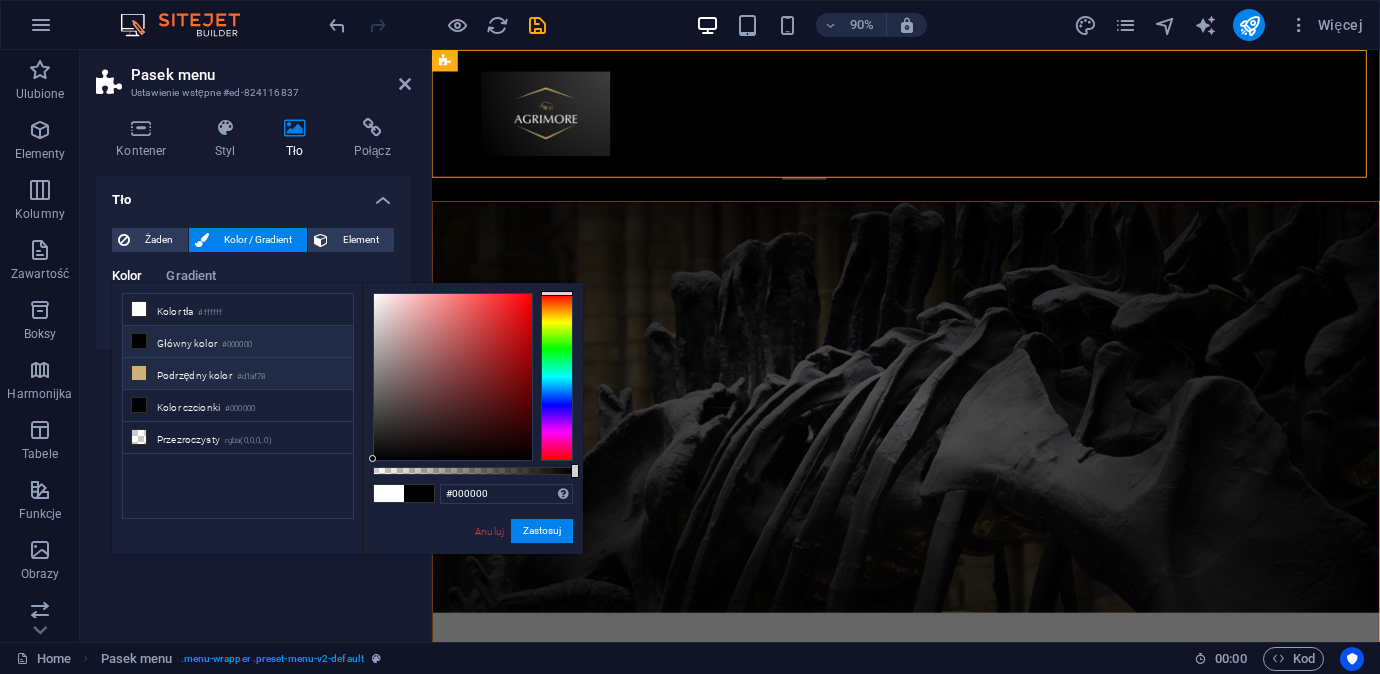 click on "Podrzędny kolor
#d1af78" at bounding box center [238, 374] 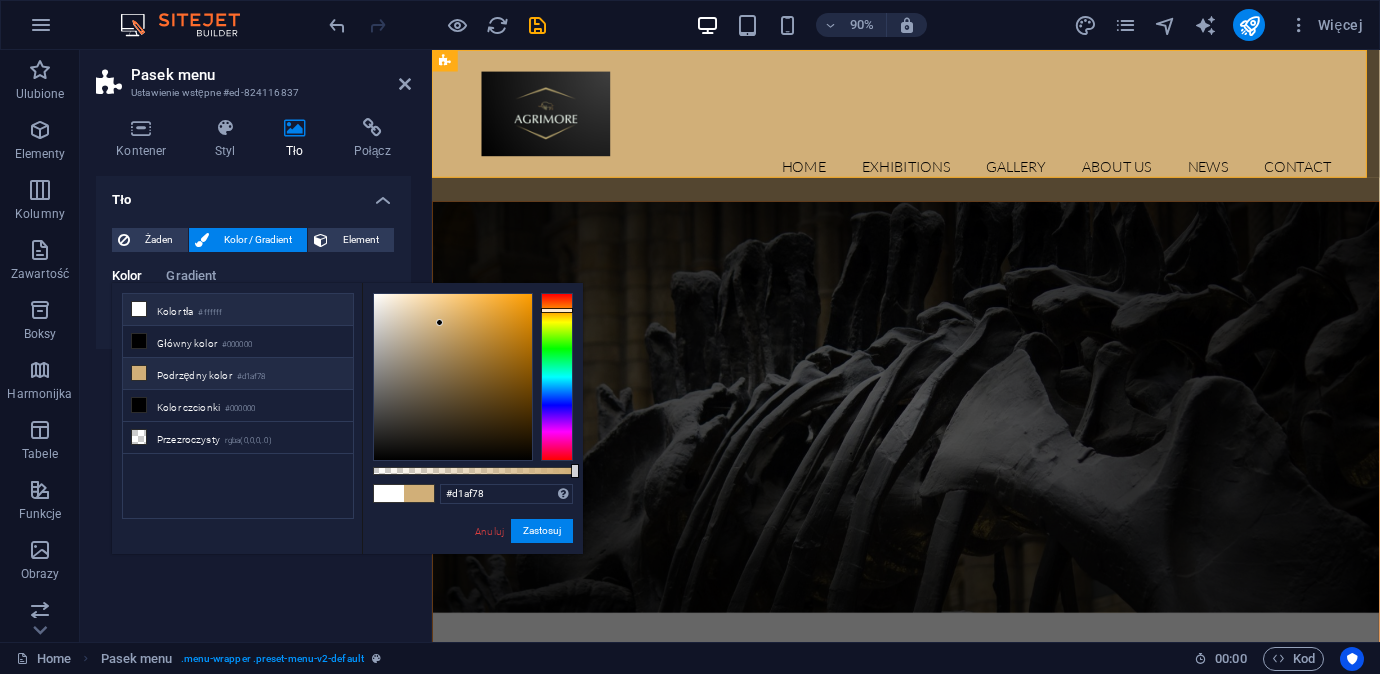 click on "Kolor tła
#ffffff" at bounding box center [238, 310] 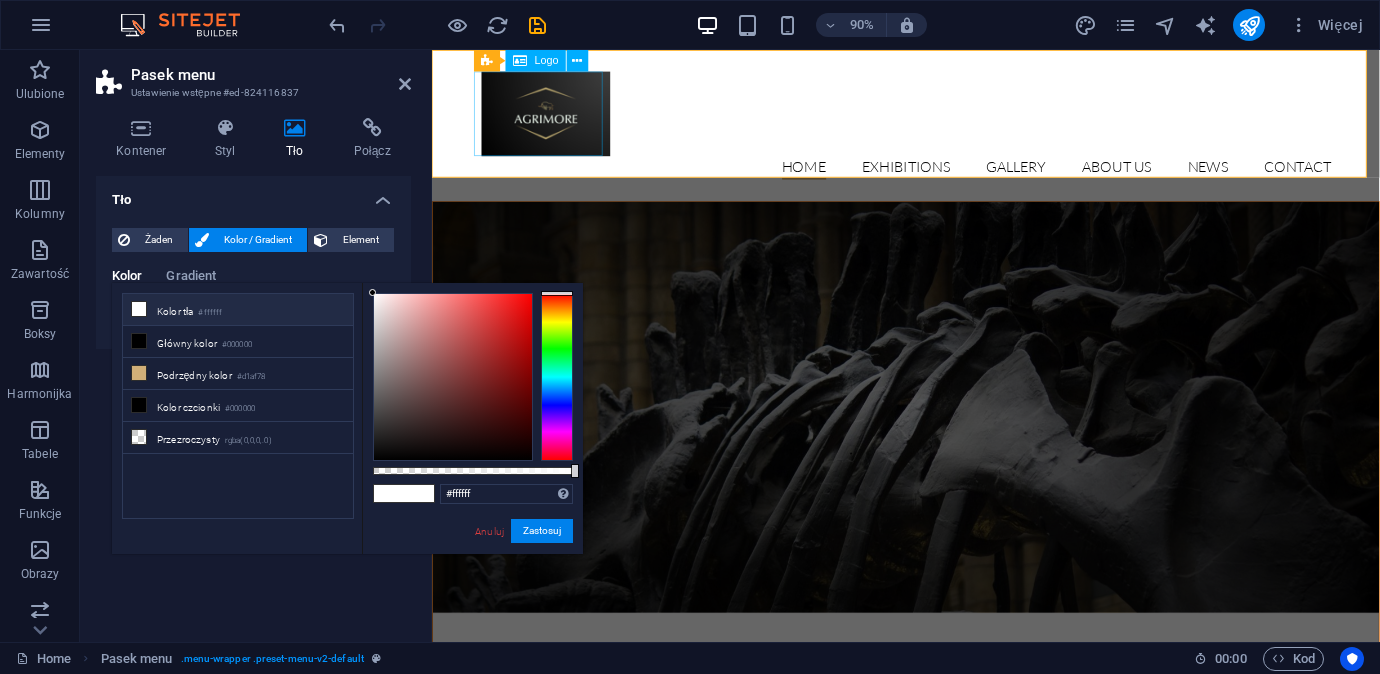 click at bounding box center (959, 121) 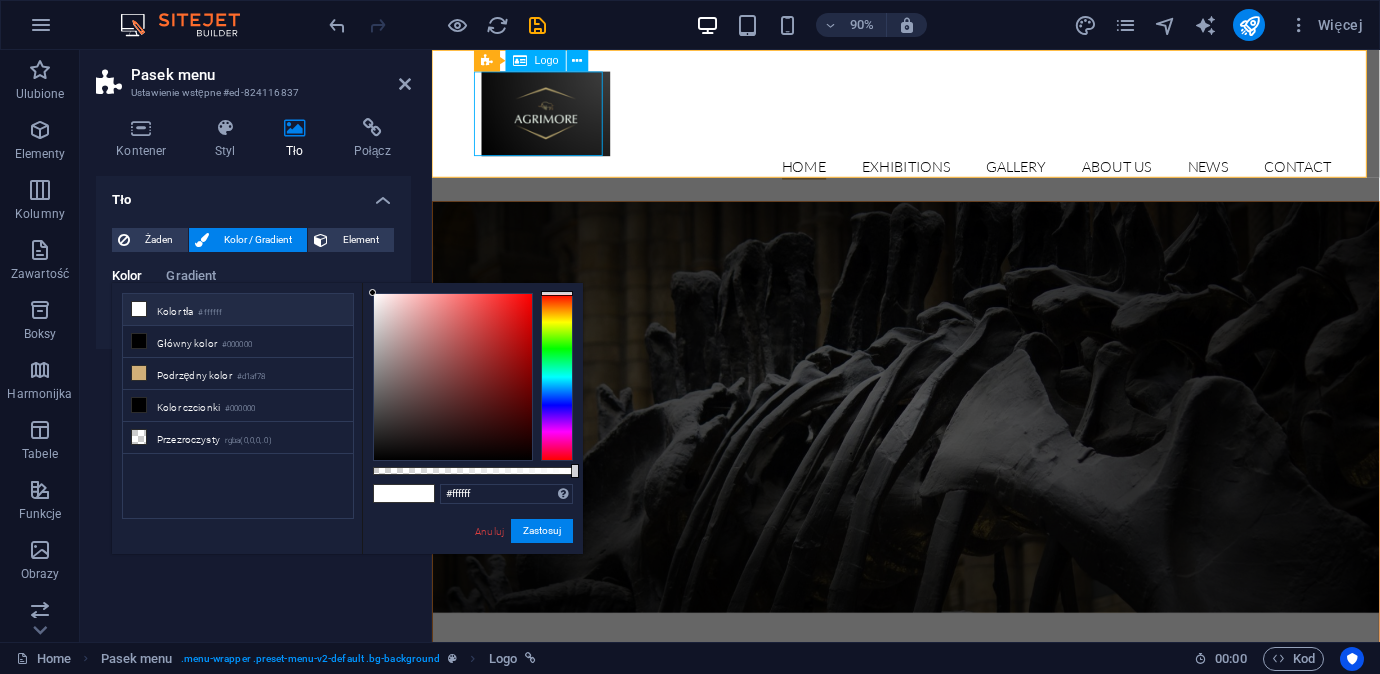 click at bounding box center (959, 121) 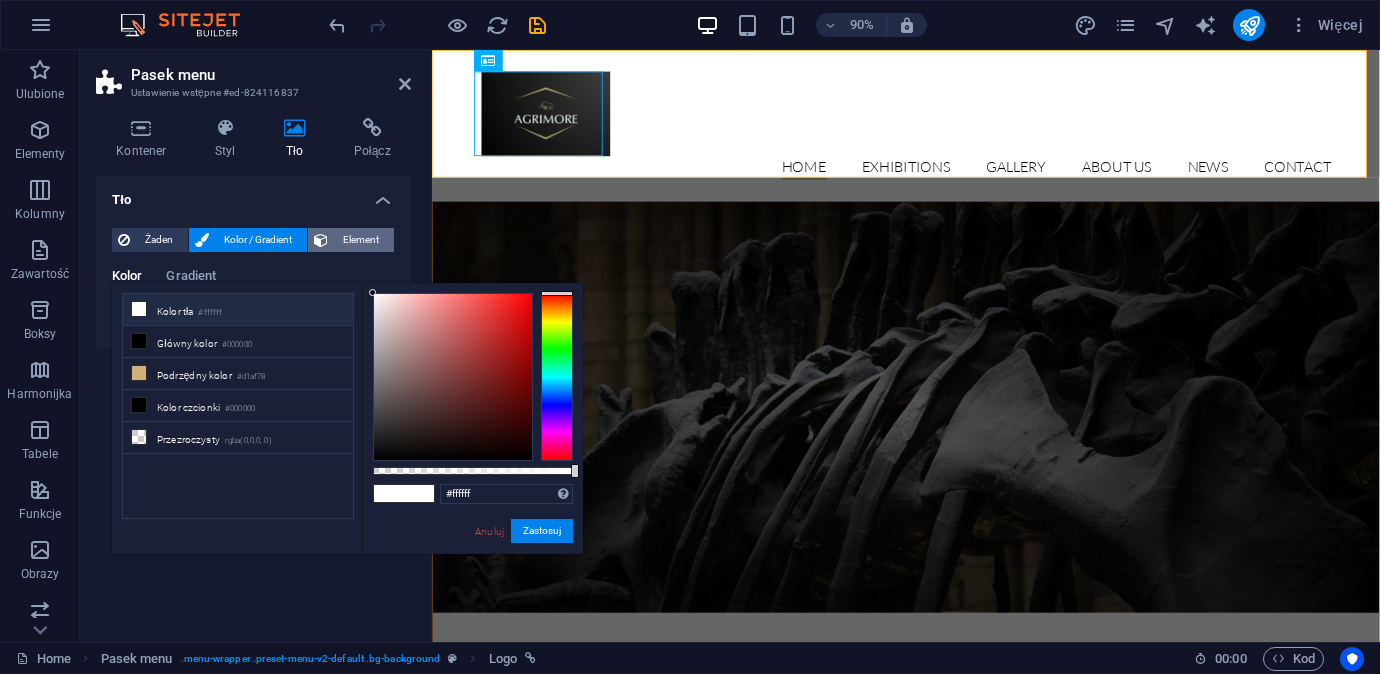click on "Element" at bounding box center [361, 240] 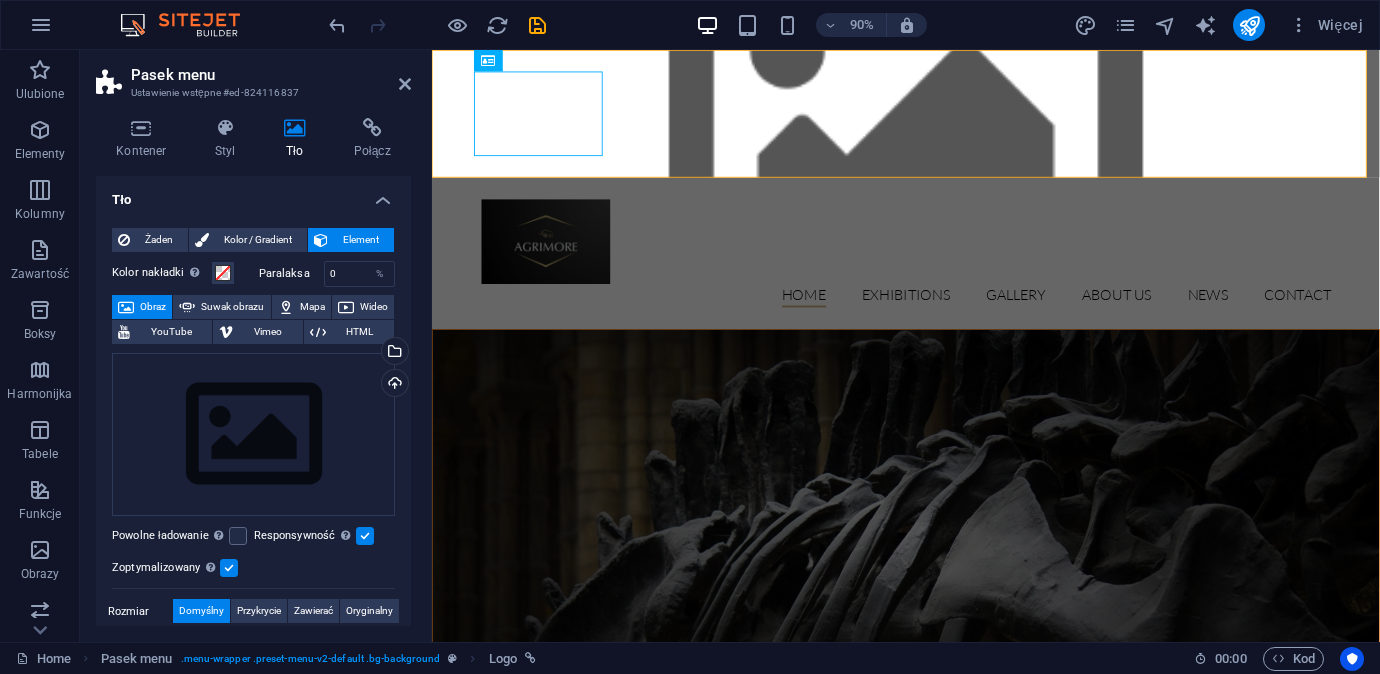 type 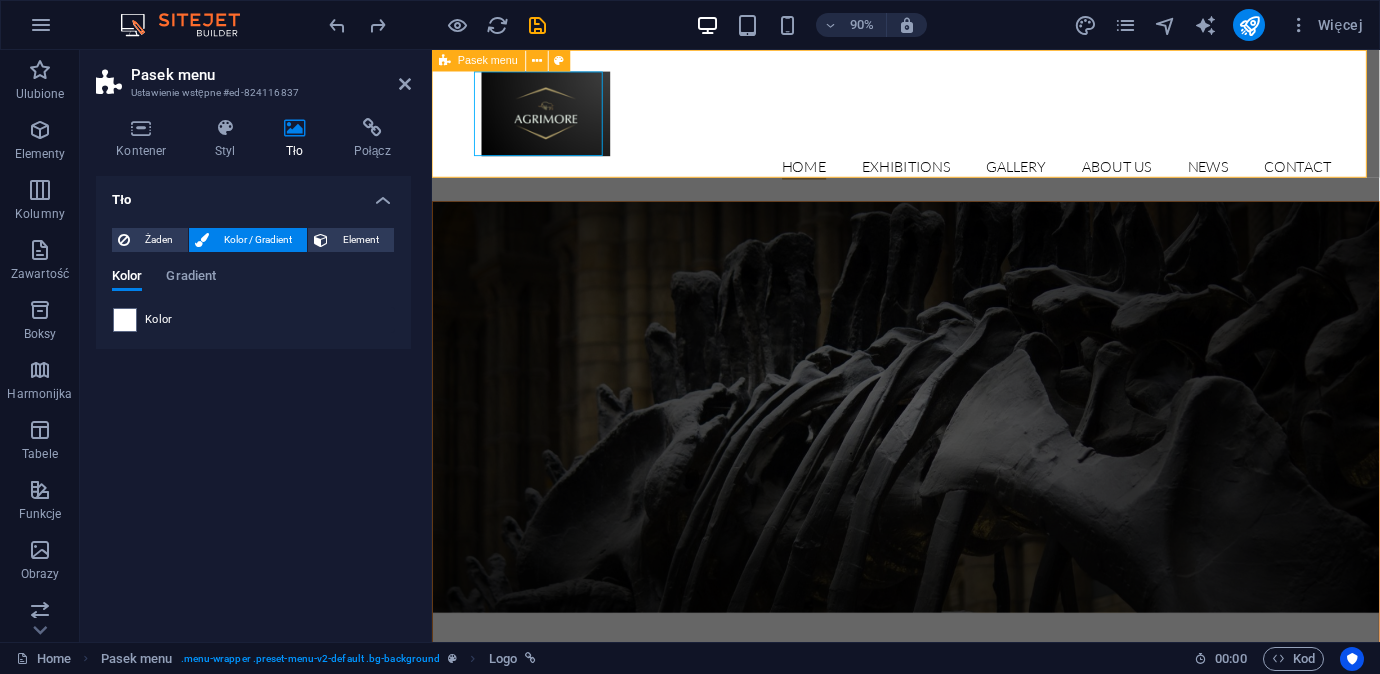 click on "Home Exhibitions Detail view Gallery About us News Contact" at bounding box center [958, 134] 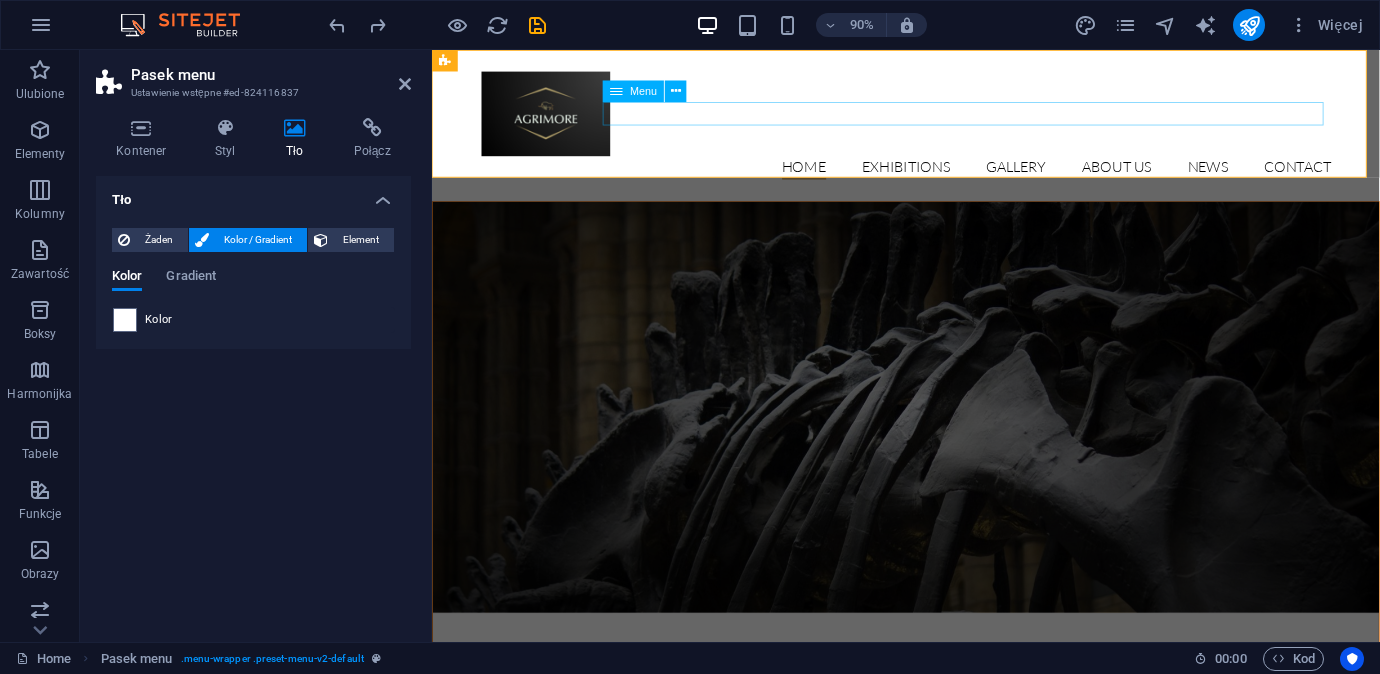 click on "Home Exhibitions Detail view Gallery About us News Contact" at bounding box center [959, 181] 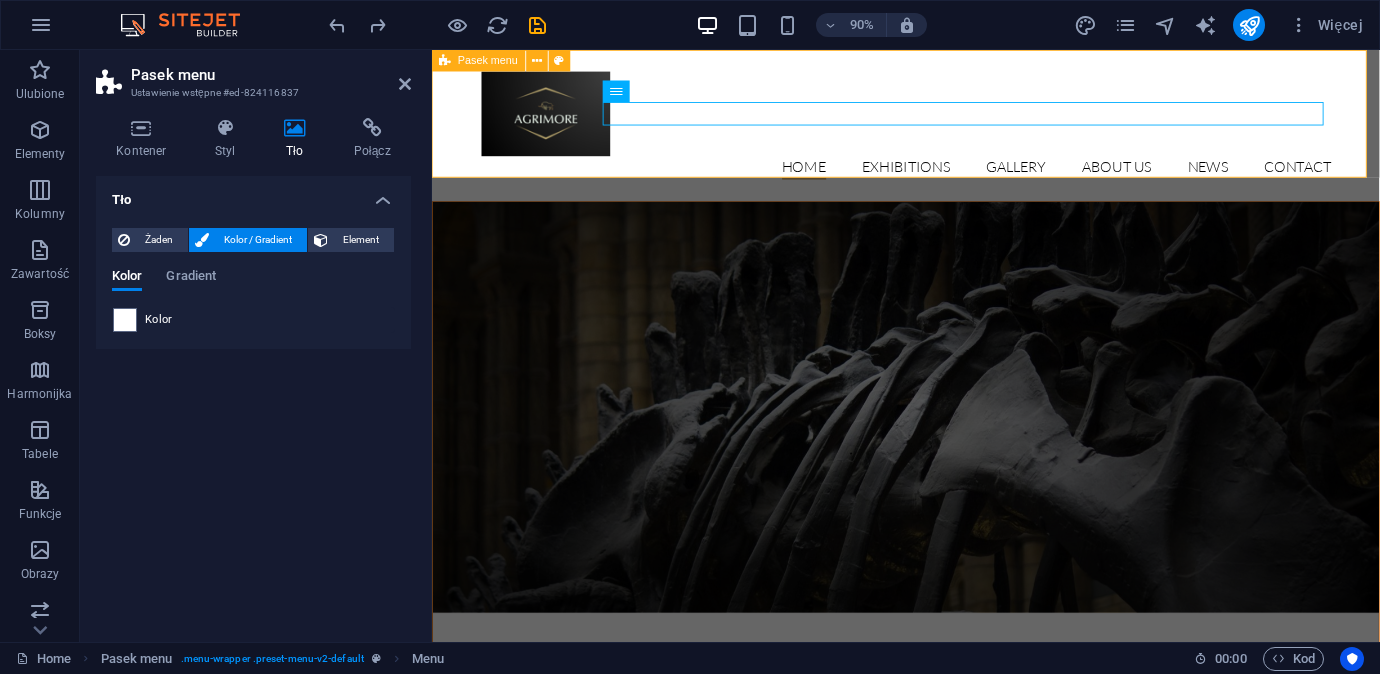 click on "Home Exhibitions Detail view Gallery About us News Contact" at bounding box center [958, 134] 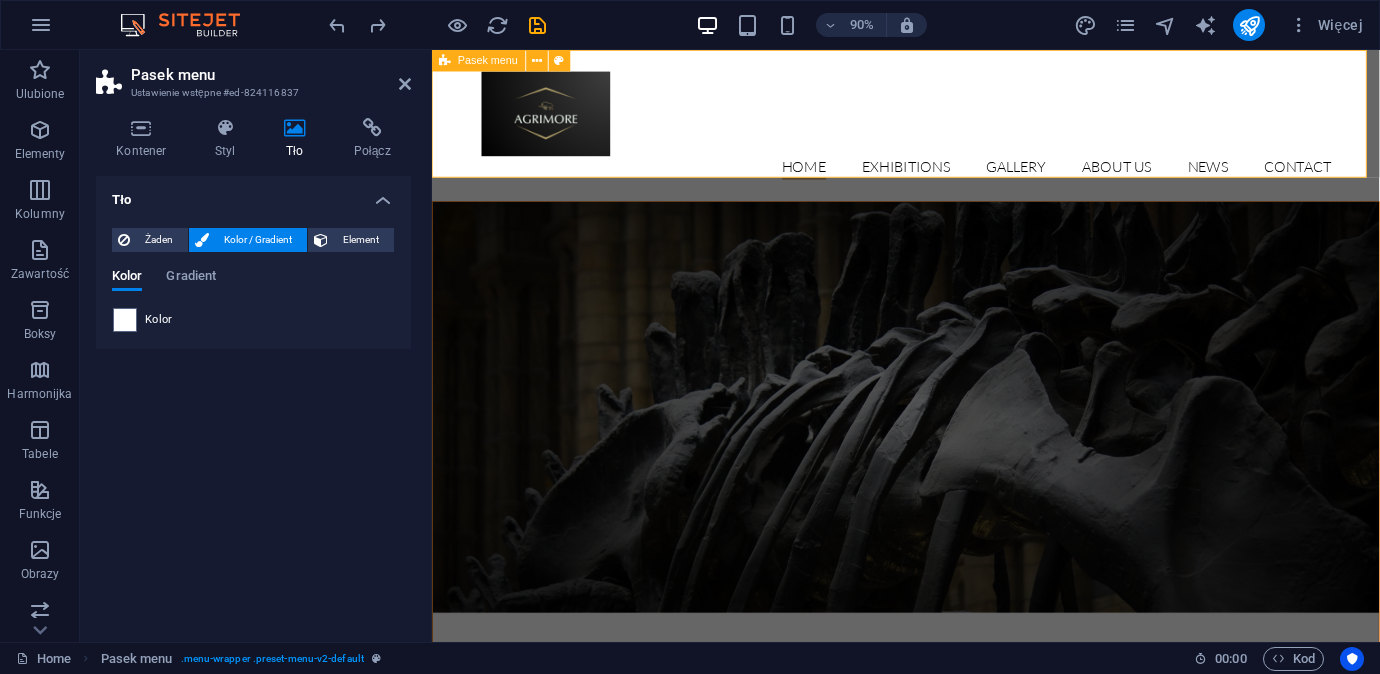 click on "Pasek menu" at bounding box center [488, 60] 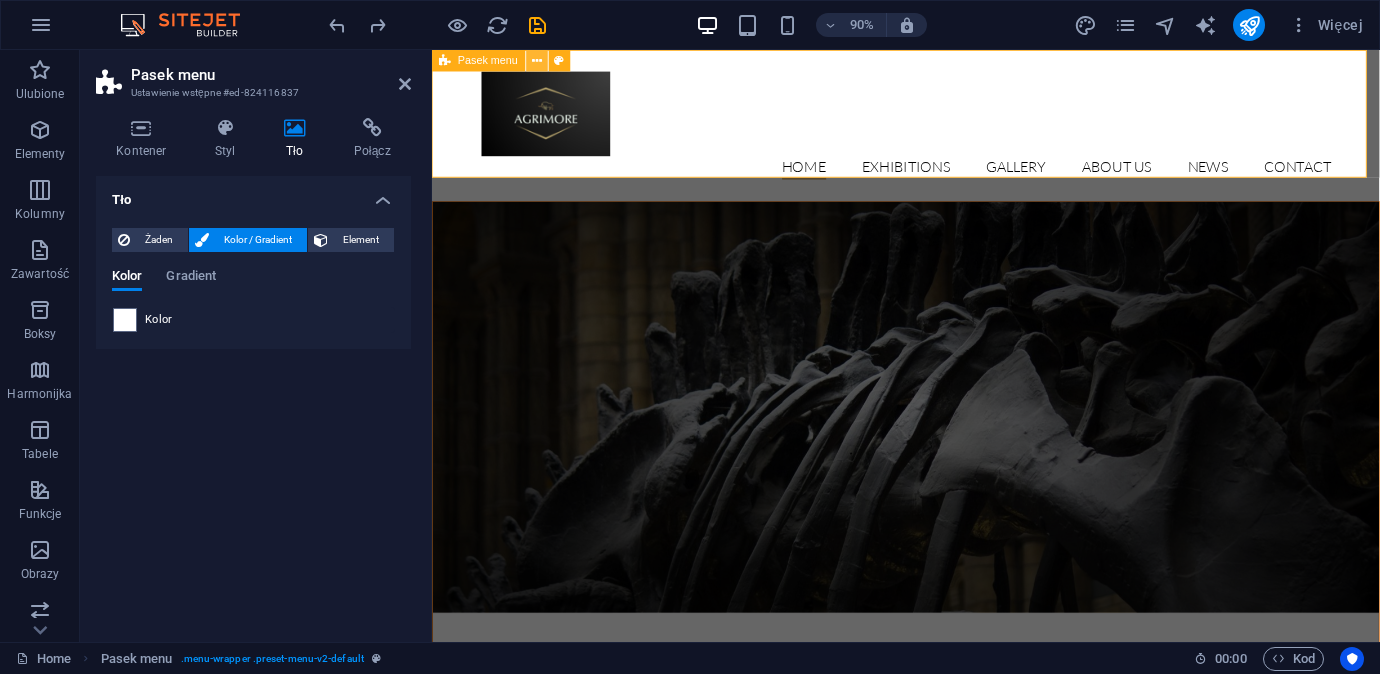 click at bounding box center [537, 60] 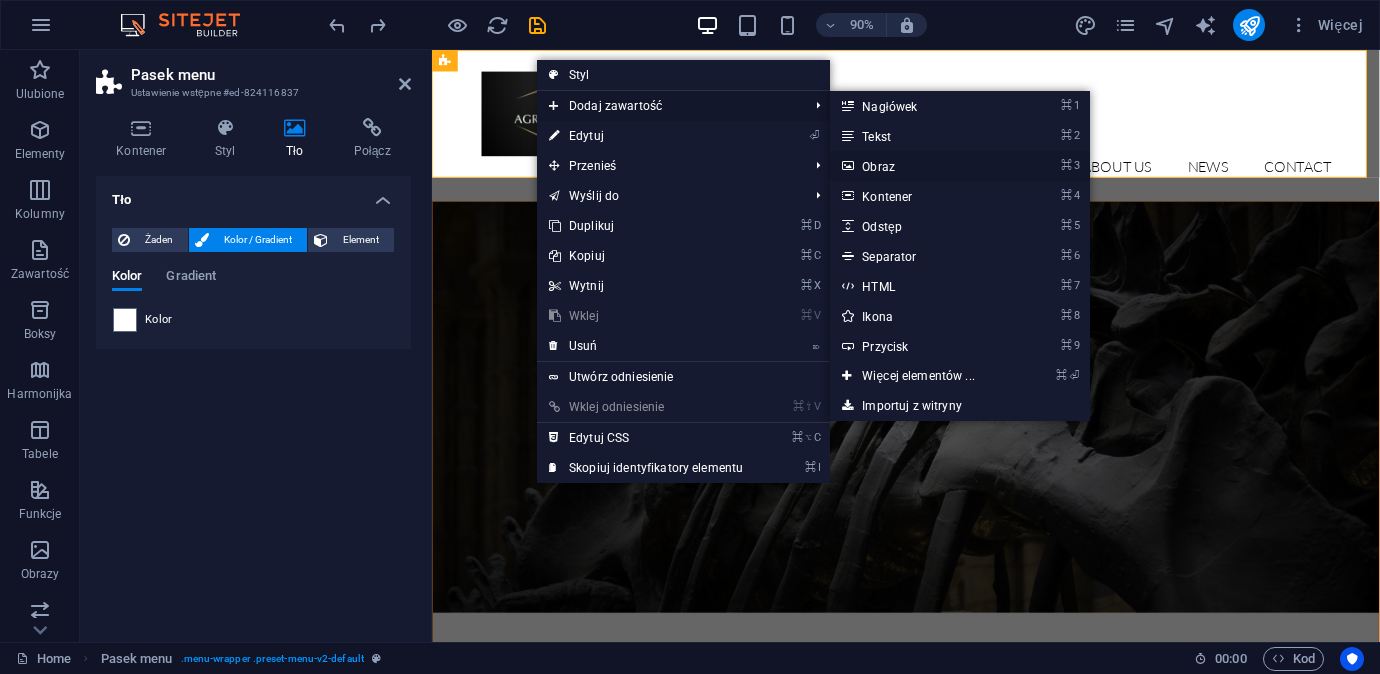 click on "⌘ 3  Obraz" at bounding box center [922, 166] 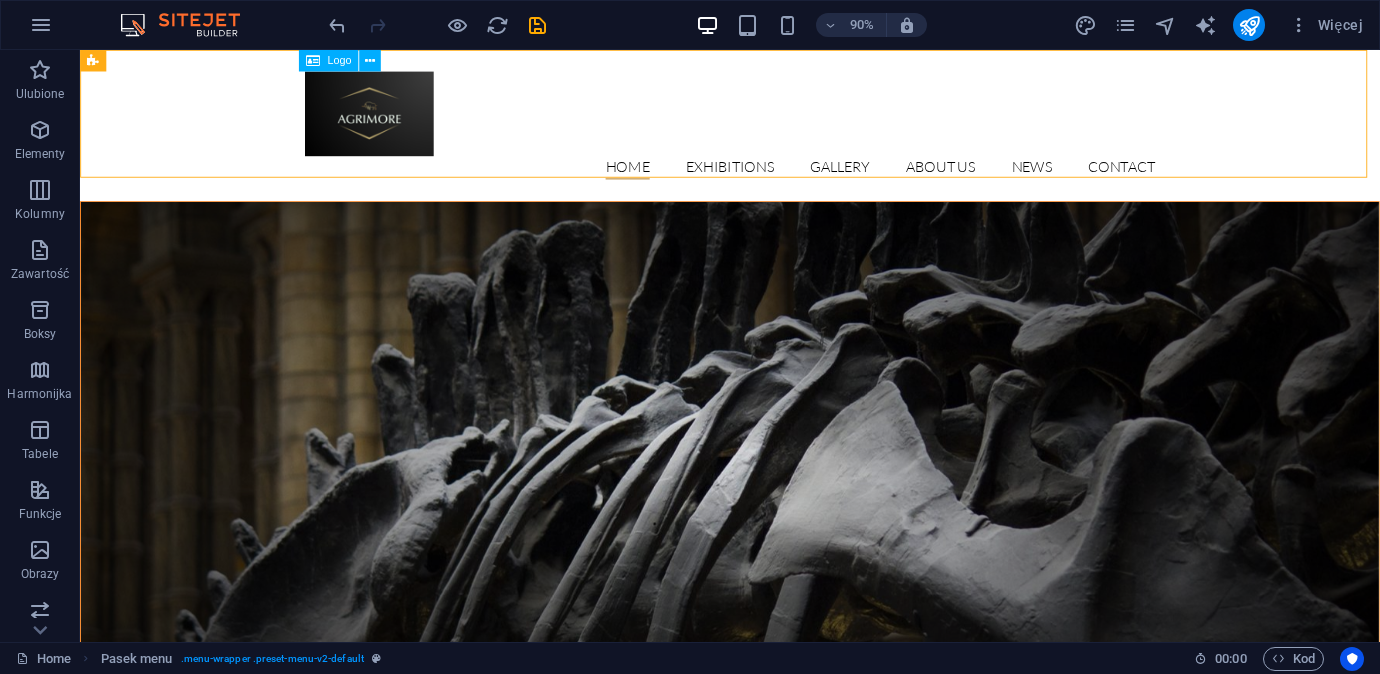 drag, startPoint x: 404, startPoint y: 113, endPoint x: 356, endPoint y: 114, distance: 48.010414 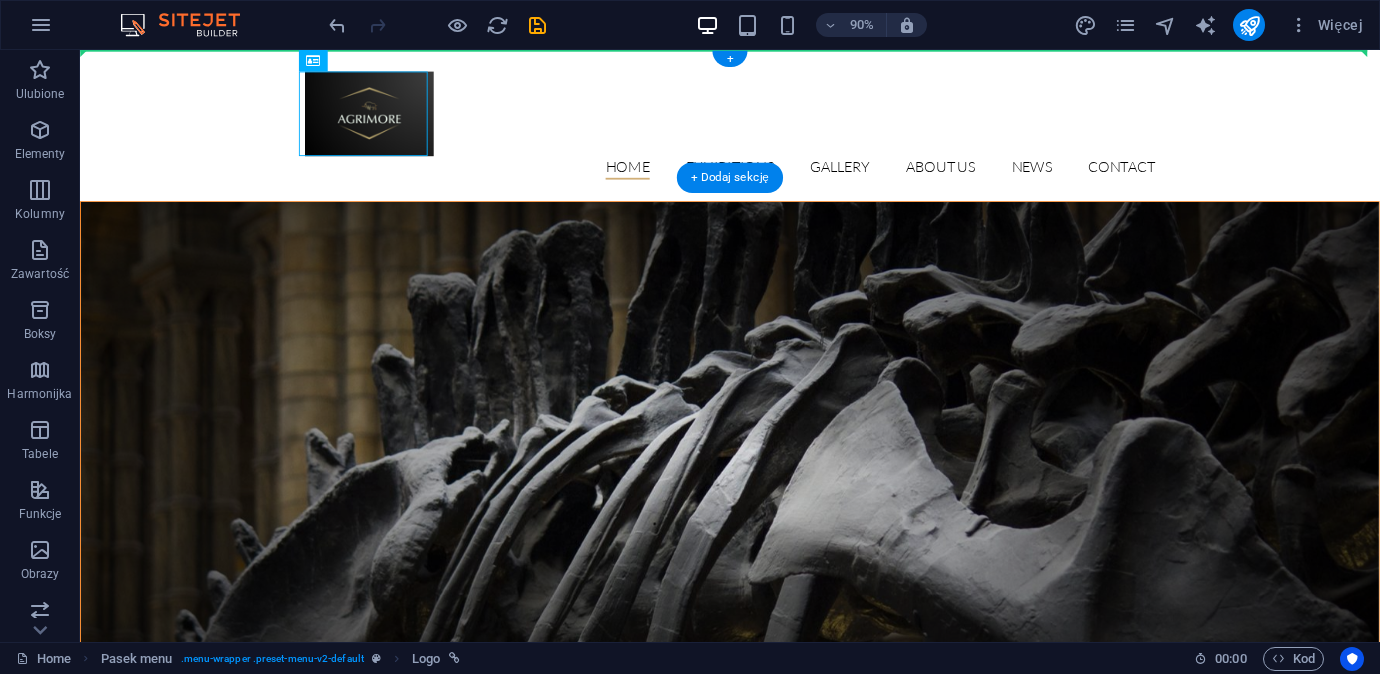 drag, startPoint x: 411, startPoint y: 109, endPoint x: 284, endPoint y: 108, distance: 127.00394 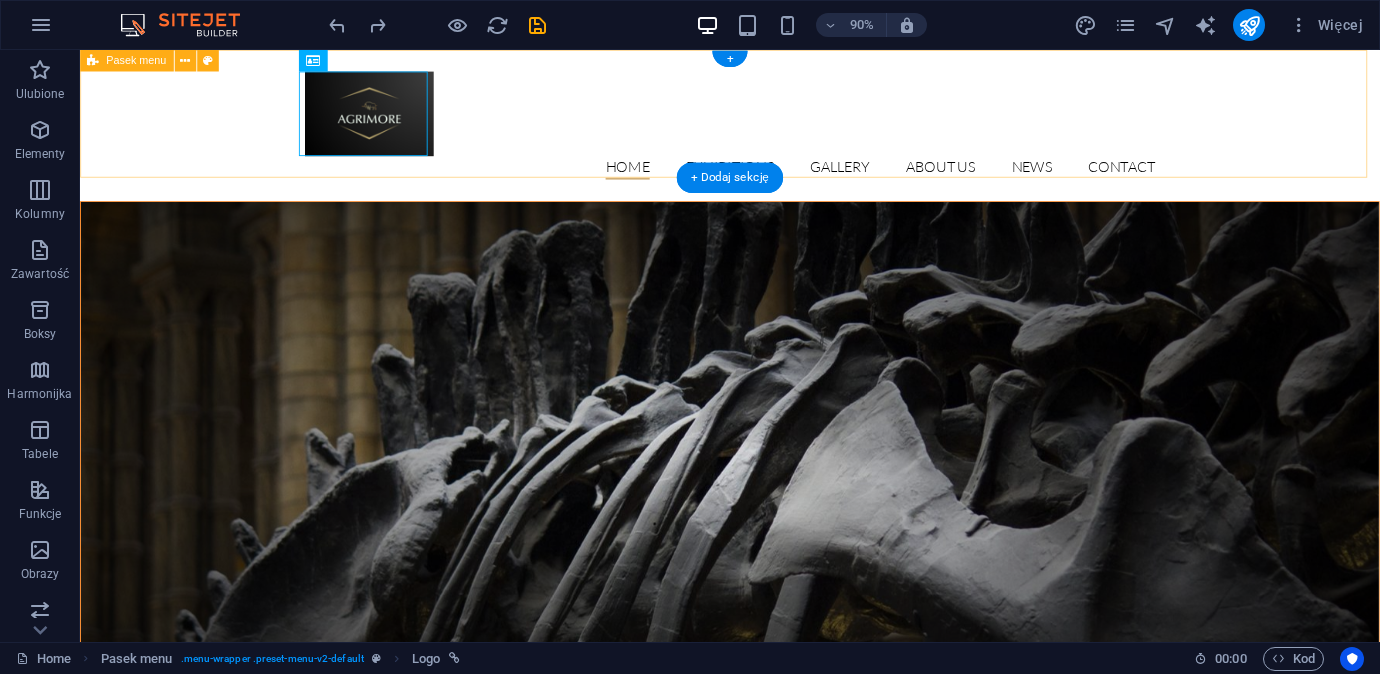 click on "Home Exhibitions Detail view Gallery About us News Contact" at bounding box center [802, 134] 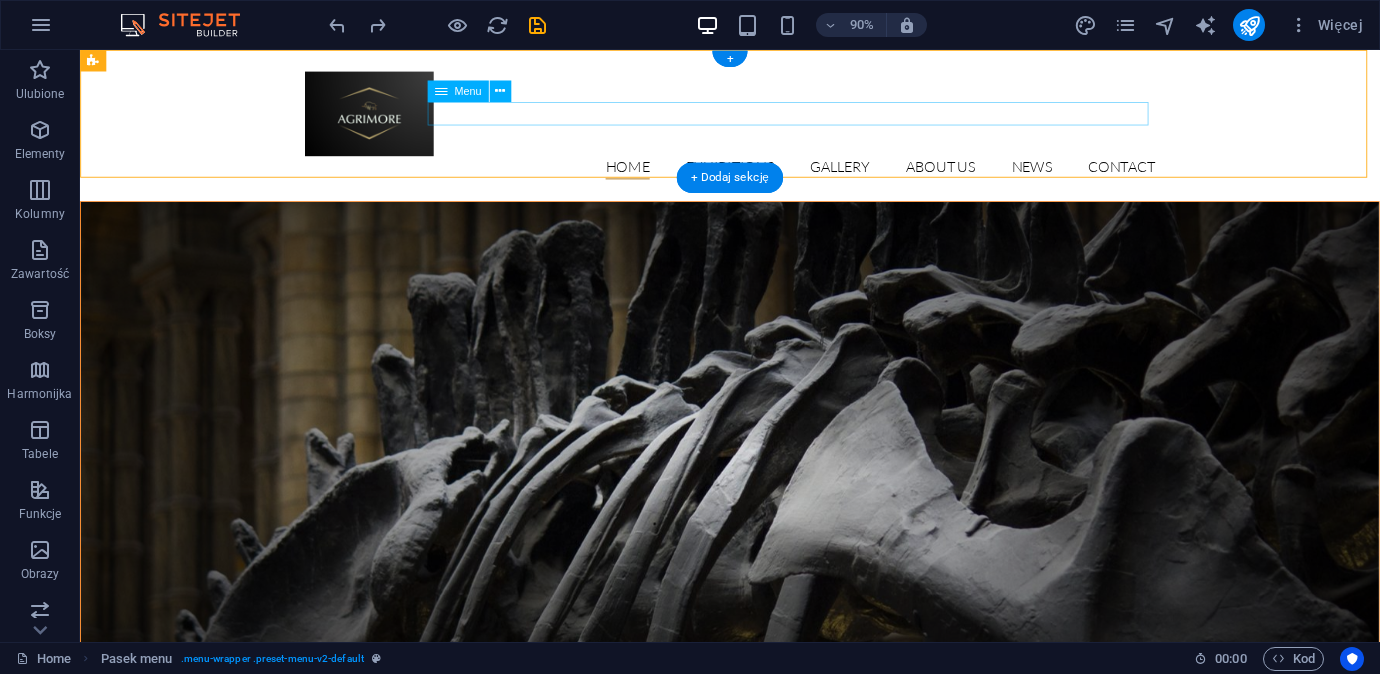 click on "Home Exhibitions Detail view Gallery About us News Contact" at bounding box center (802, 181) 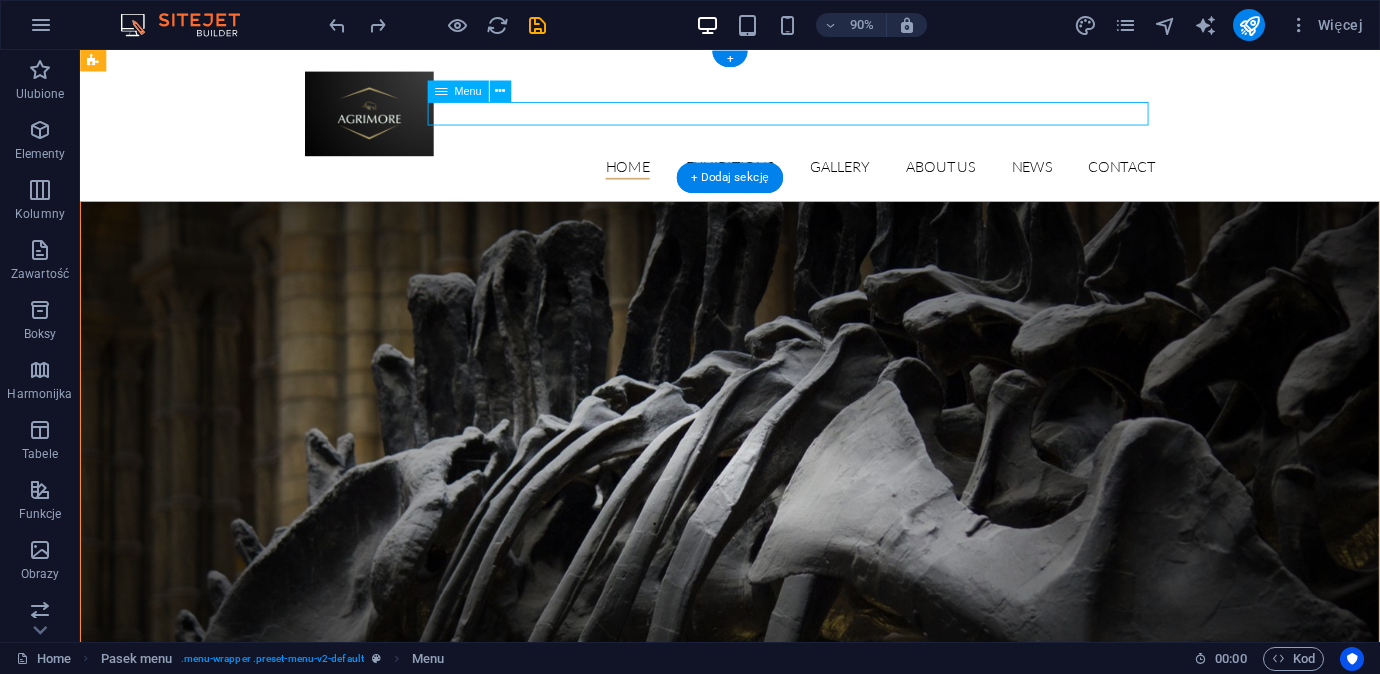 click on "Home Exhibitions Detail view Gallery About us News Contact" at bounding box center [802, 181] 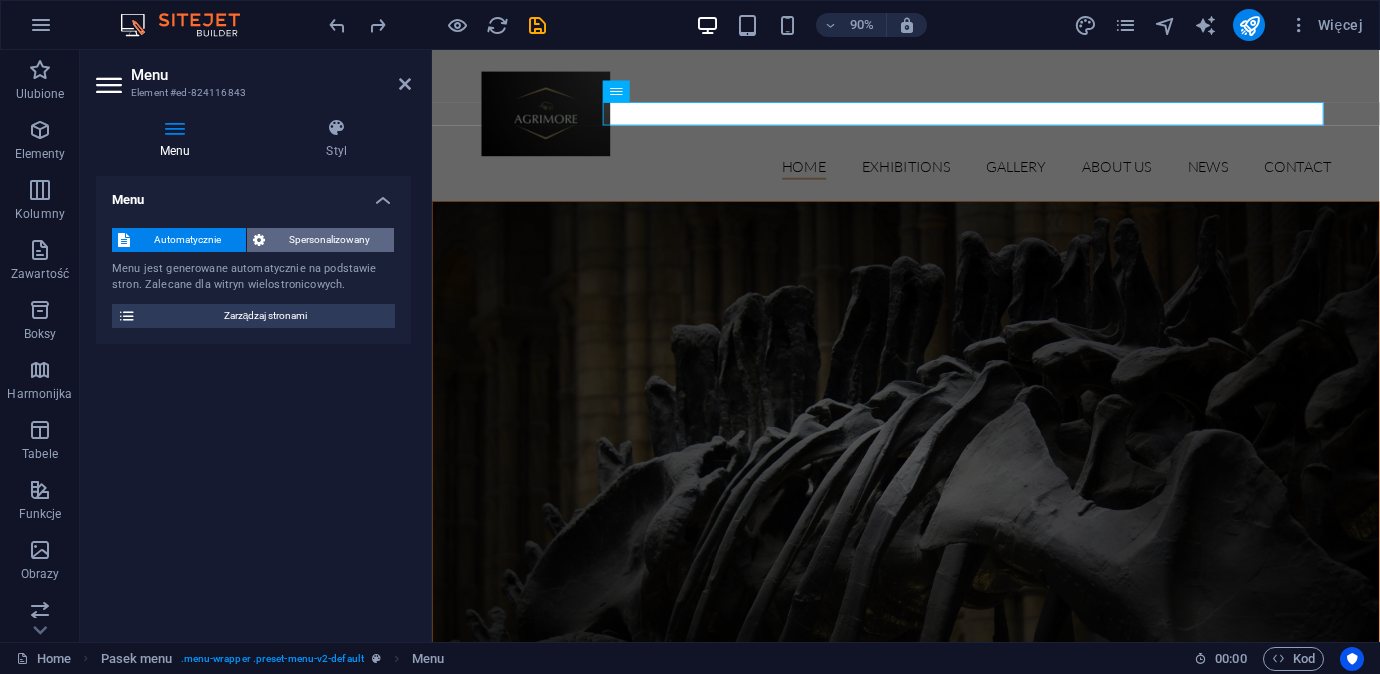 click on "Spersonalizowany" at bounding box center (330, 240) 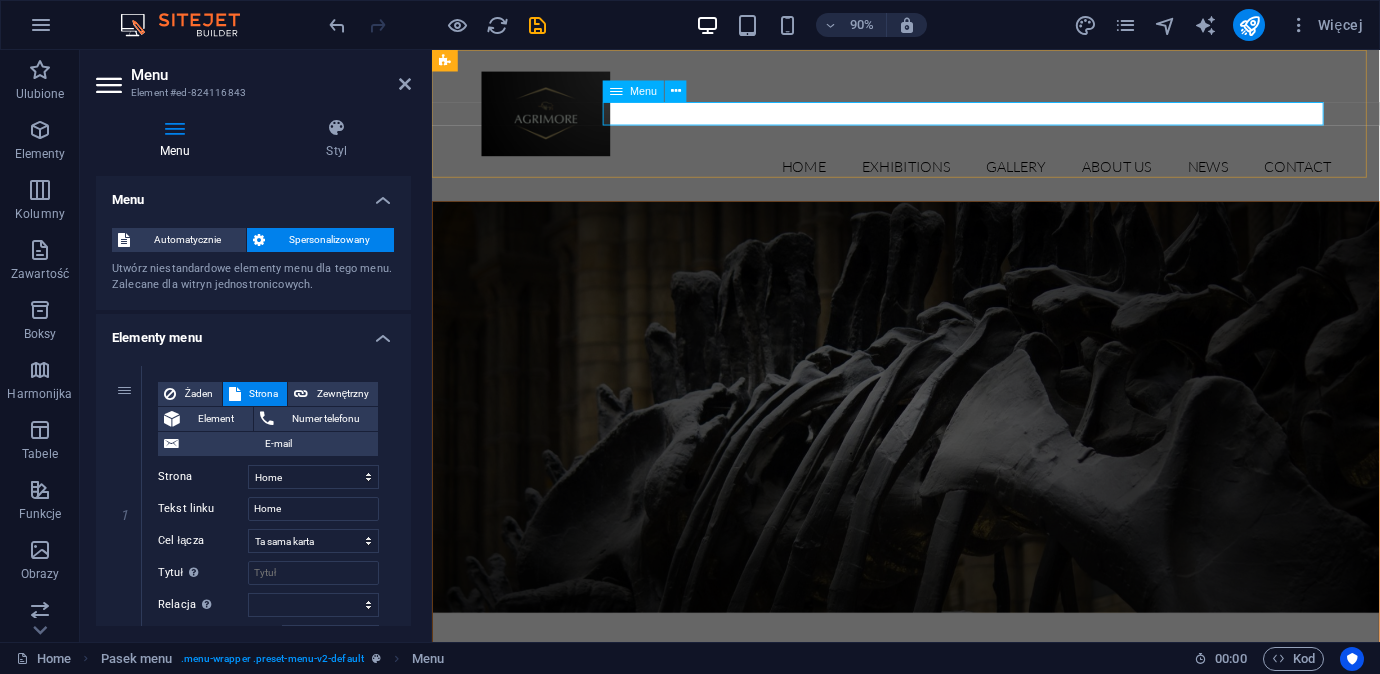 click on "Home Exhibitions Detail view Gallery About us News Contact" at bounding box center (959, 181) 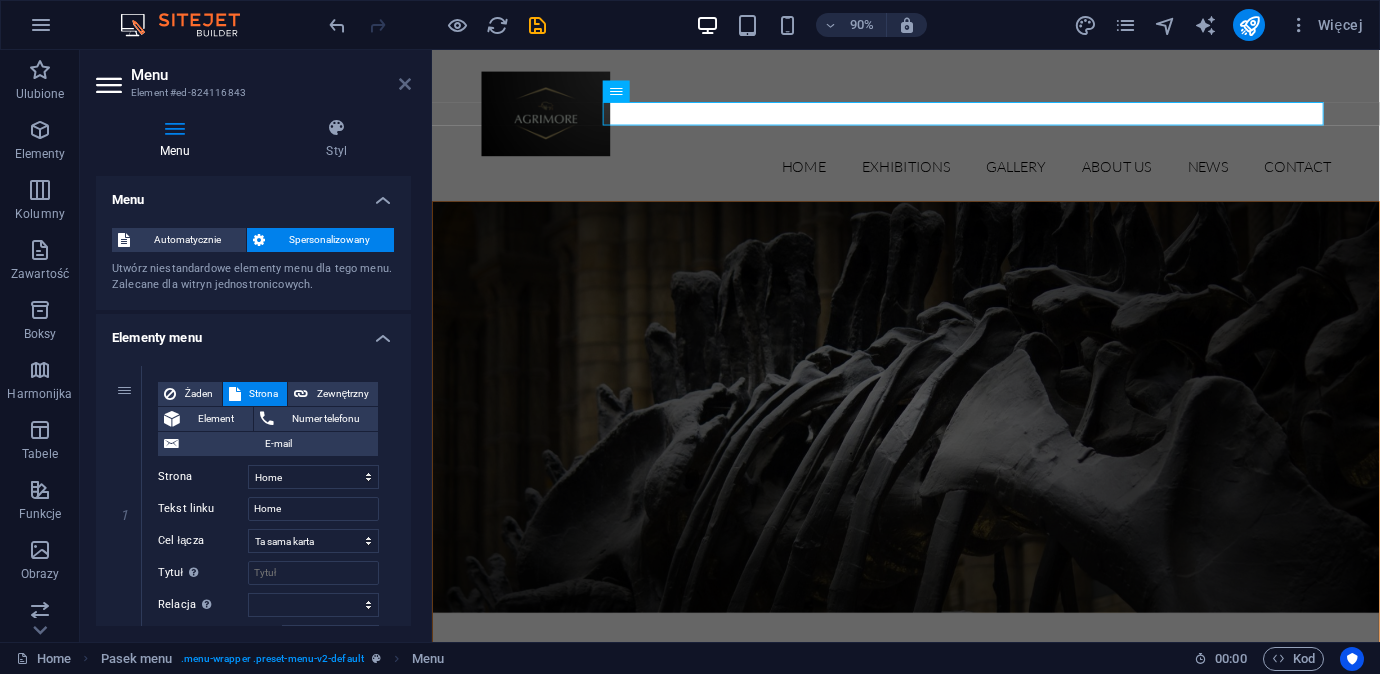 click at bounding box center [405, 84] 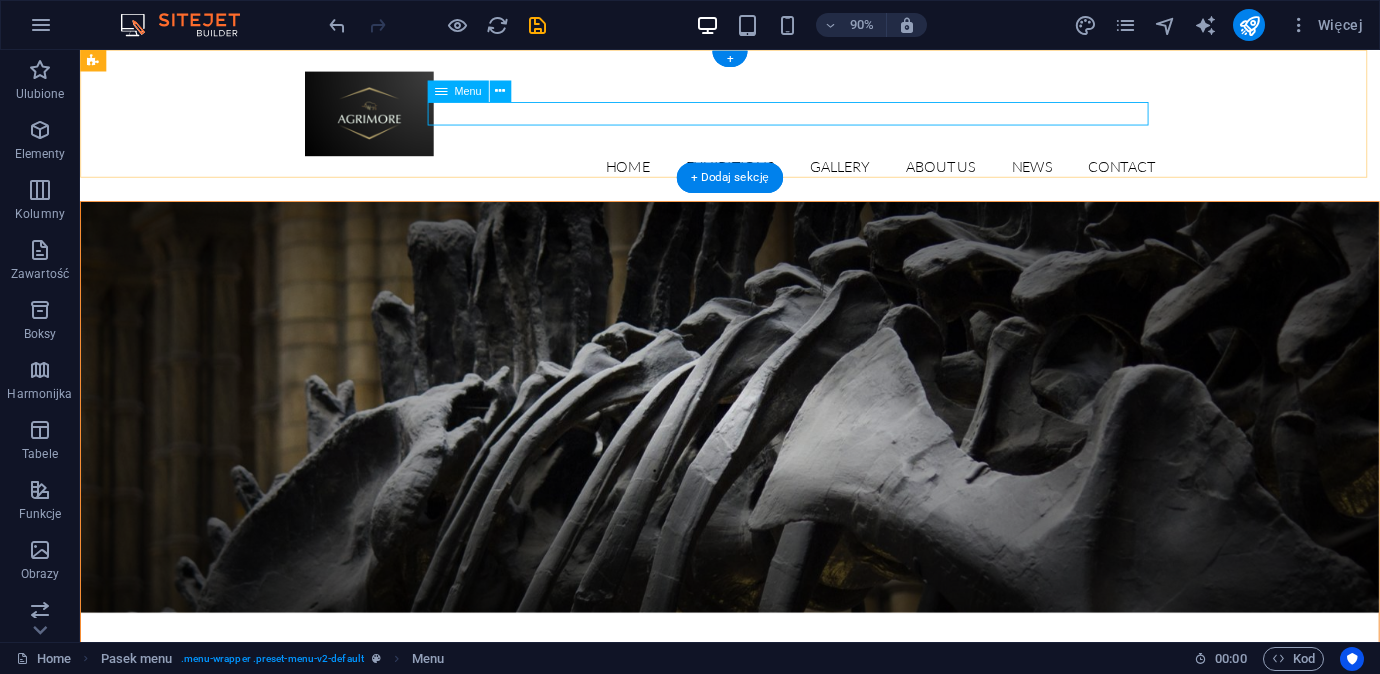 click on "Home Exhibitions Detail view Gallery About us News Contact" at bounding box center [802, 181] 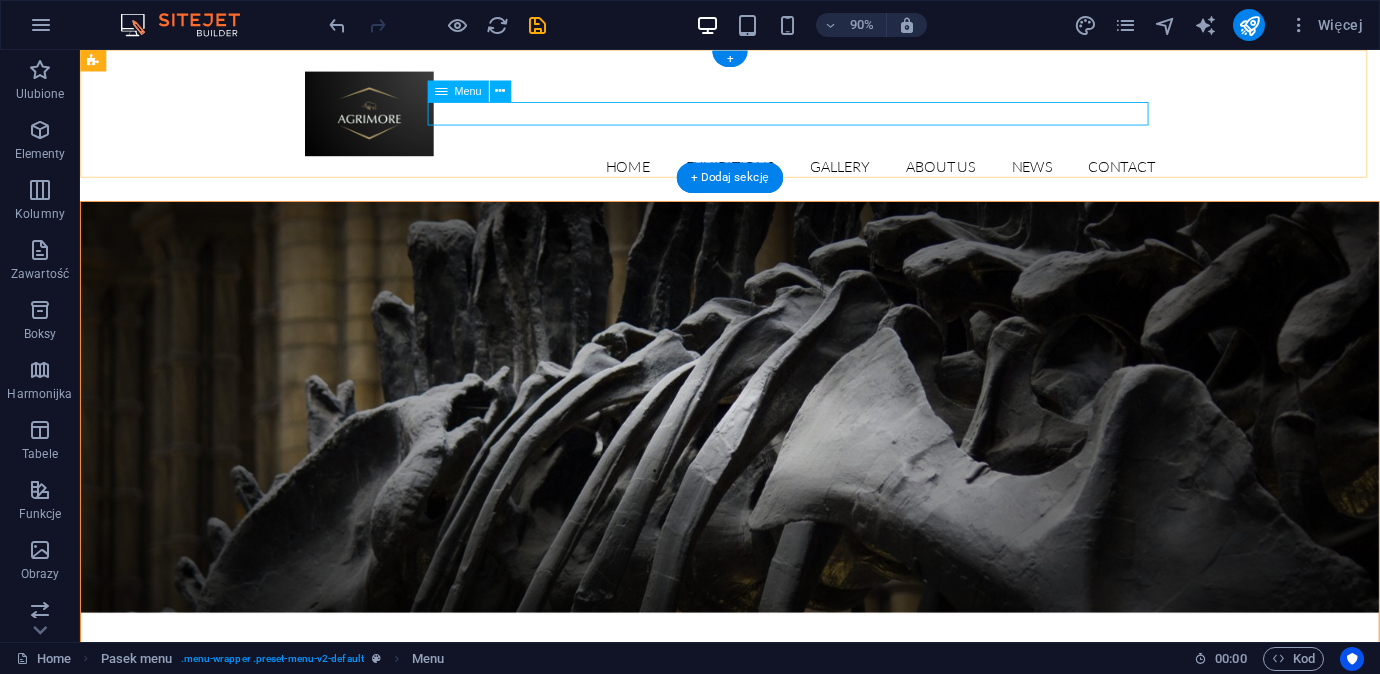 click on "Home Exhibitions Detail view Gallery About us News Contact" at bounding box center (802, 181) 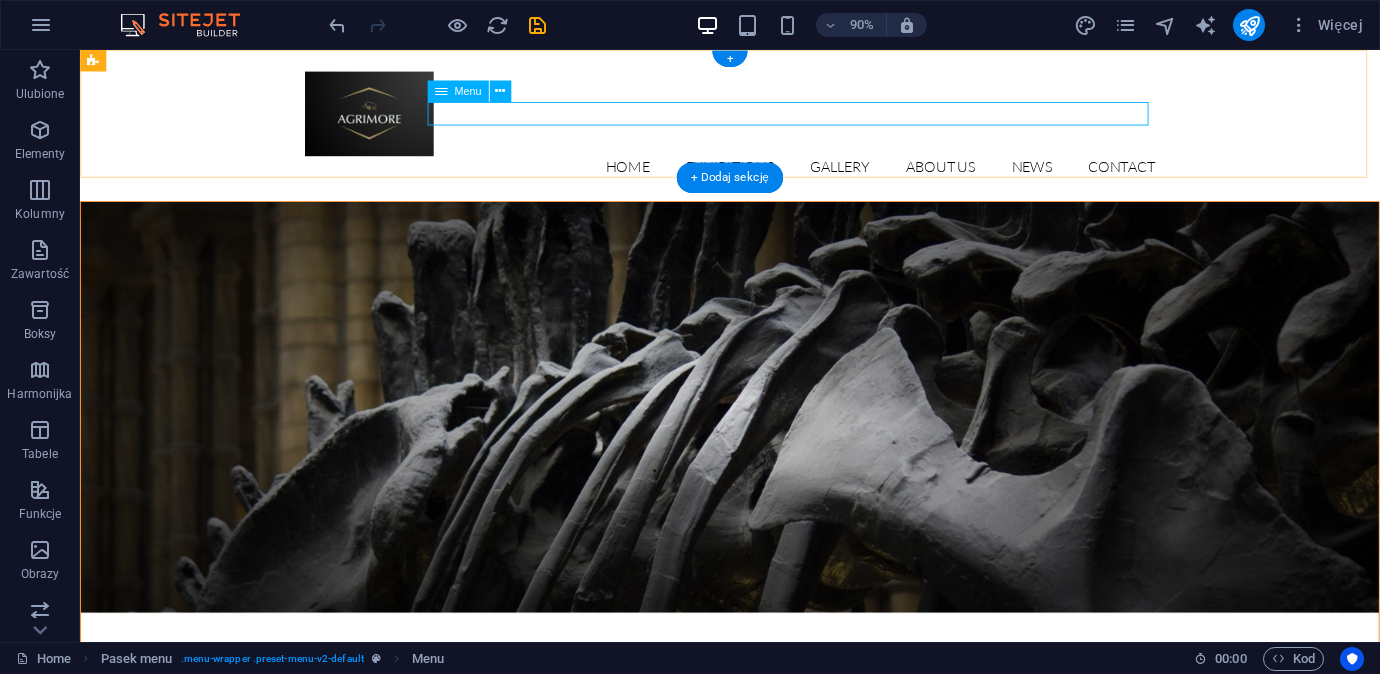 select 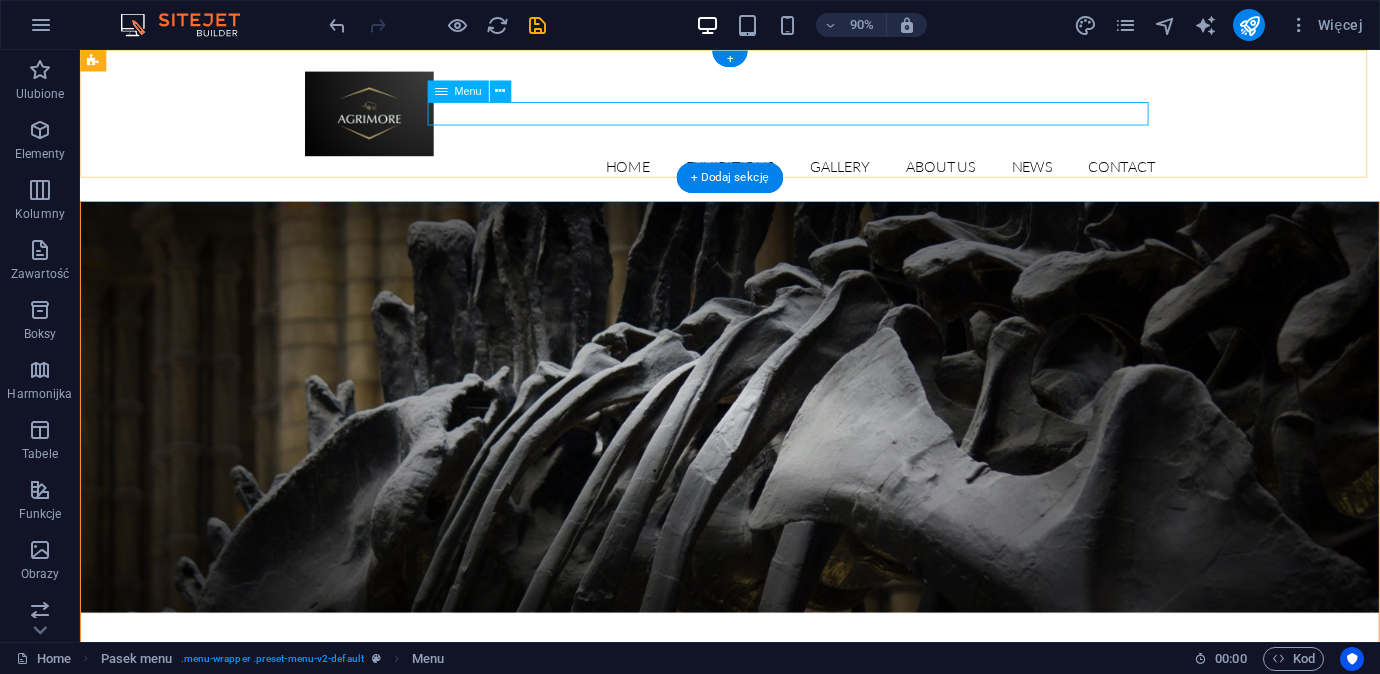 select 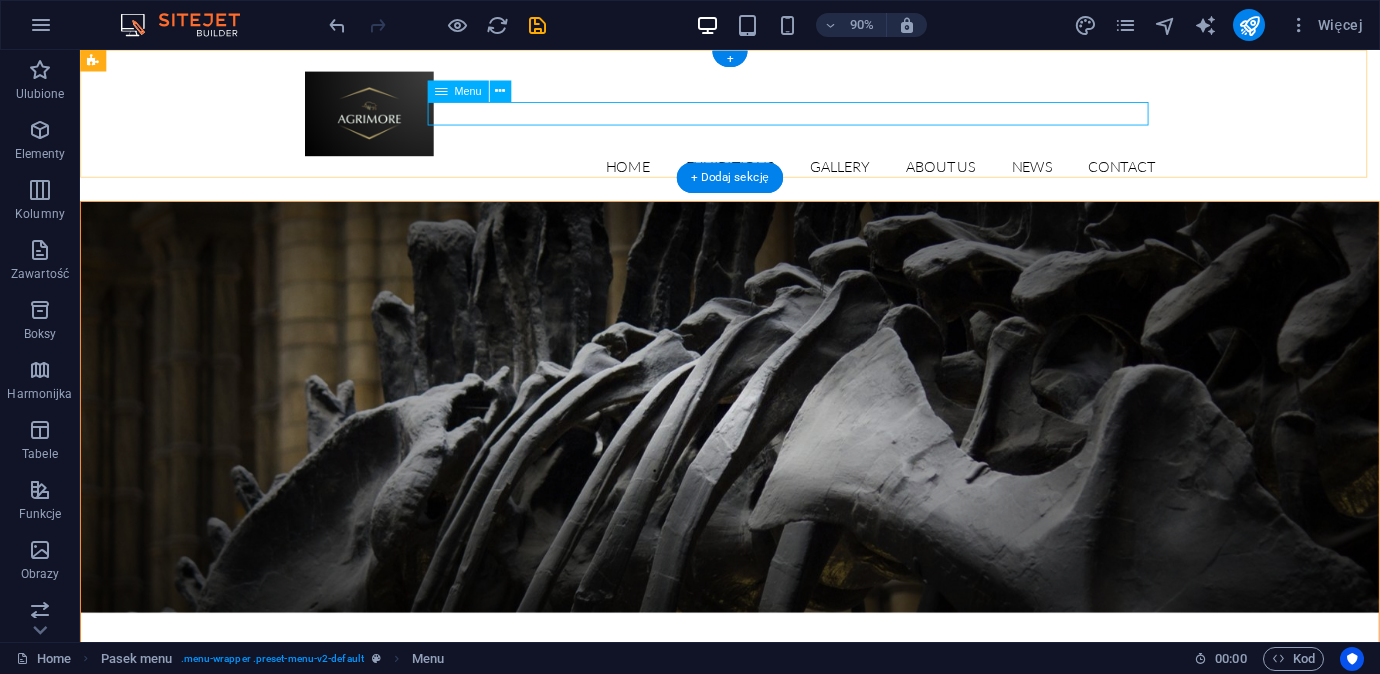 select 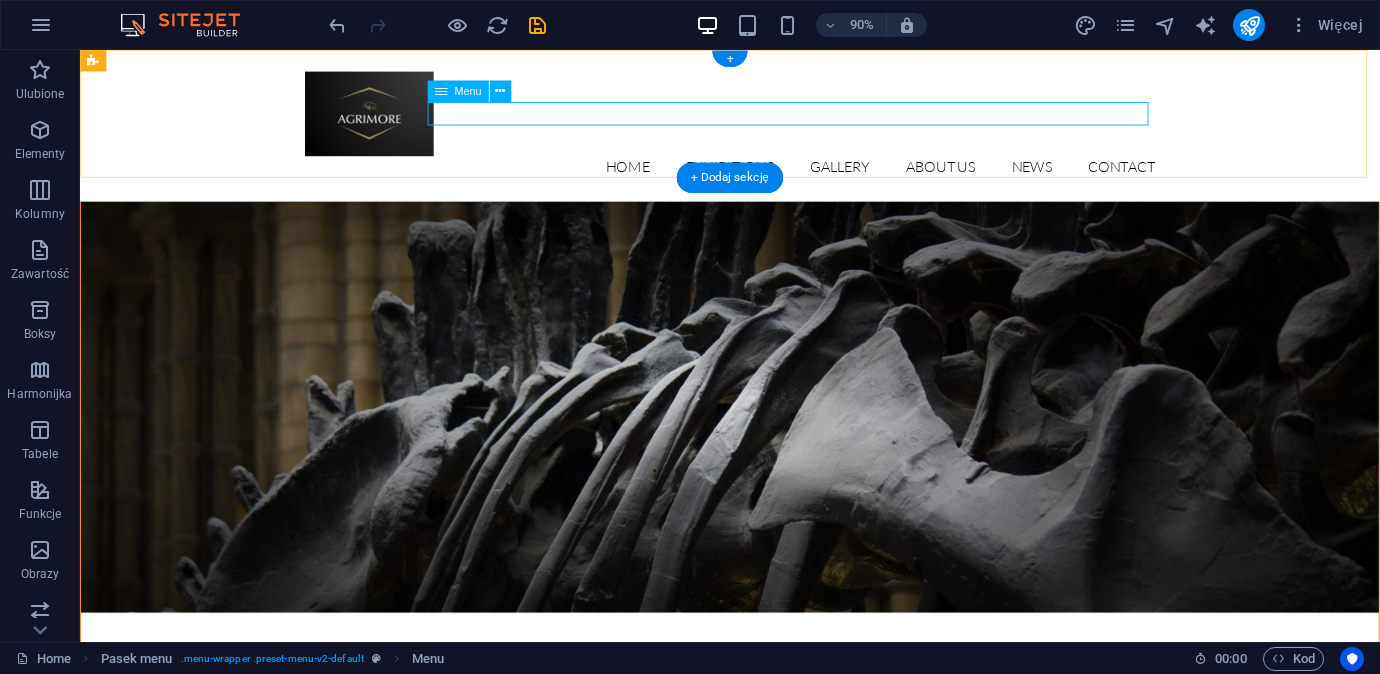 select 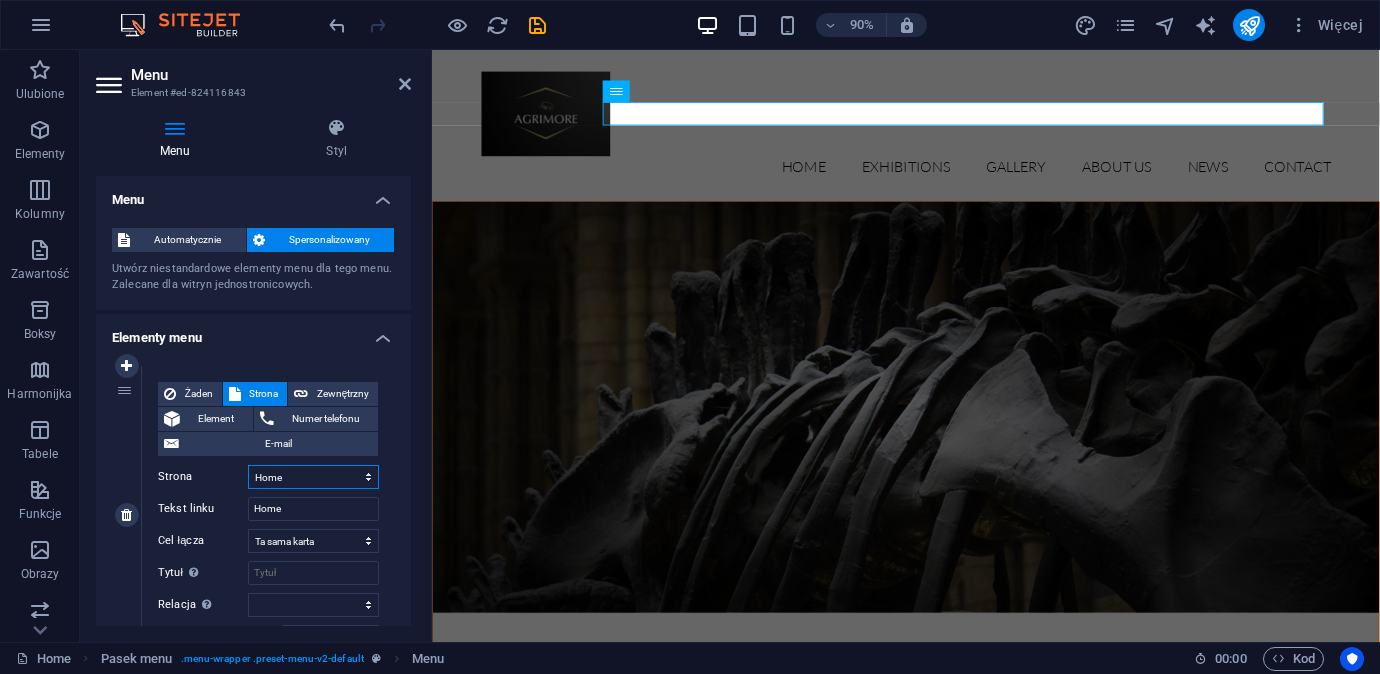 click on "Home Exhibitions -- Detail view Gallery About us News Contact Legal Notice Privacy" at bounding box center (313, 477) 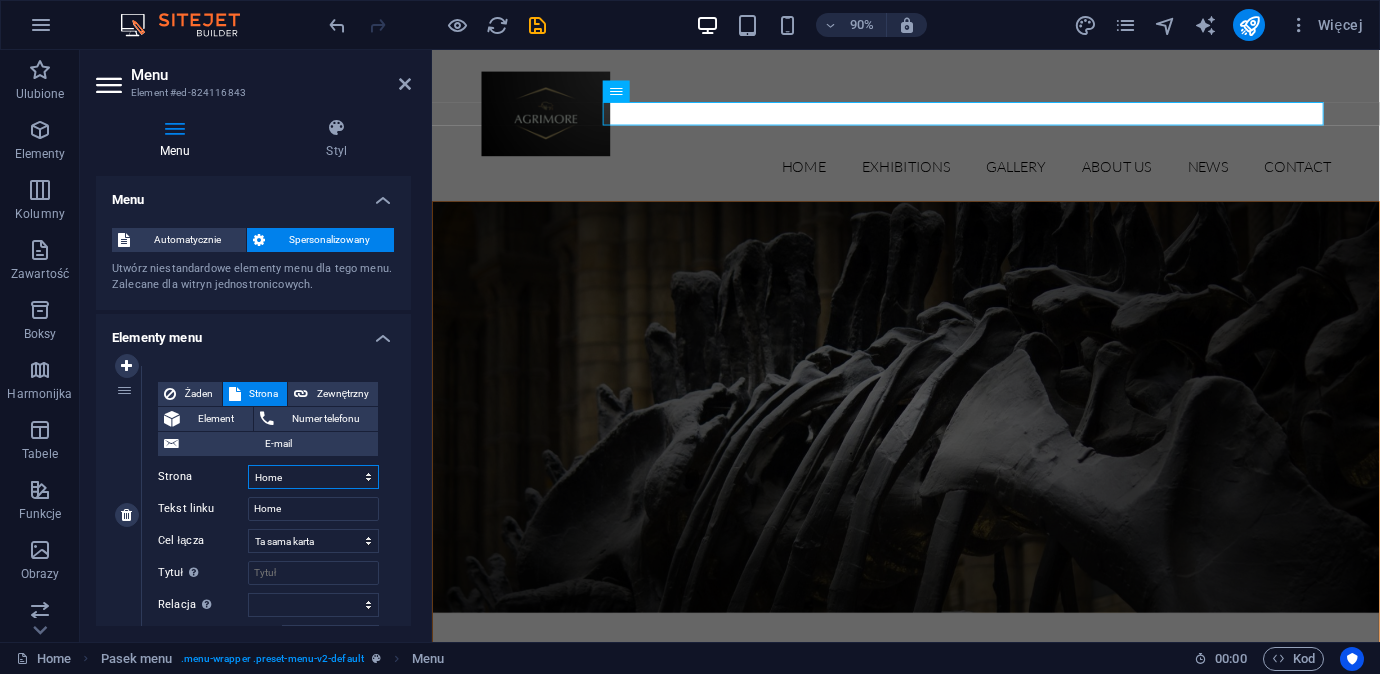 select on "1" 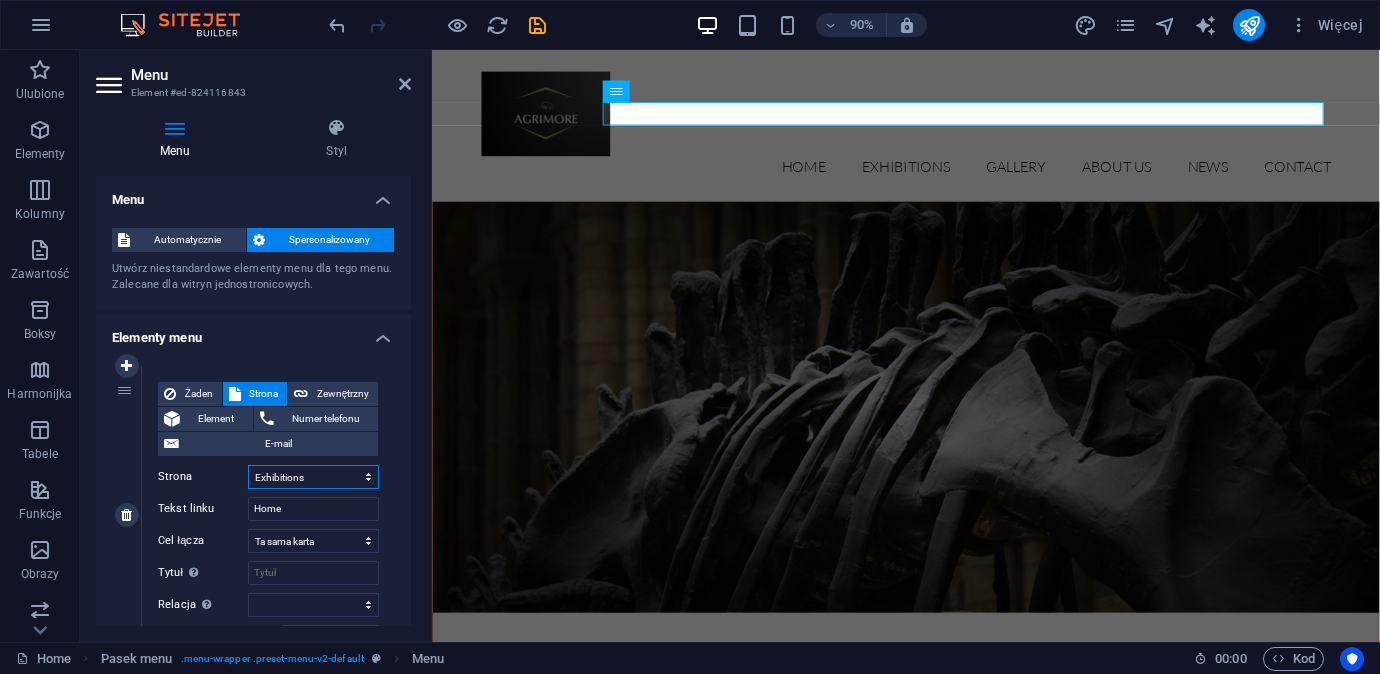 type on "Exhibitions" 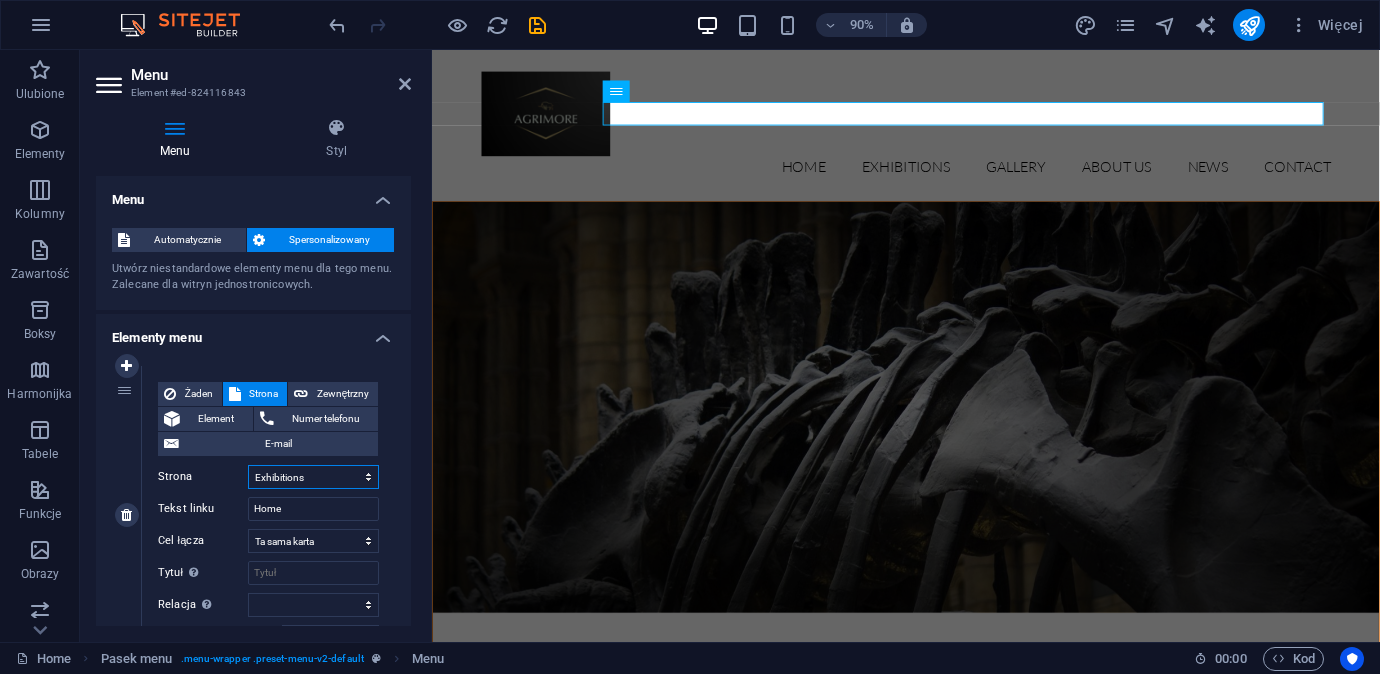 select 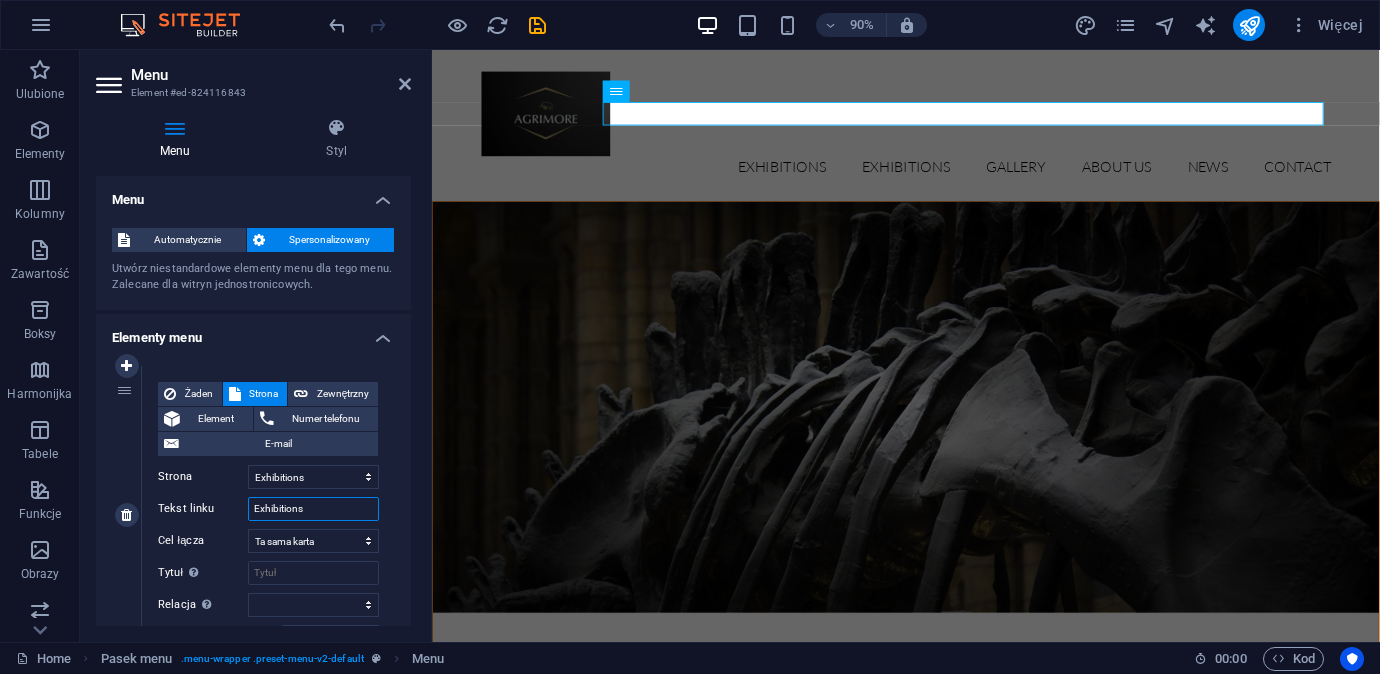 drag, startPoint x: 316, startPoint y: 509, endPoint x: 239, endPoint y: 508, distance: 77.00649 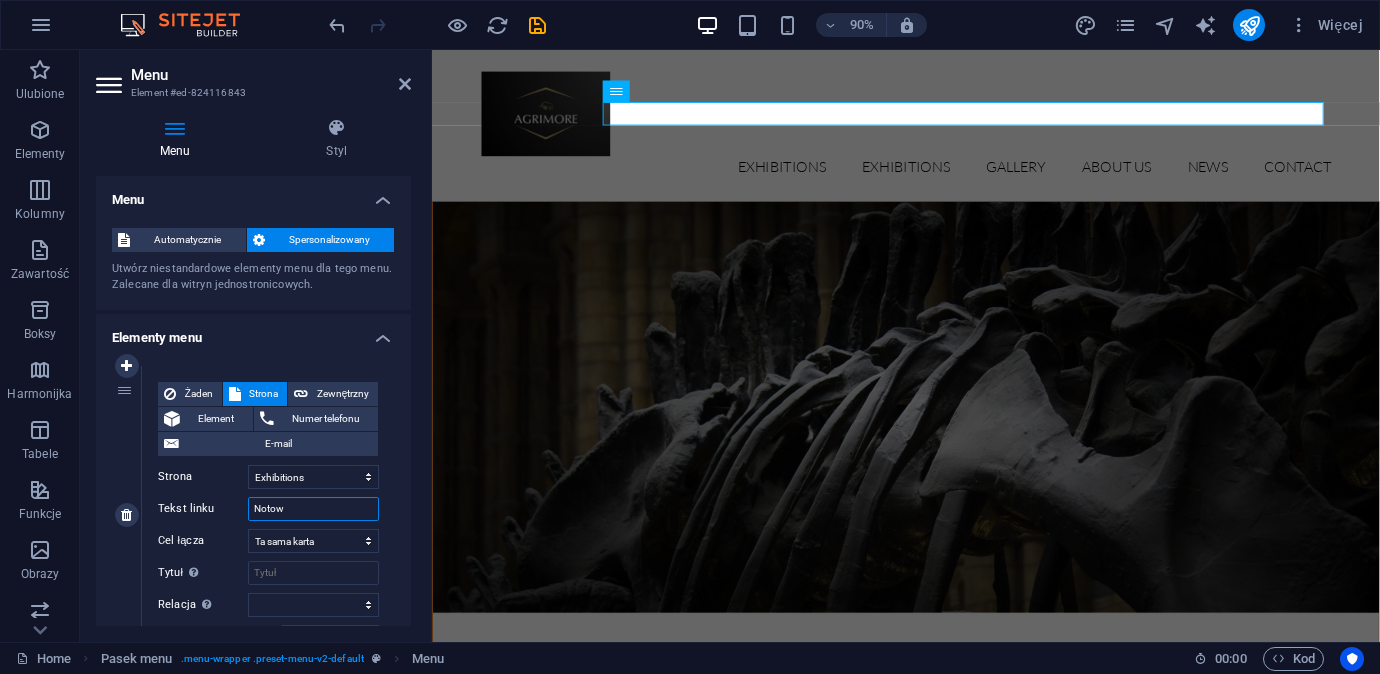 type on "Notowa" 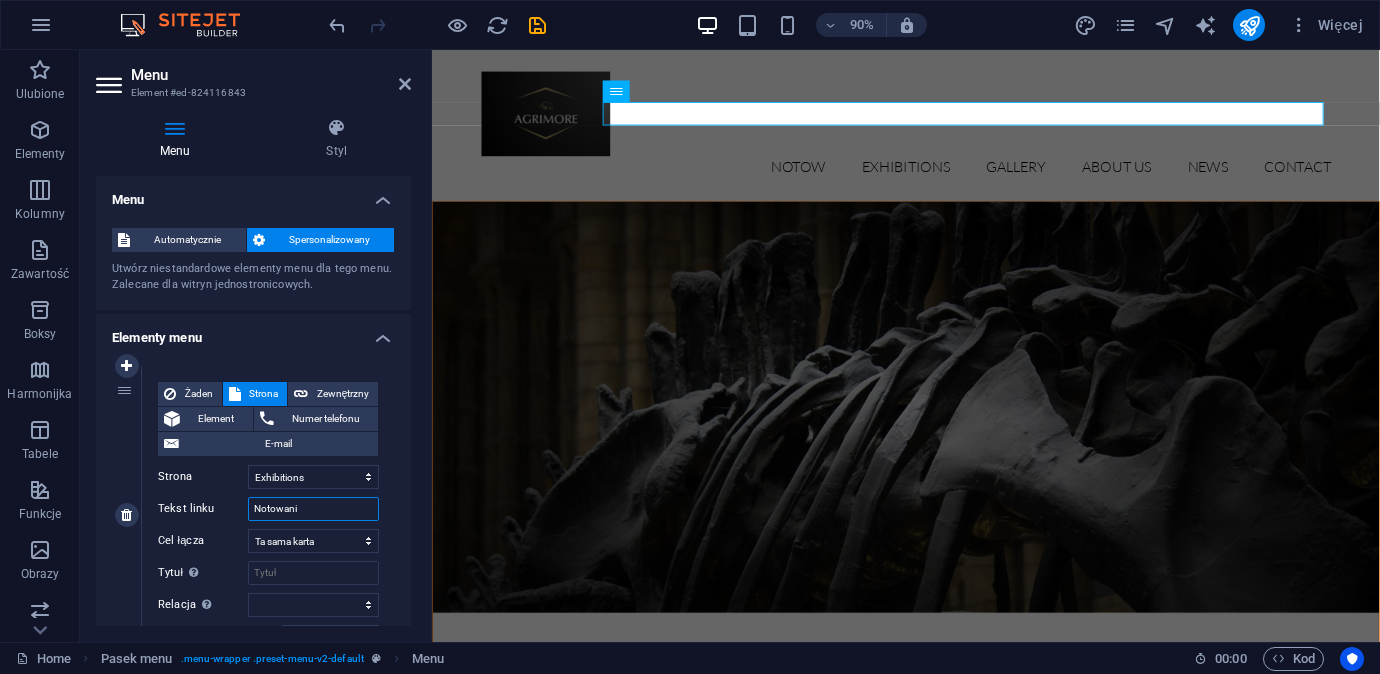 type on "Notowania" 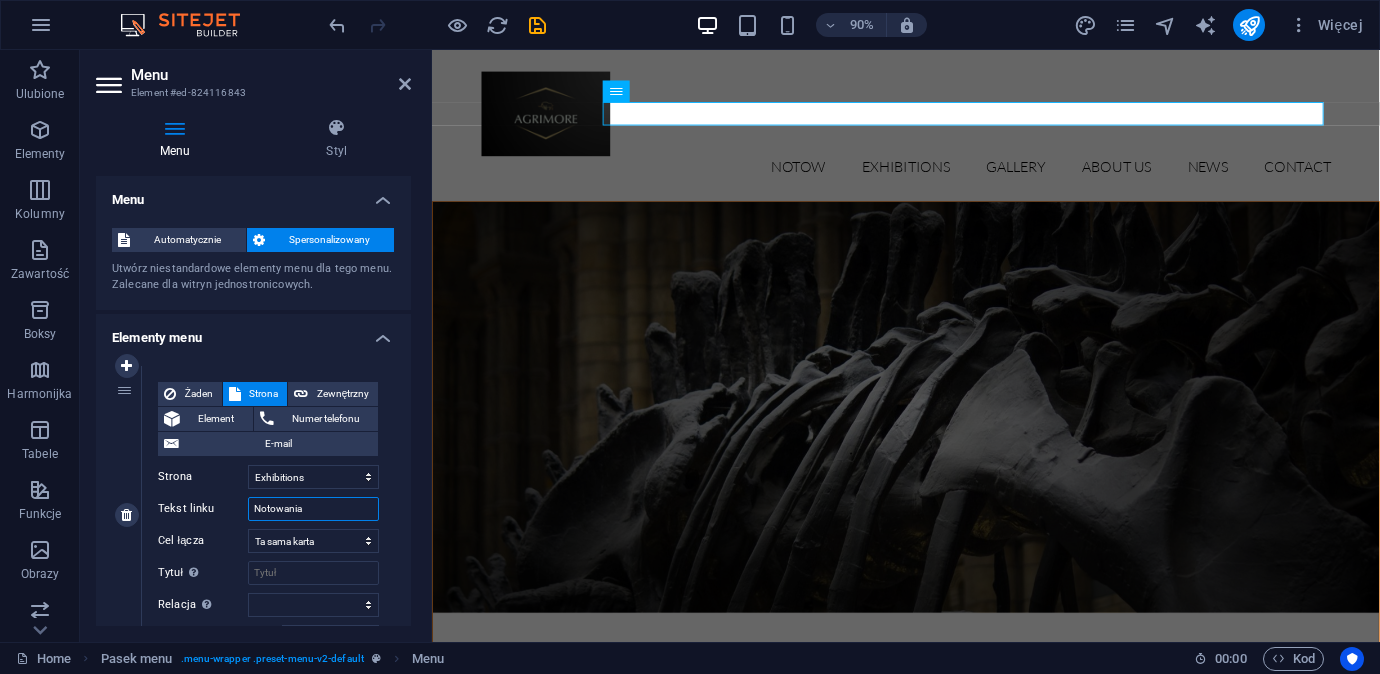 select 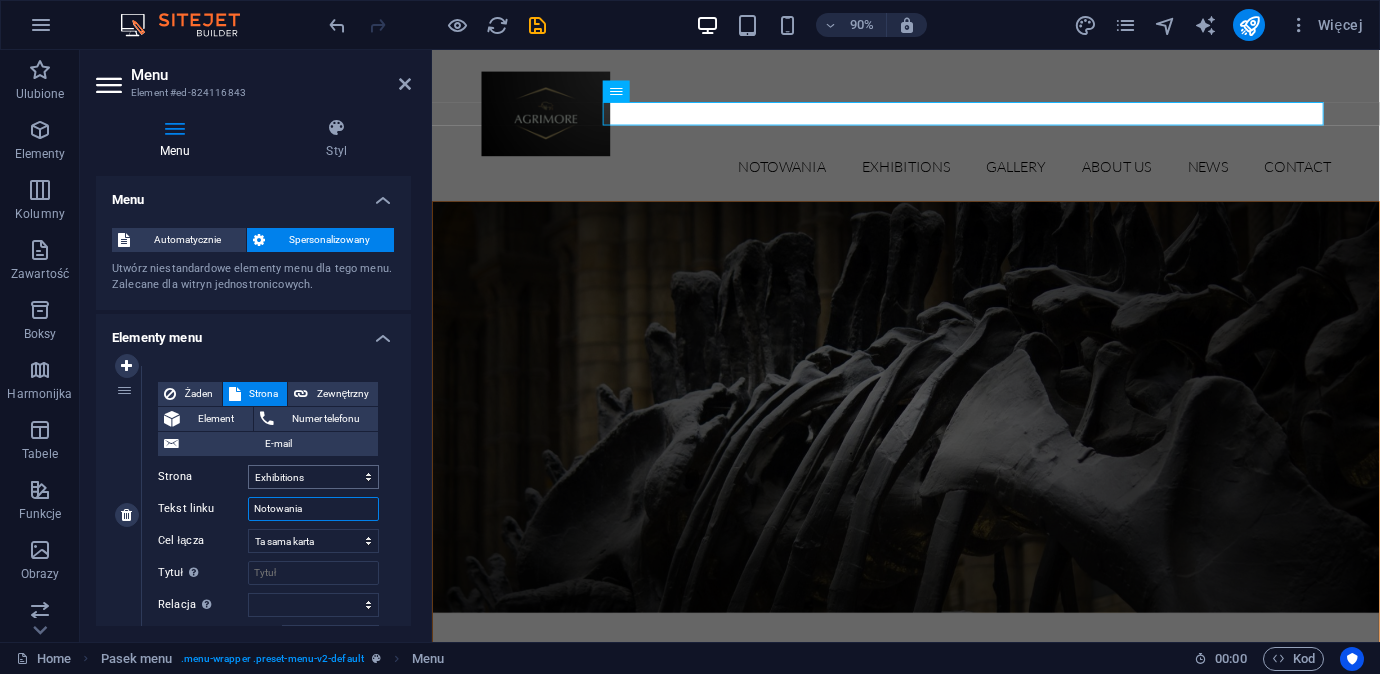 type on "Notowania" 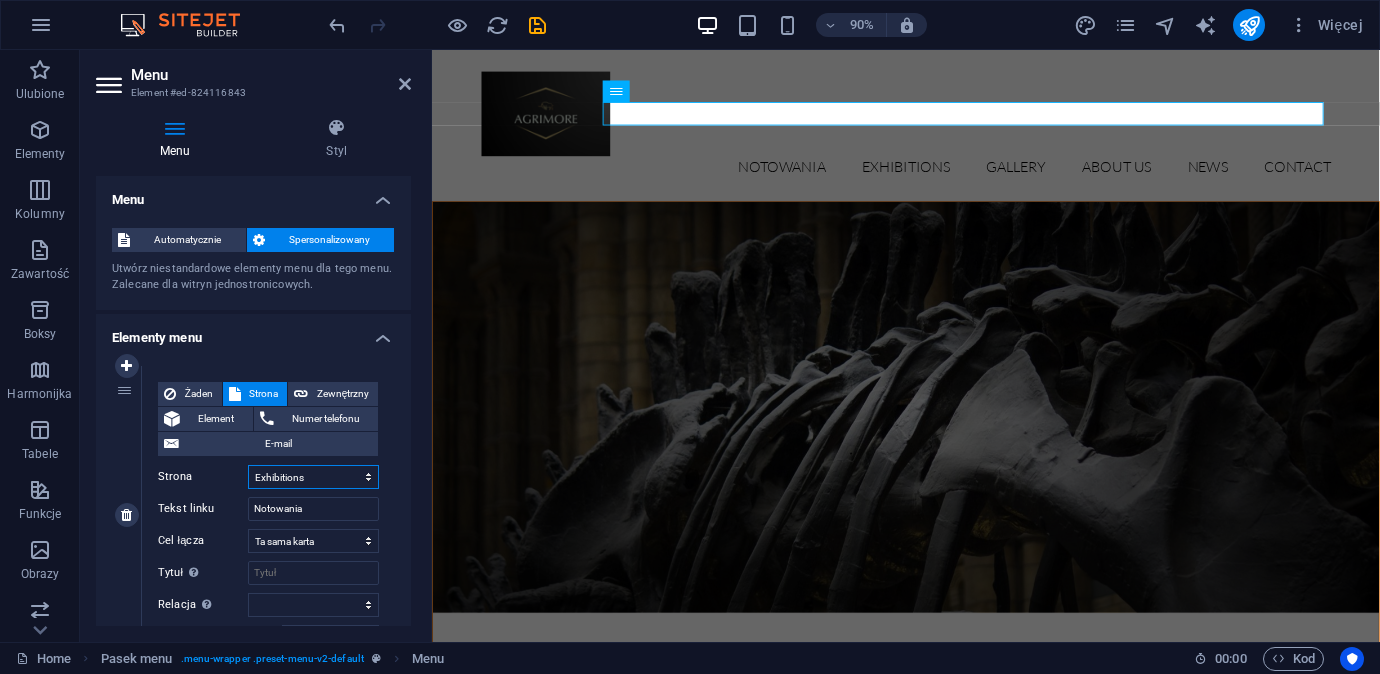 click on "Home Exhibitions -- Detail view Gallery About us News Contact Legal Notice Privacy" at bounding box center [313, 477] 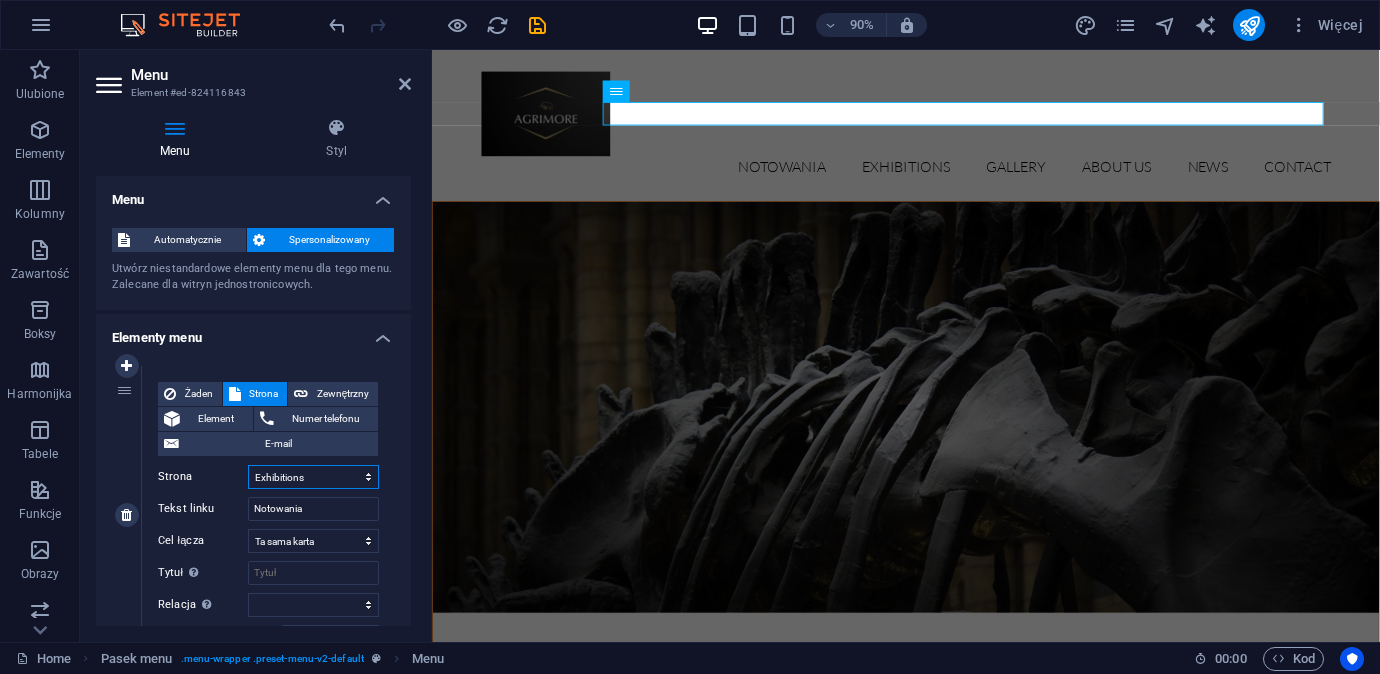 click on "Home Exhibitions -- Detail view Gallery About us News Contact Legal Notice Privacy" at bounding box center (313, 477) 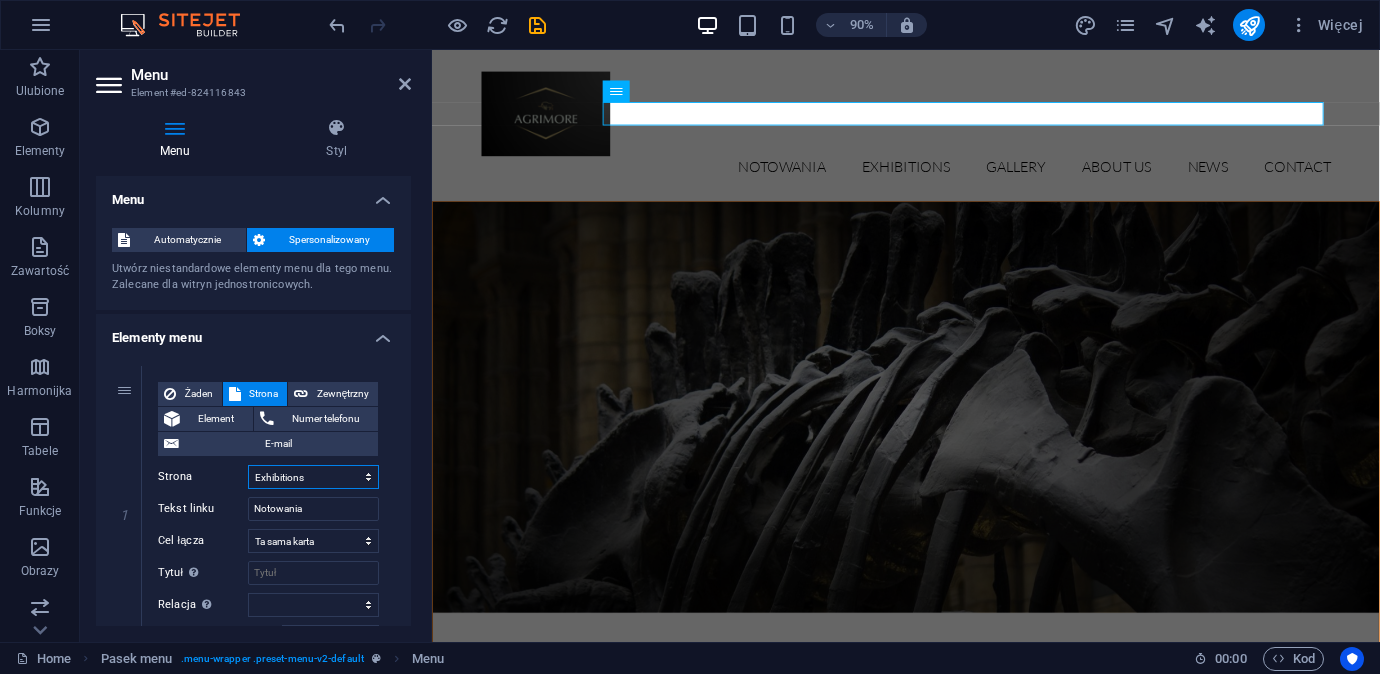 scroll, scrollTop: 4, scrollLeft: 0, axis: vertical 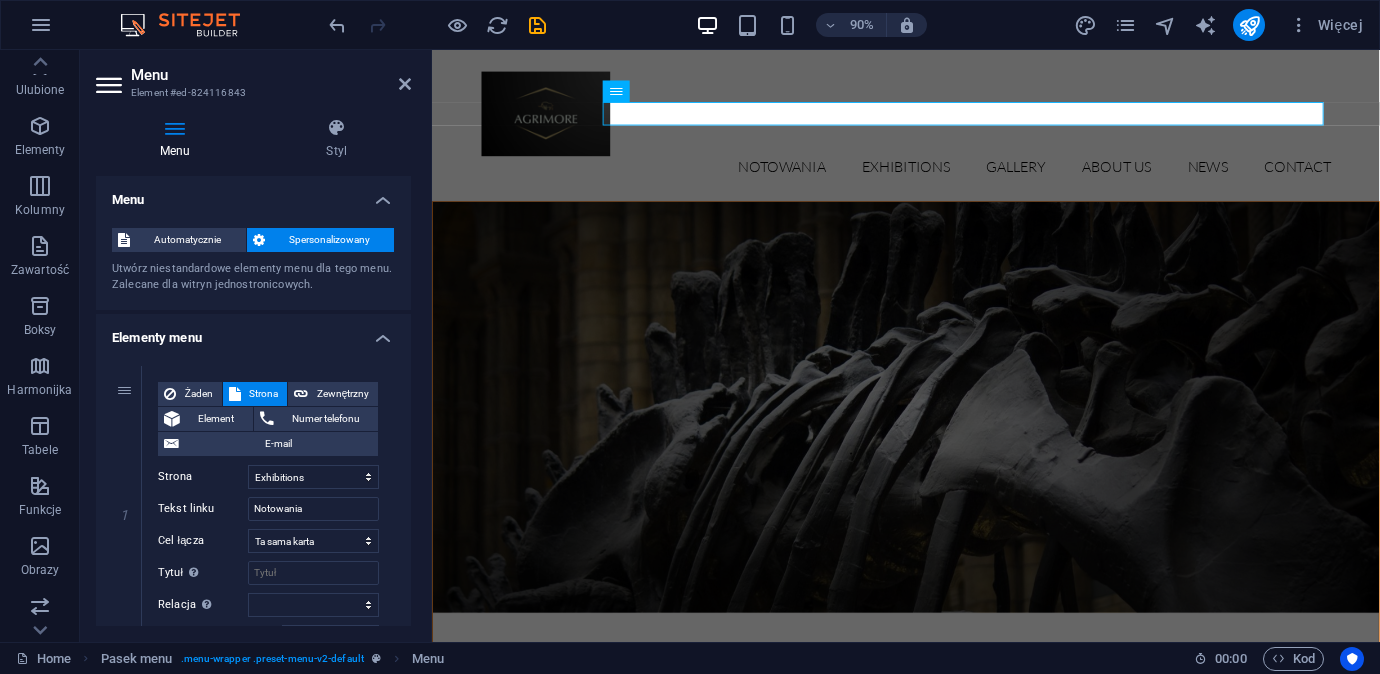click at bounding box center (111, 85) 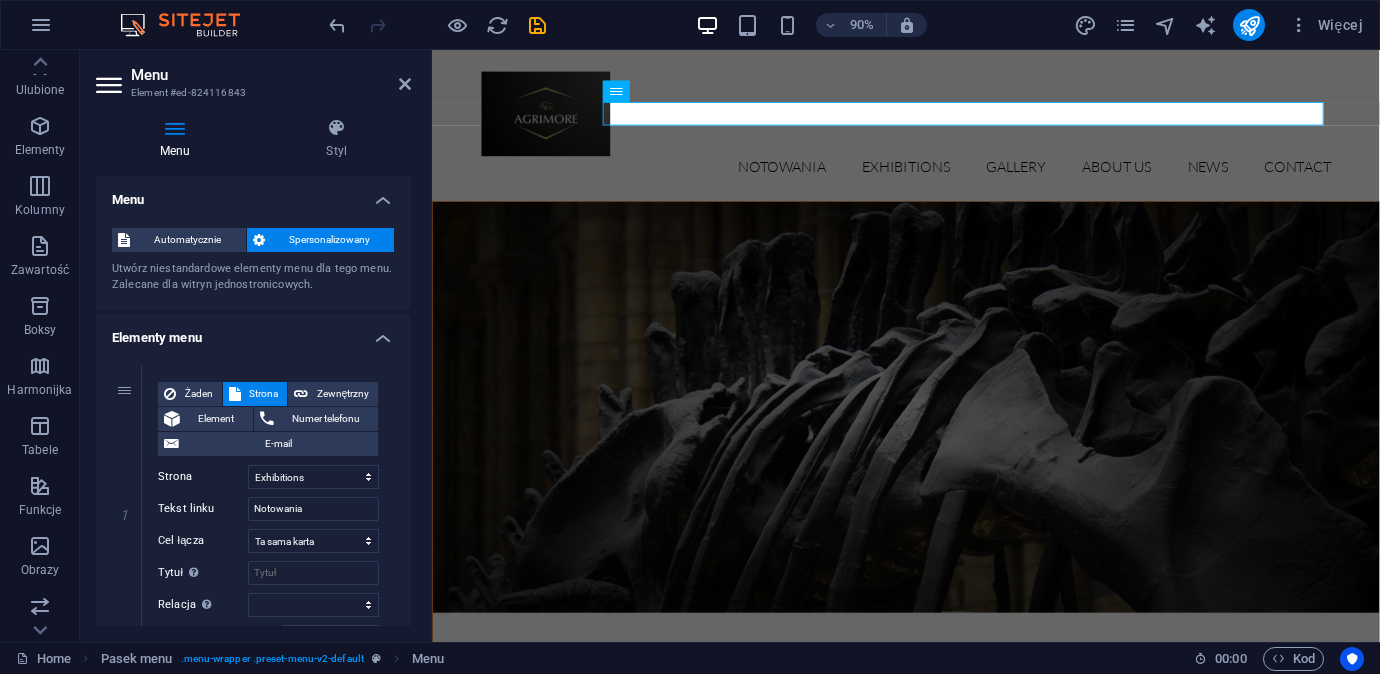 click at bounding box center (111, 85) 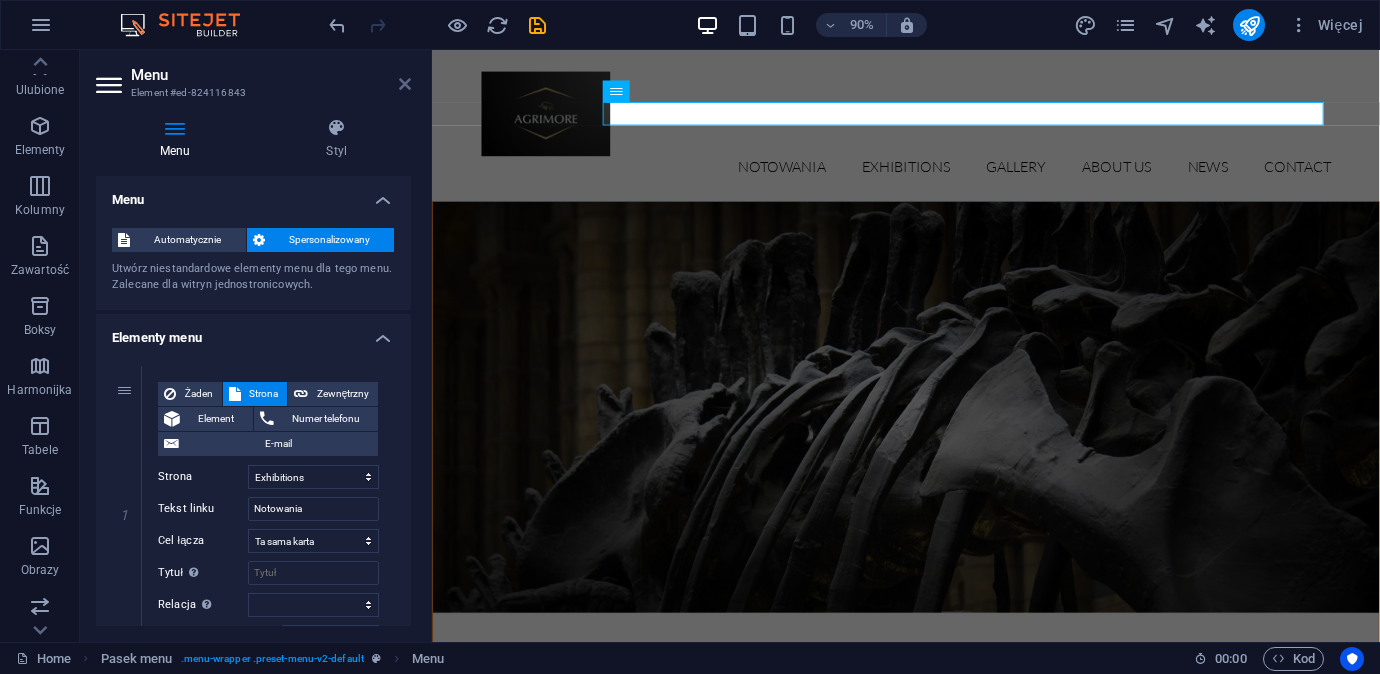 click at bounding box center [405, 84] 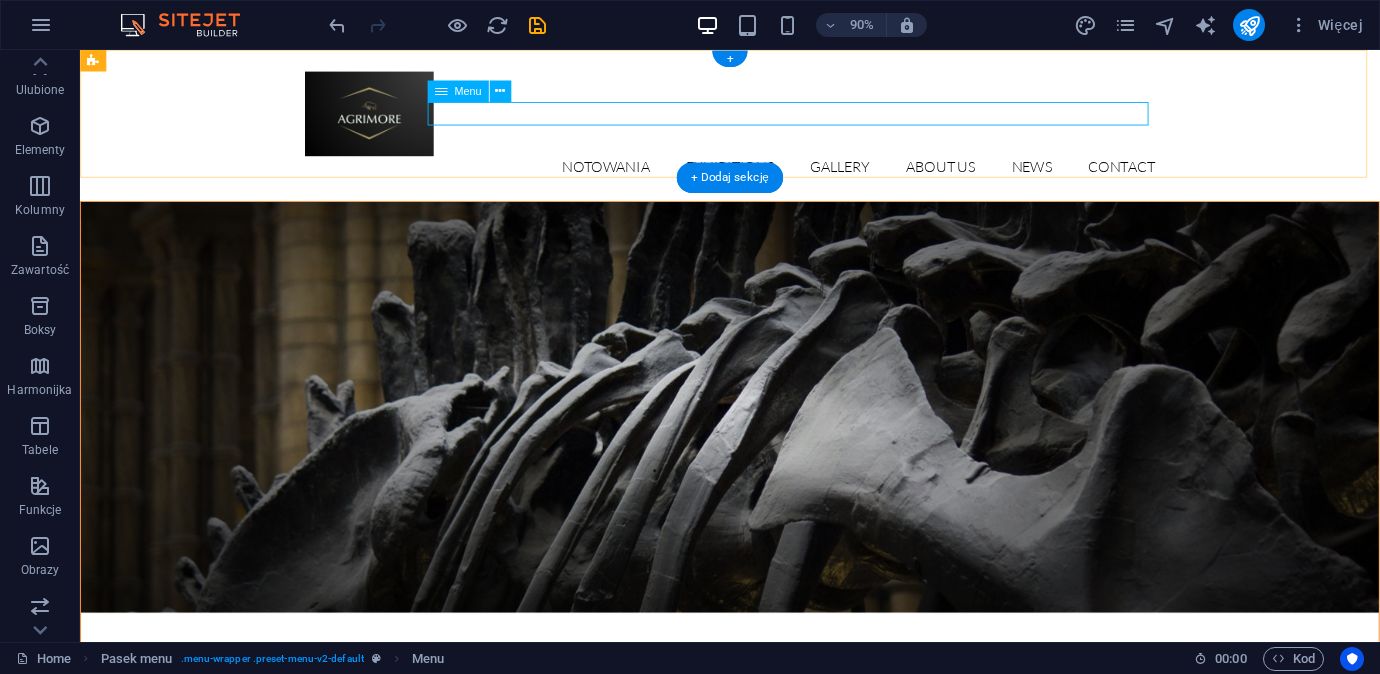 click on "Notowania Exhibitions Detail view Gallery About us News Contact" at bounding box center (802, 181) 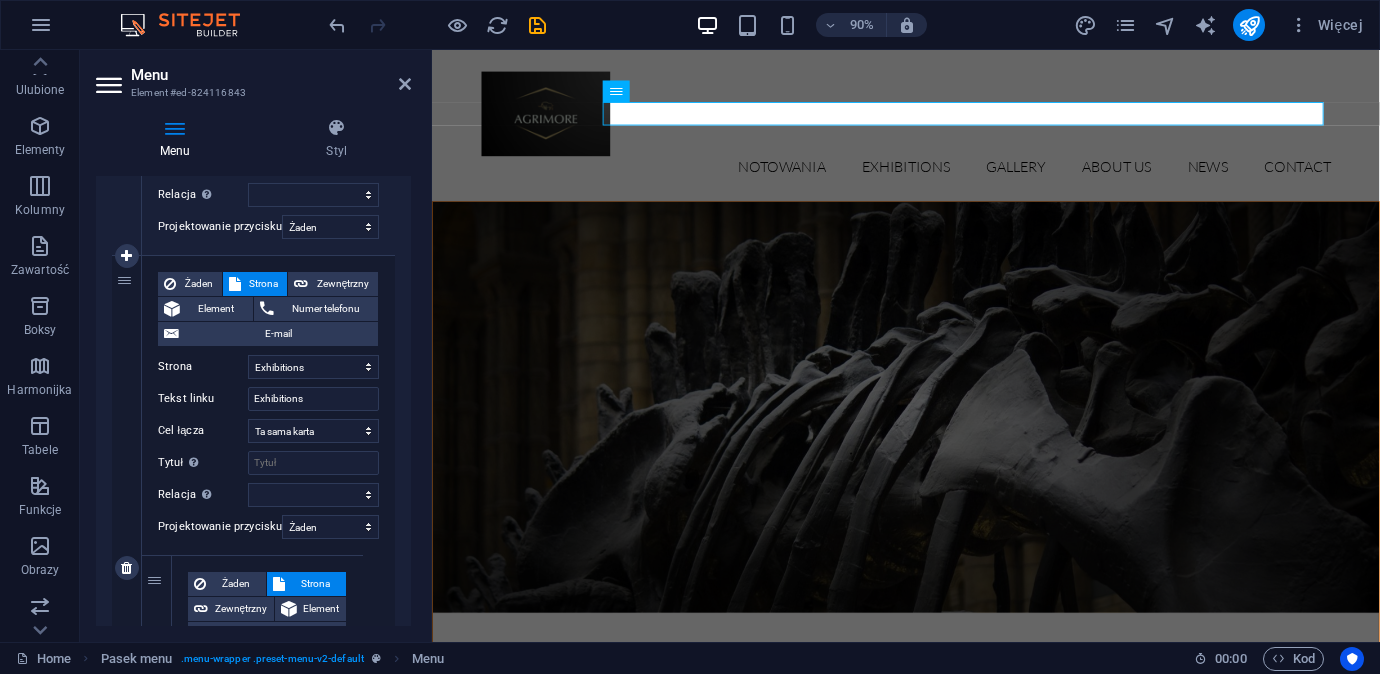 scroll, scrollTop: 410, scrollLeft: 0, axis: vertical 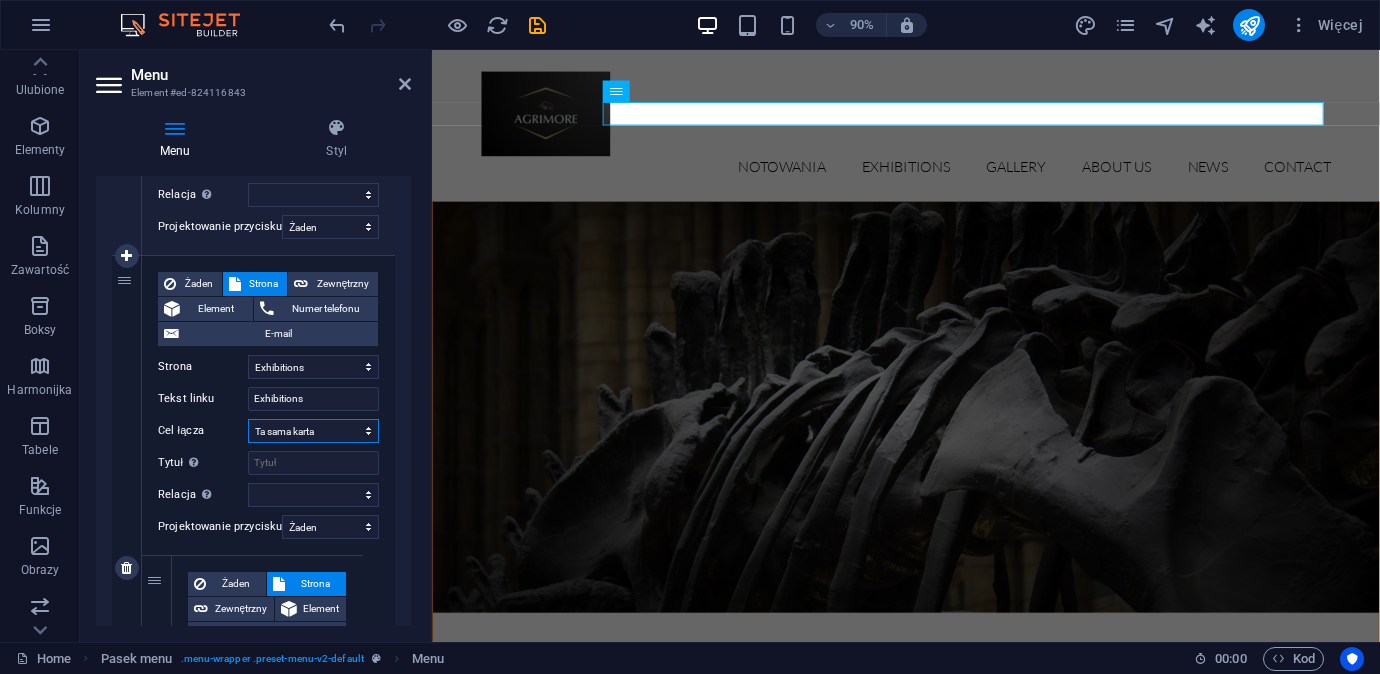 click on "Nowa karta Ta sama karta Nakładka" at bounding box center [313, 431] 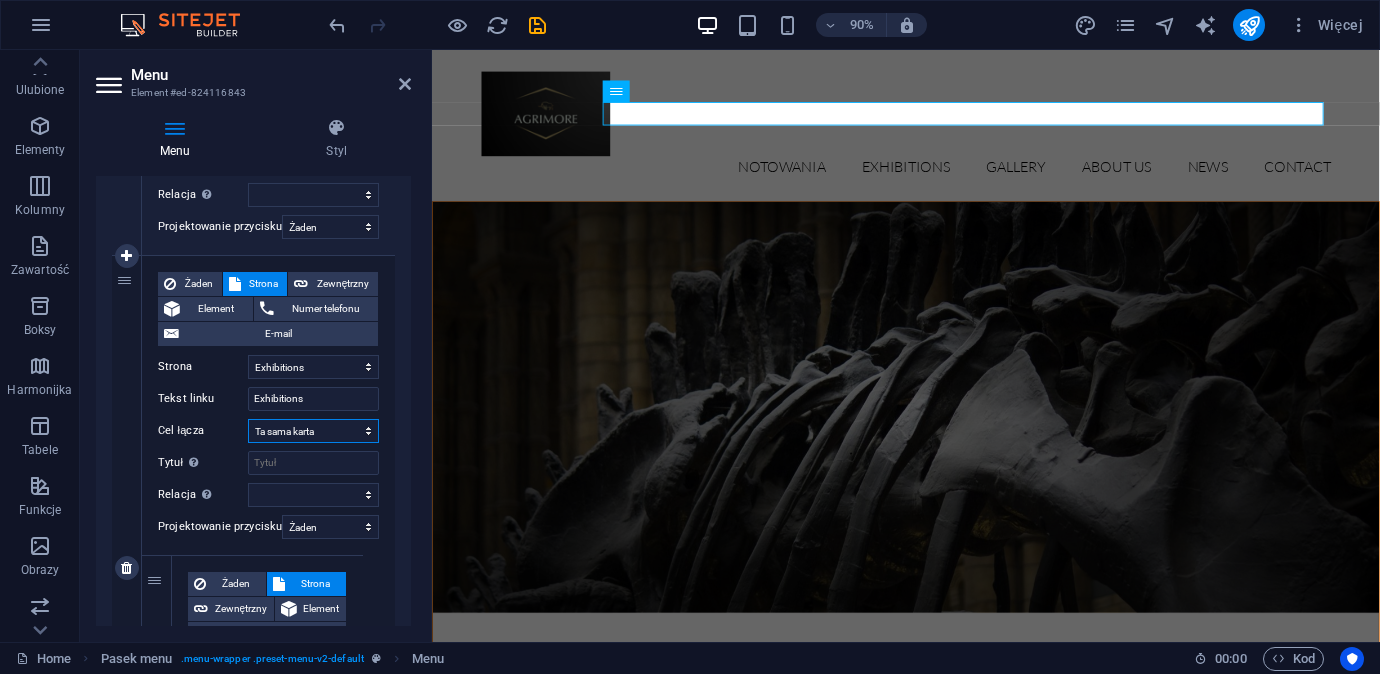 select on "overlay" 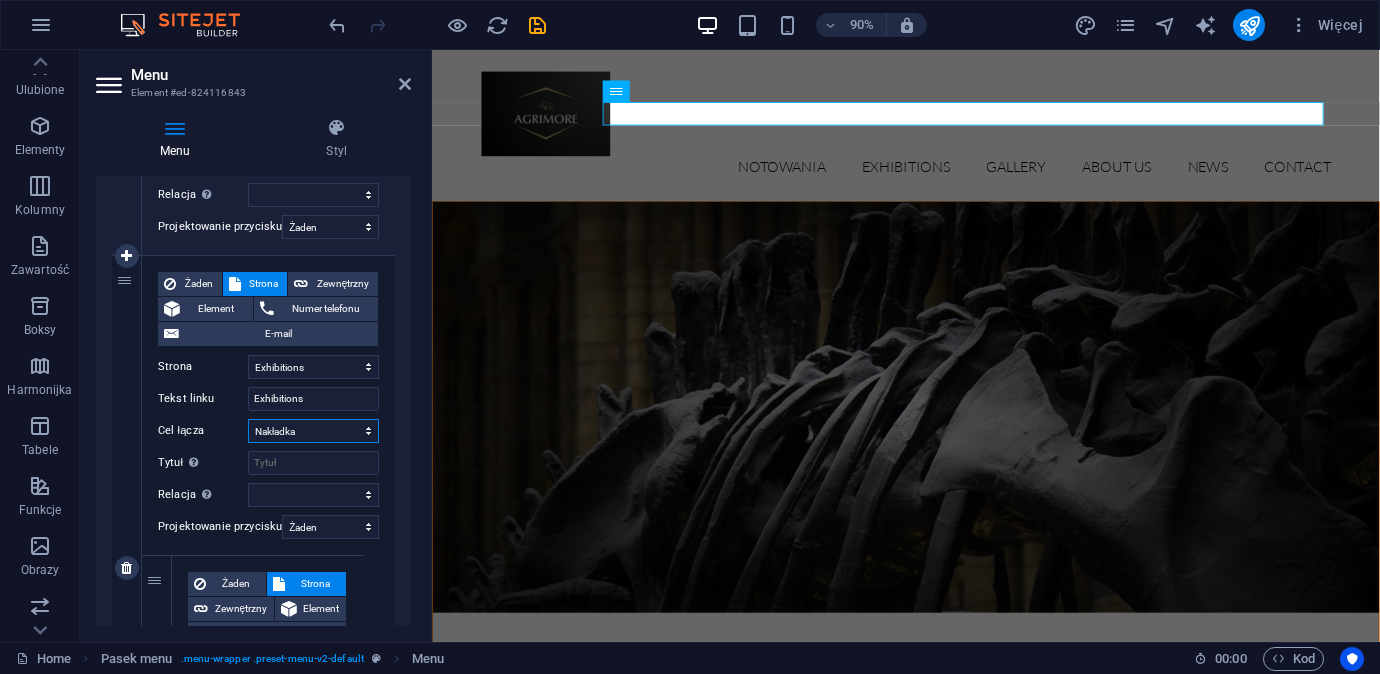 select 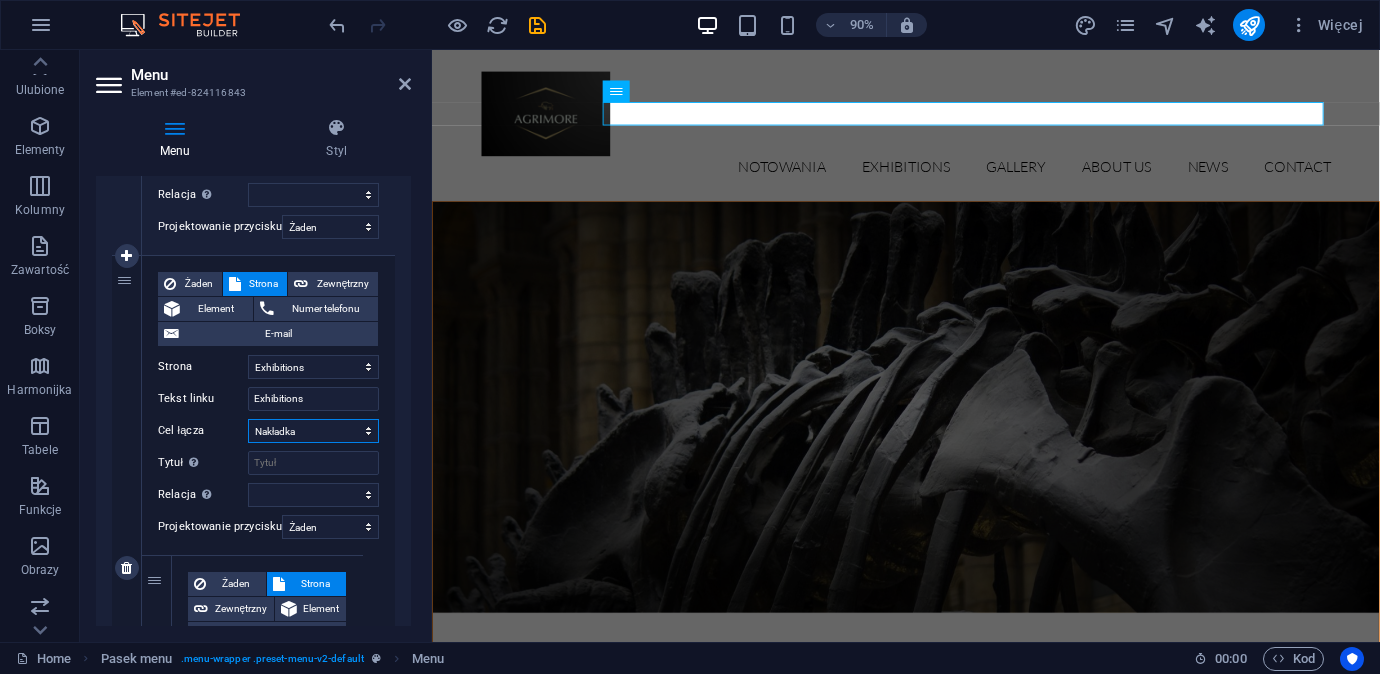 select 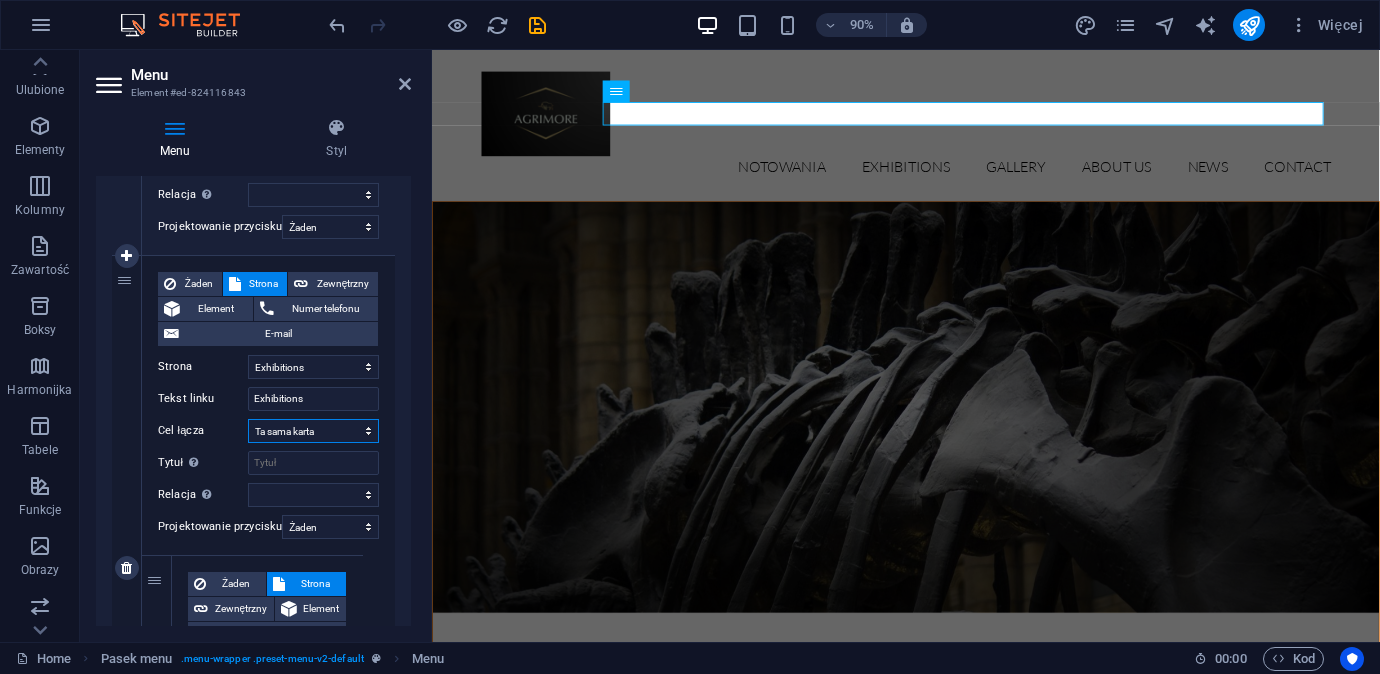 select 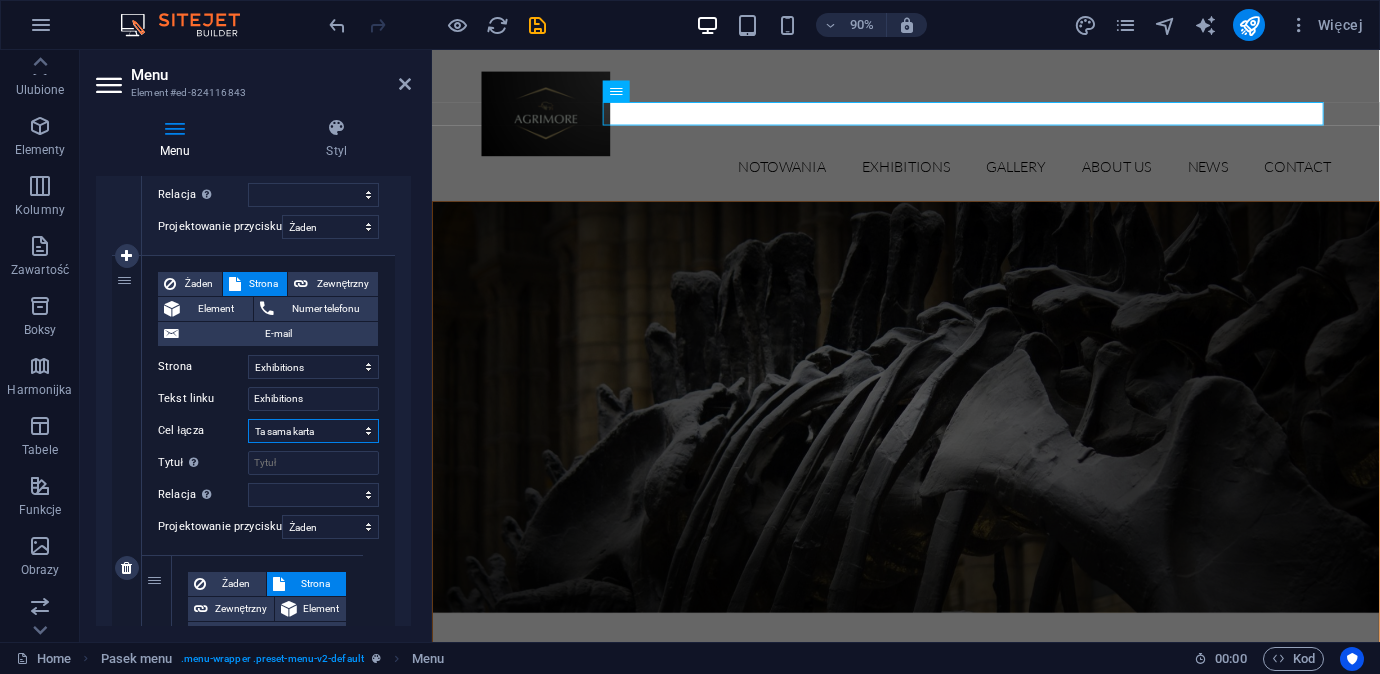 select 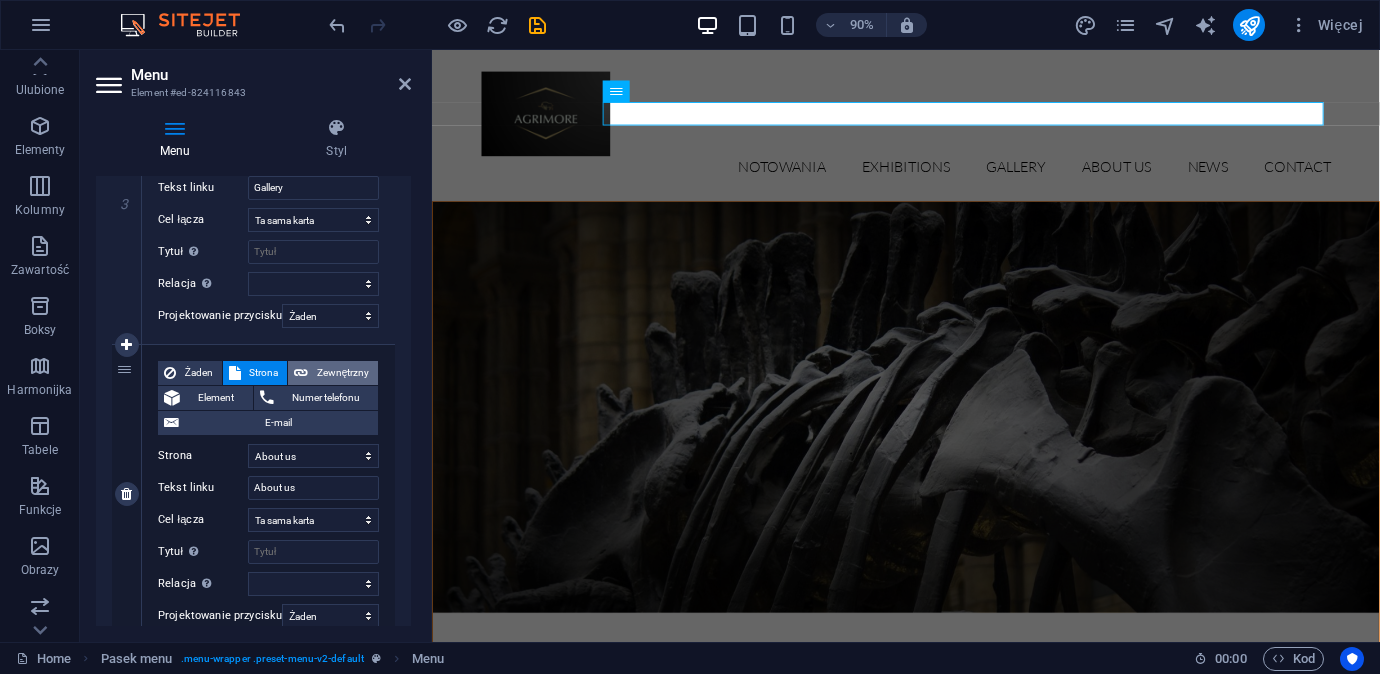 scroll, scrollTop: 1152, scrollLeft: 0, axis: vertical 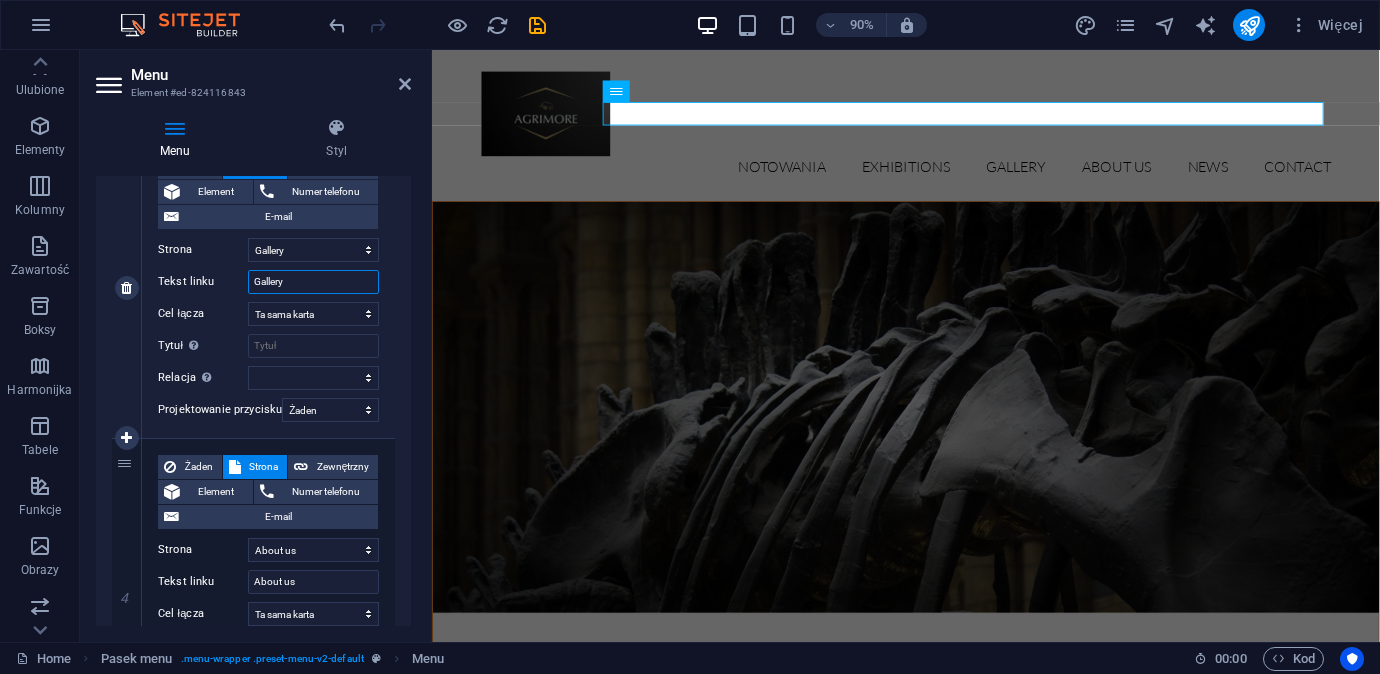 drag, startPoint x: 296, startPoint y: 282, endPoint x: 244, endPoint y: 279, distance: 52.086468 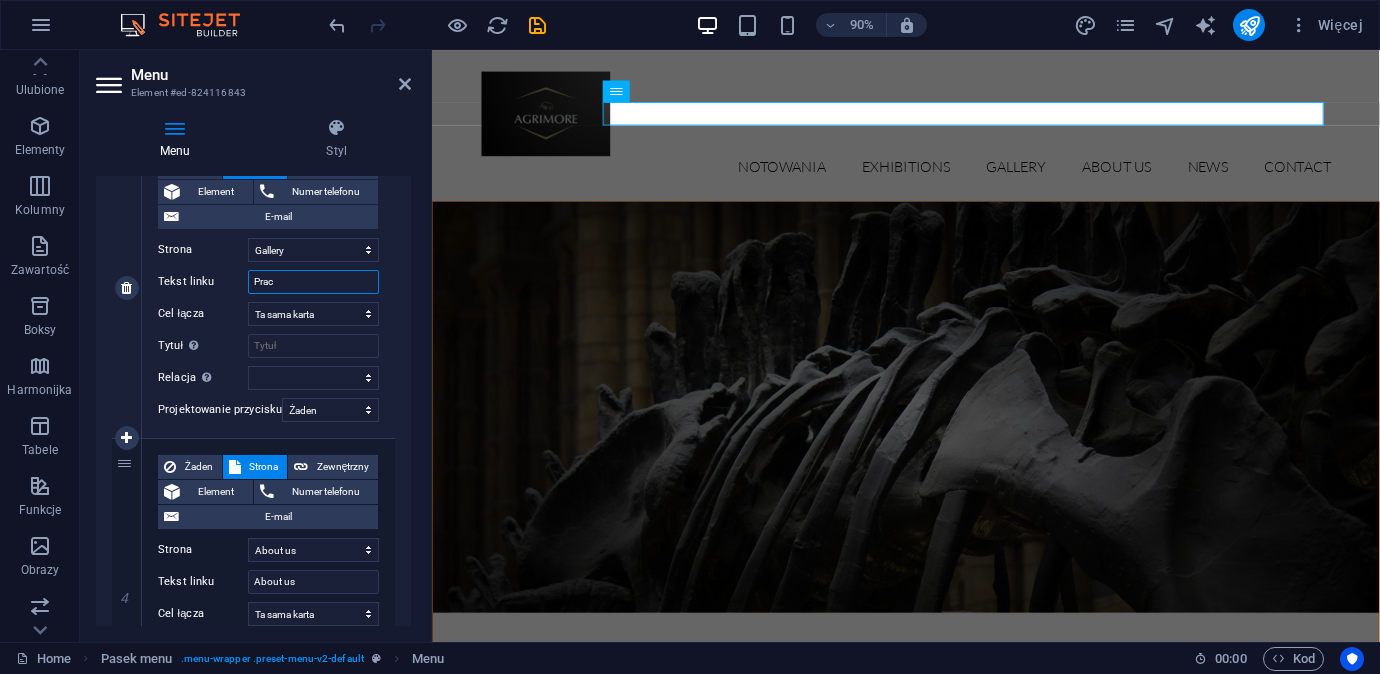 type on "Praca" 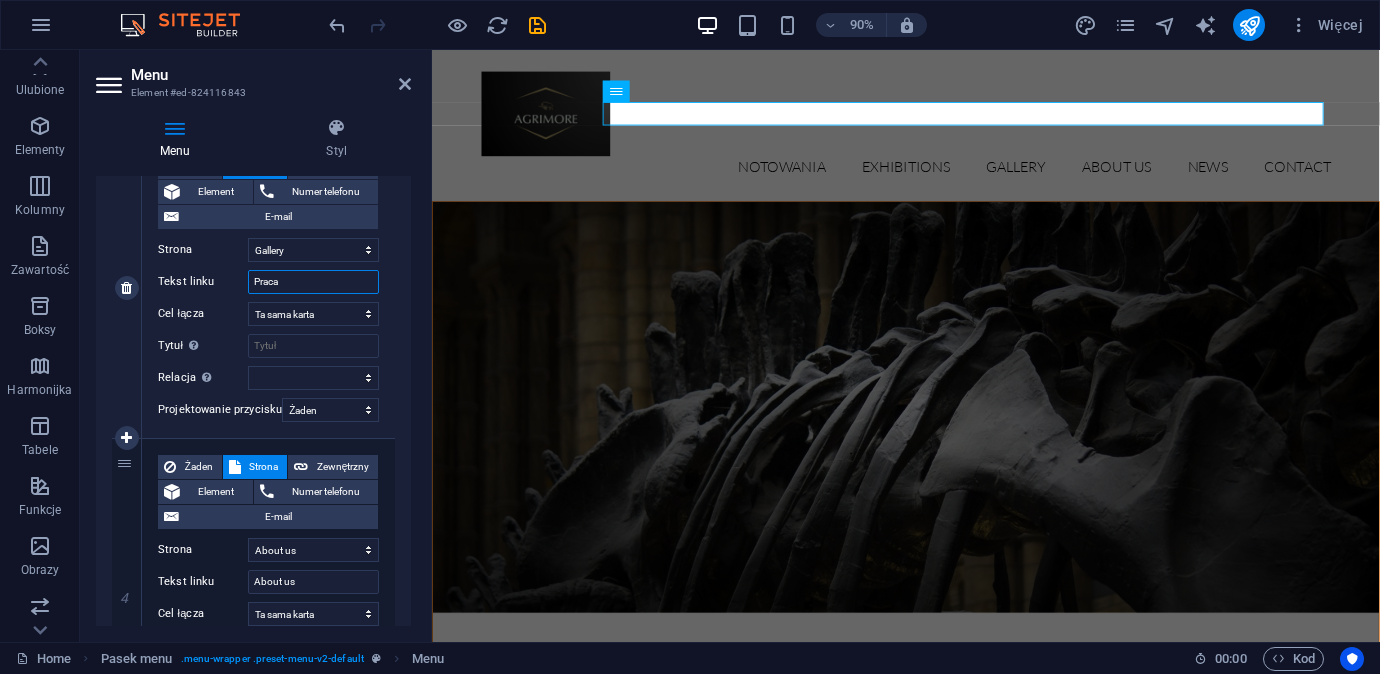 select 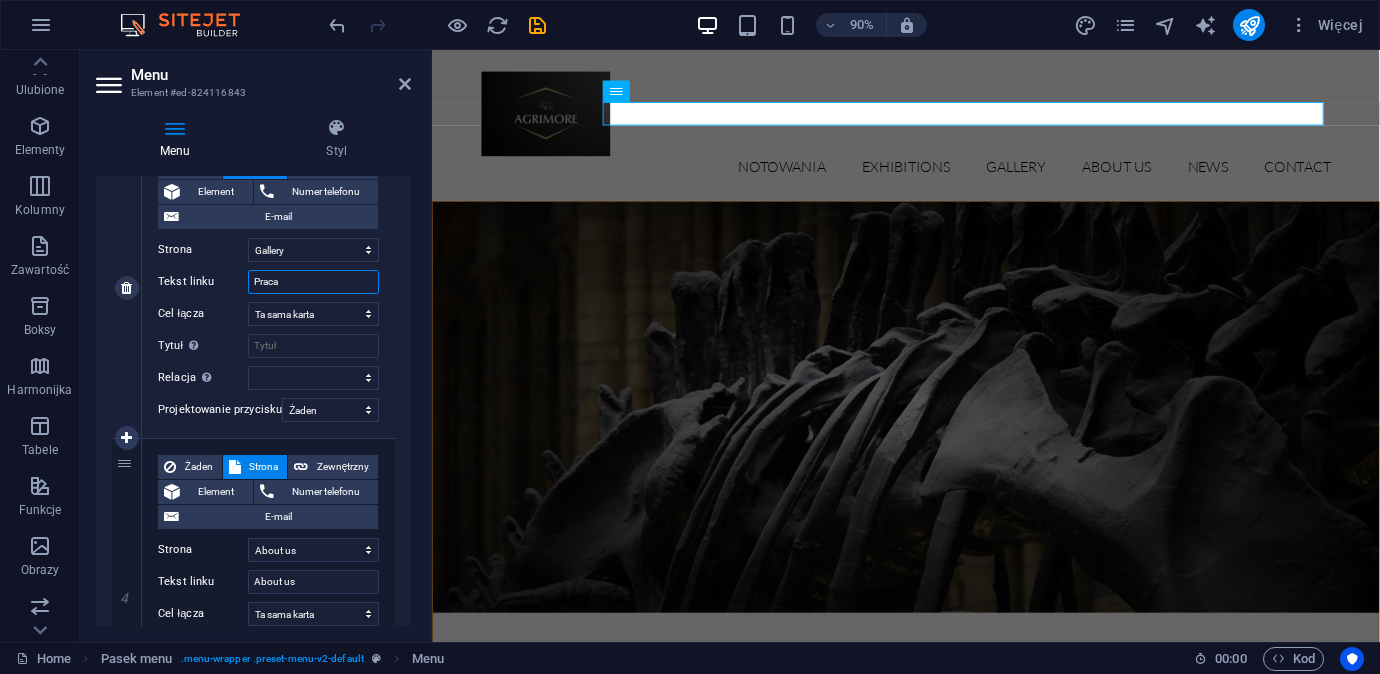 select 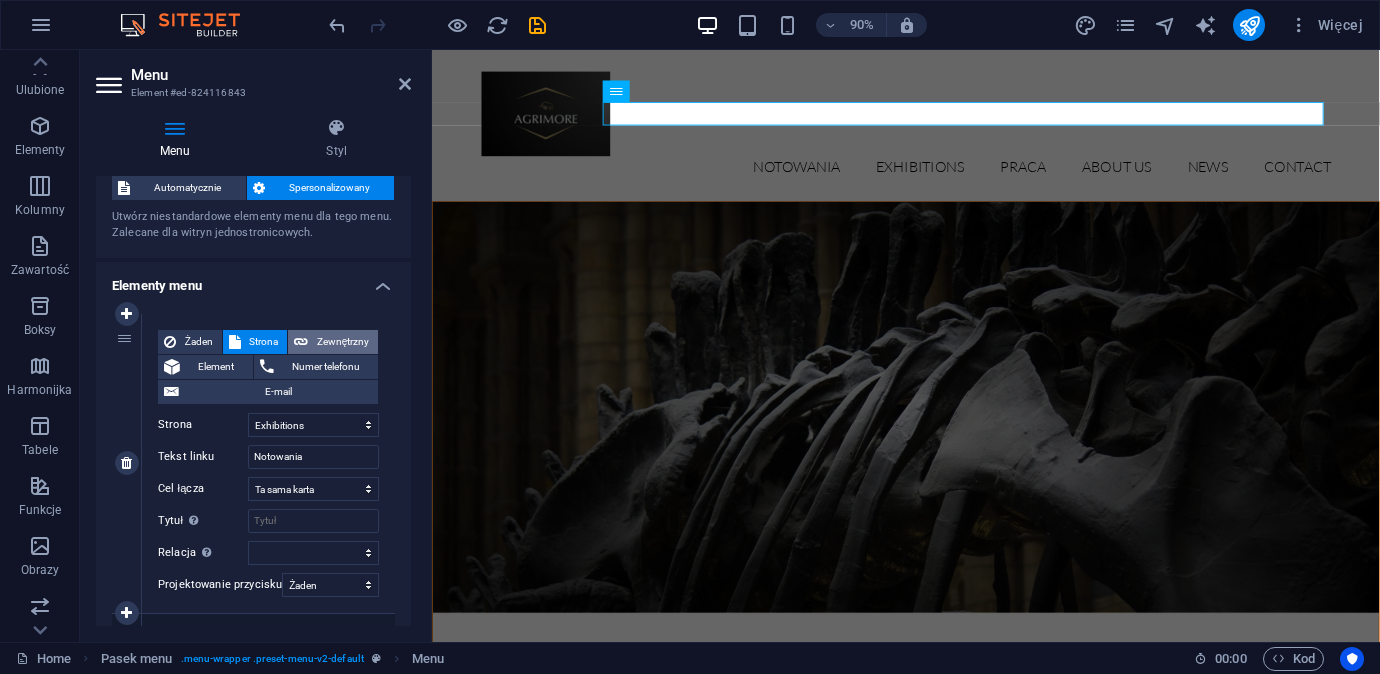 scroll, scrollTop: 0, scrollLeft: 0, axis: both 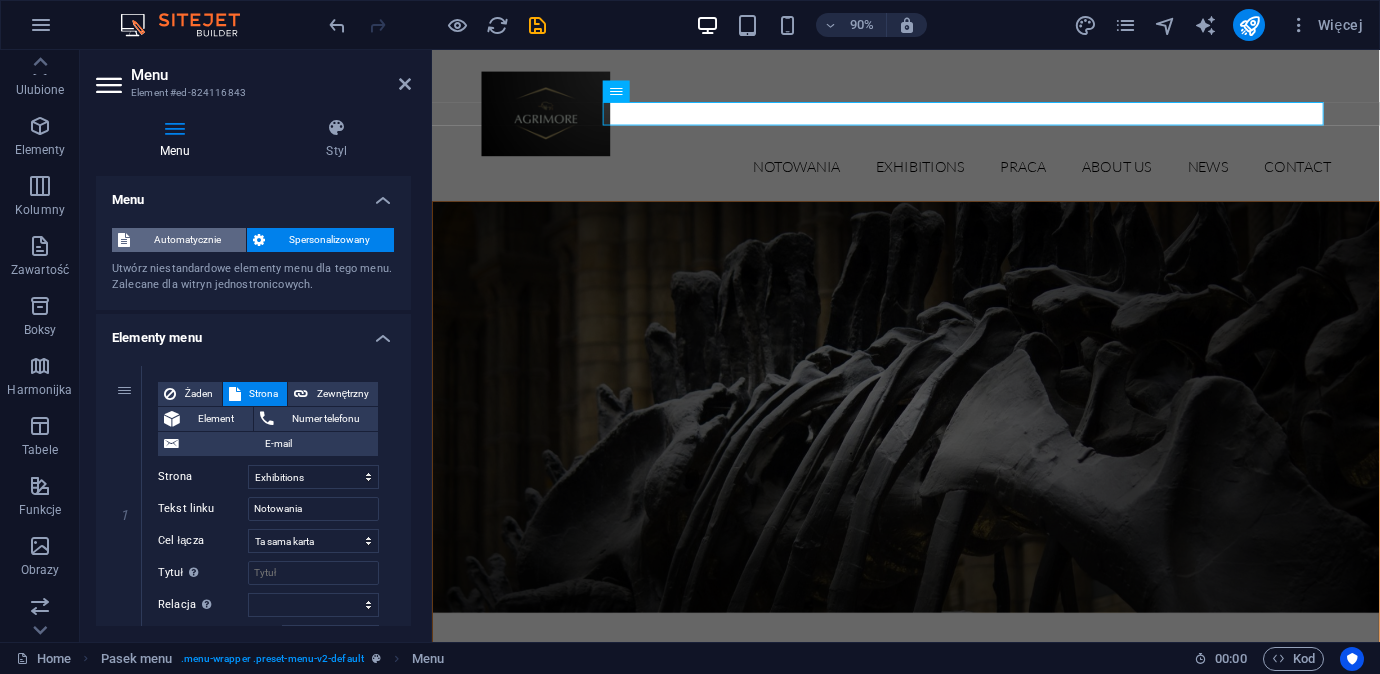 type on "Praca" 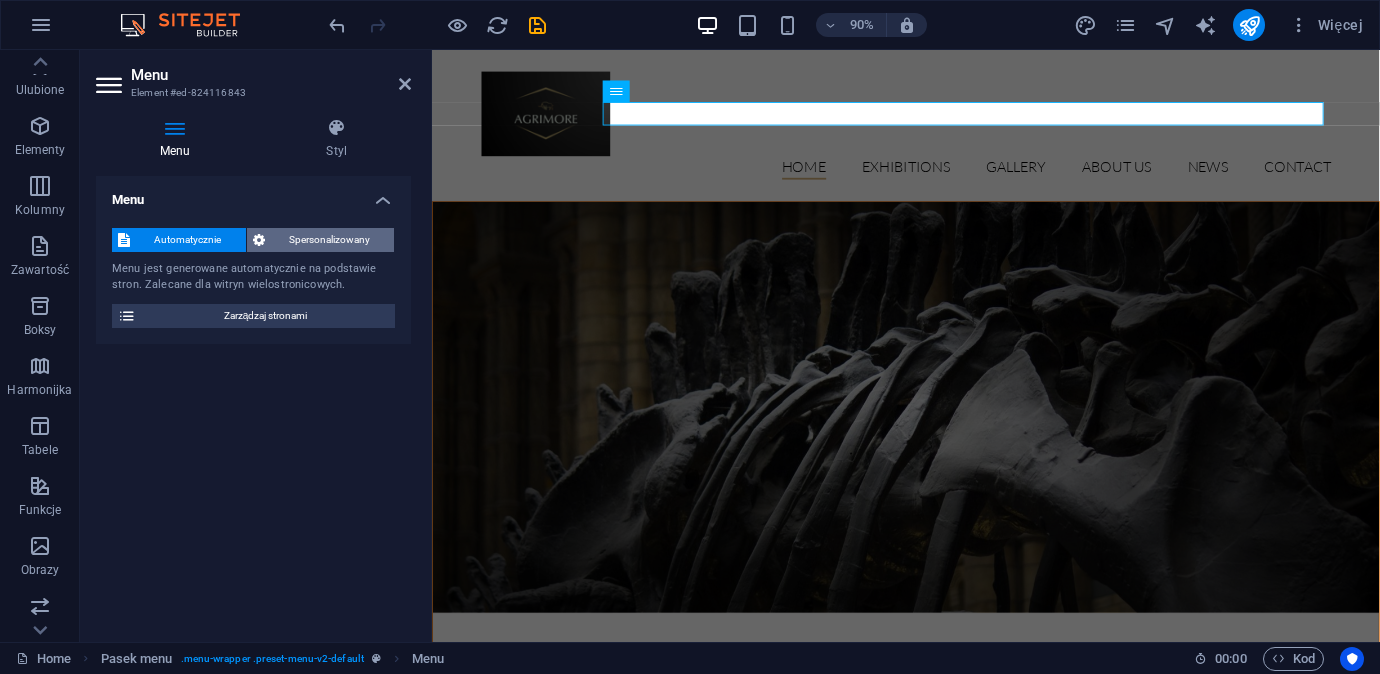 click on "Spersonalizowany" at bounding box center [330, 240] 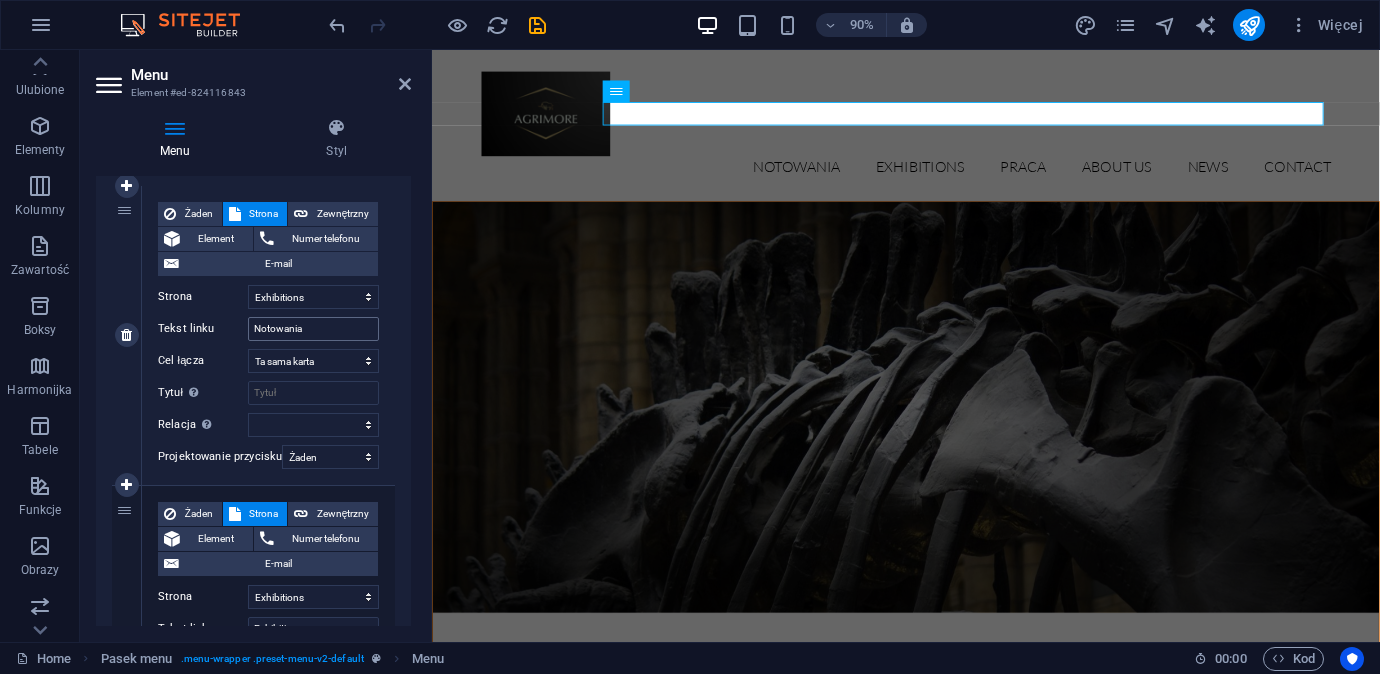 scroll, scrollTop: 177, scrollLeft: 0, axis: vertical 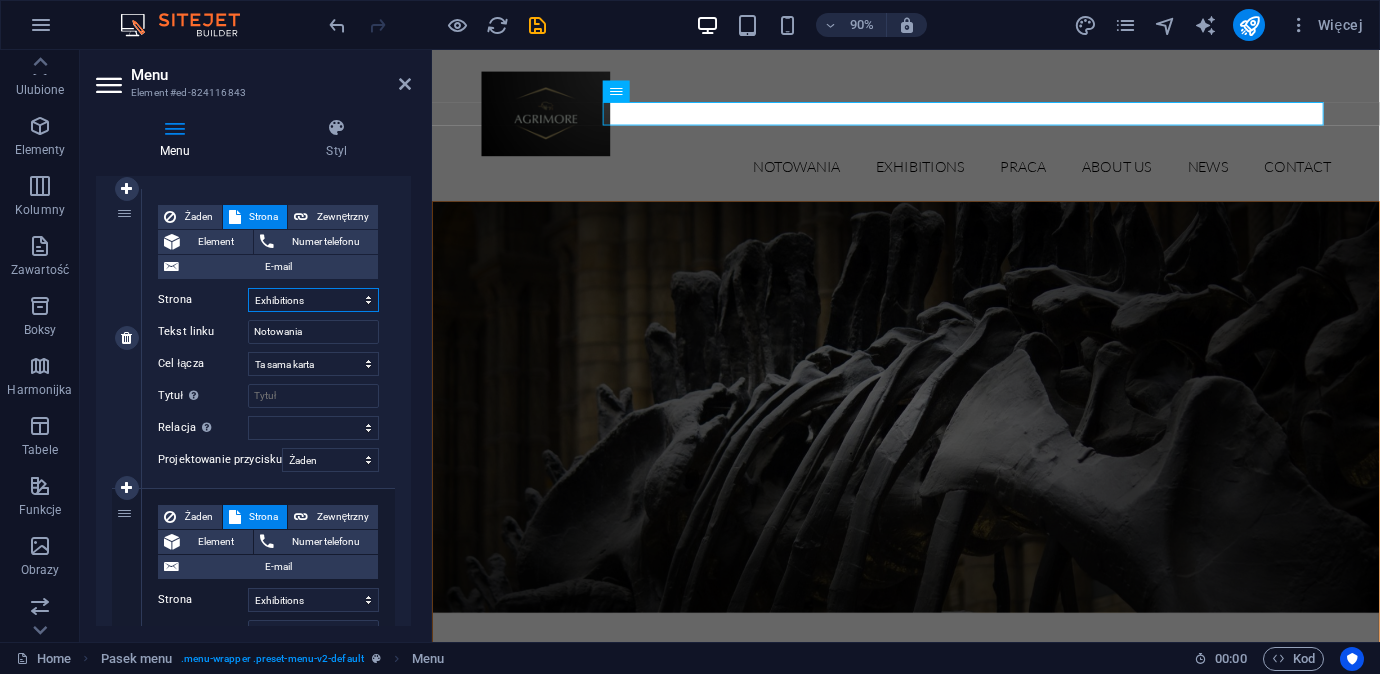 click on "Home Exhibitions -- Detail view Gallery About us News Contact Legal Notice Privacy" at bounding box center (313, 300) 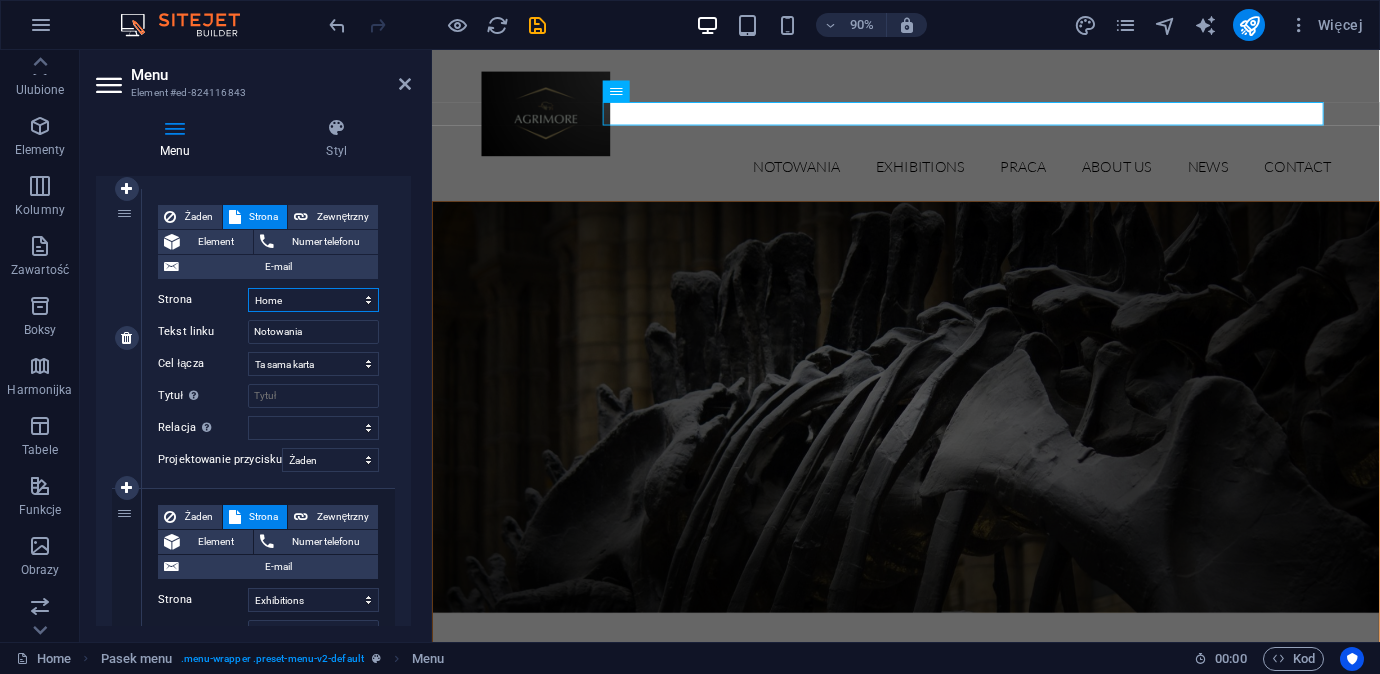 select 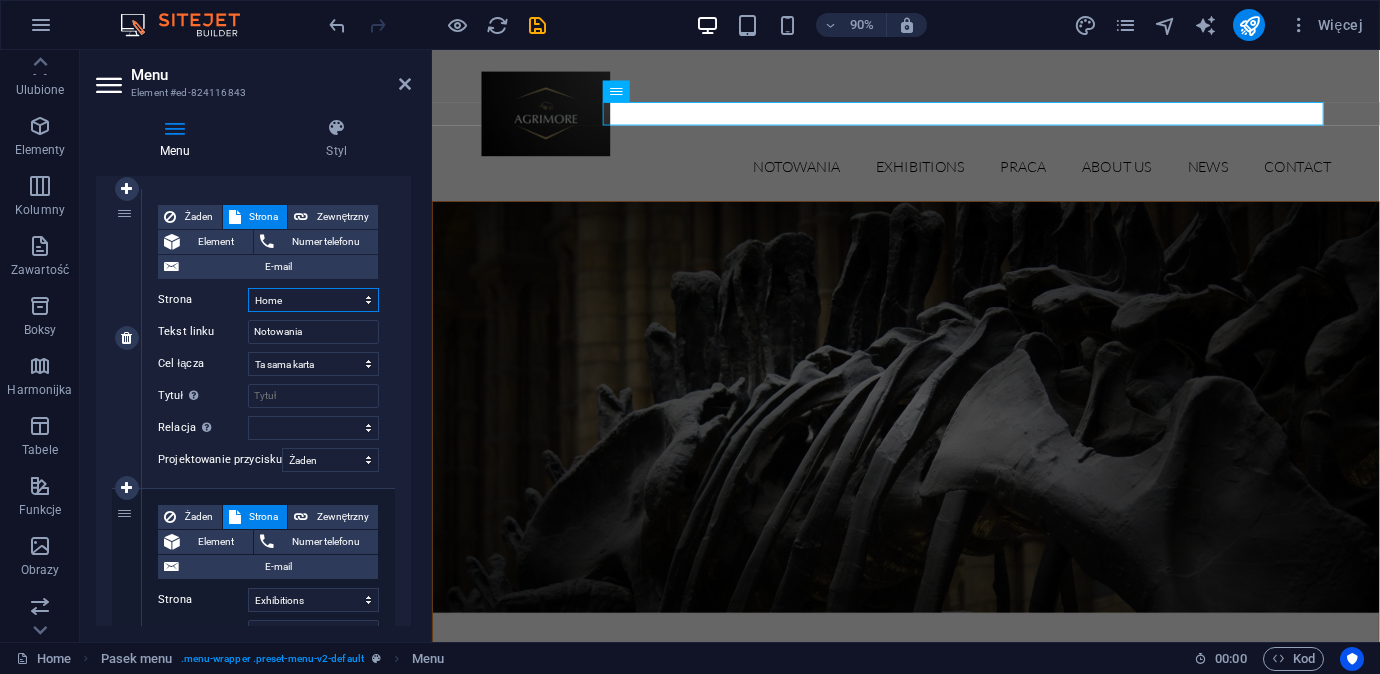 select 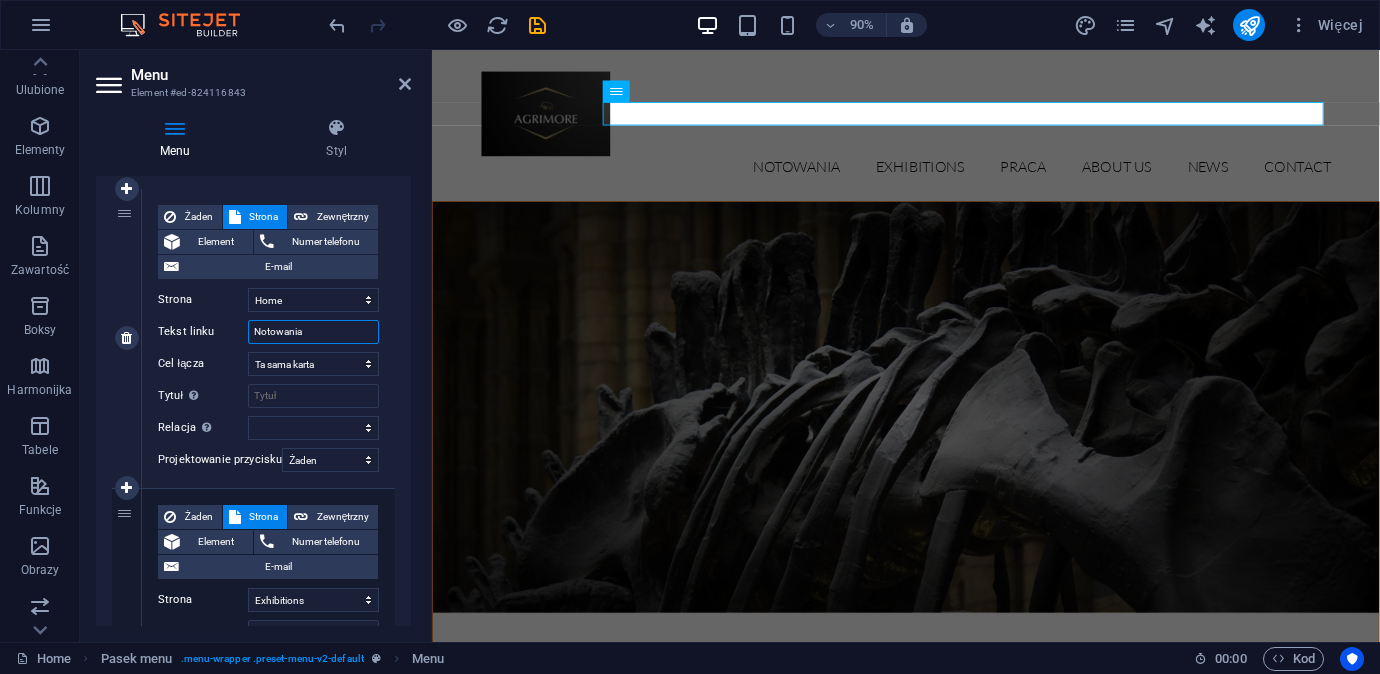 drag, startPoint x: 309, startPoint y: 334, endPoint x: 259, endPoint y: 332, distance: 50.039986 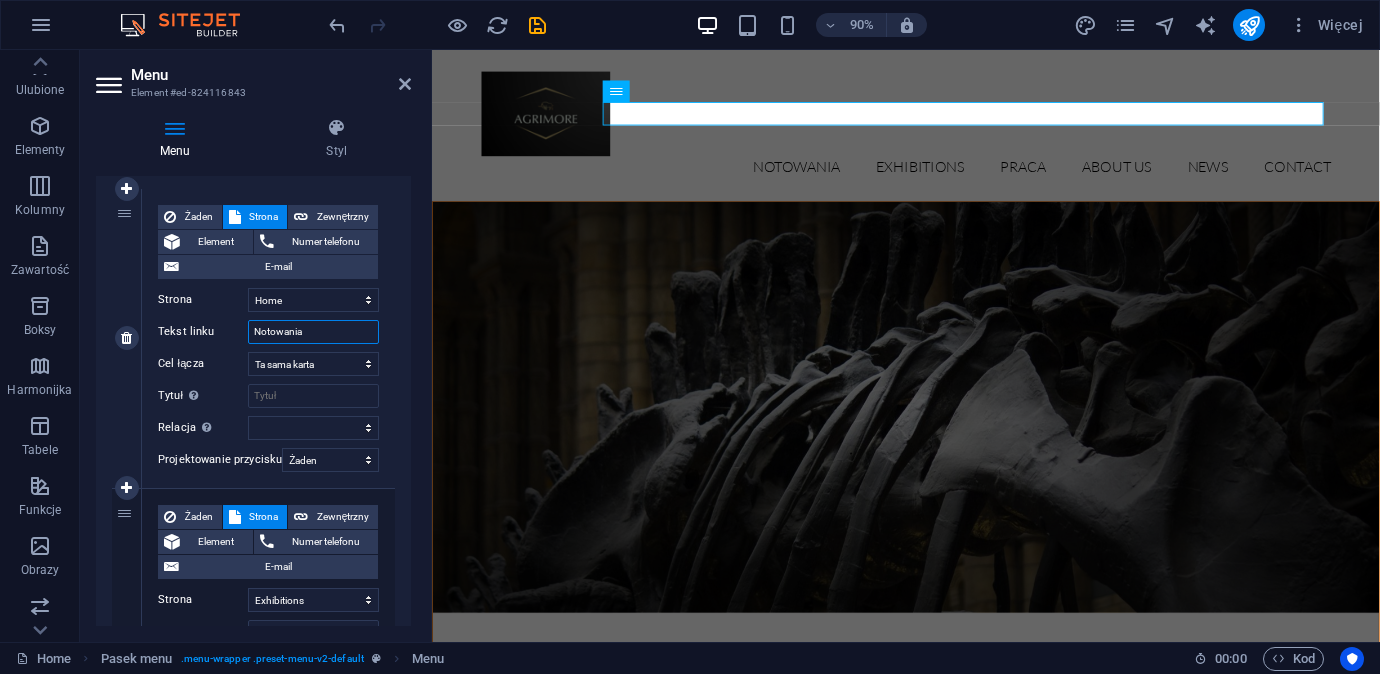type on "N" 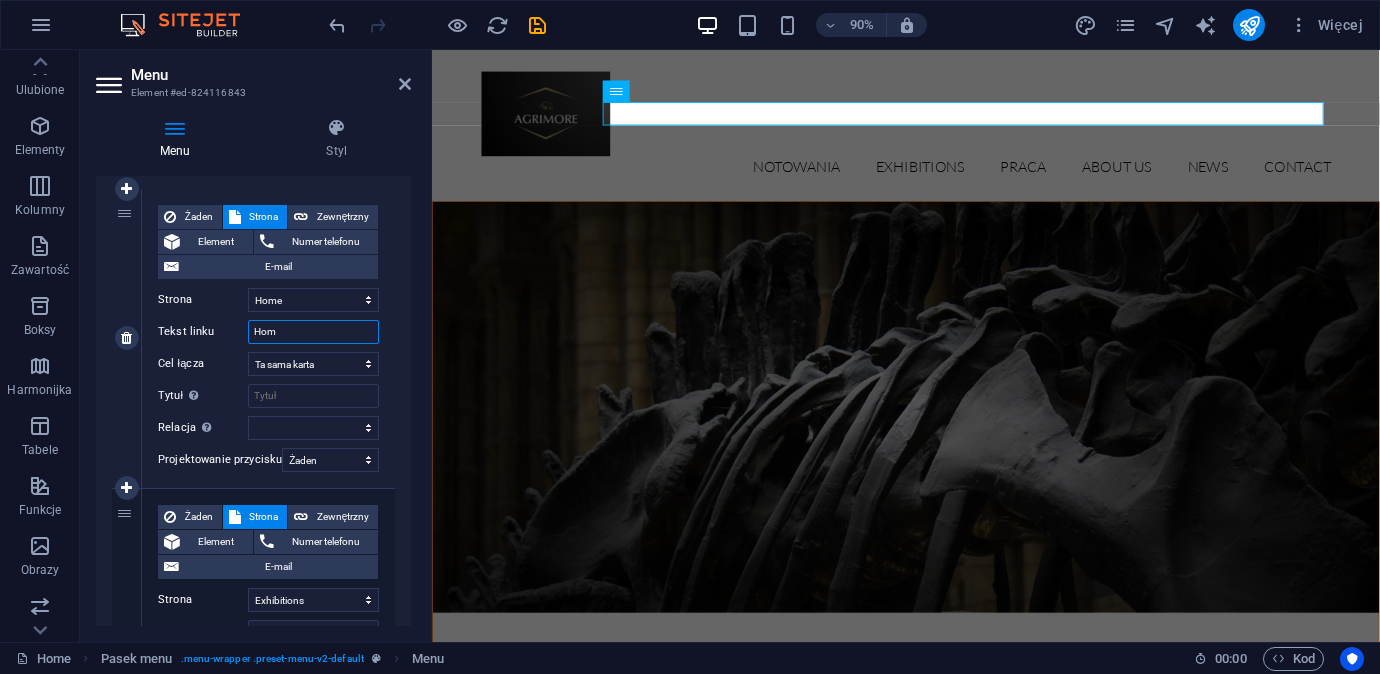 type on "Home" 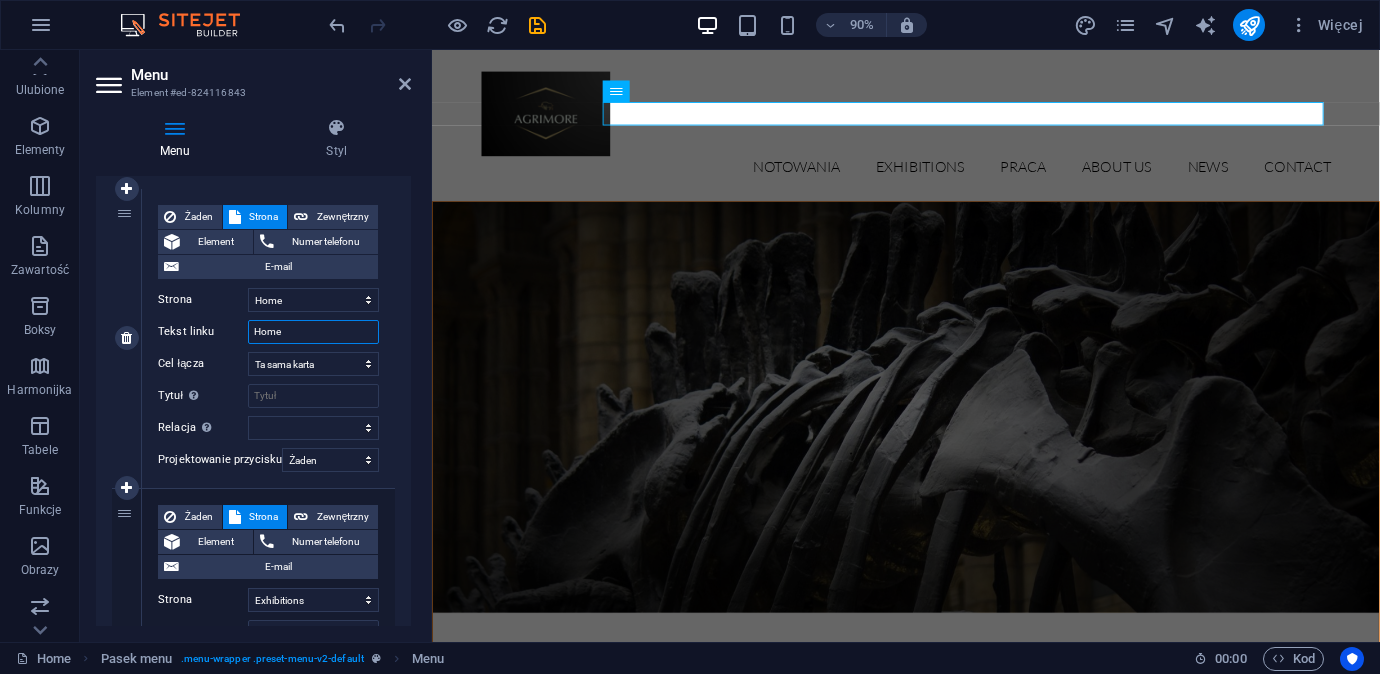 select 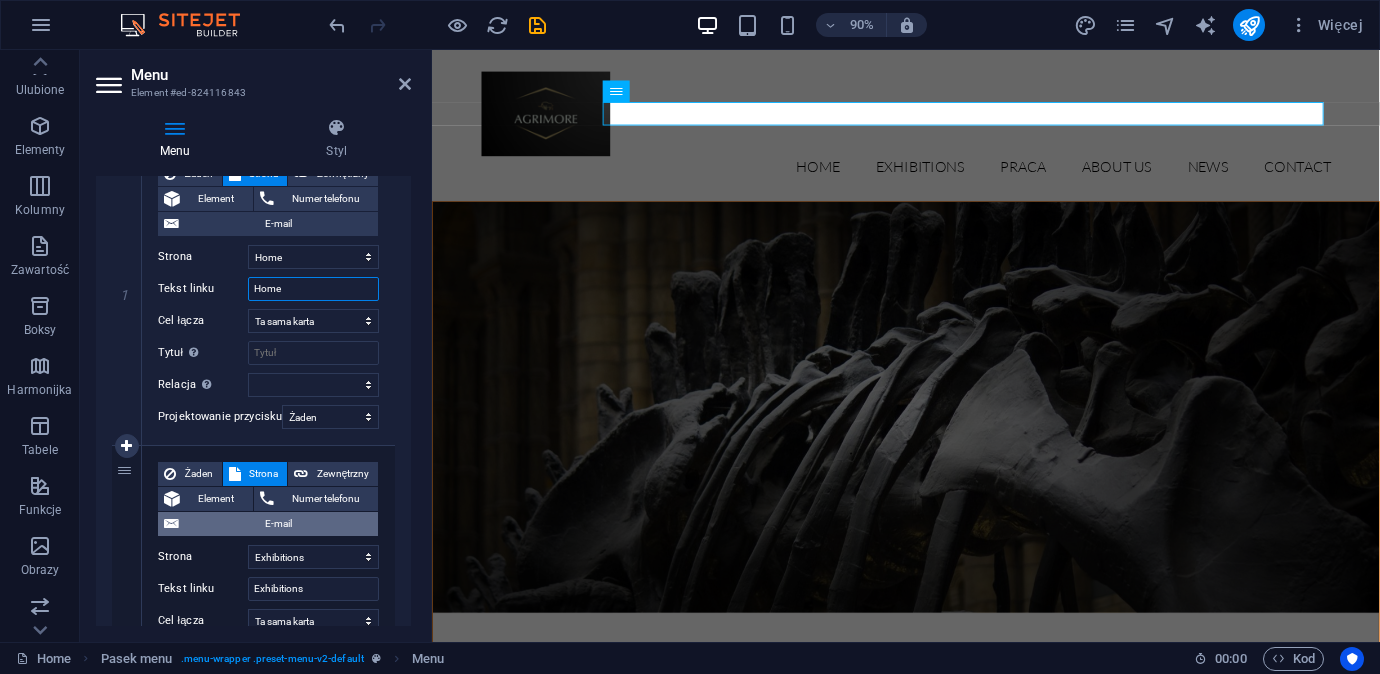 scroll, scrollTop: 295, scrollLeft: 0, axis: vertical 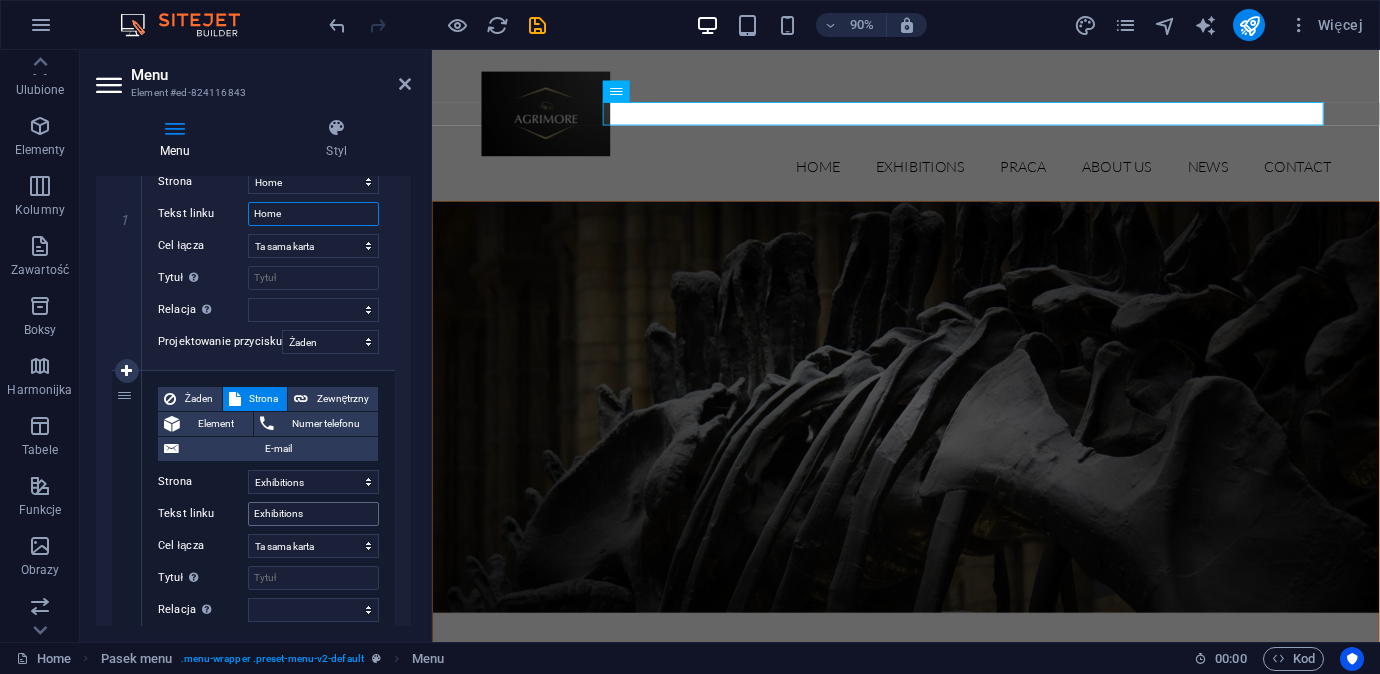 type on "Home" 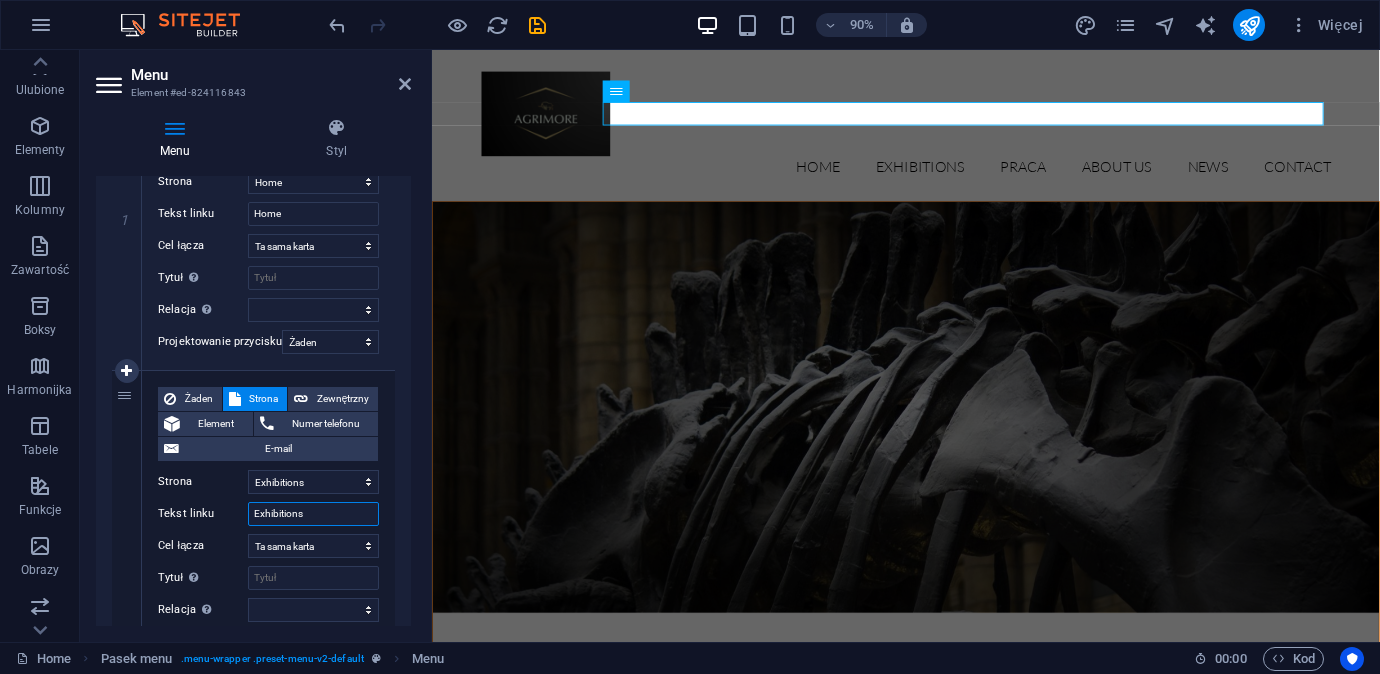 drag, startPoint x: 316, startPoint y: 510, endPoint x: 242, endPoint y: 512, distance: 74.02702 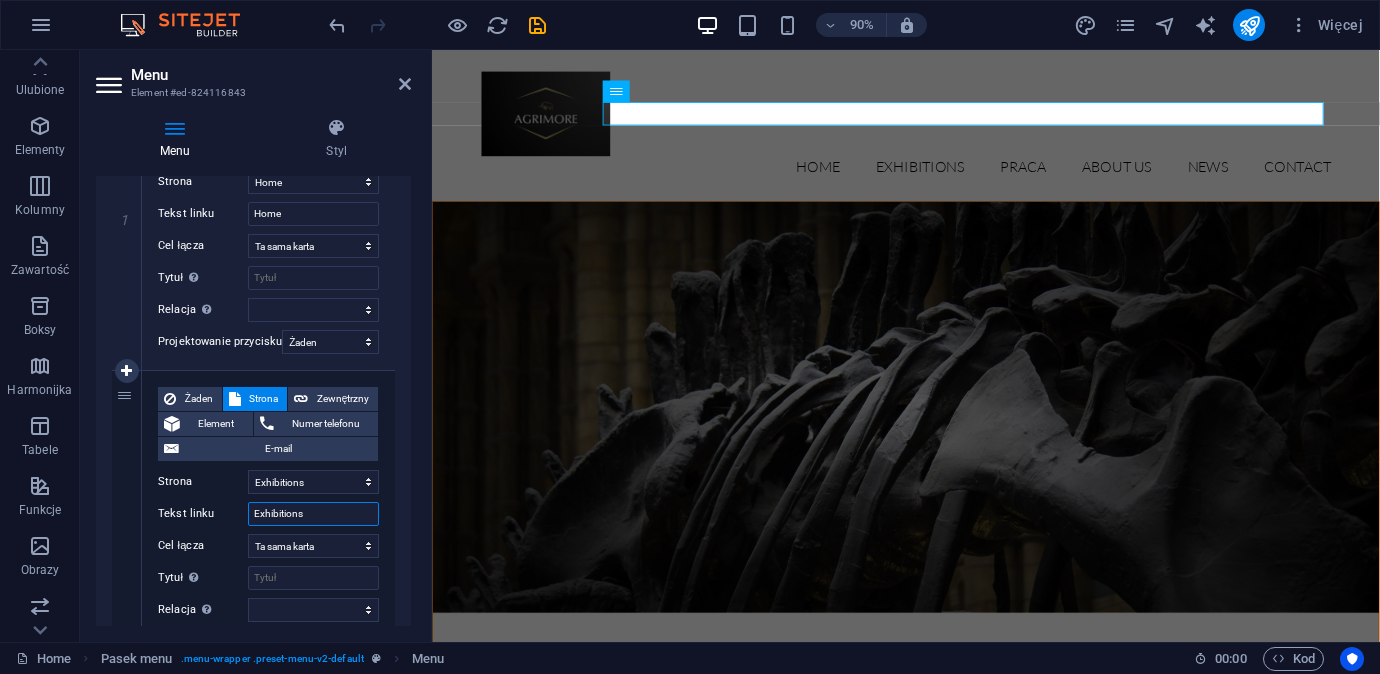 click on "Tekst linku Exhibitions" at bounding box center [268, 514] 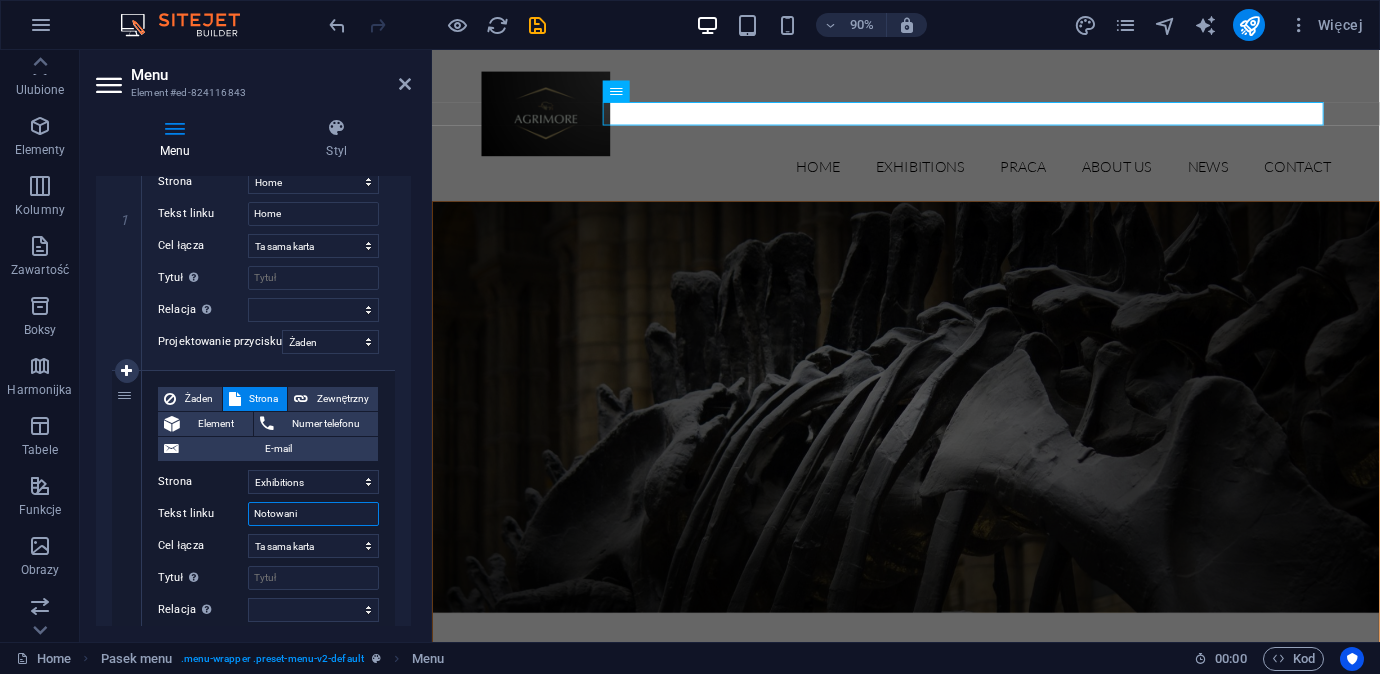 type on "Notowania" 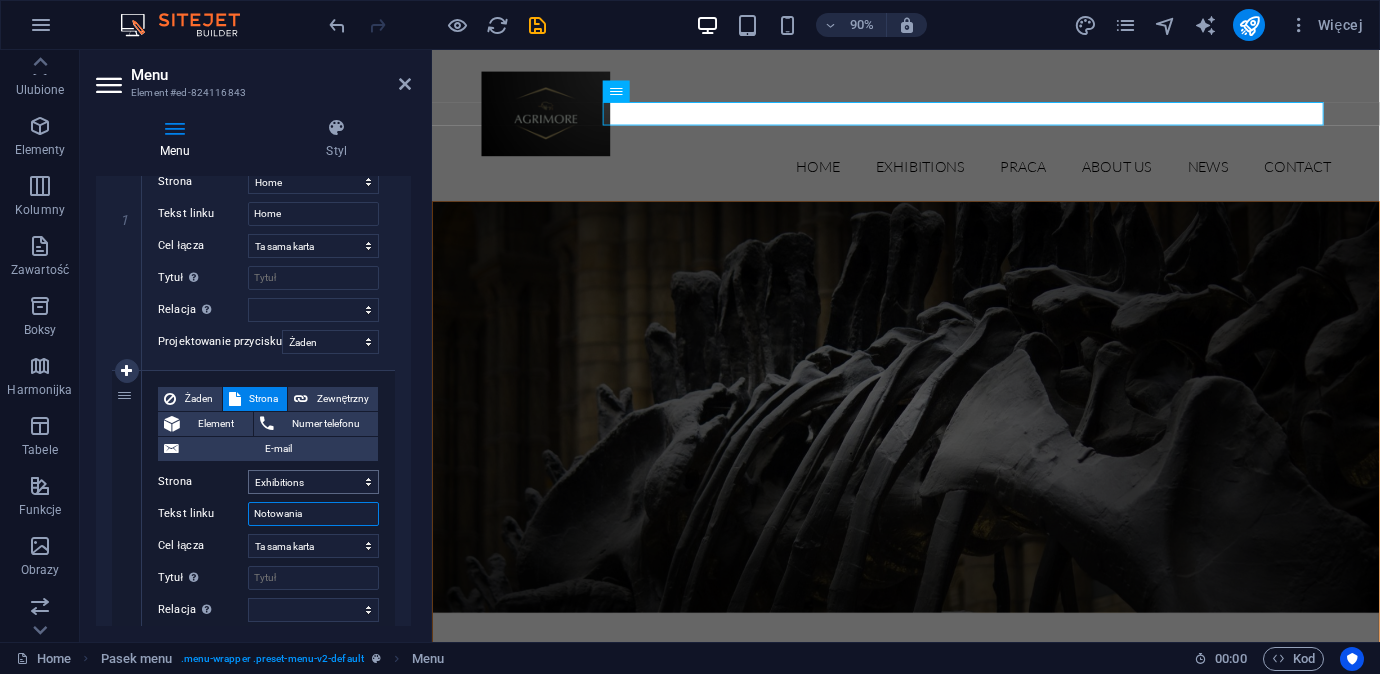 select 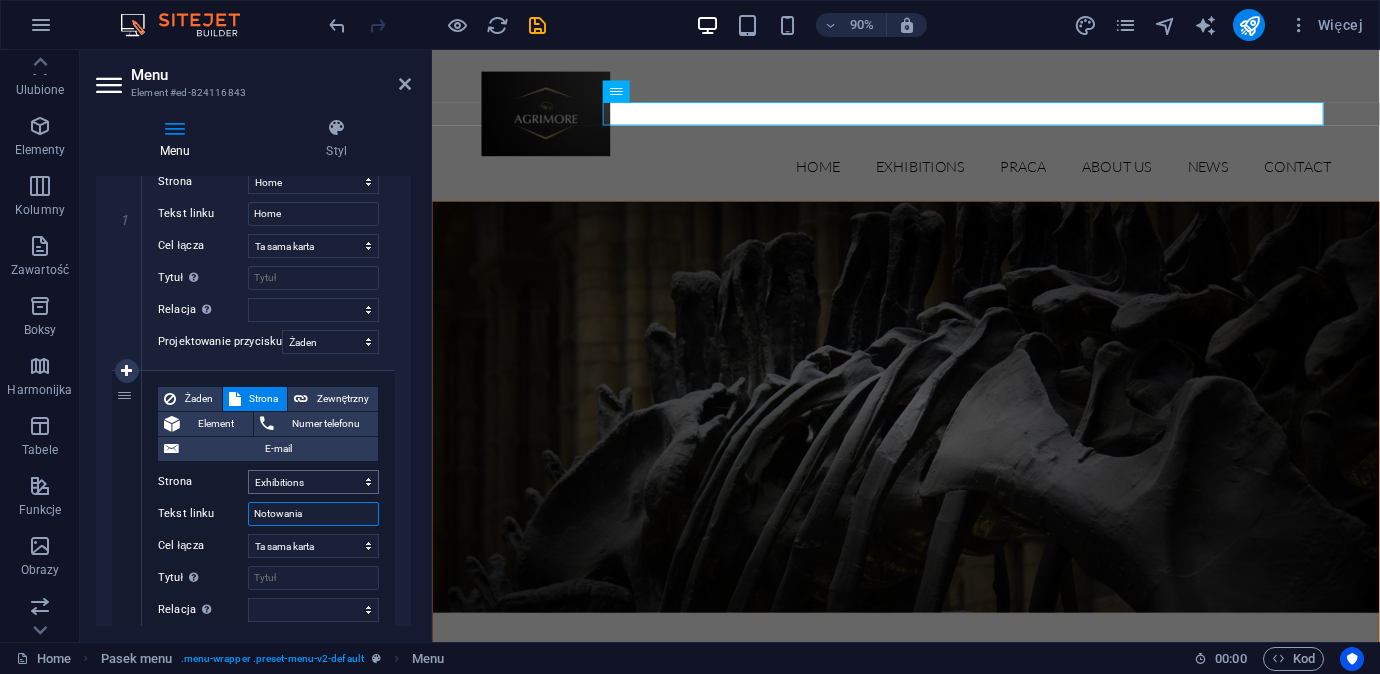 select 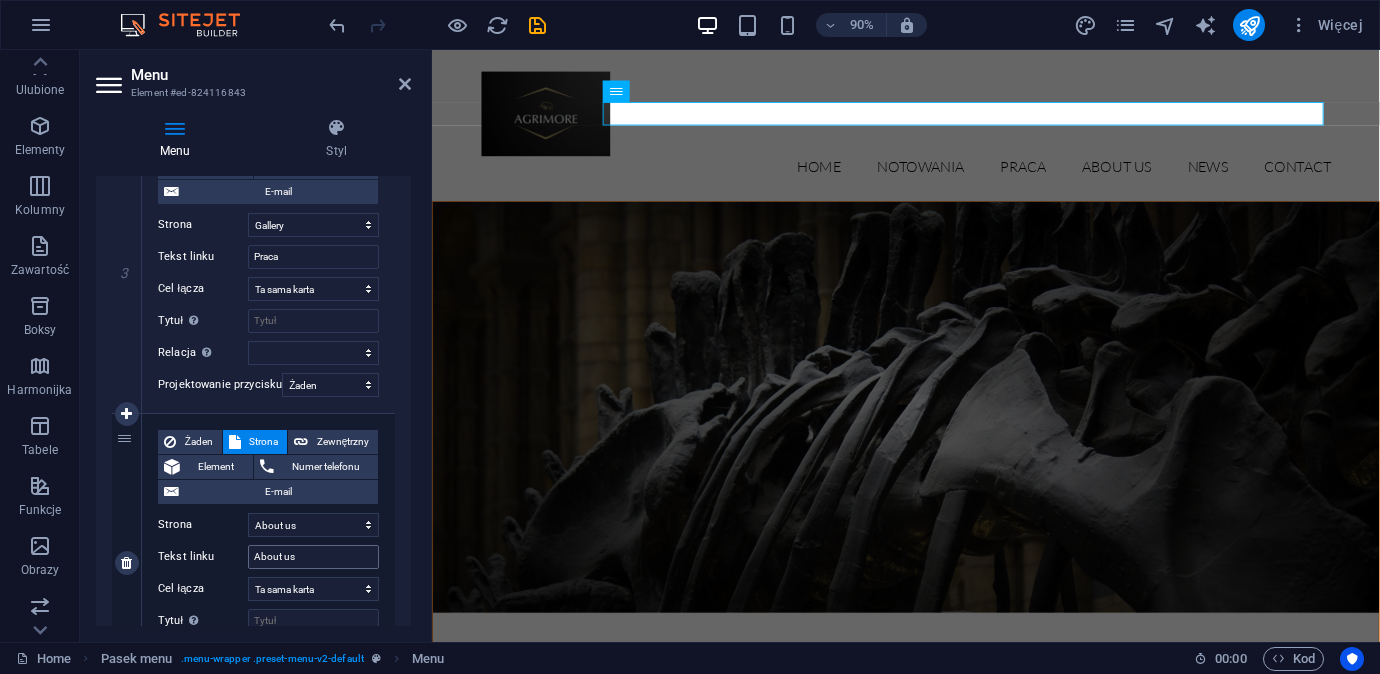scroll, scrollTop: 1204, scrollLeft: 0, axis: vertical 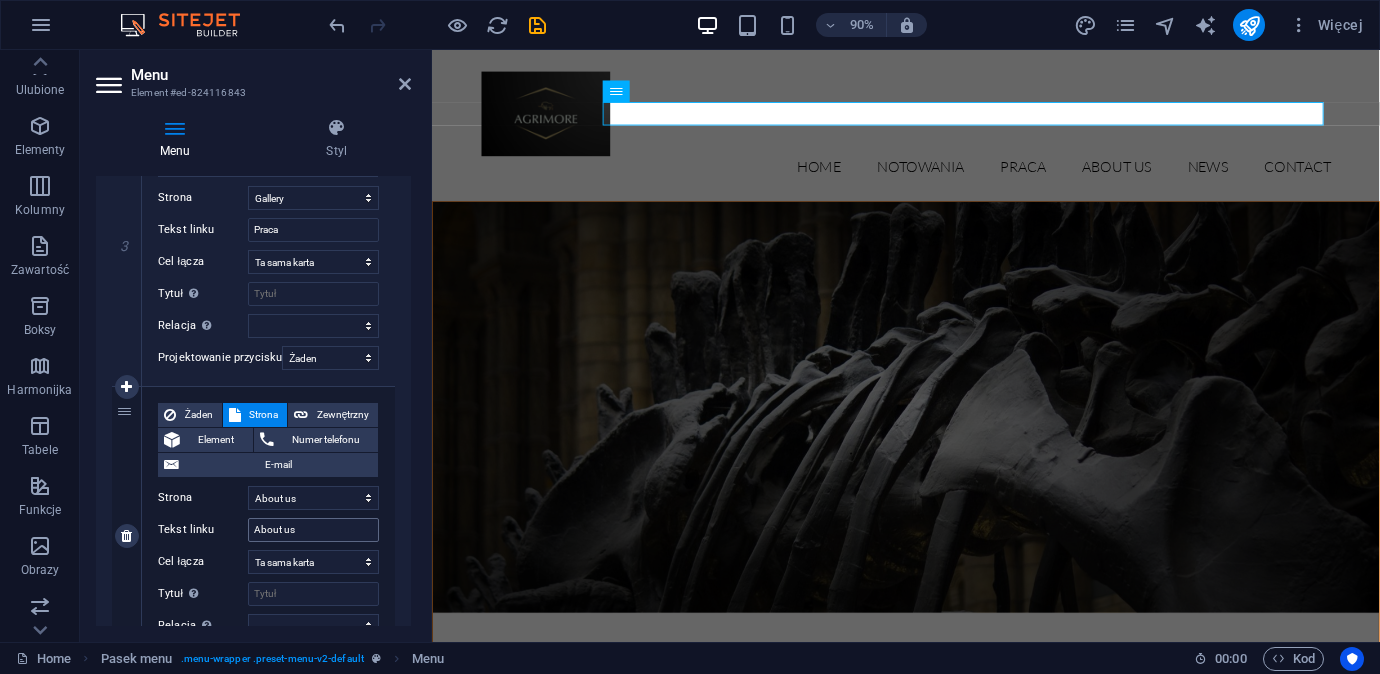 type on "Notowania" 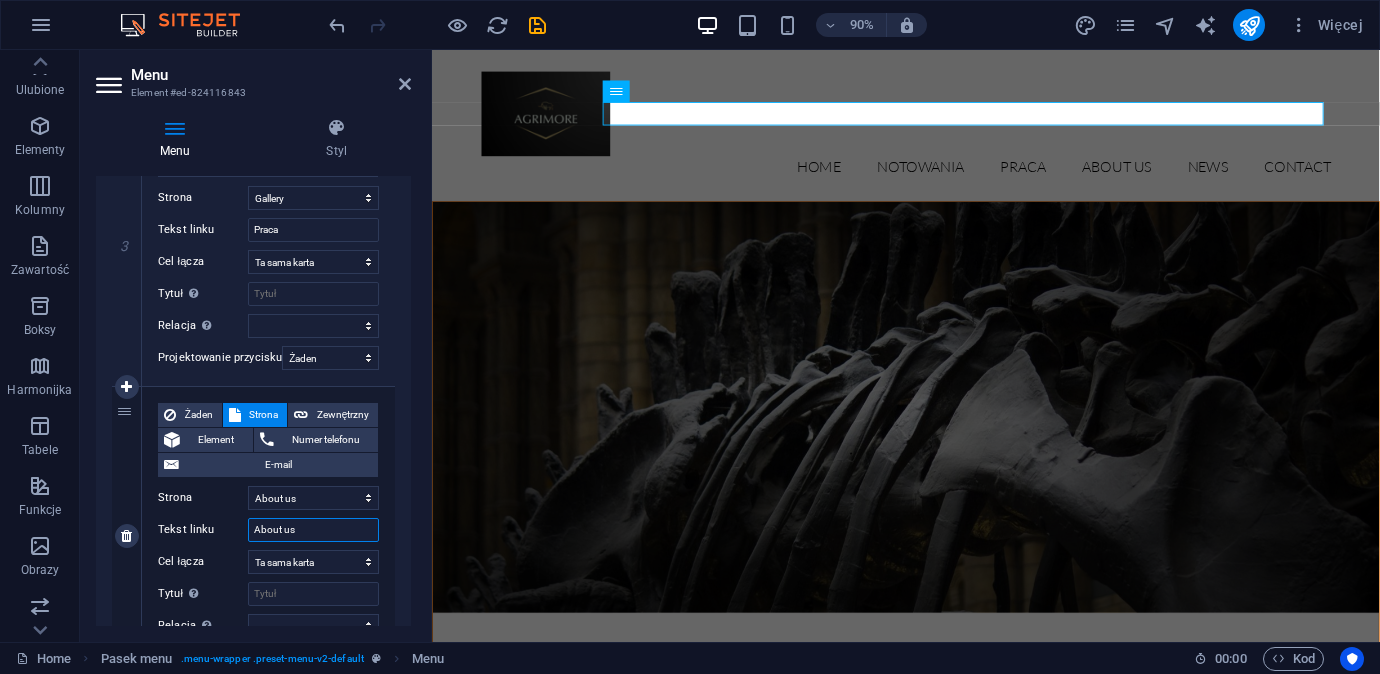drag, startPoint x: 306, startPoint y: 533, endPoint x: 252, endPoint y: 530, distance: 54.08327 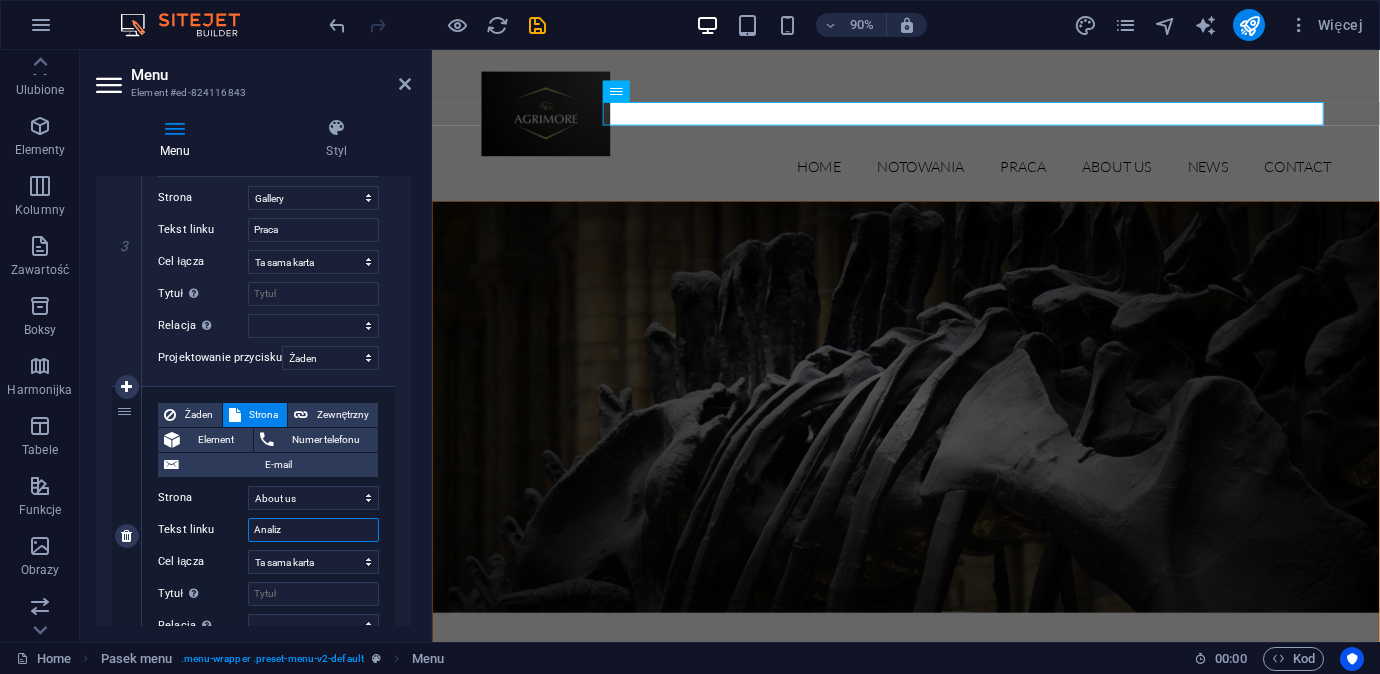 type on "Analizy" 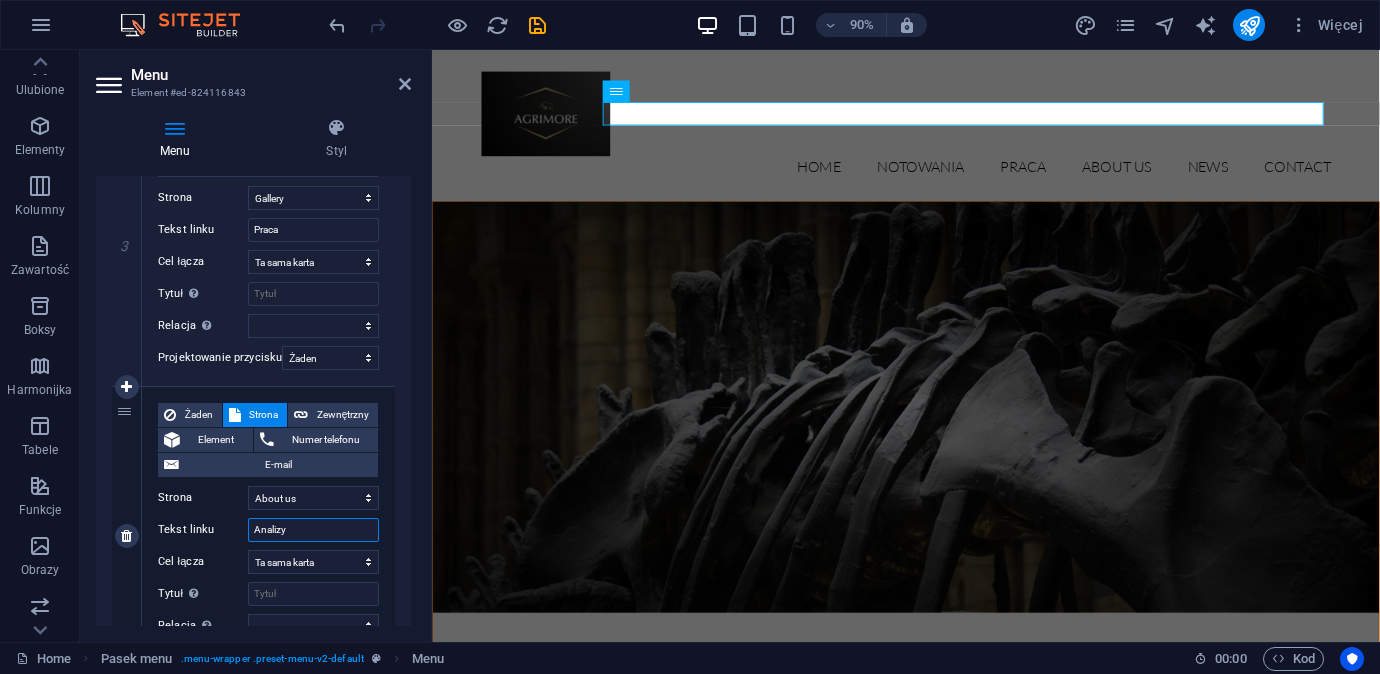select 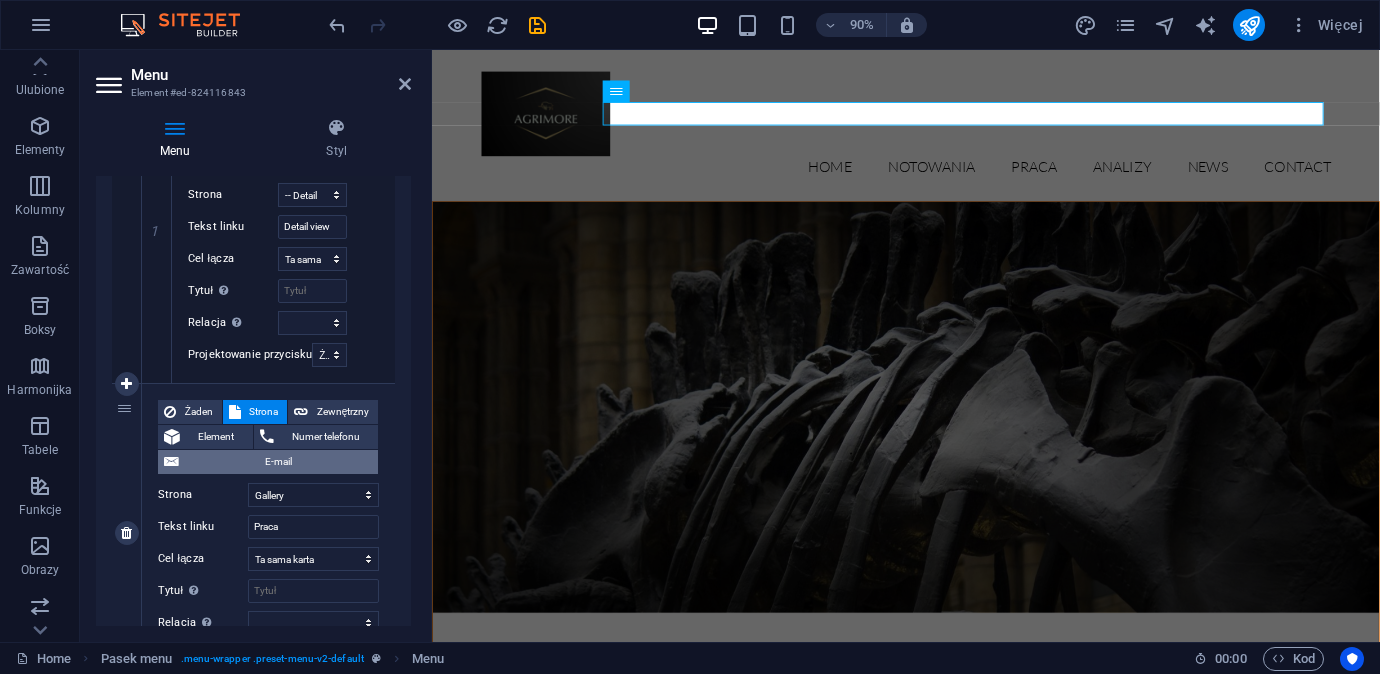 scroll, scrollTop: 939, scrollLeft: 0, axis: vertical 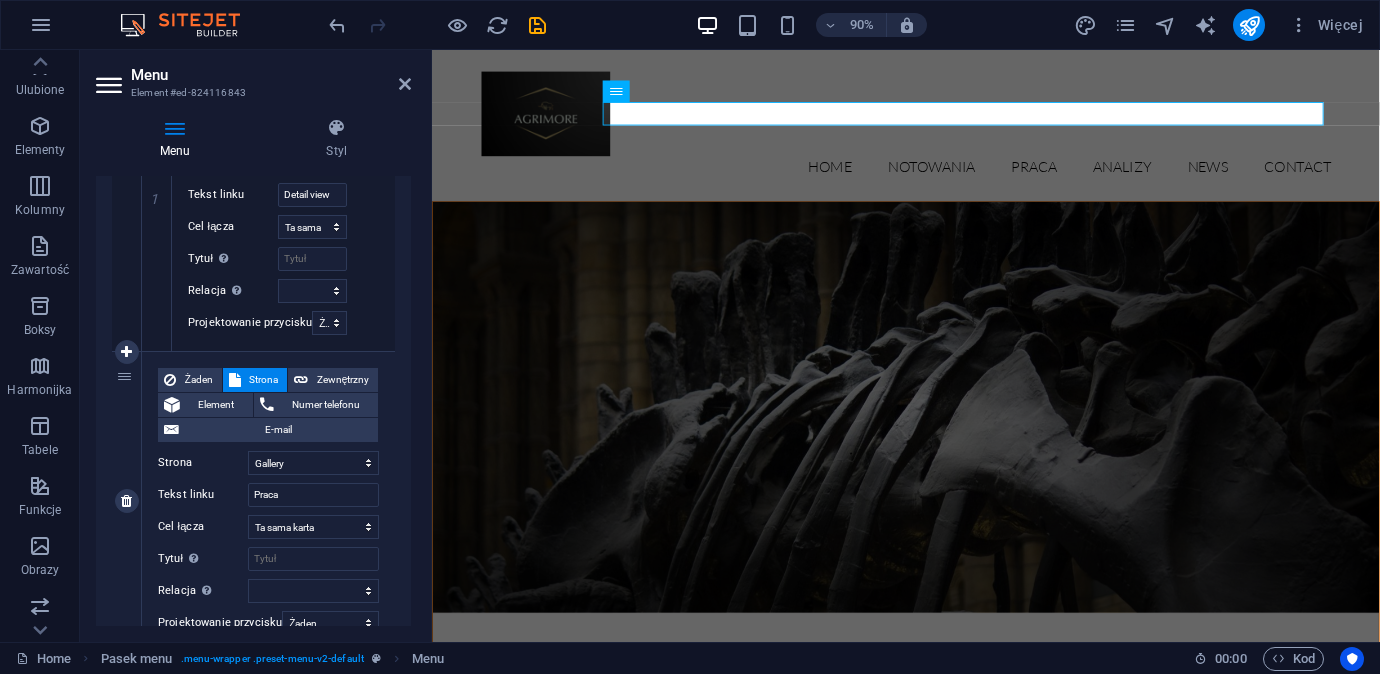 type on "Analizy" 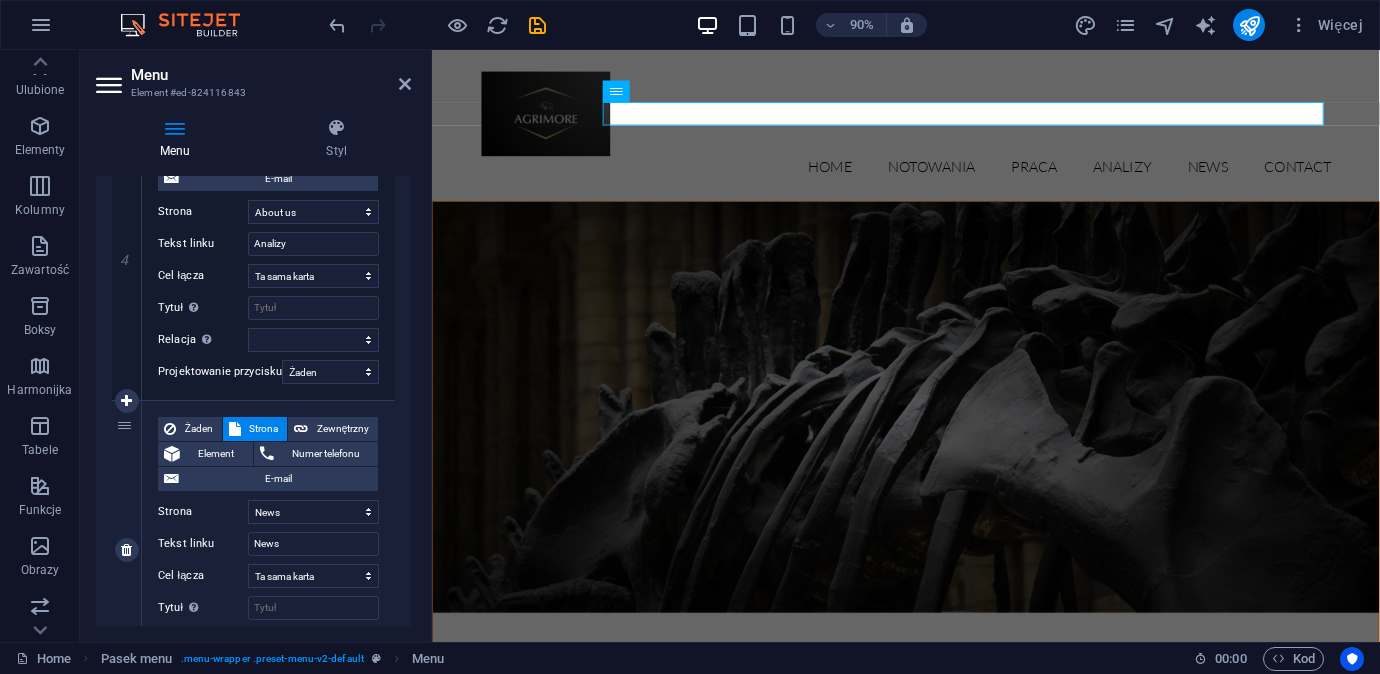 scroll, scrollTop: 1920, scrollLeft: 0, axis: vertical 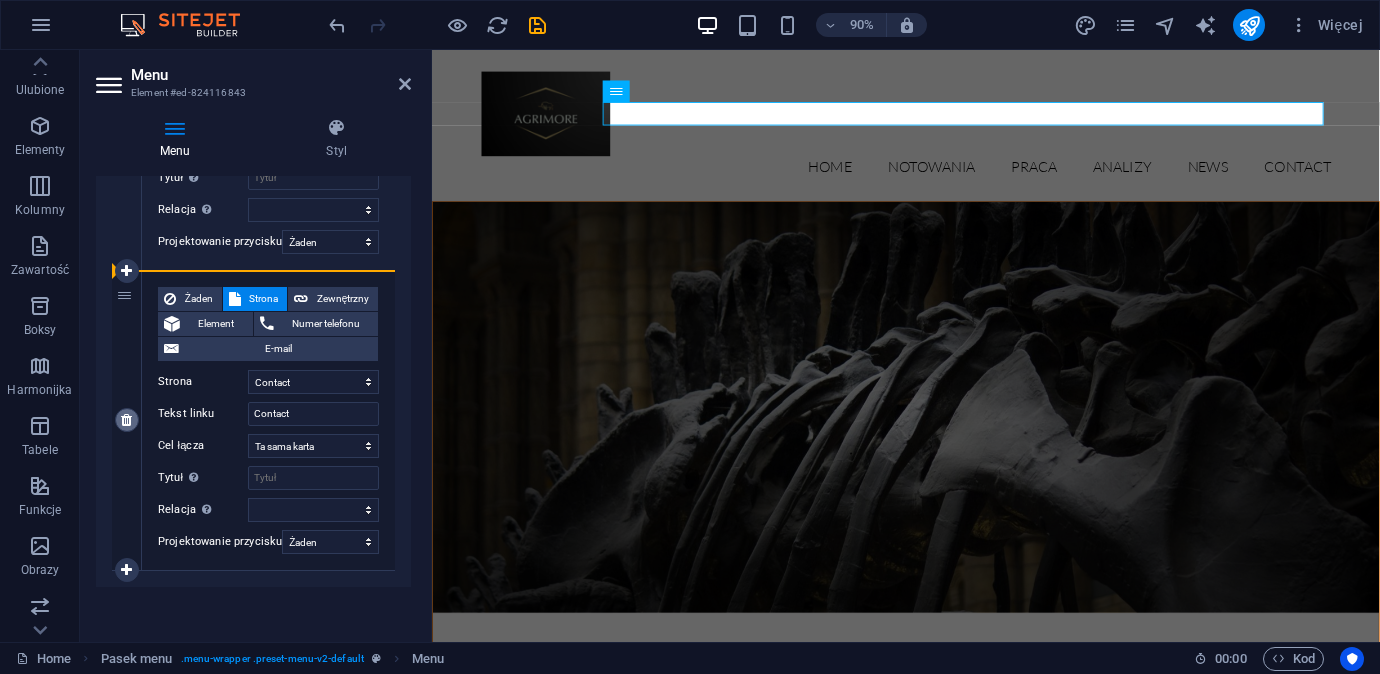 drag, startPoint x: 125, startPoint y: 381, endPoint x: 124, endPoint y: 415, distance: 34.0147 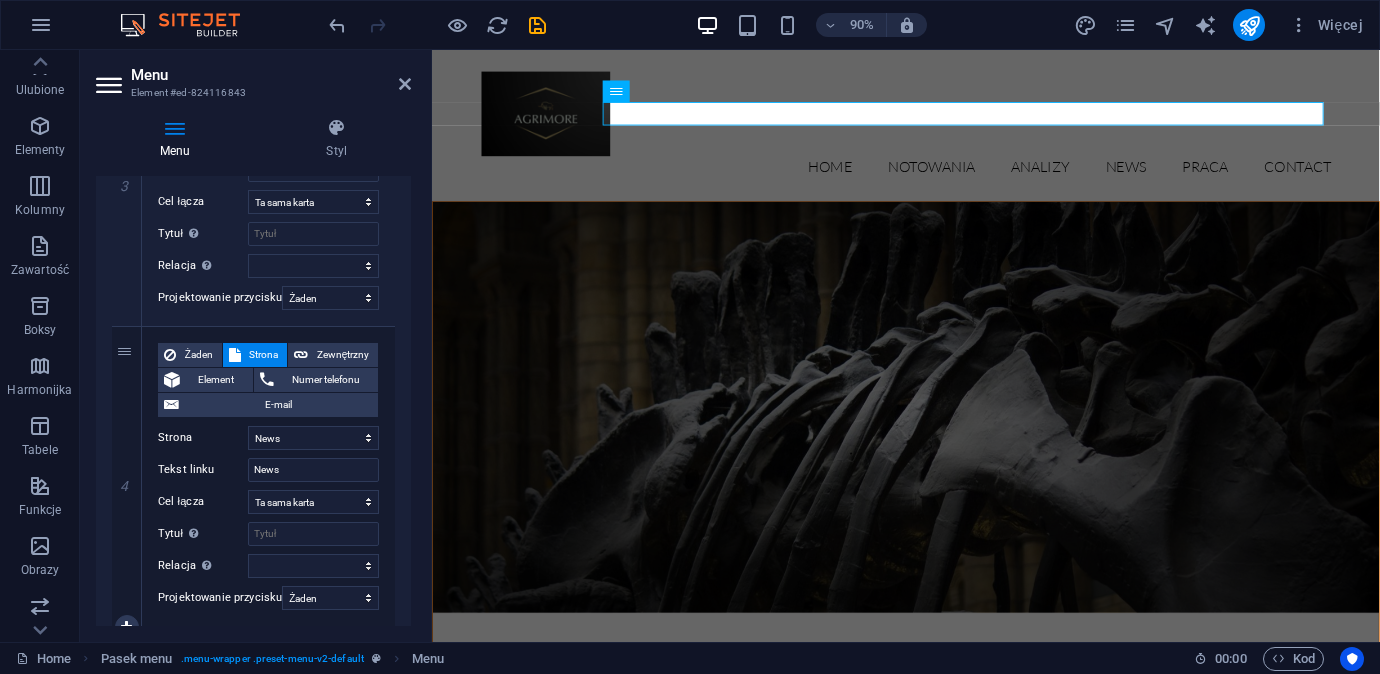 scroll, scrollTop: 1246, scrollLeft: 0, axis: vertical 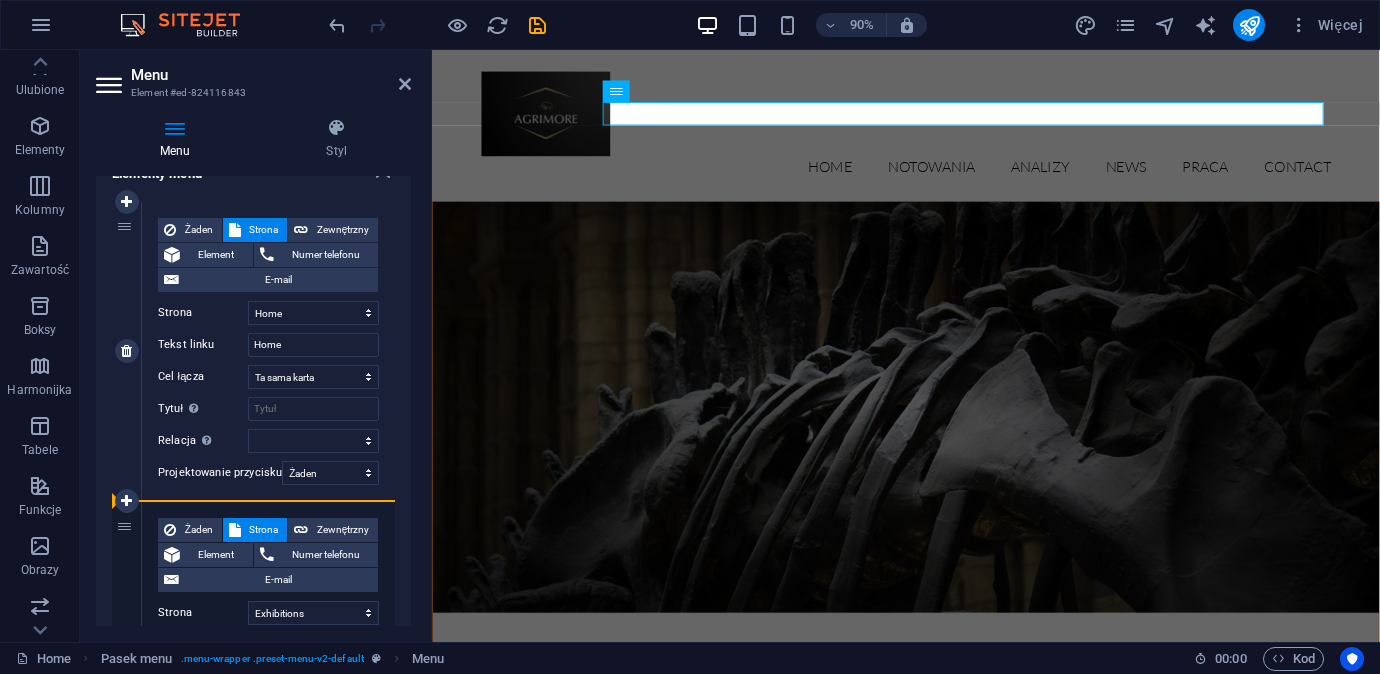 drag, startPoint x: 124, startPoint y: 375, endPoint x: 147, endPoint y: 460, distance: 88.0568 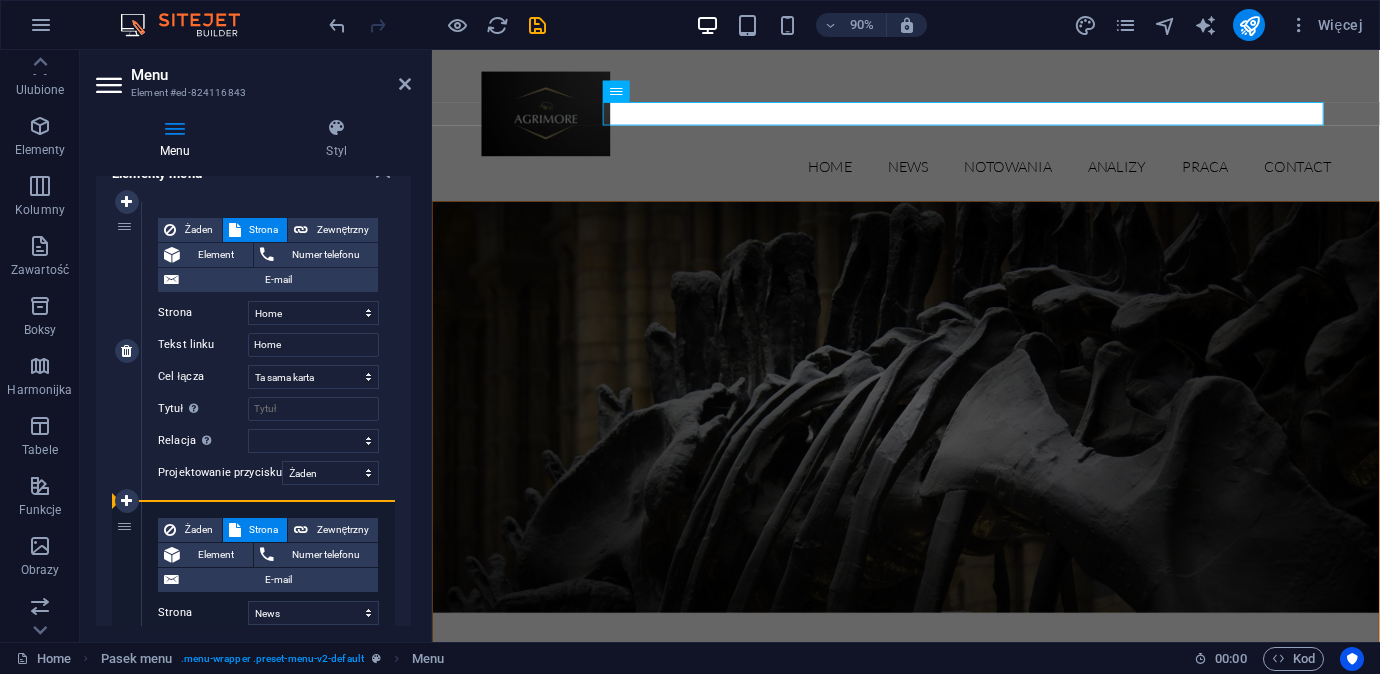 select on "2" 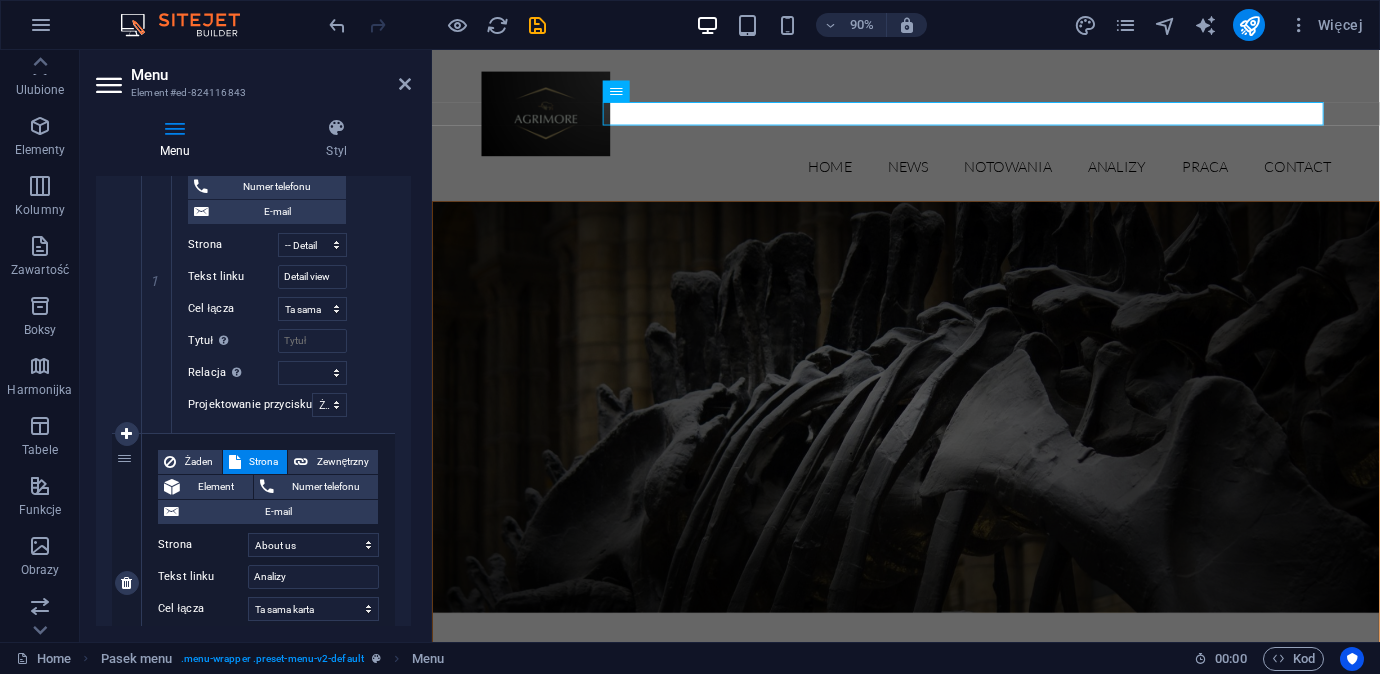scroll, scrollTop: 1176, scrollLeft: 0, axis: vertical 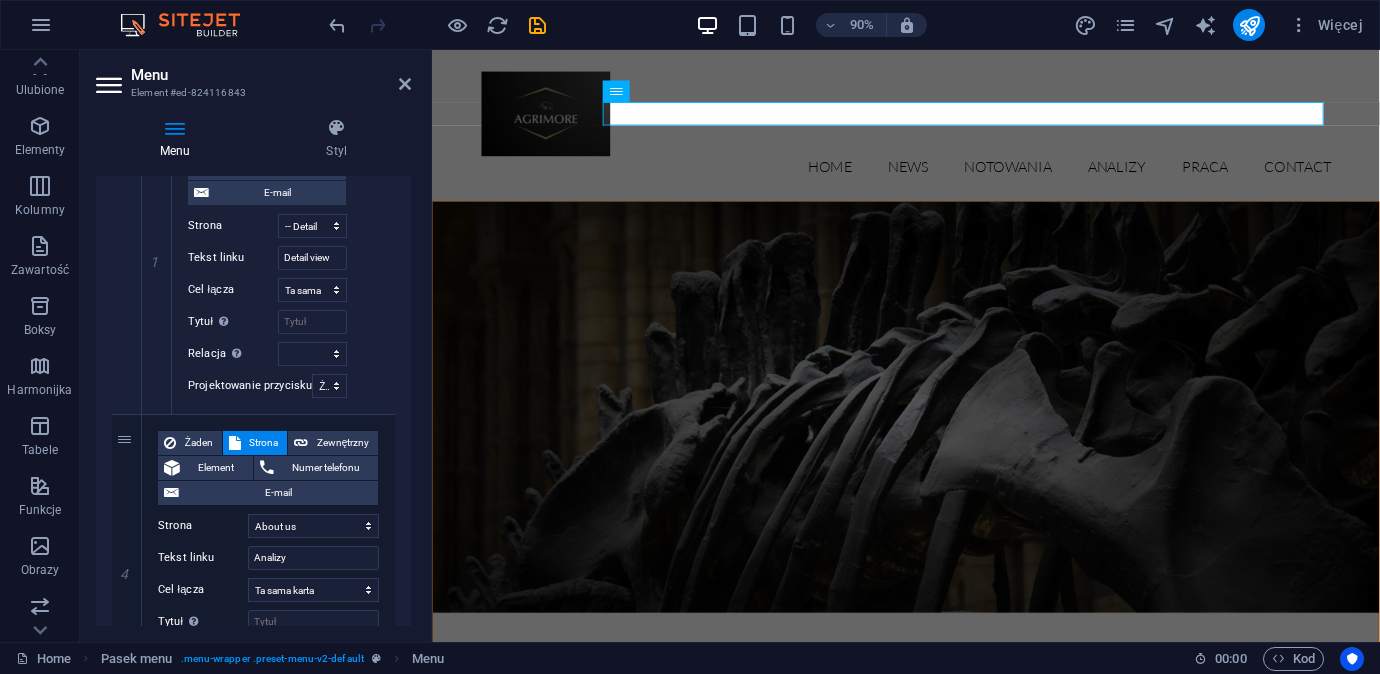 click at bounding box center (958, 447) 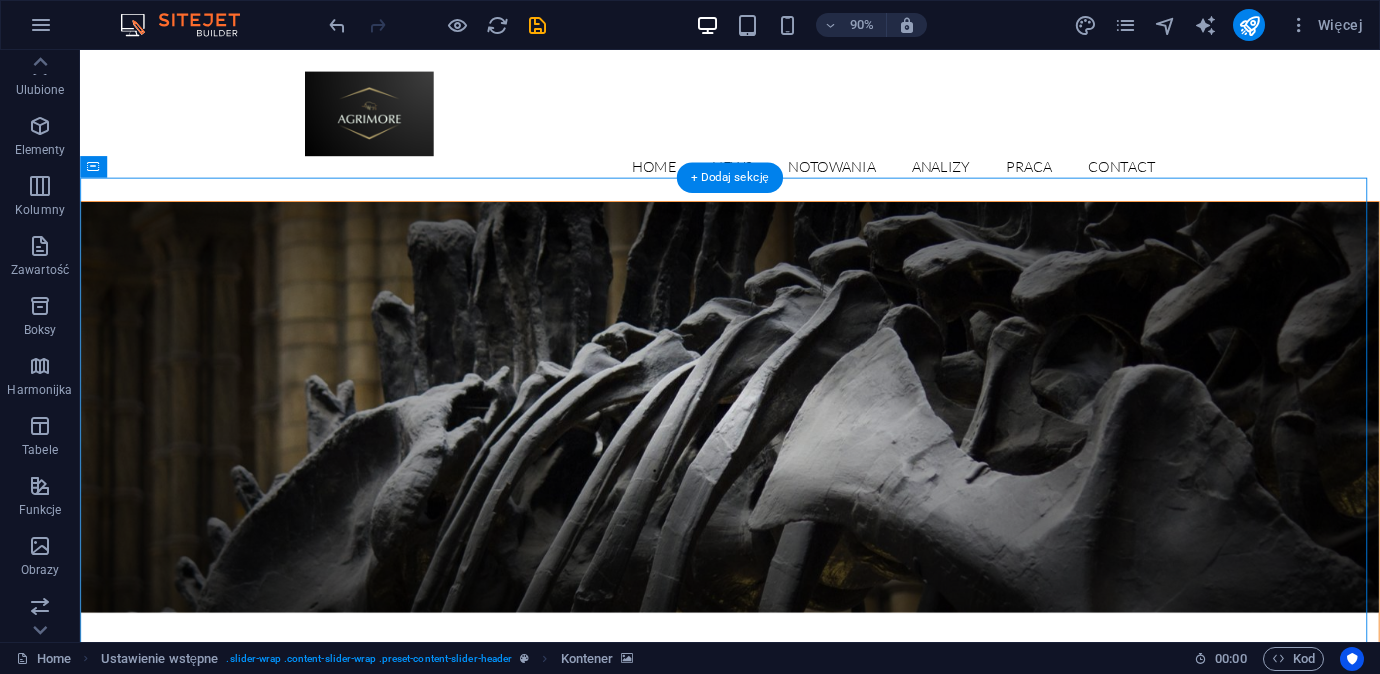 click at bounding box center [802, 447] 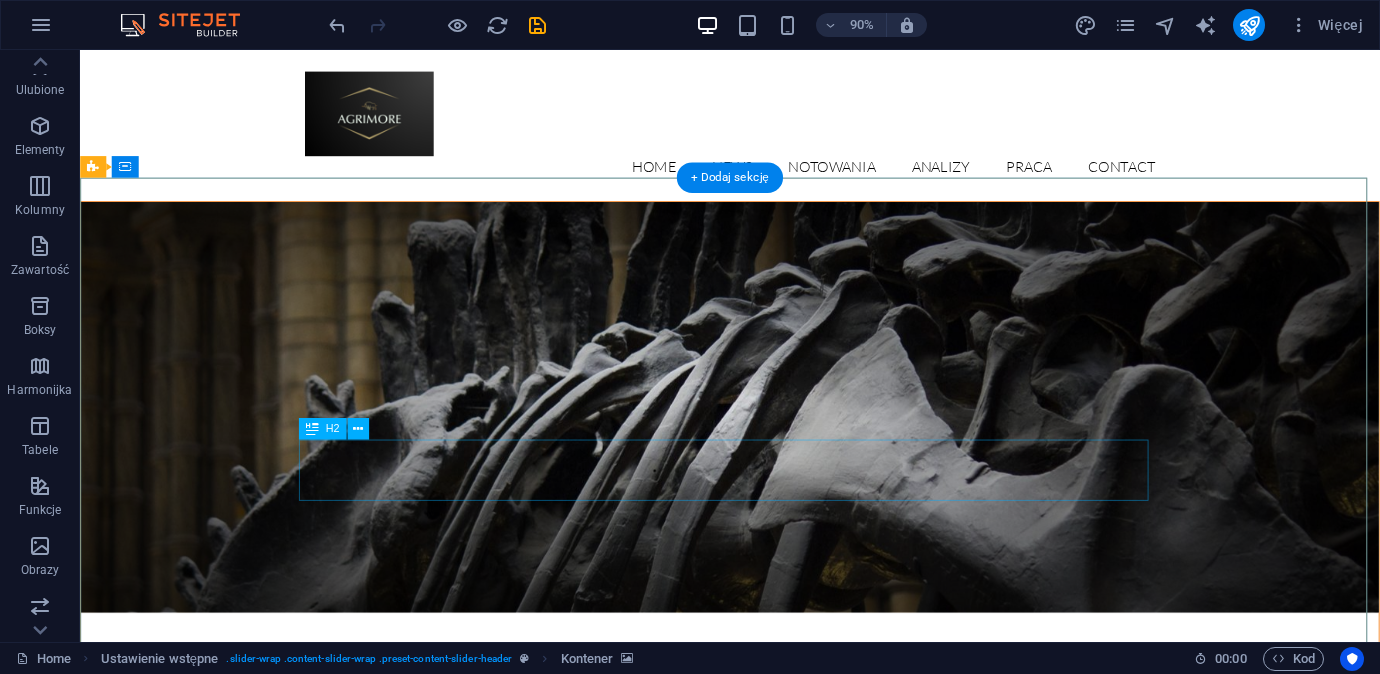click on "dinosaurs exhibition" at bounding box center [802, 1001] 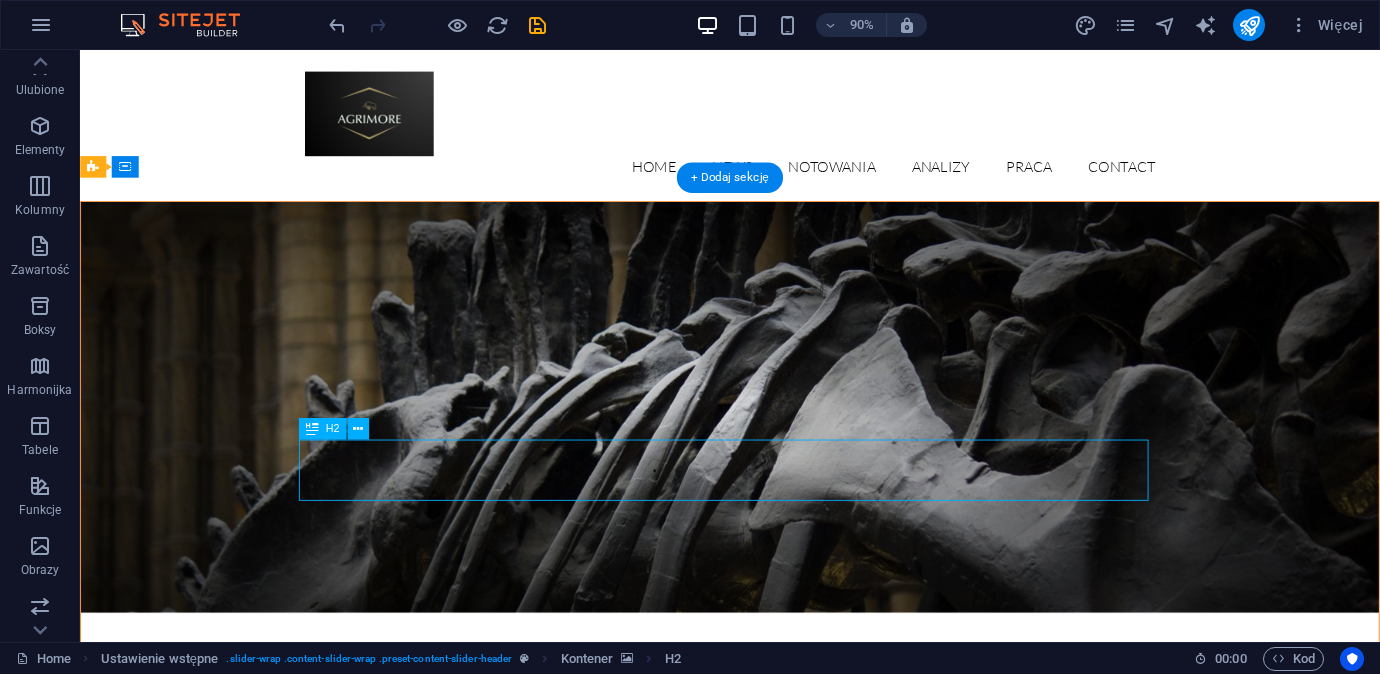 click on "dinosaurs exhibition" at bounding box center [802, 1001] 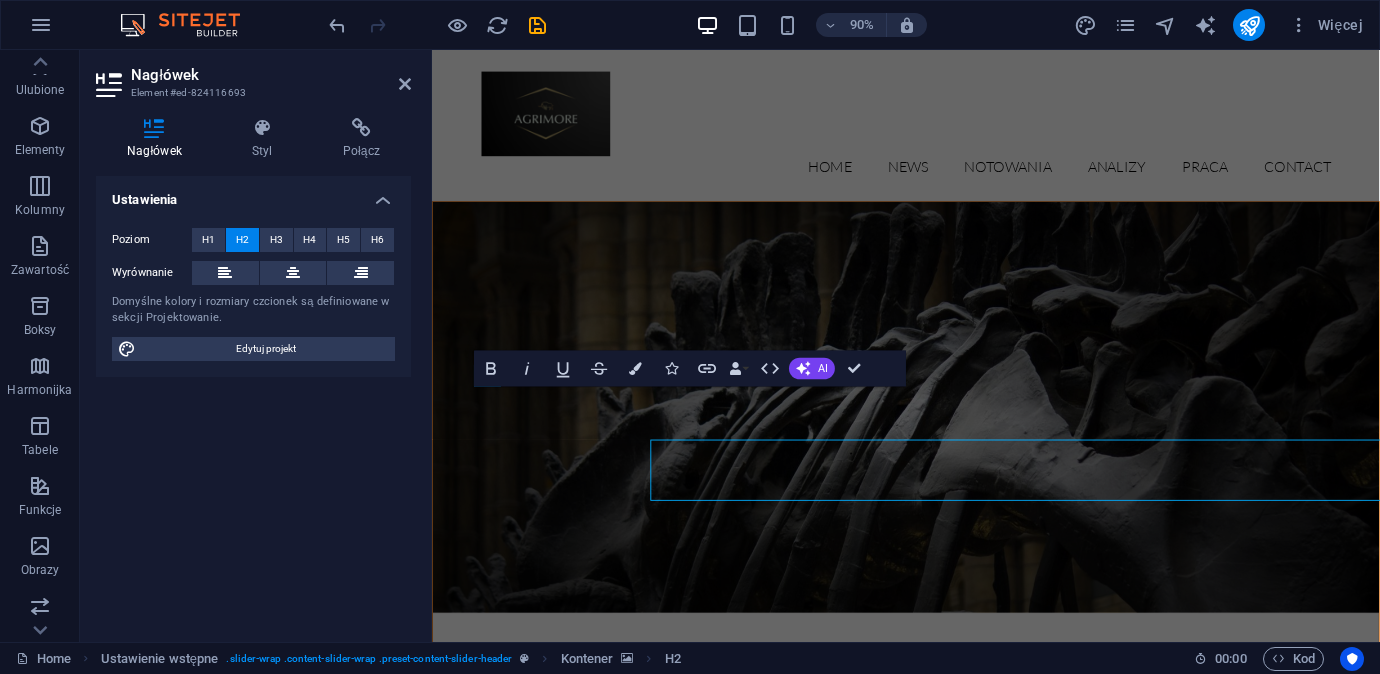 click at bounding box center [958, 447] 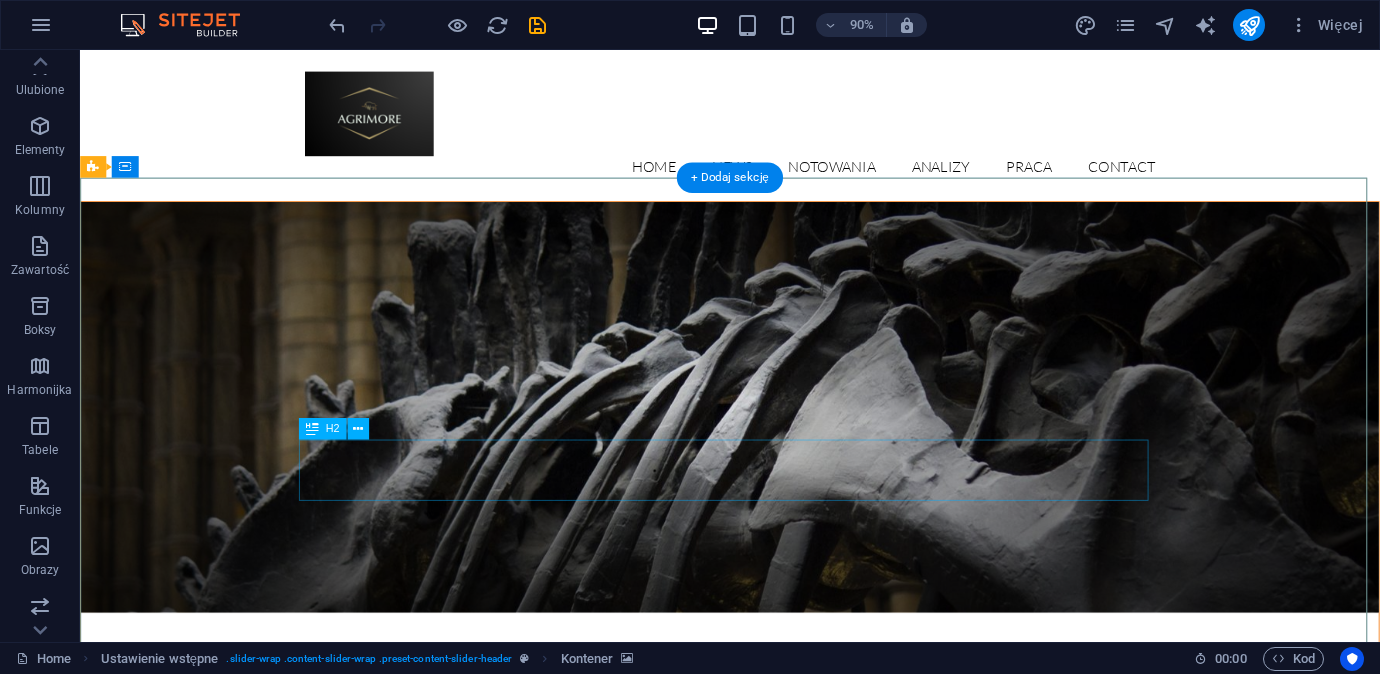 click on "dinosaurs exhibition" at bounding box center (802, 1001) 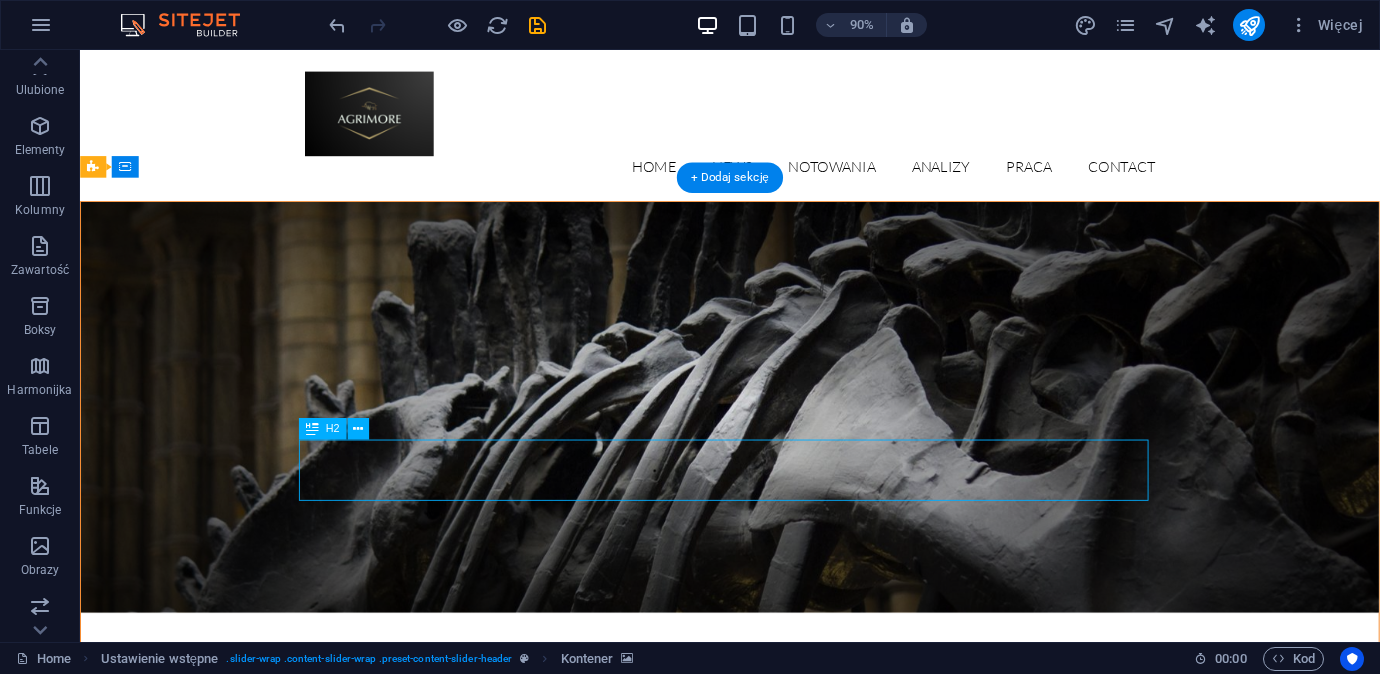 click on "dinosaurs exhibition" at bounding box center [802, 1001] 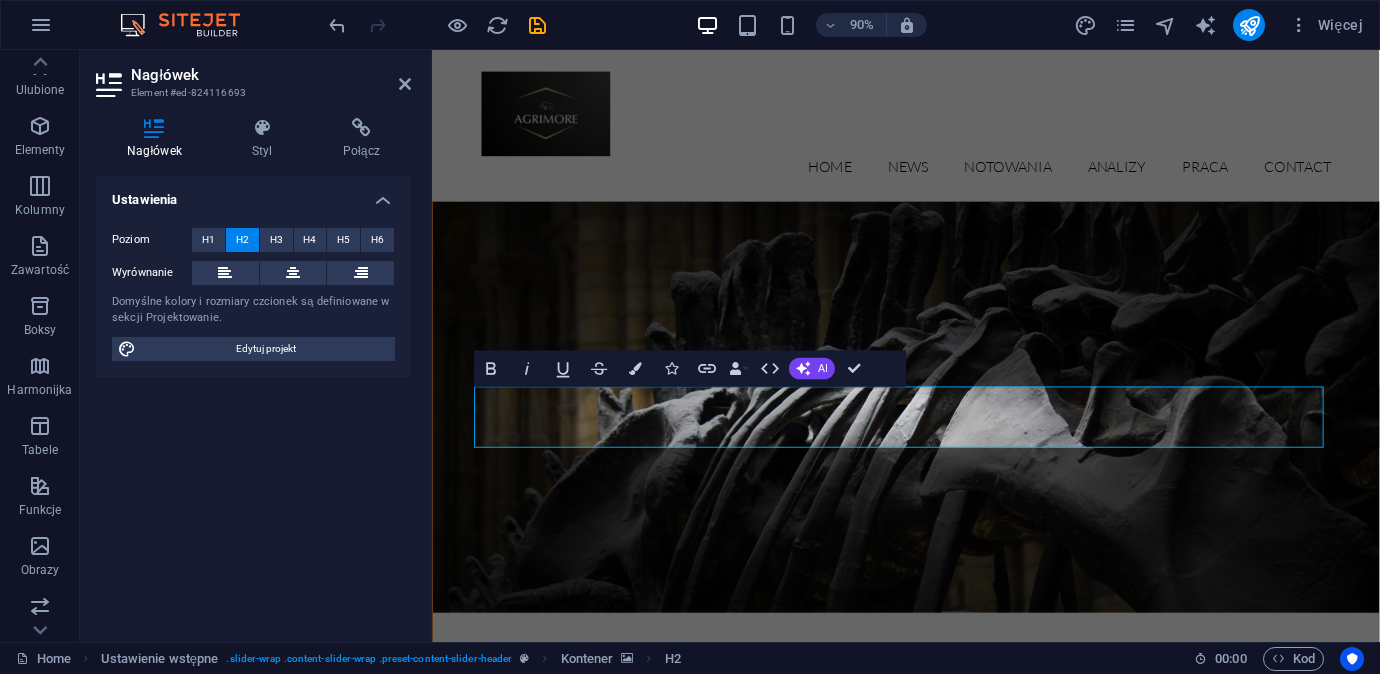 type 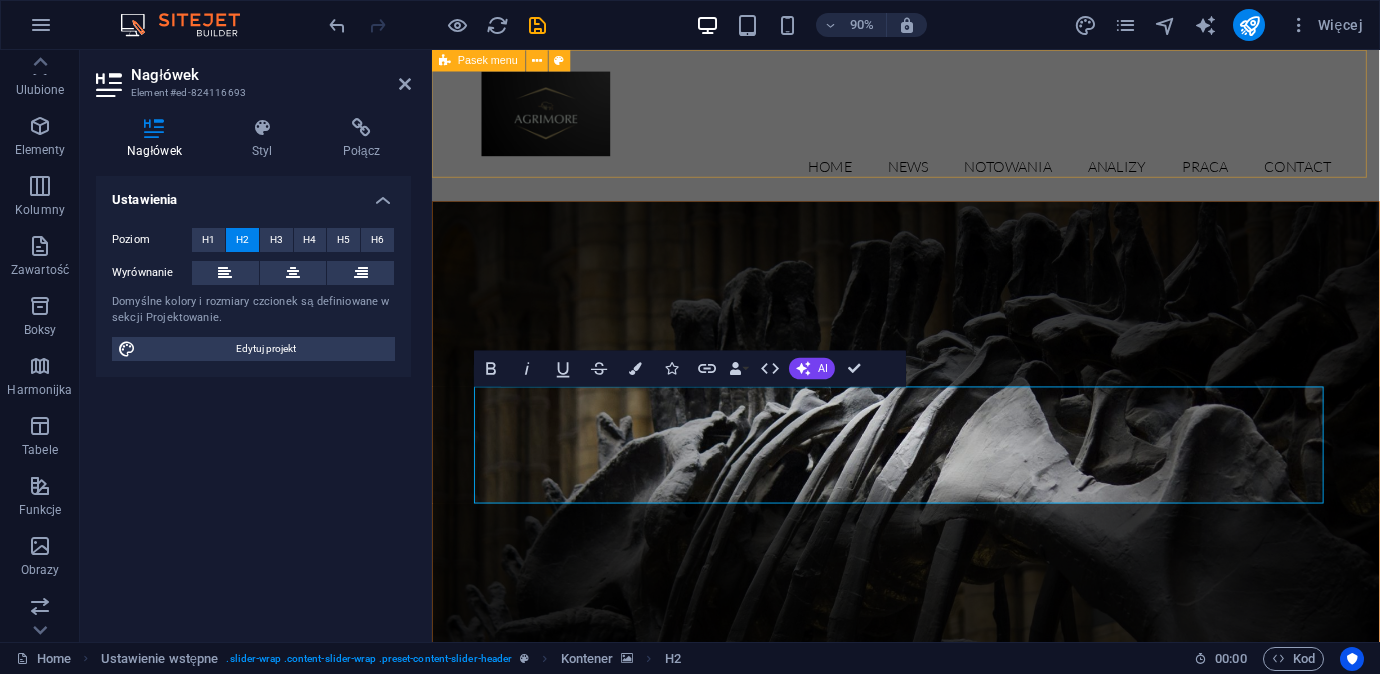 click on "Home News Notowania Detail view Analizy Praca Contact" at bounding box center [958, 134] 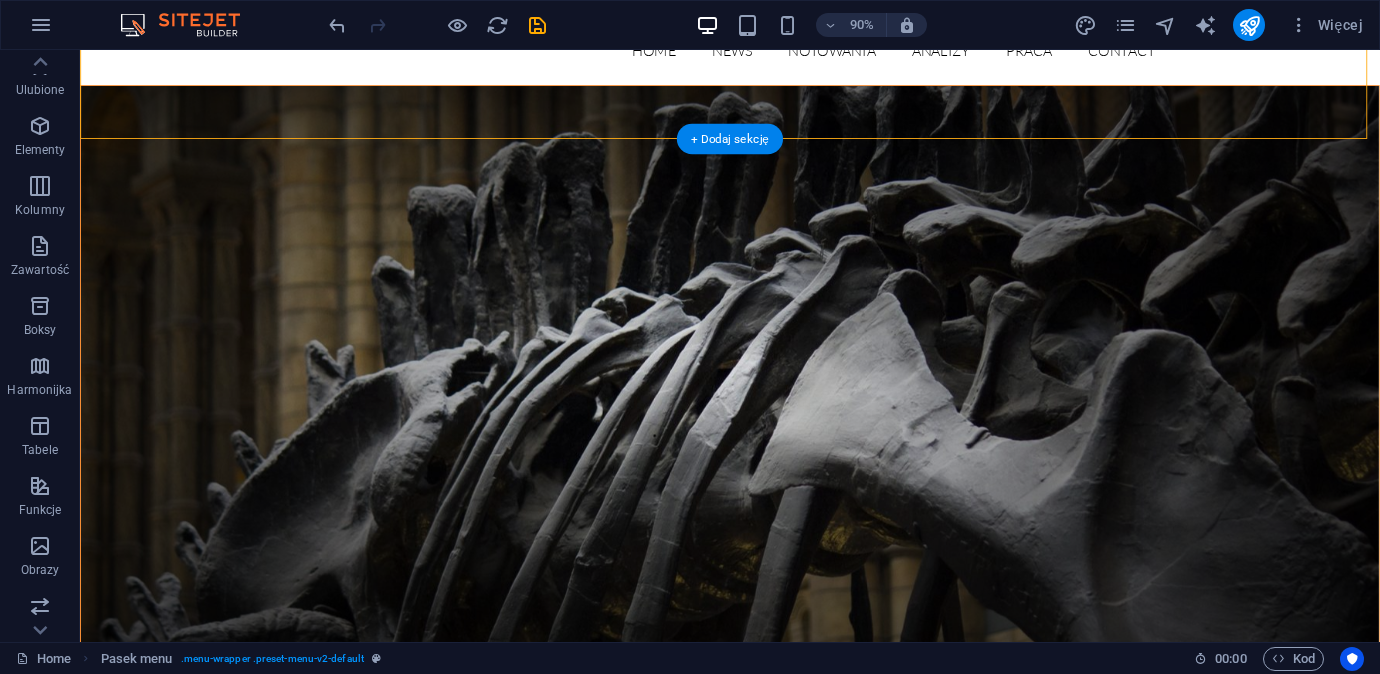 scroll, scrollTop: 133, scrollLeft: 0, axis: vertical 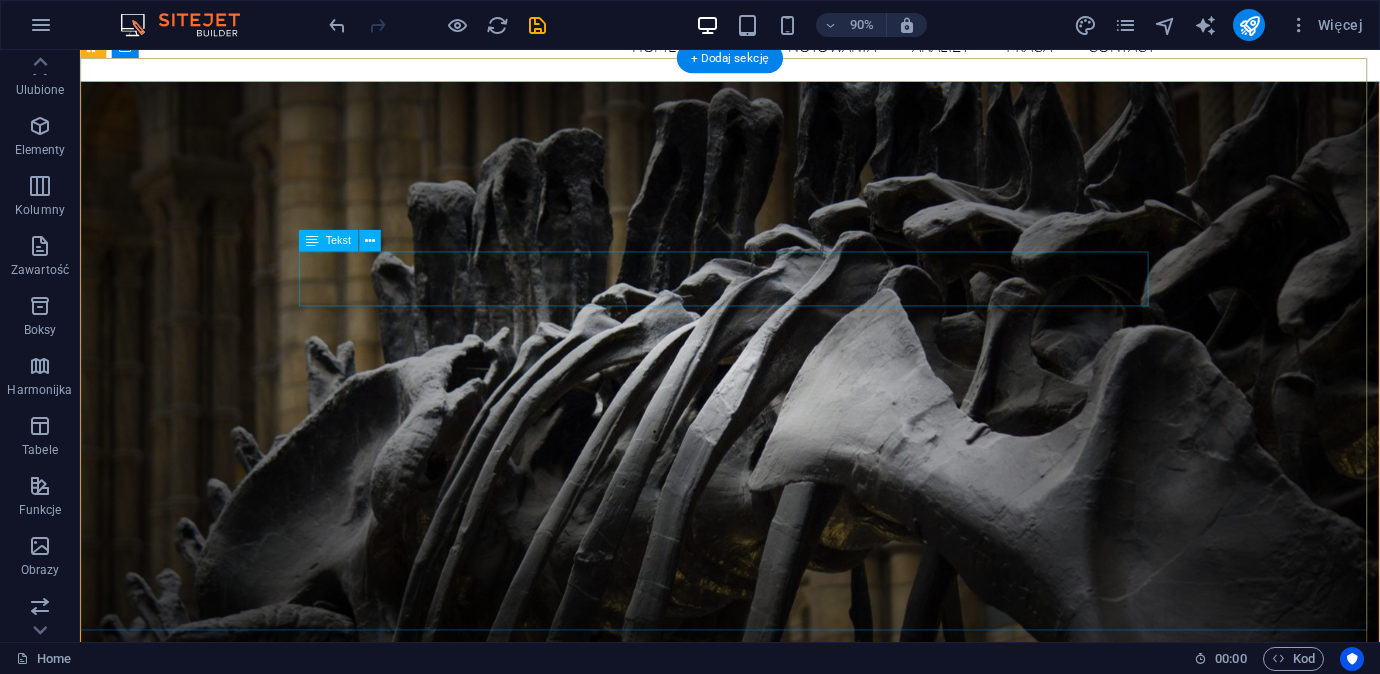 click on "Opening on [DAY], [MONTH] [YEAR]" at bounding box center [802, 969] 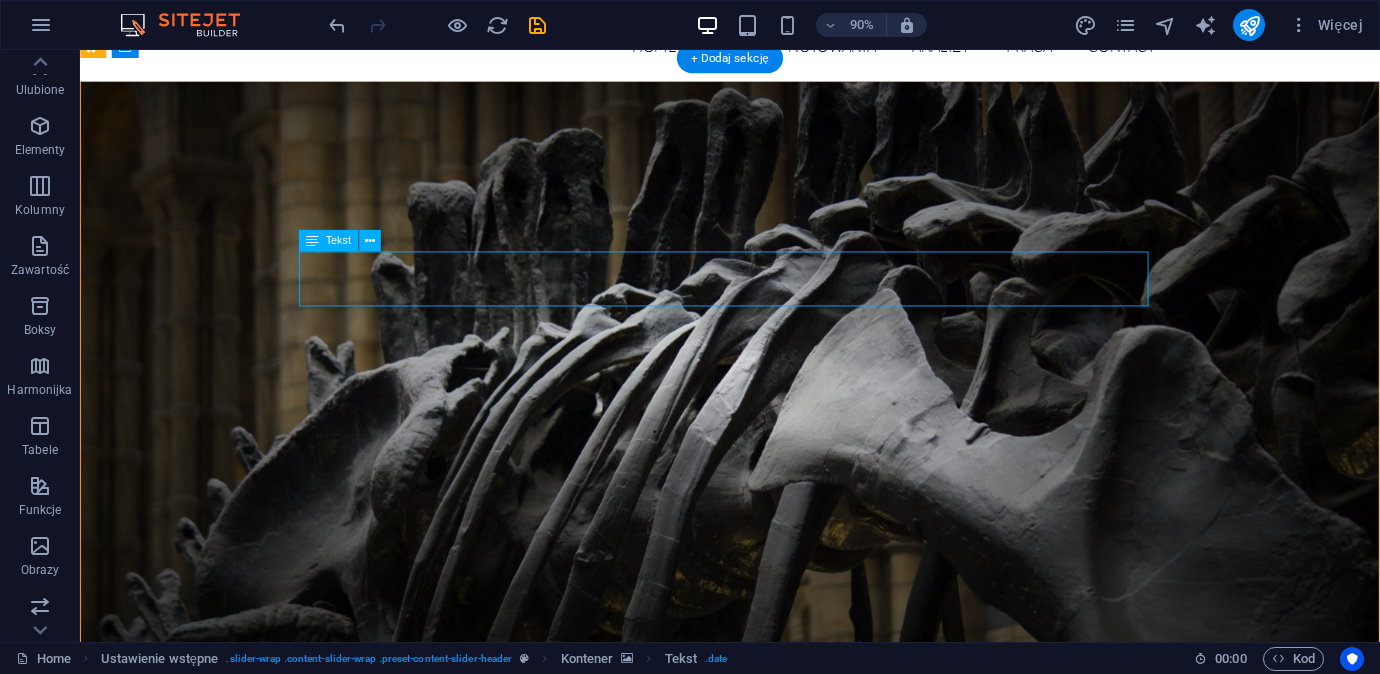 click on "Opening on [DAY], [MONTH] [YEAR]" at bounding box center [802, 969] 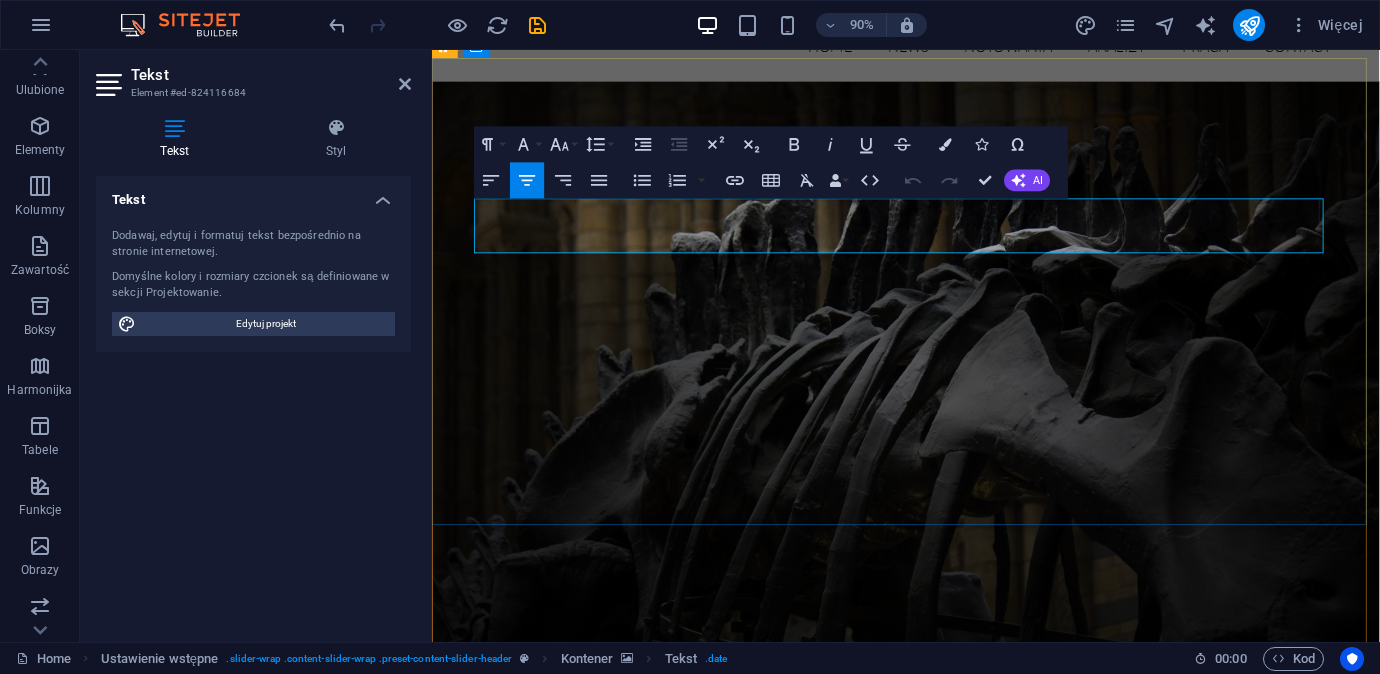 drag, startPoint x: 839, startPoint y: 237, endPoint x: 1068, endPoint y: 247, distance: 229.21823 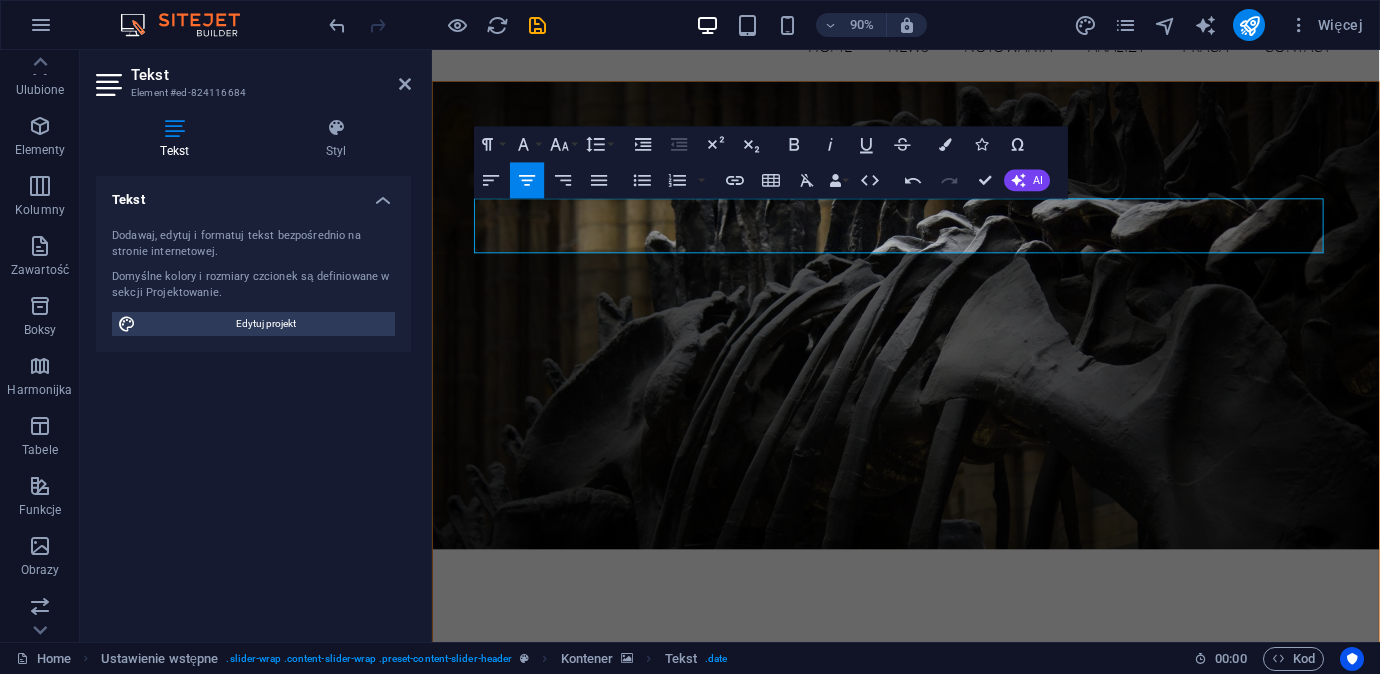 click at bounding box center [958, 1356] 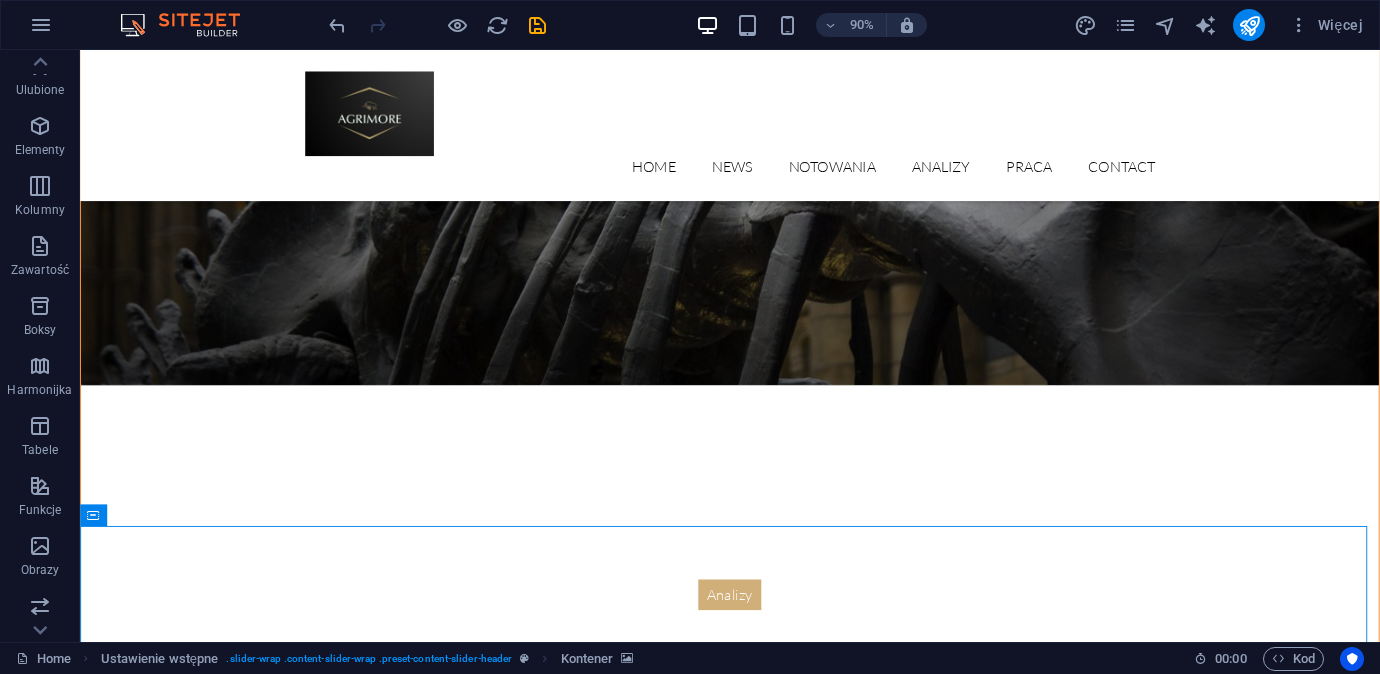 scroll, scrollTop: 249, scrollLeft: 0, axis: vertical 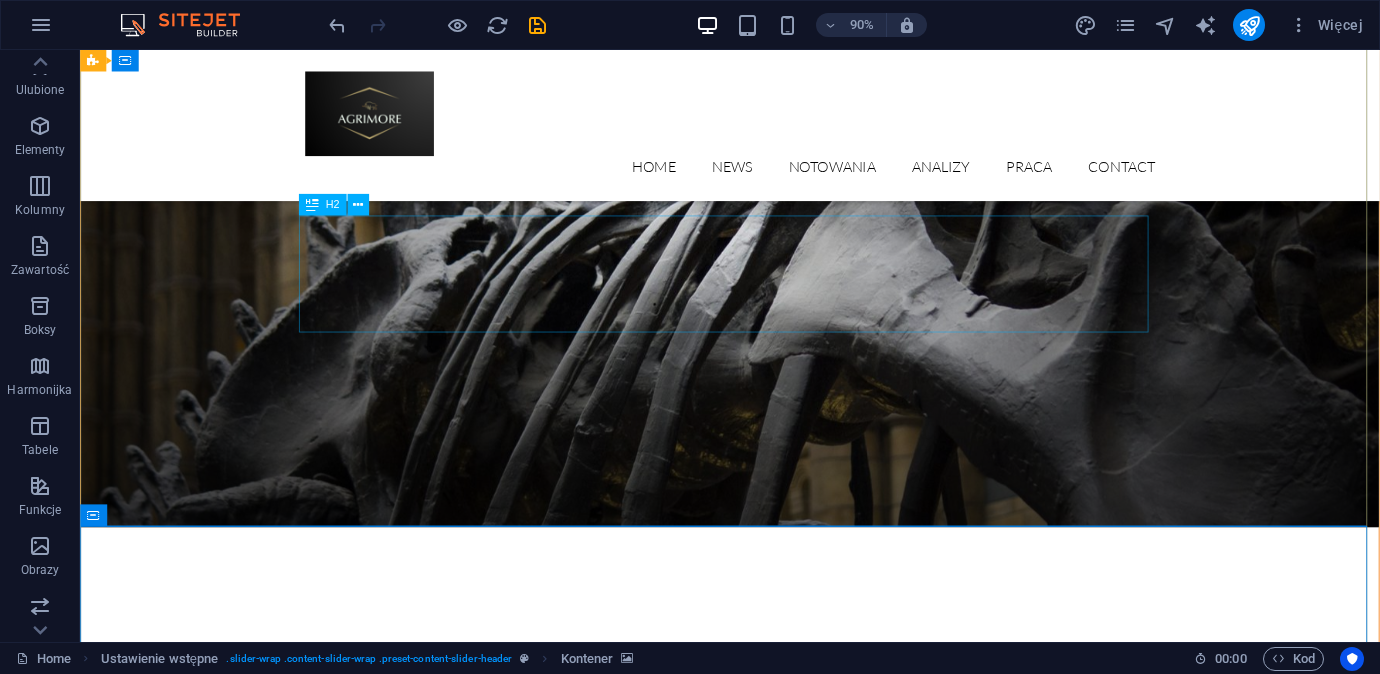 click on "Nie staraj się przewidzieć przyszłości staraj się ją przygotować" at bounding box center [802, 937] 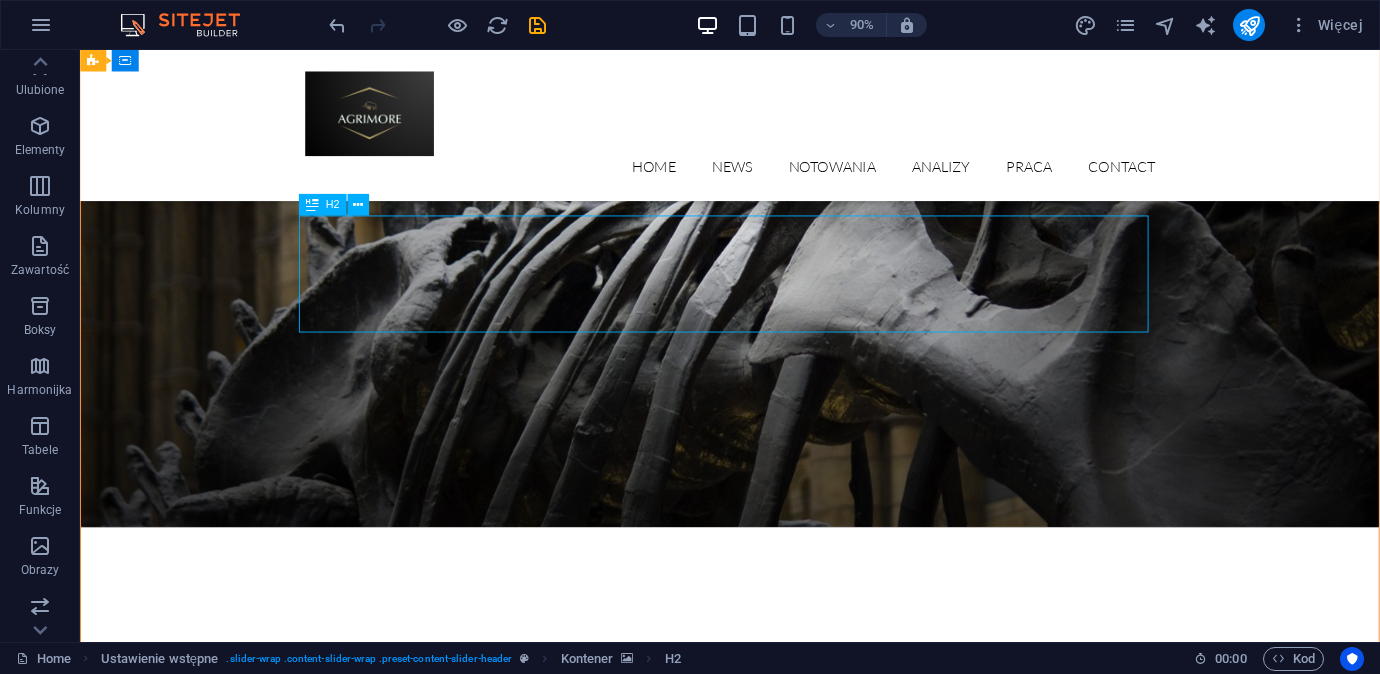 click on "Nie staraj się przewidzieć przyszłości staraj się ją przygotować" at bounding box center [802, 937] 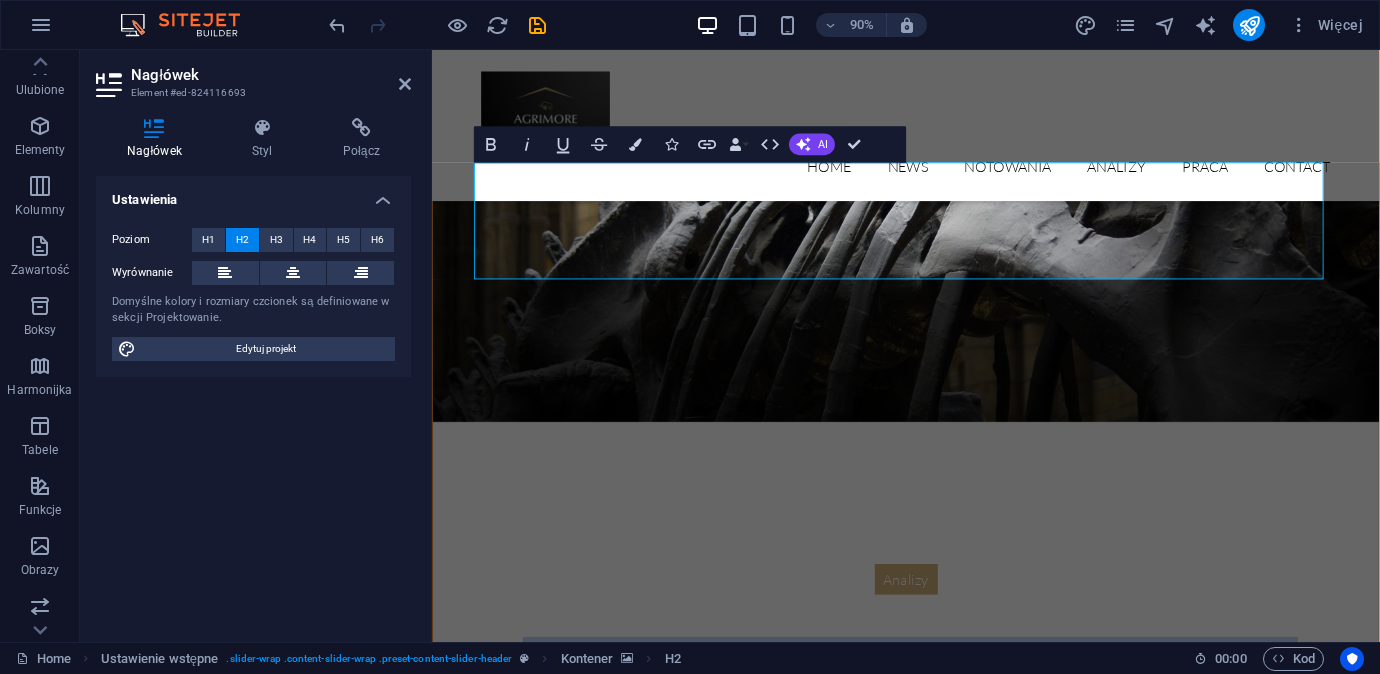 click at bounding box center [958, 1214] 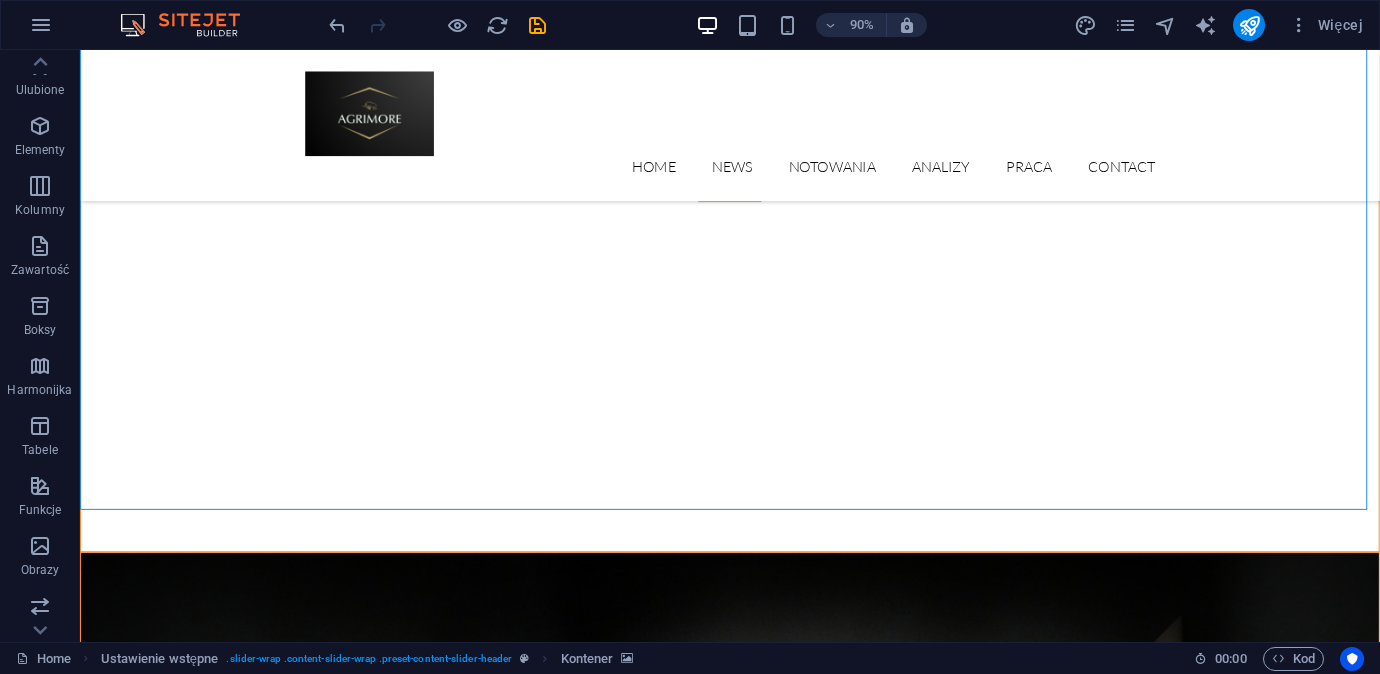 scroll, scrollTop: 840, scrollLeft: 0, axis: vertical 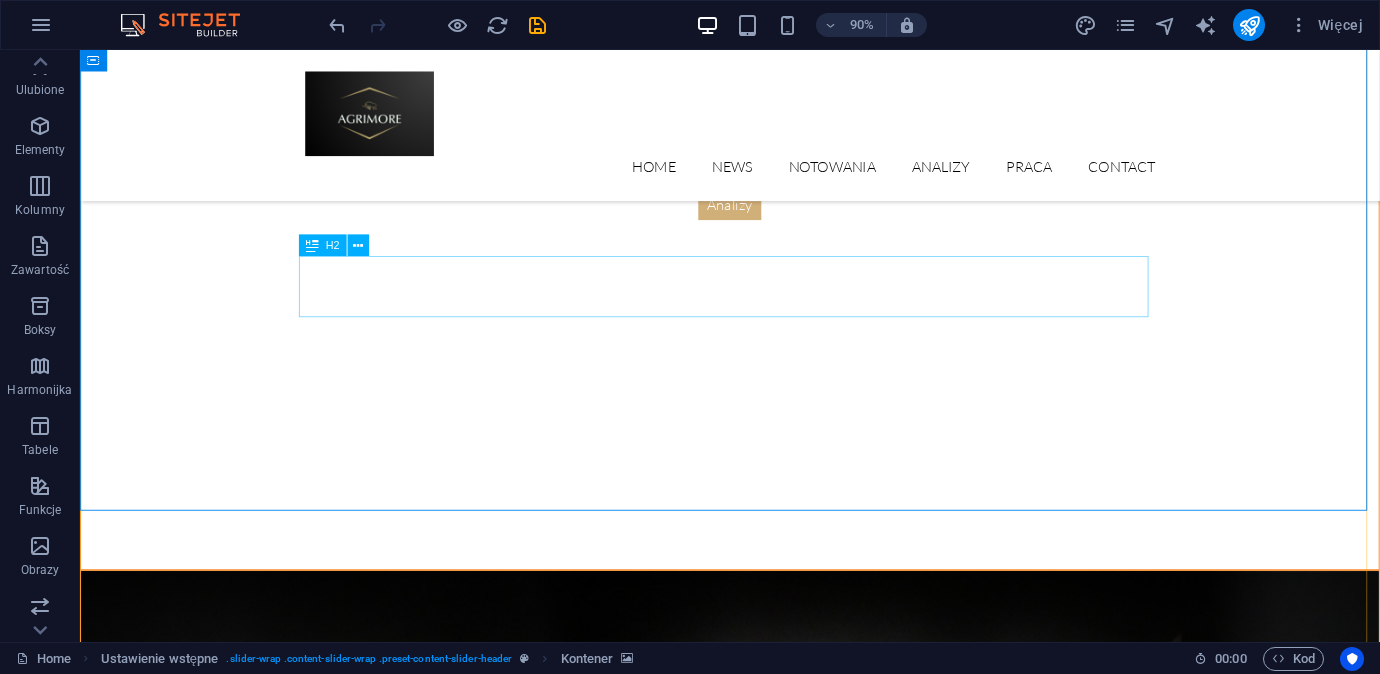 click on "The Legends Exhibition" at bounding box center [802, 1529] 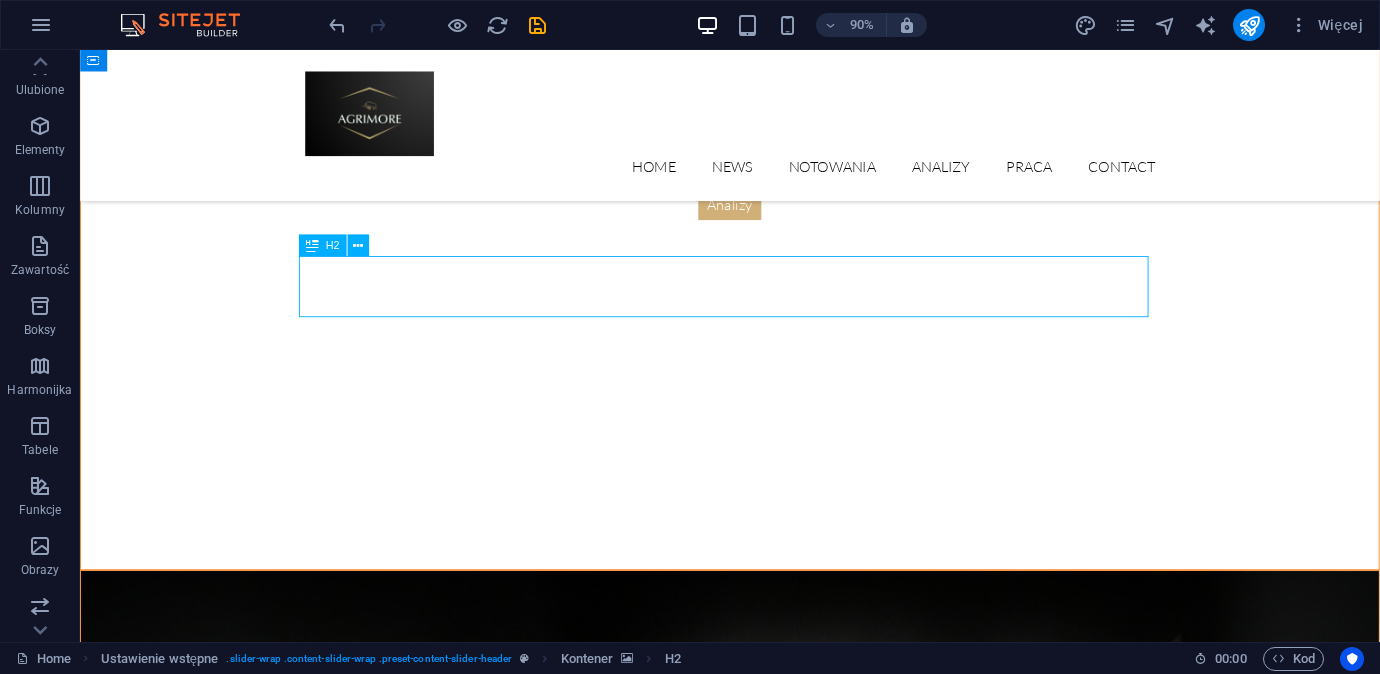 click on "The Legends Exhibition" at bounding box center (802, 1529) 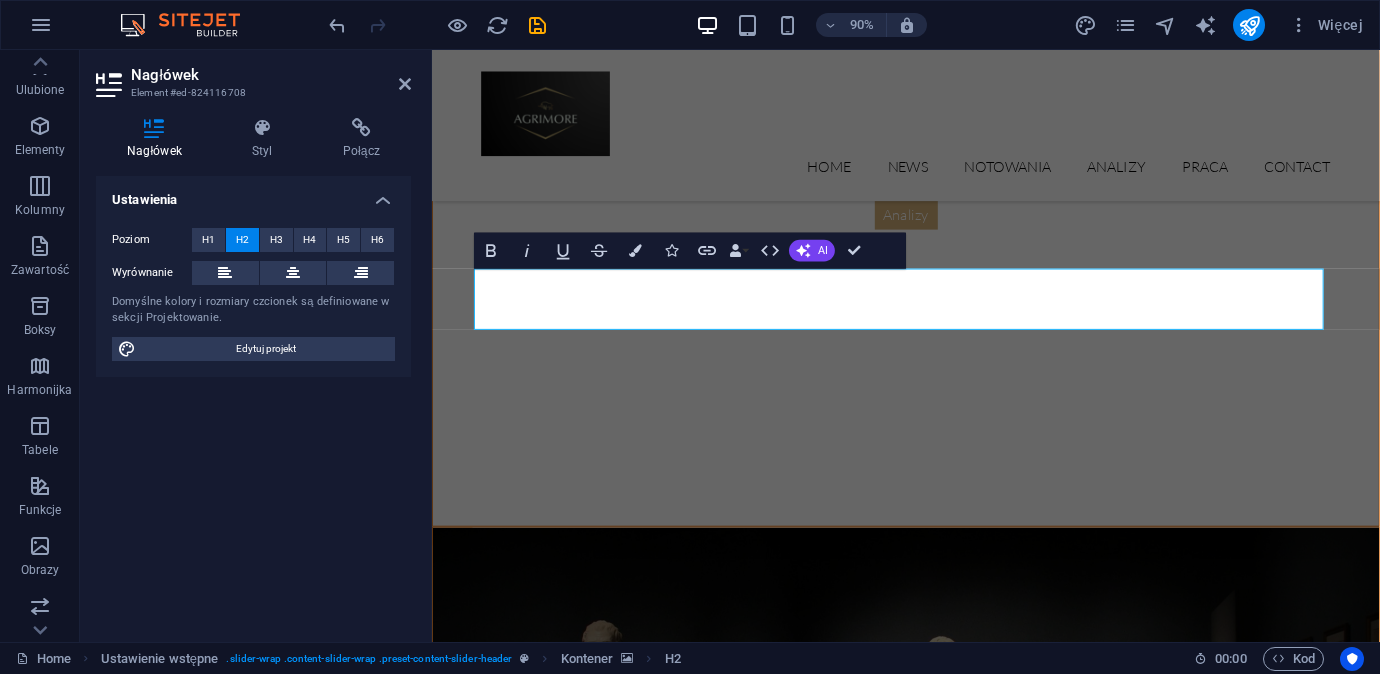scroll, scrollTop: 650, scrollLeft: 0, axis: vertical 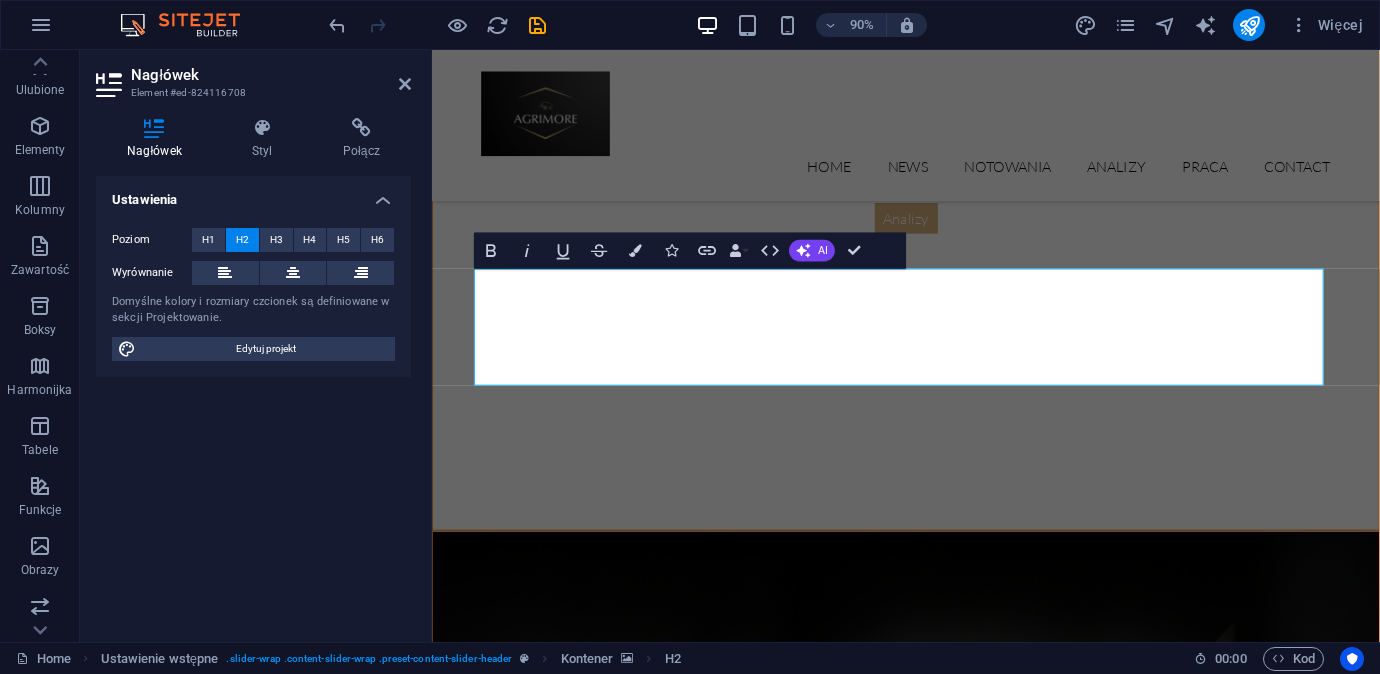 click at bounding box center (958, 844) 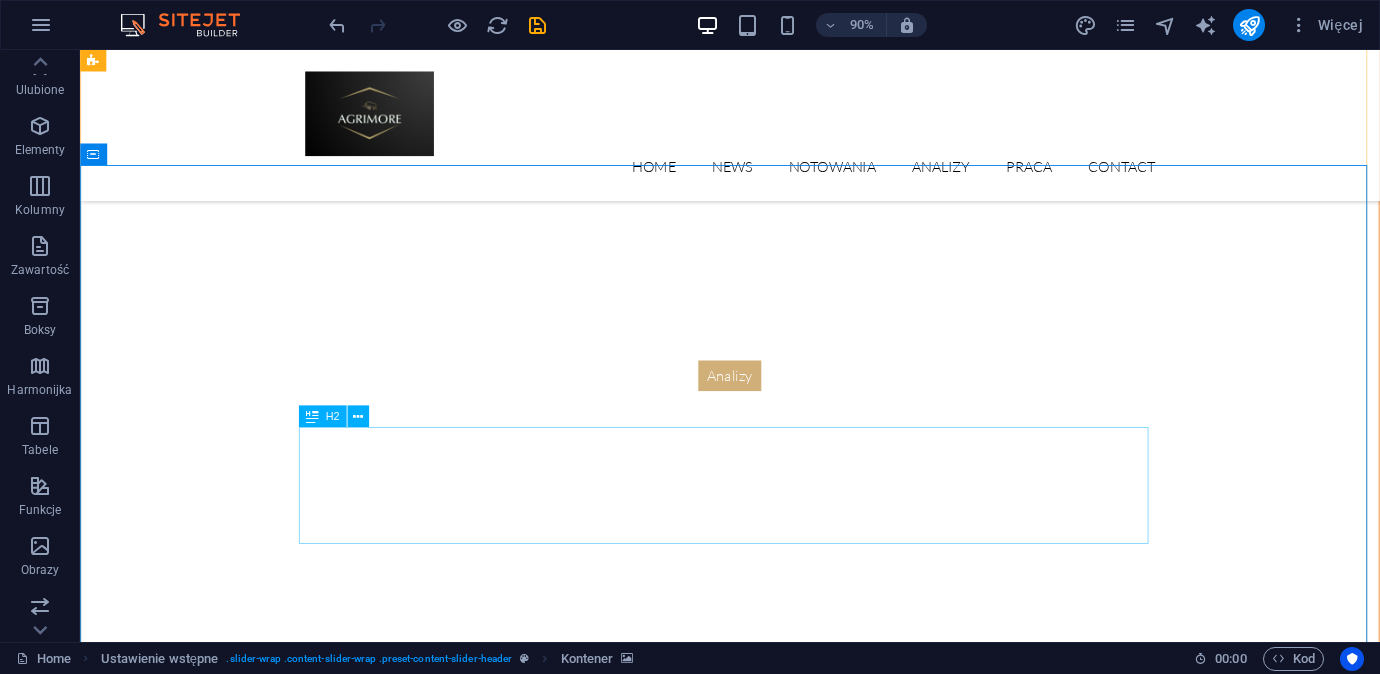 click on "Nie staraj się przewidzieć przyszłościstaraj się ją przygotować" at bounding box center (802, 1813) 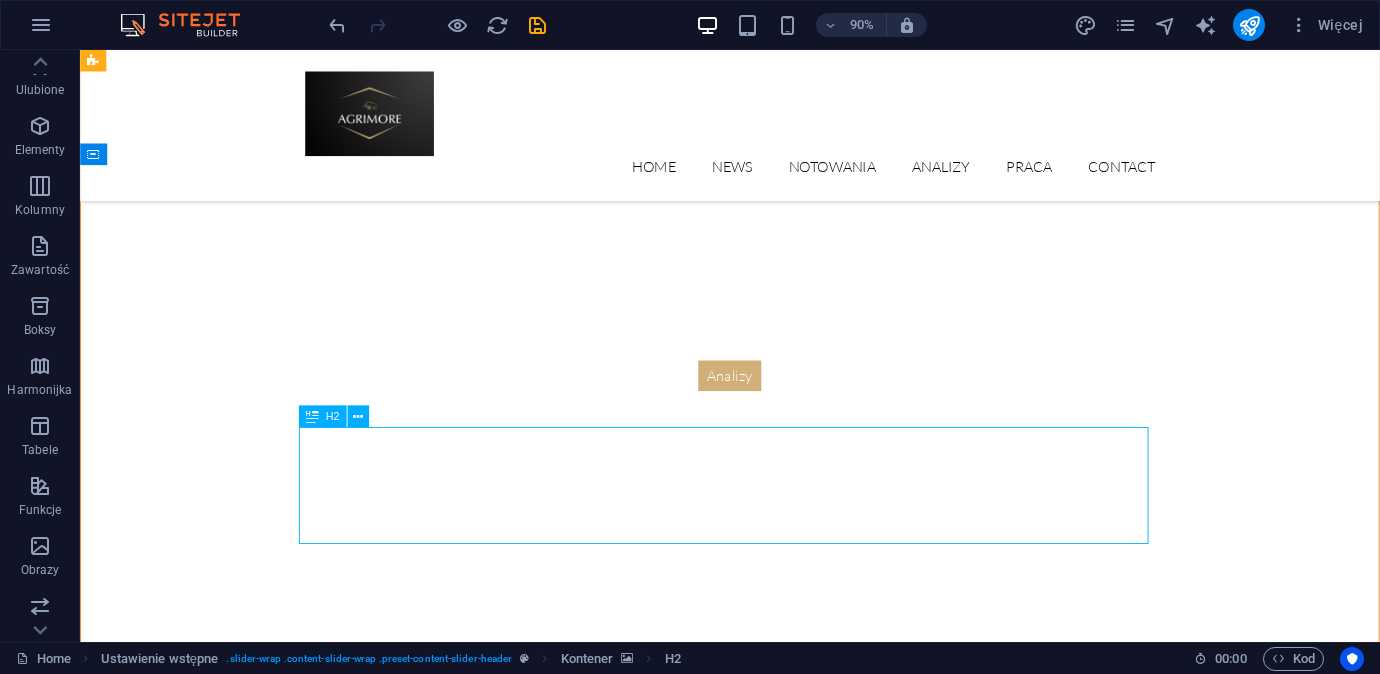 click on "Nie staraj się przewidzieć przyszłościstaraj się ją przygotować" at bounding box center [802, 1813] 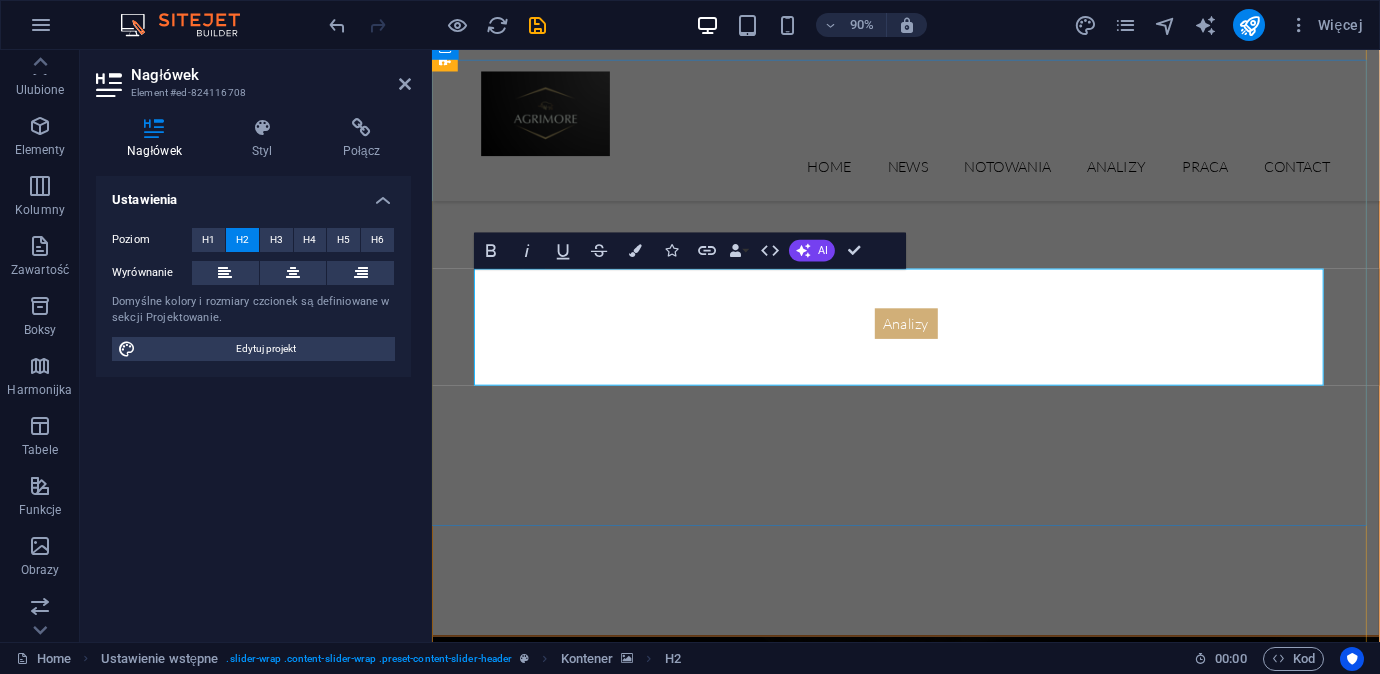 click on "Nie staraj się przewidzieć przyszłościstaraj się ją przygotować" at bounding box center (959, 1637) 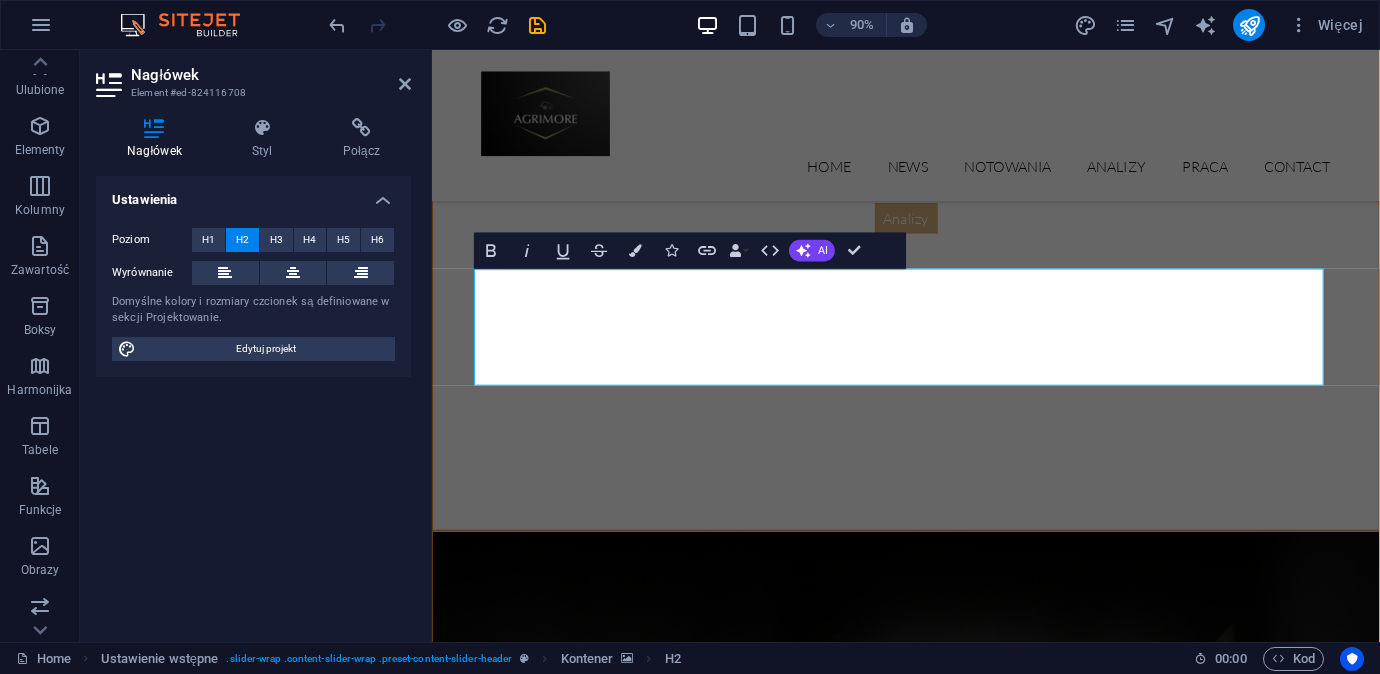click at bounding box center (958, 844) 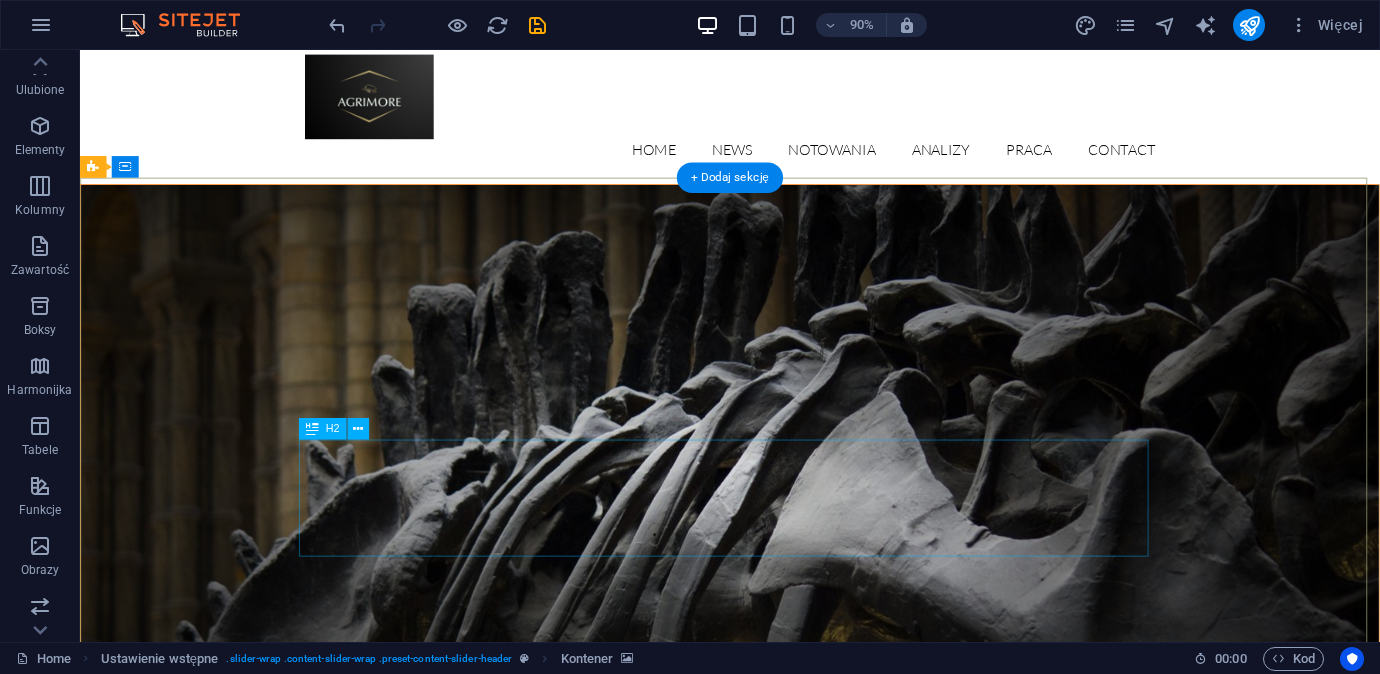 scroll, scrollTop: 0, scrollLeft: 0, axis: both 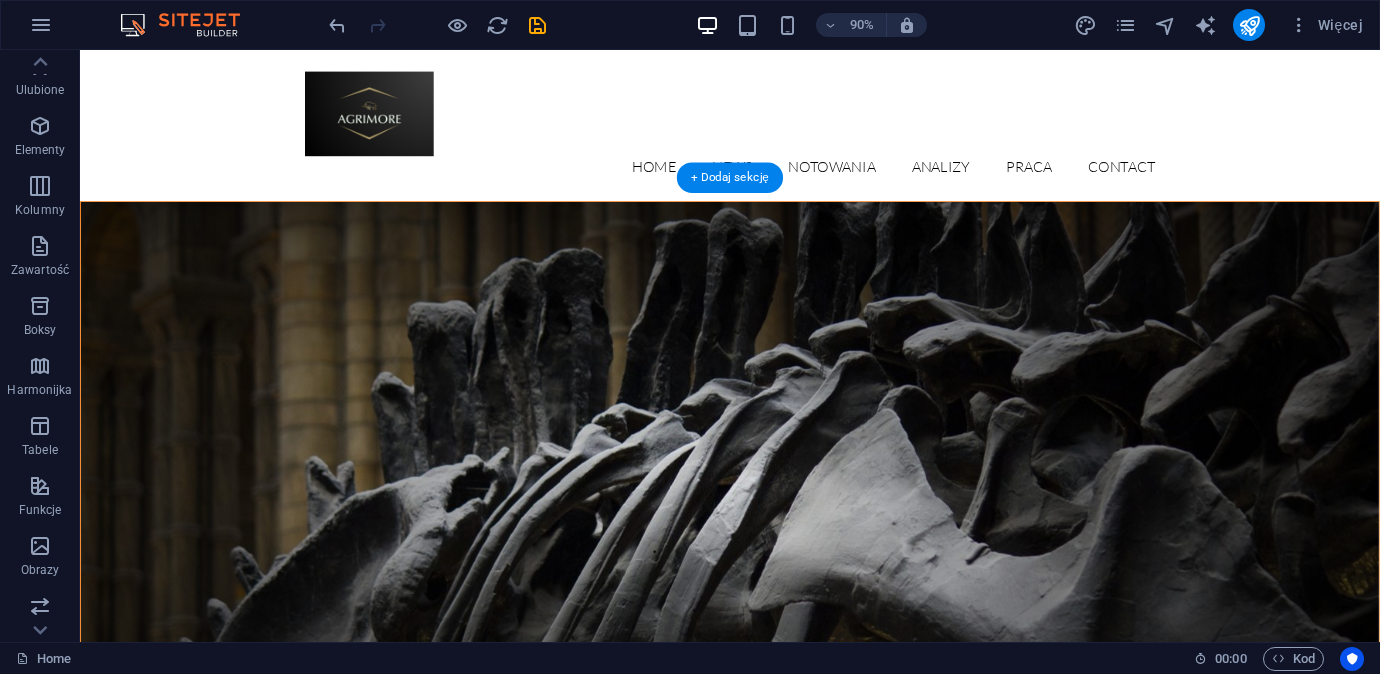 click at bounding box center (802, 537) 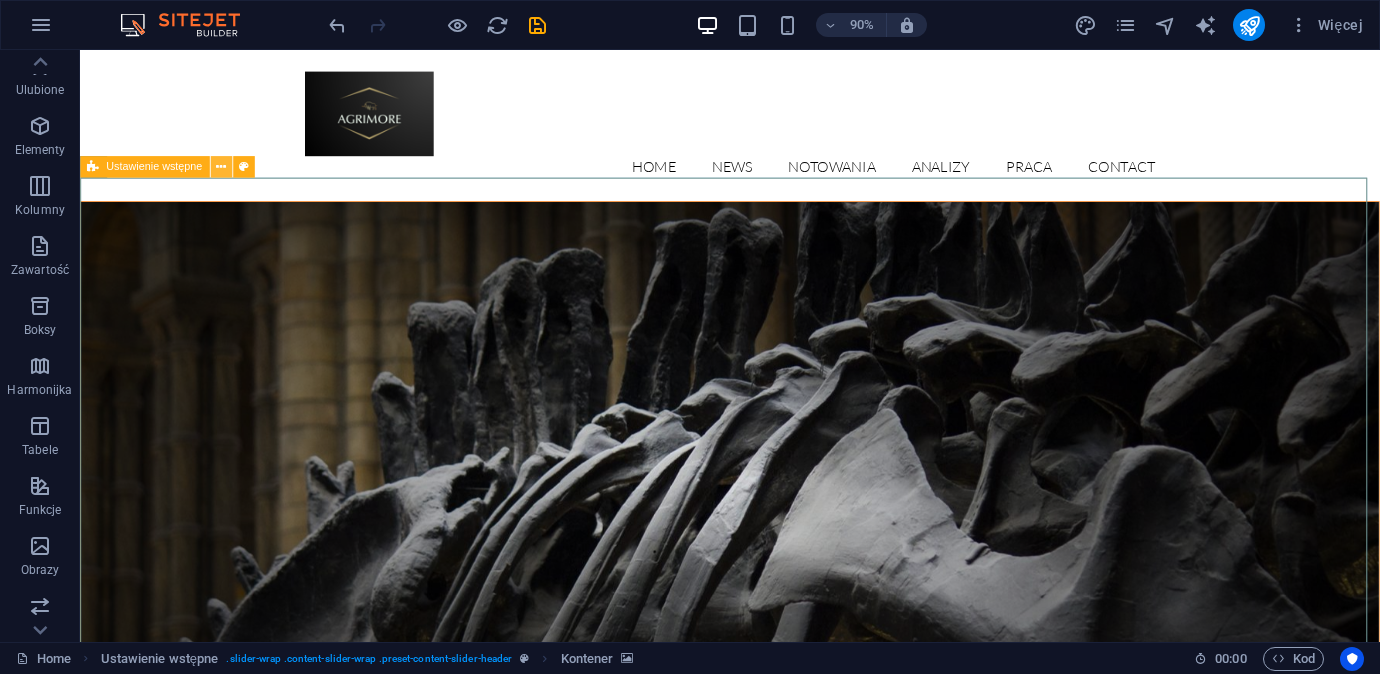 click at bounding box center (221, 167) 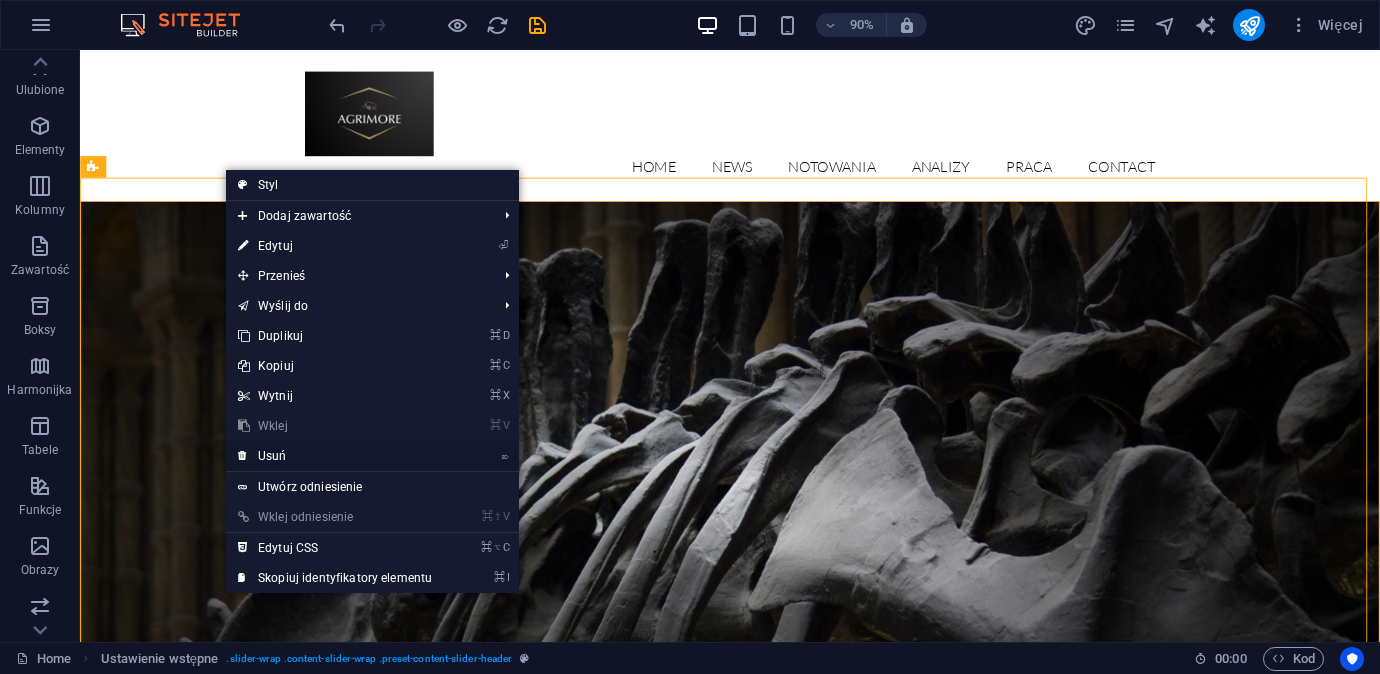 click on "⌦  Usuń" at bounding box center (335, 456) 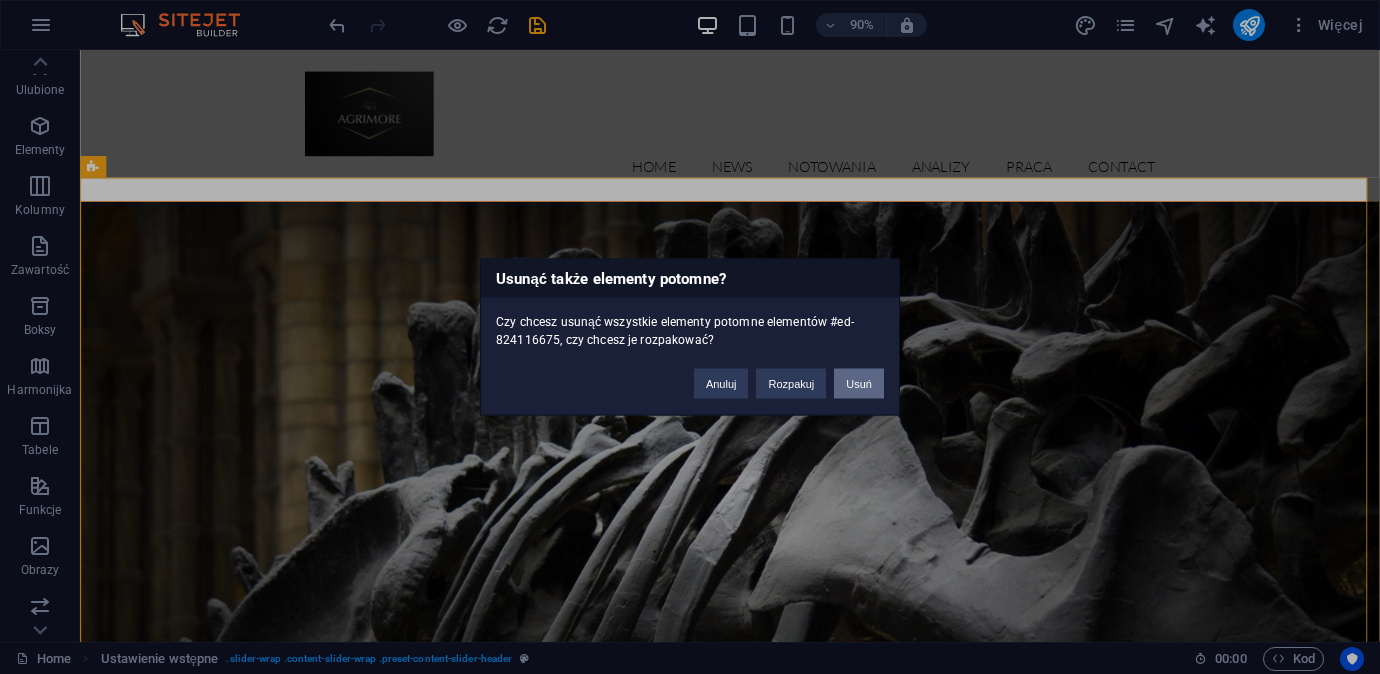 click on "Usuń" at bounding box center [859, 384] 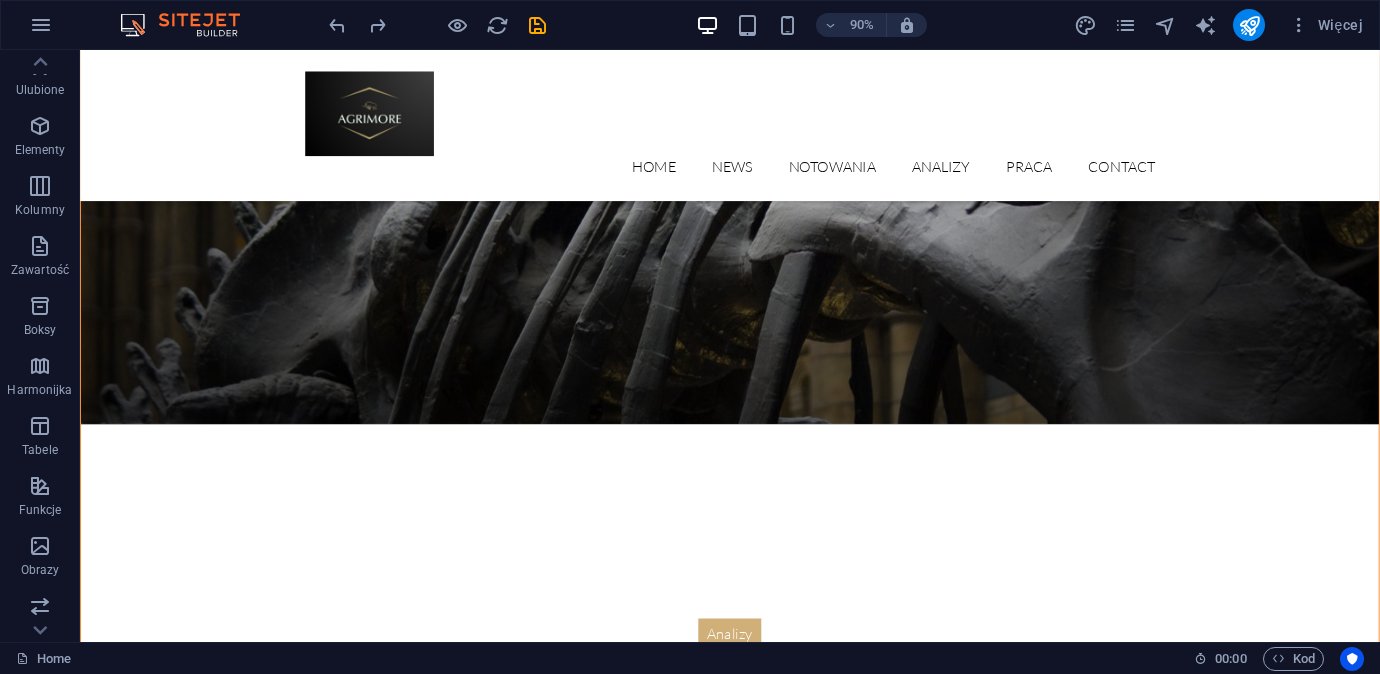 scroll, scrollTop: 359, scrollLeft: 0, axis: vertical 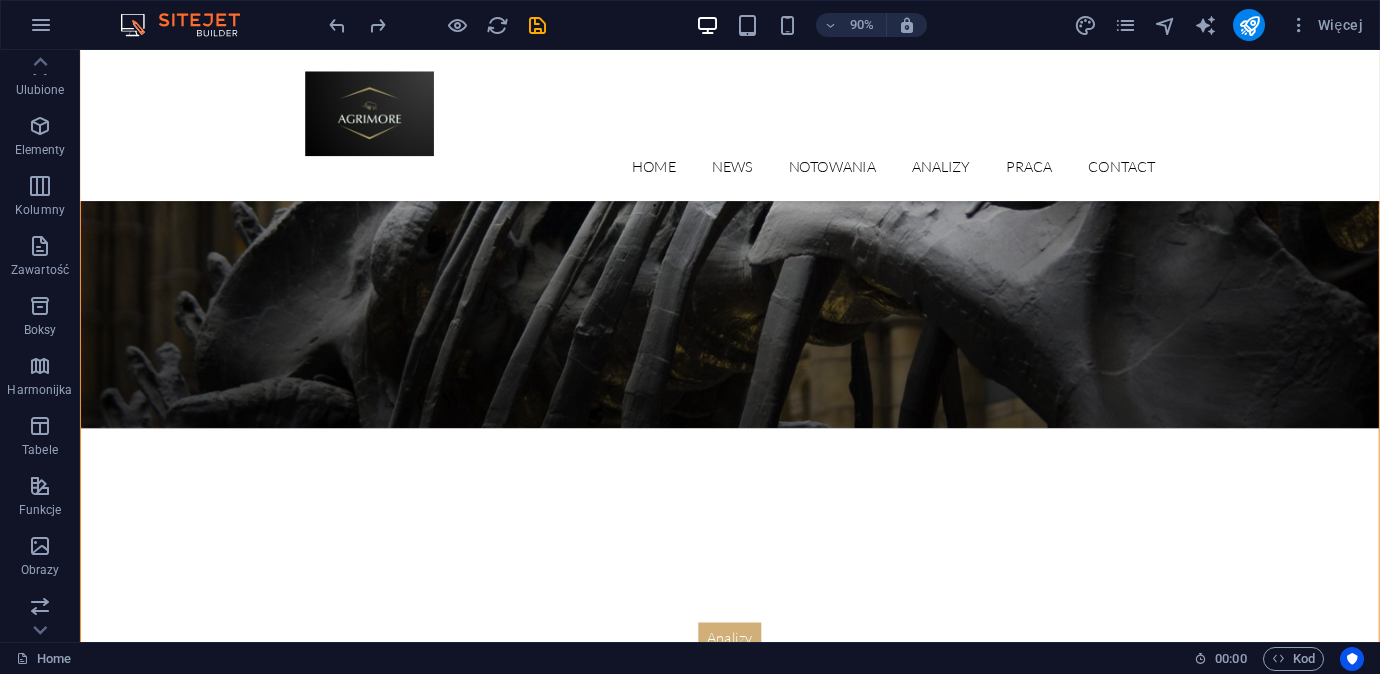 click at bounding box center [802, 152] 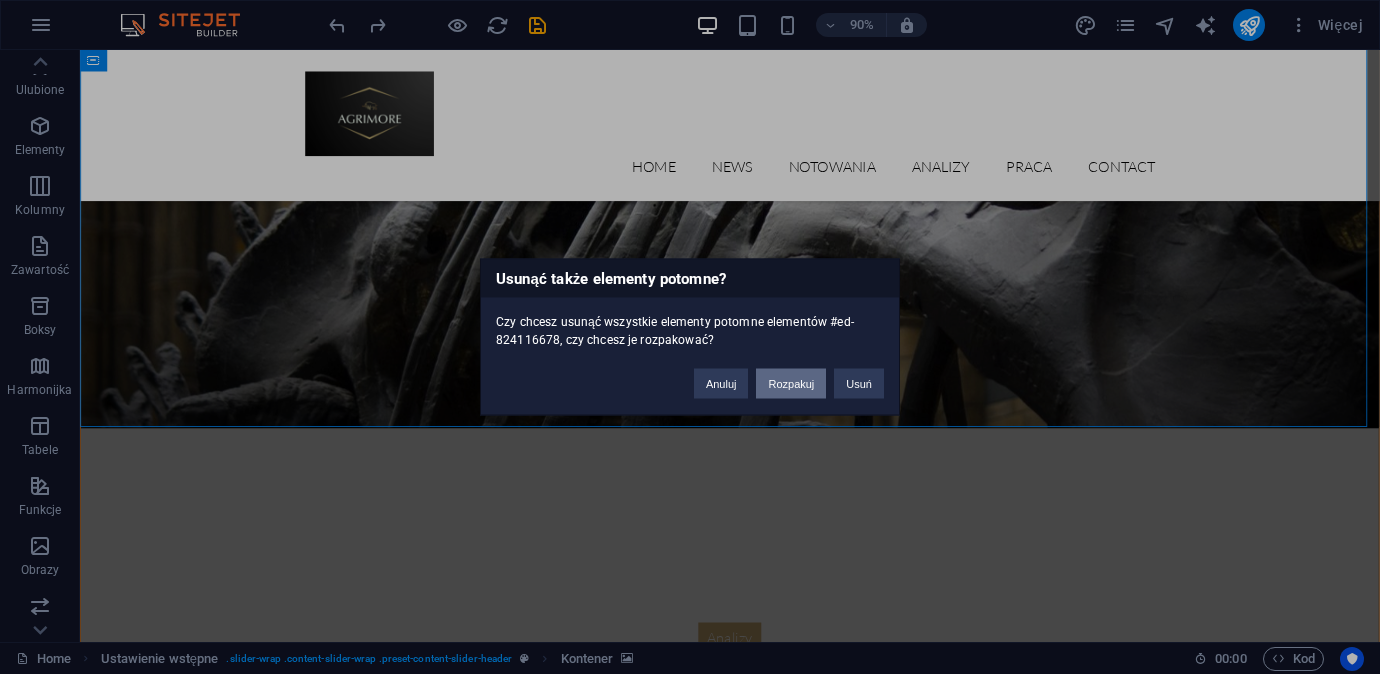 click on "Rozpakuj" at bounding box center [791, 384] 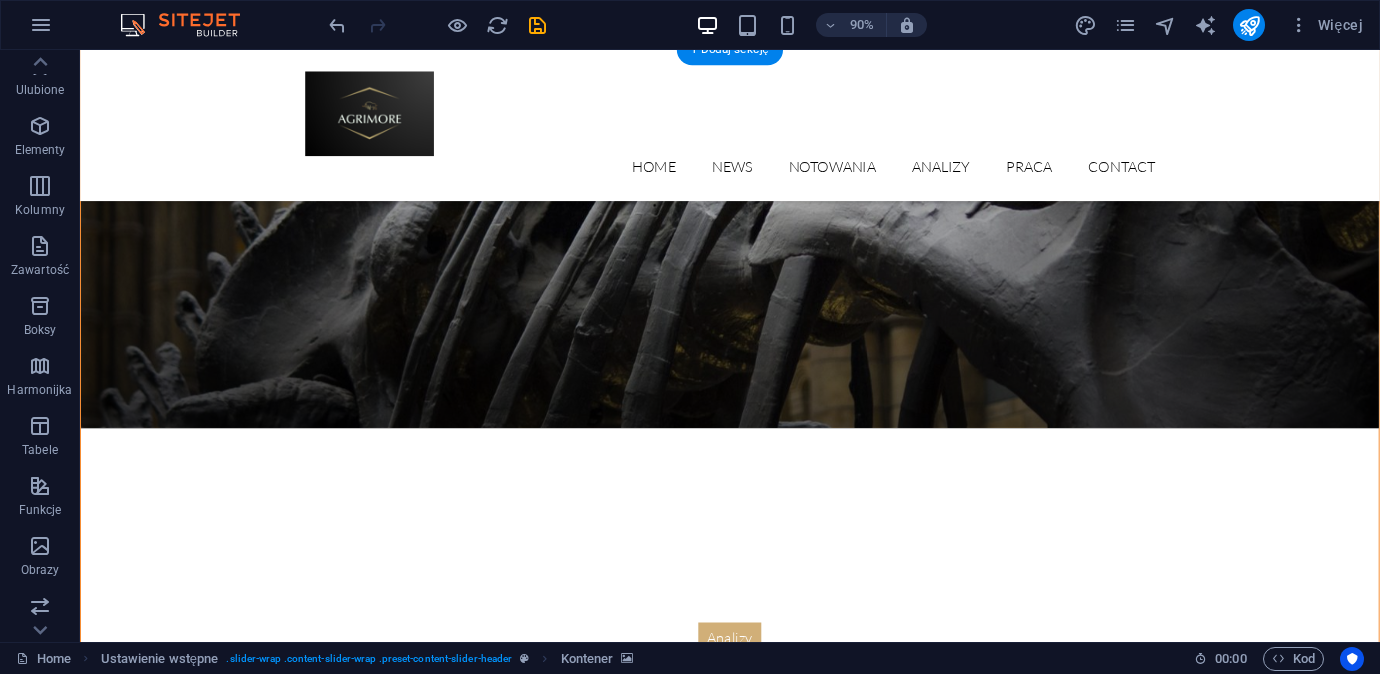 scroll, scrollTop: 0, scrollLeft: 0, axis: both 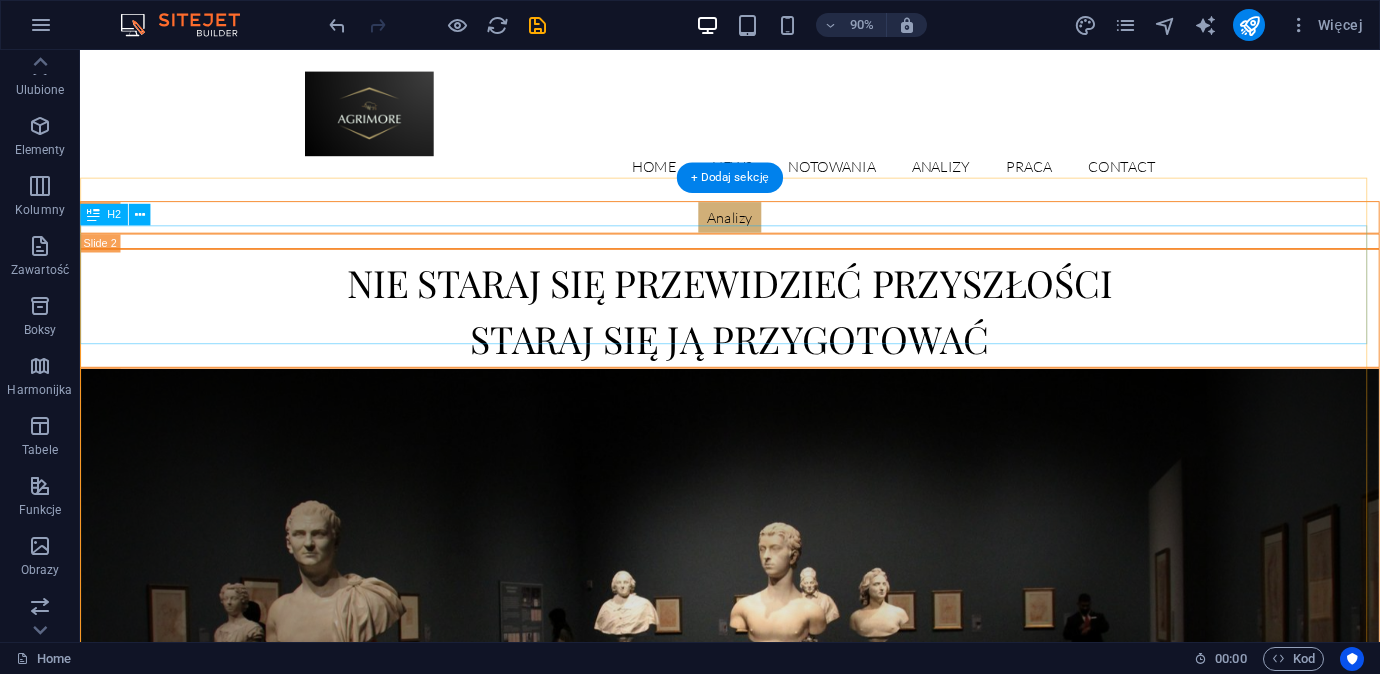 click on "Nie staraj się przewidzieć przyszłości staraj się ją przygotować" at bounding box center [802, 337] 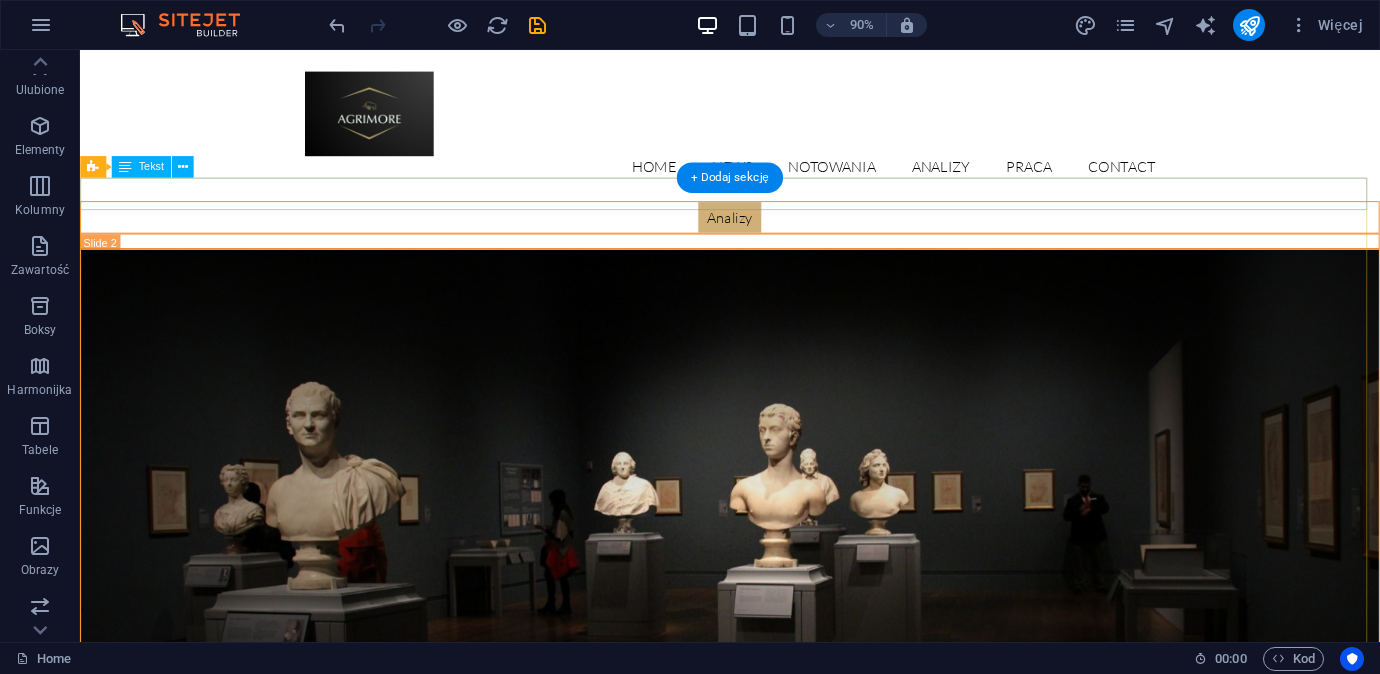 click on "Analizy" at bounding box center [802, 236] 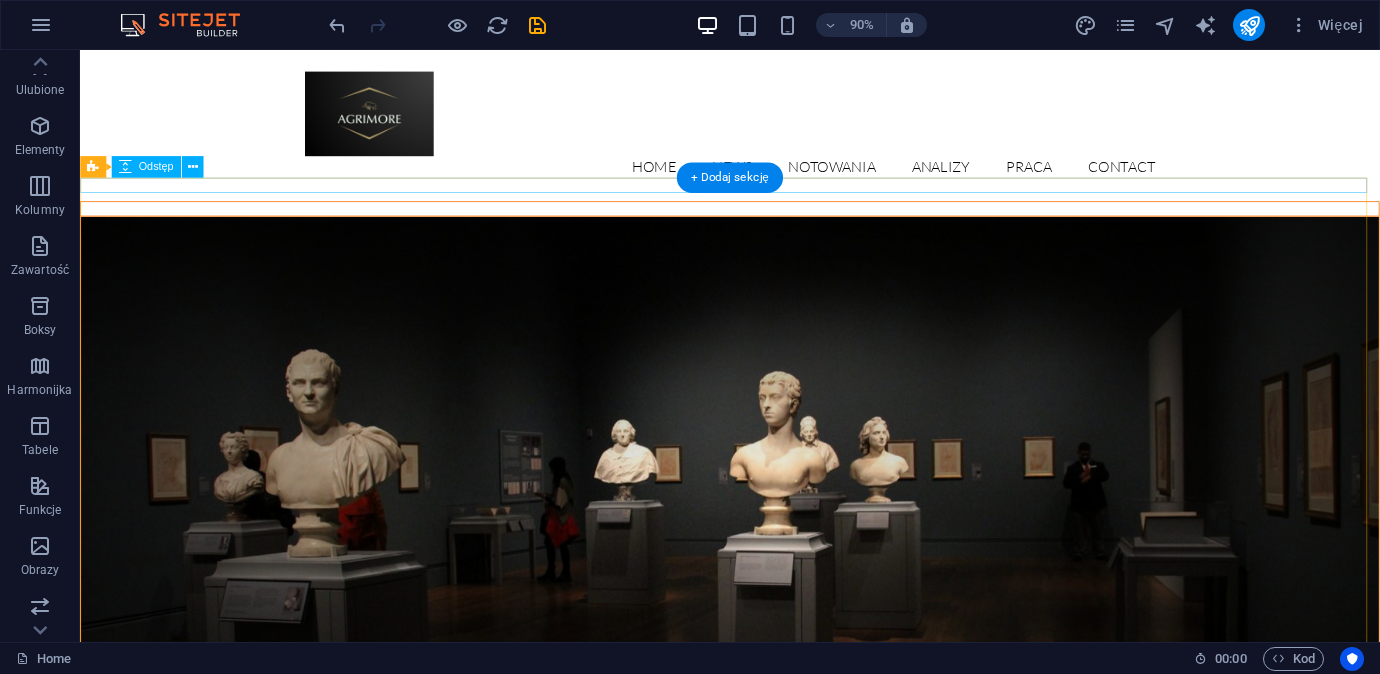 click at bounding box center (802, 226) 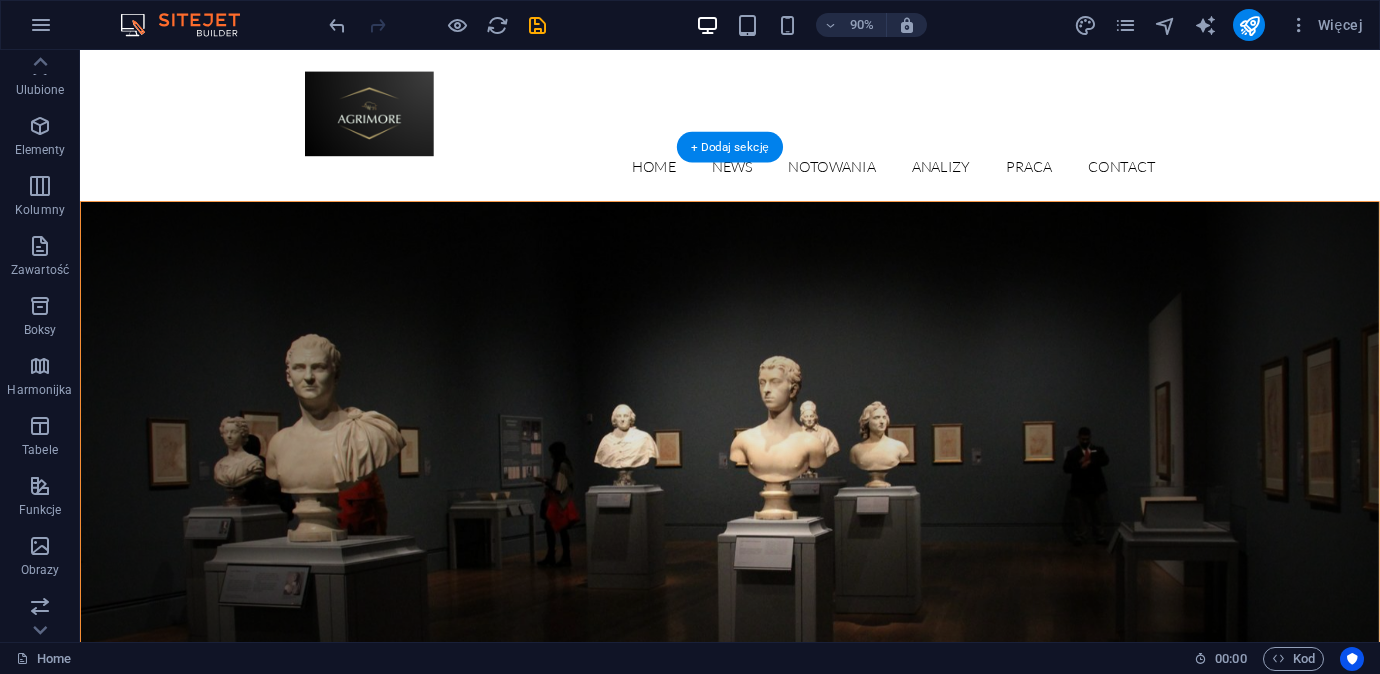 scroll, scrollTop: 36, scrollLeft: 0, axis: vertical 